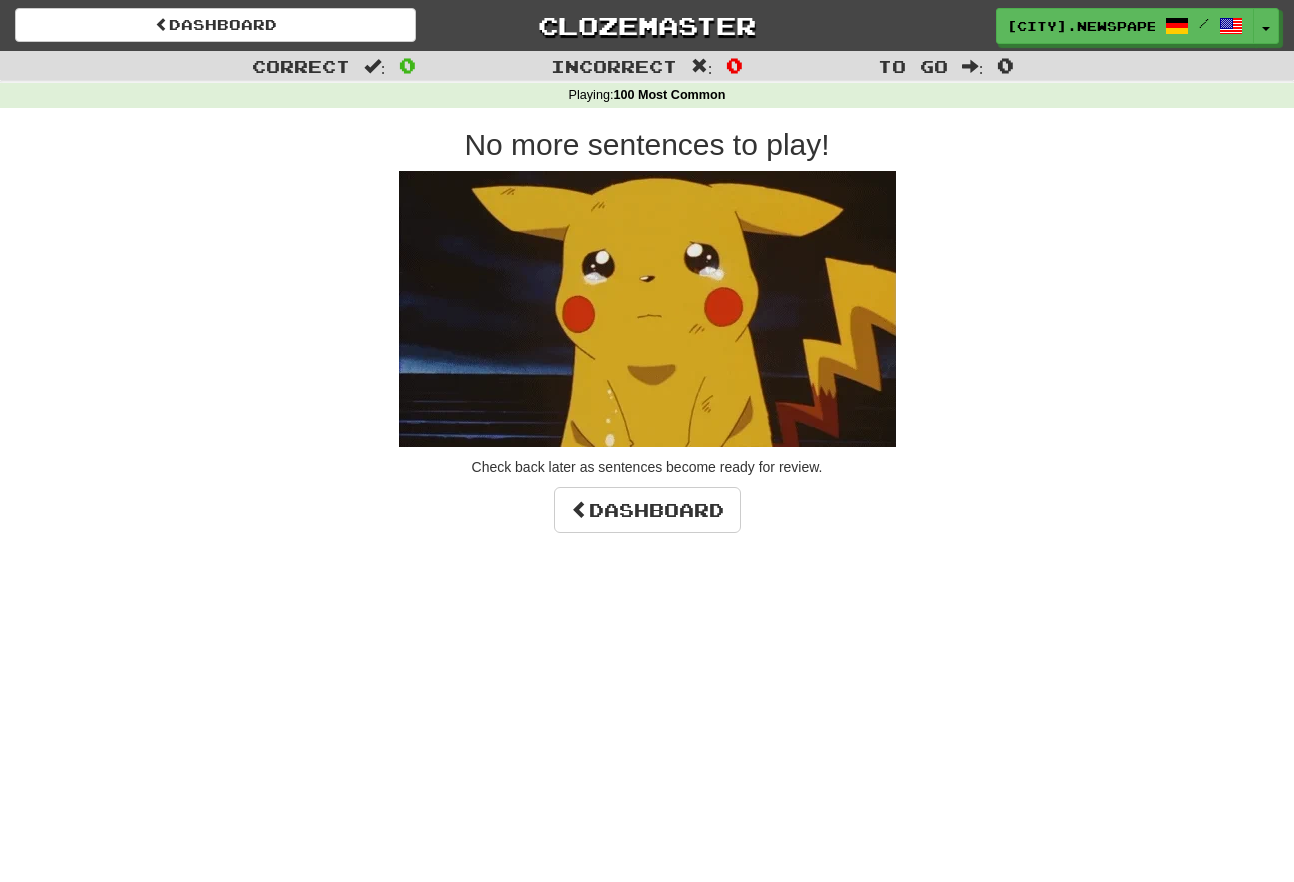 scroll, scrollTop: 0, scrollLeft: 0, axis: both 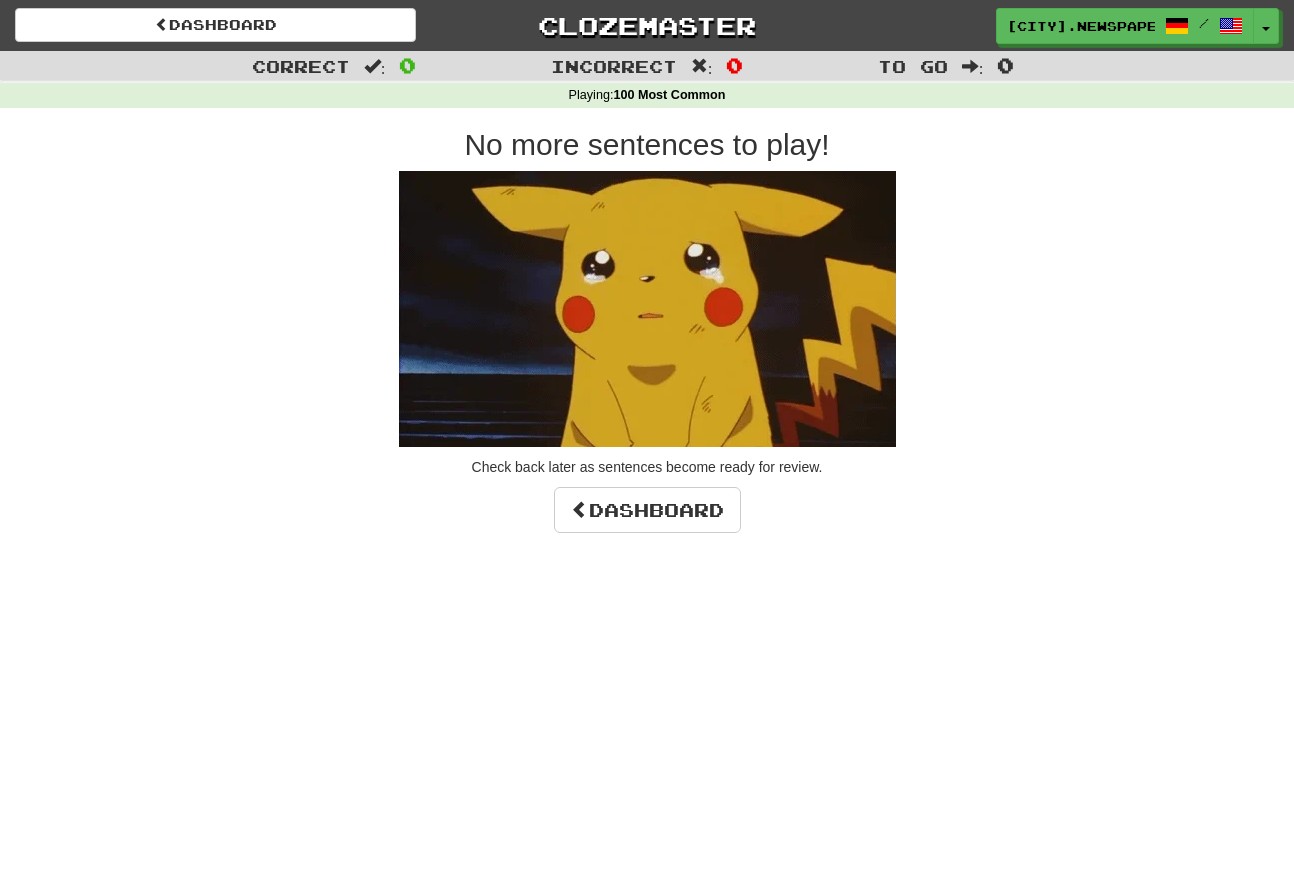 click on "Dashboard
Clozemaster
[CITY].newspaper
/
Toggle Dropdown
Dashboard
Leaderboard
Activity Feed
Notifications
Profile
Discussions
Deutsch
/
English
Streak:
2
Review:
20
Points Today: 2000
Languages
Account
Logout
[CITY].newspaper
/
Toggle Dropdown
Dashboard
Leaderboard
Activity Feed
Notifications
Profile
Discussions
Deutsch
/
English
Streak:
2
Review:
20
Points Today: 2000
Languages
Account
Logout
clozemaster" at bounding box center (647, 25) 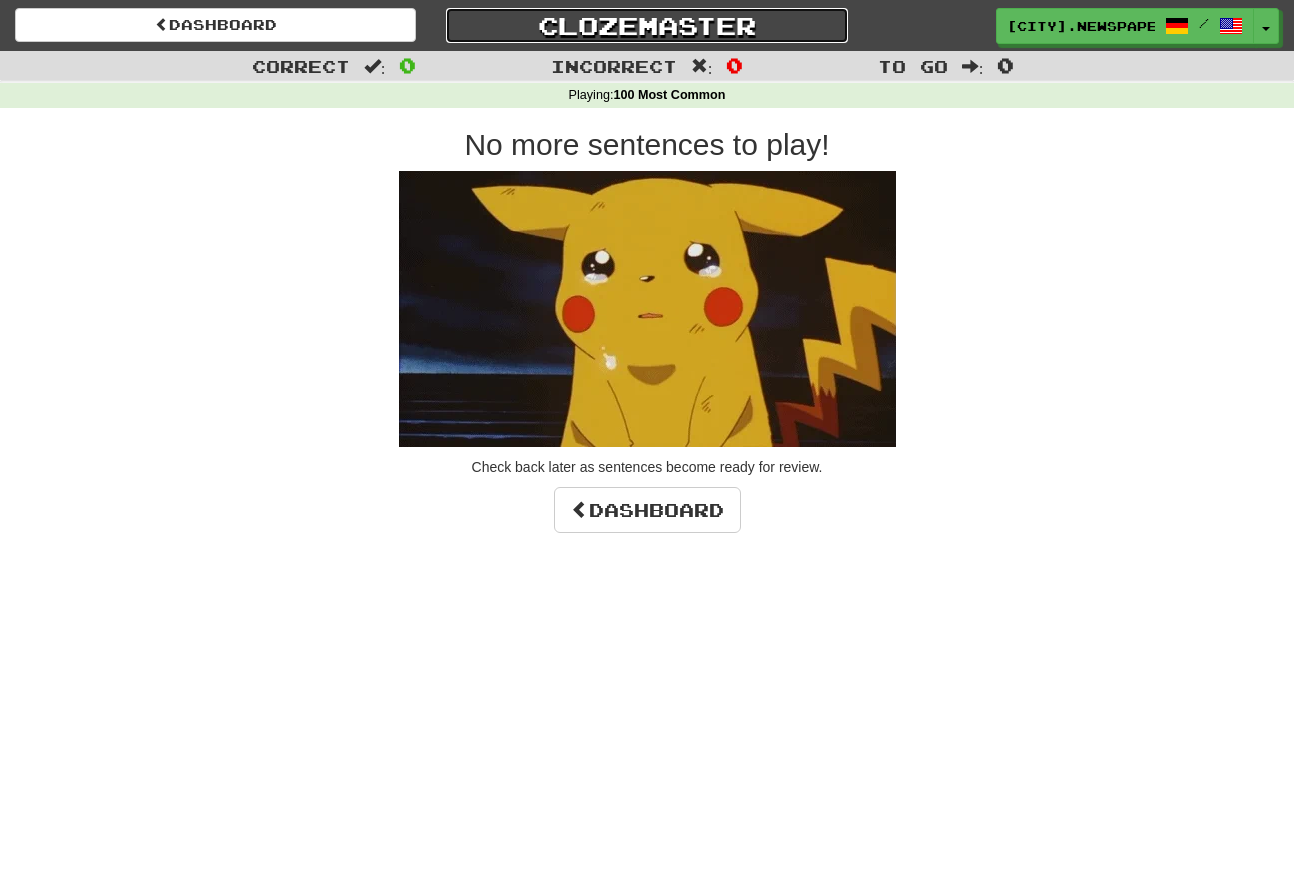 click on "Clozemaster" at bounding box center [646, 25] 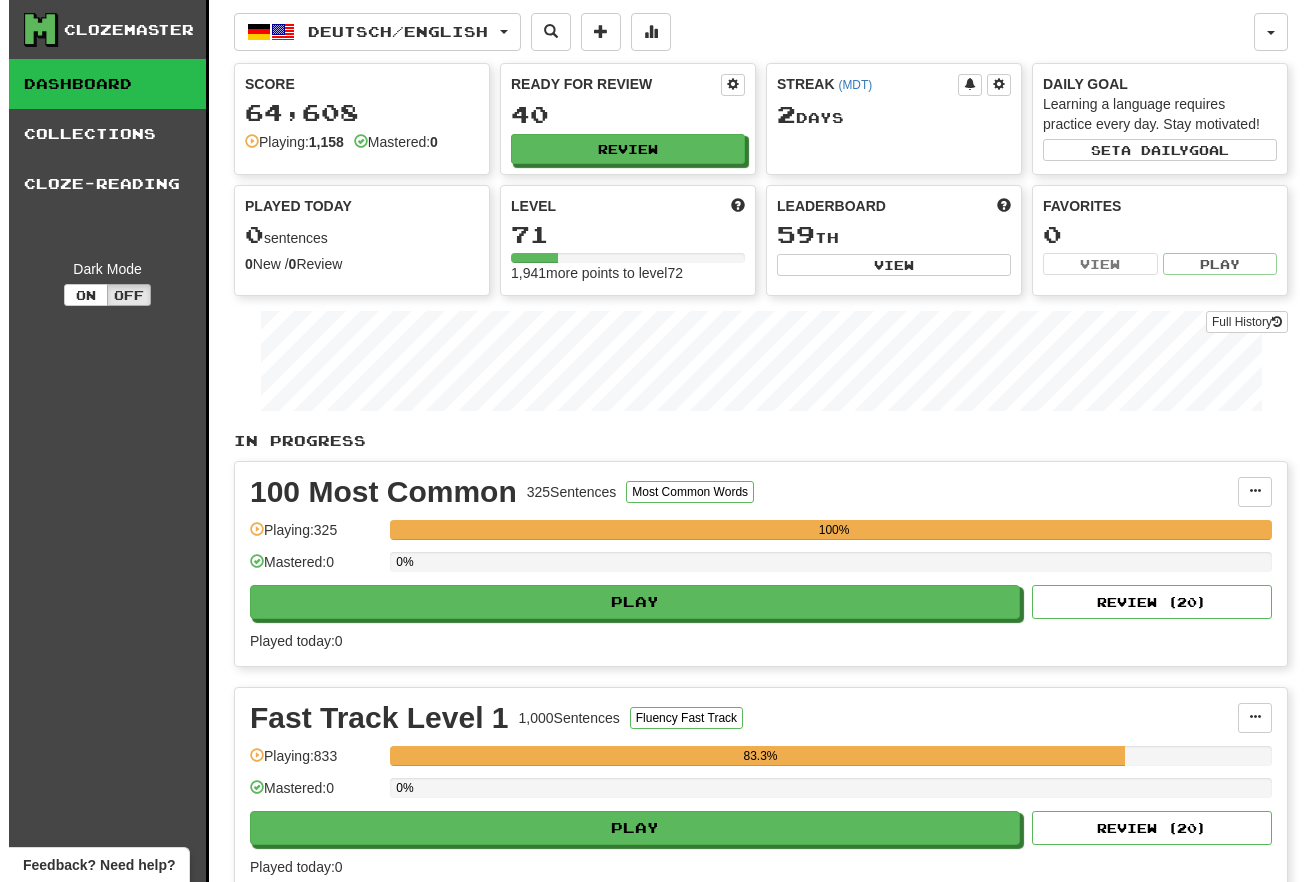 scroll, scrollTop: 0, scrollLeft: 0, axis: both 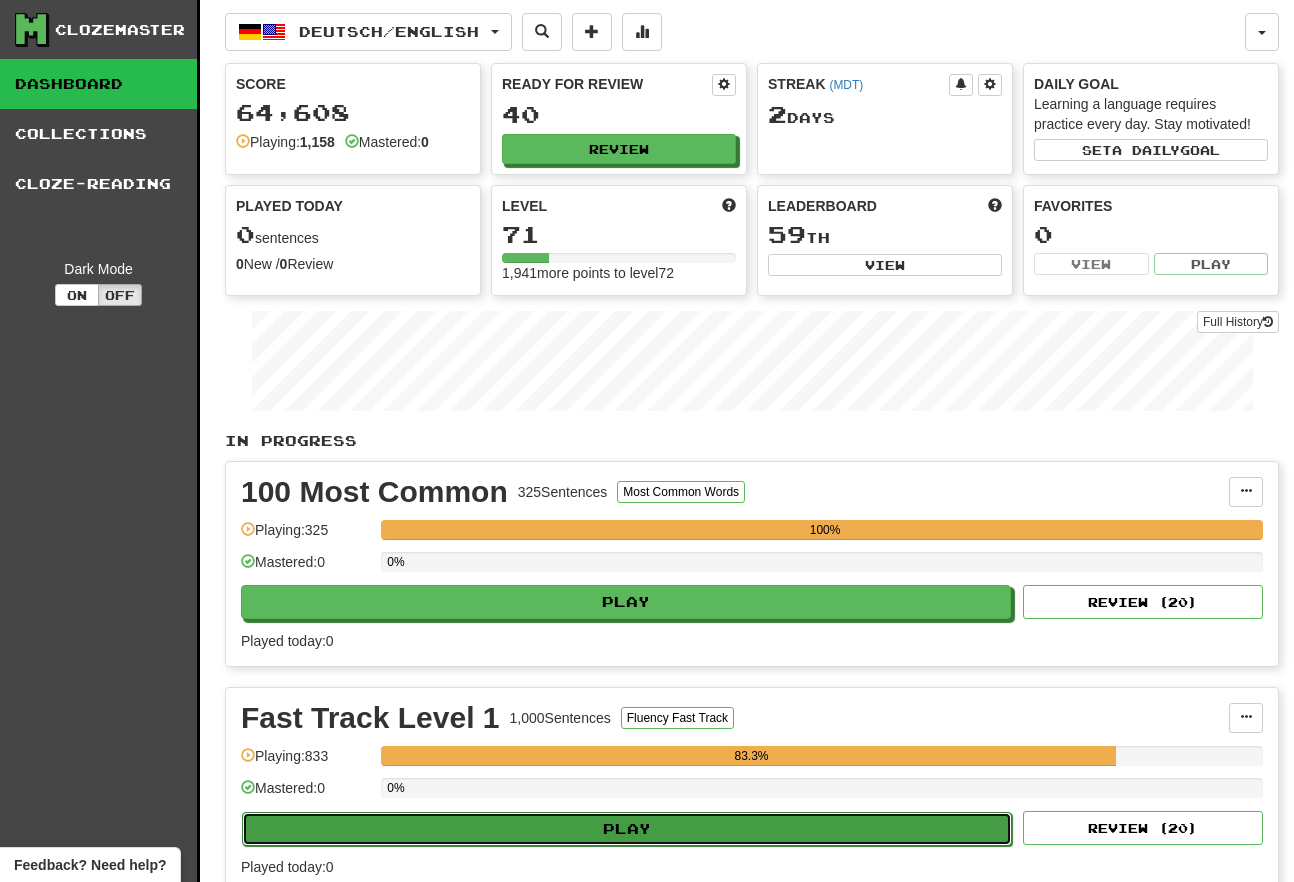 click on "Play" at bounding box center (627, 829) 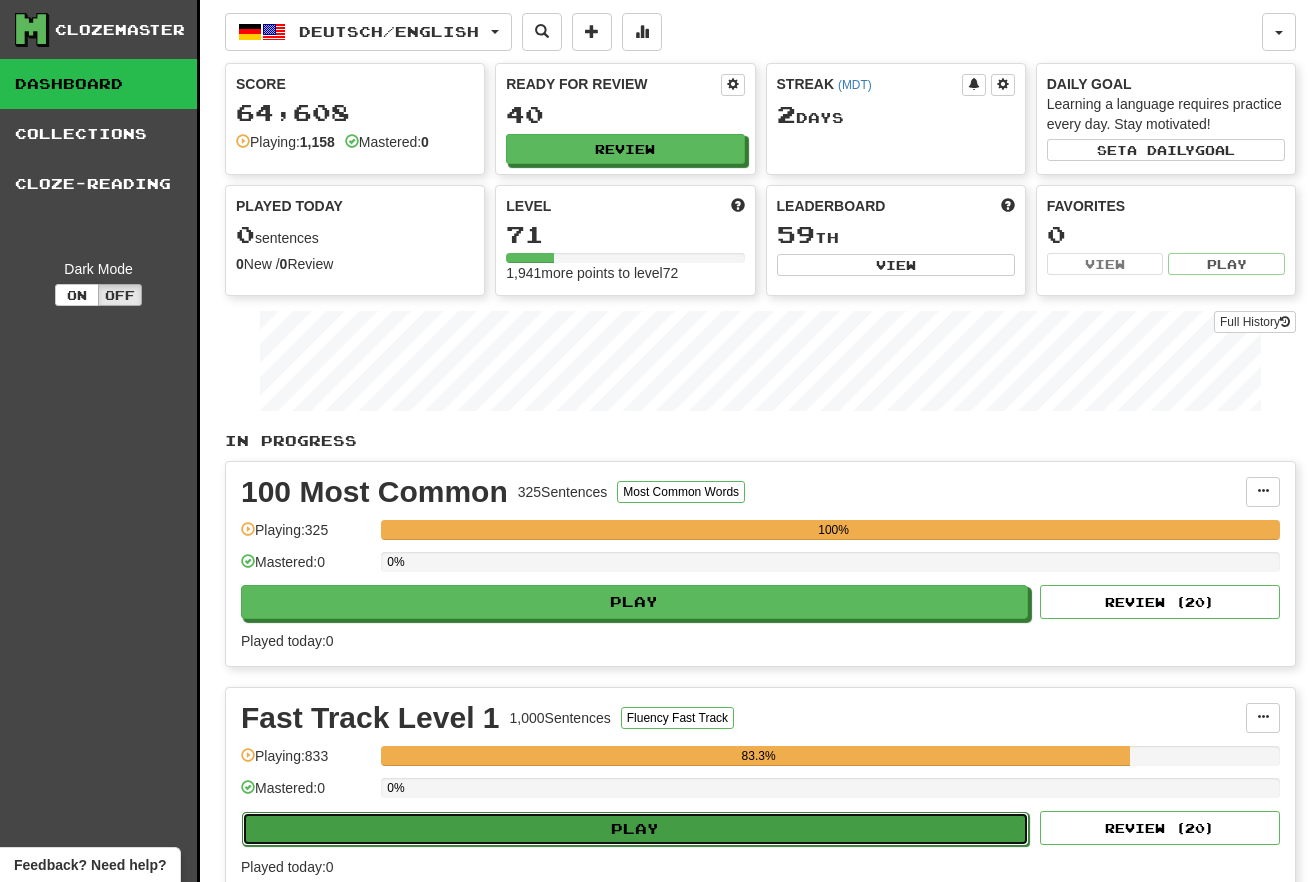 select on "**" 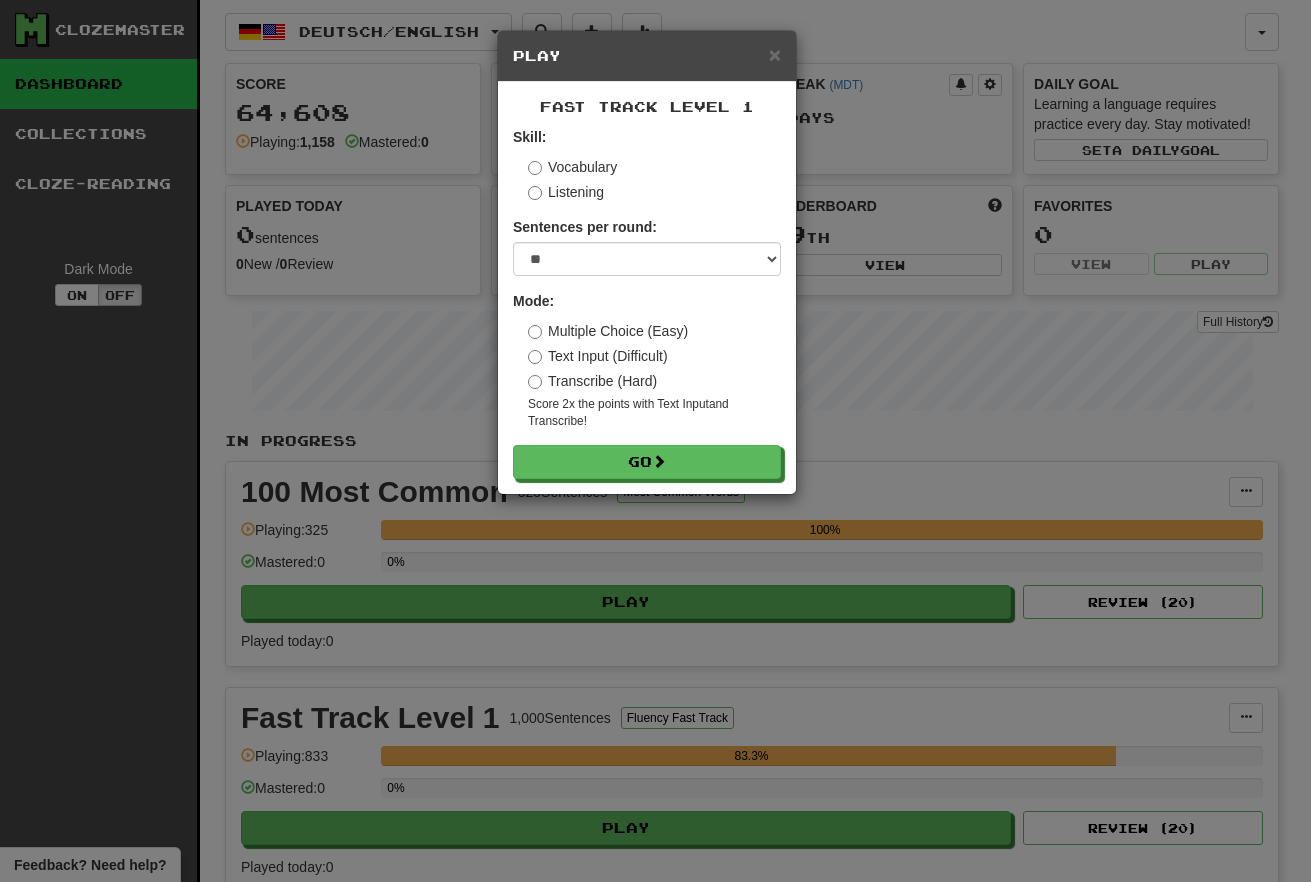 click on "Text Input (Difficult)" at bounding box center [598, 356] 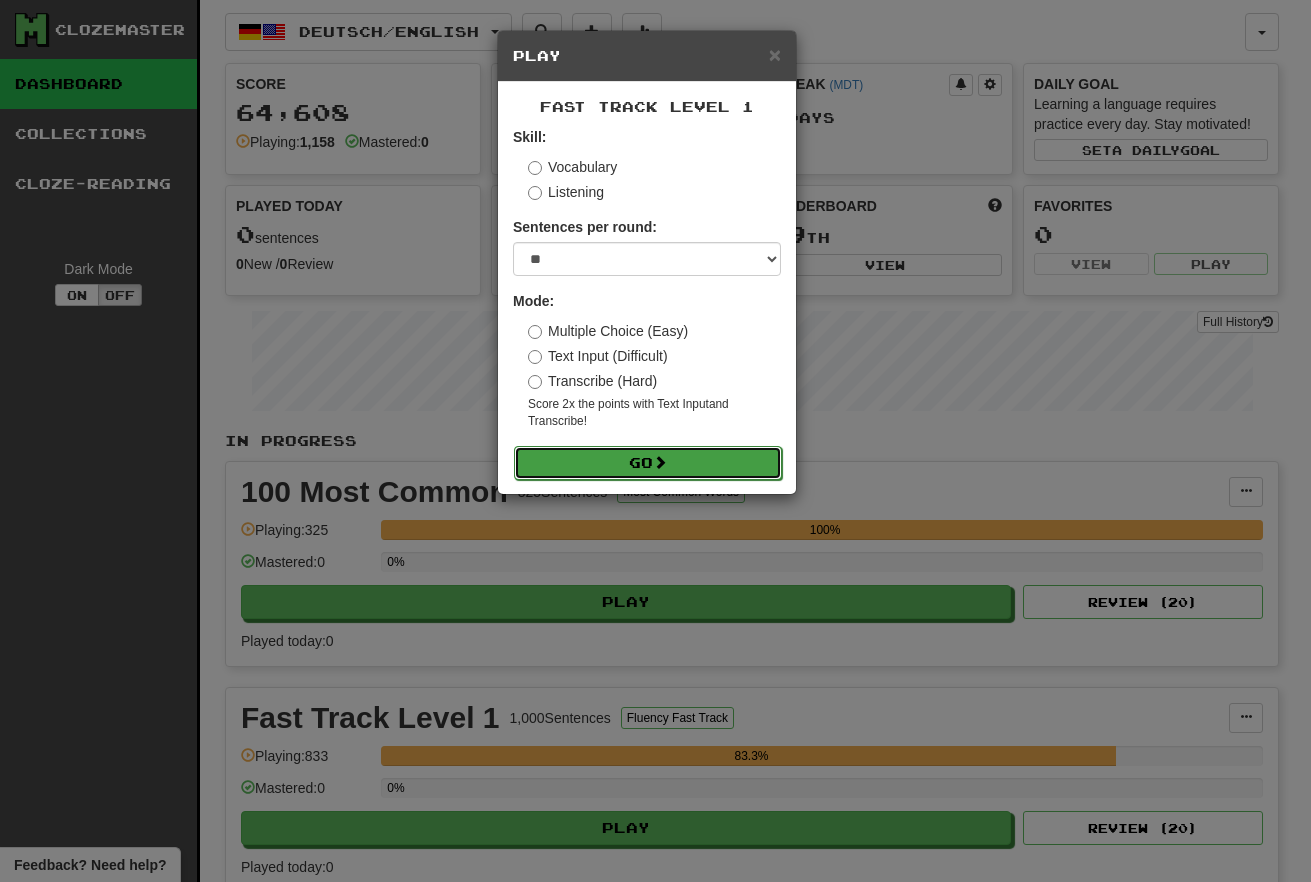 click on "Go" at bounding box center (648, 463) 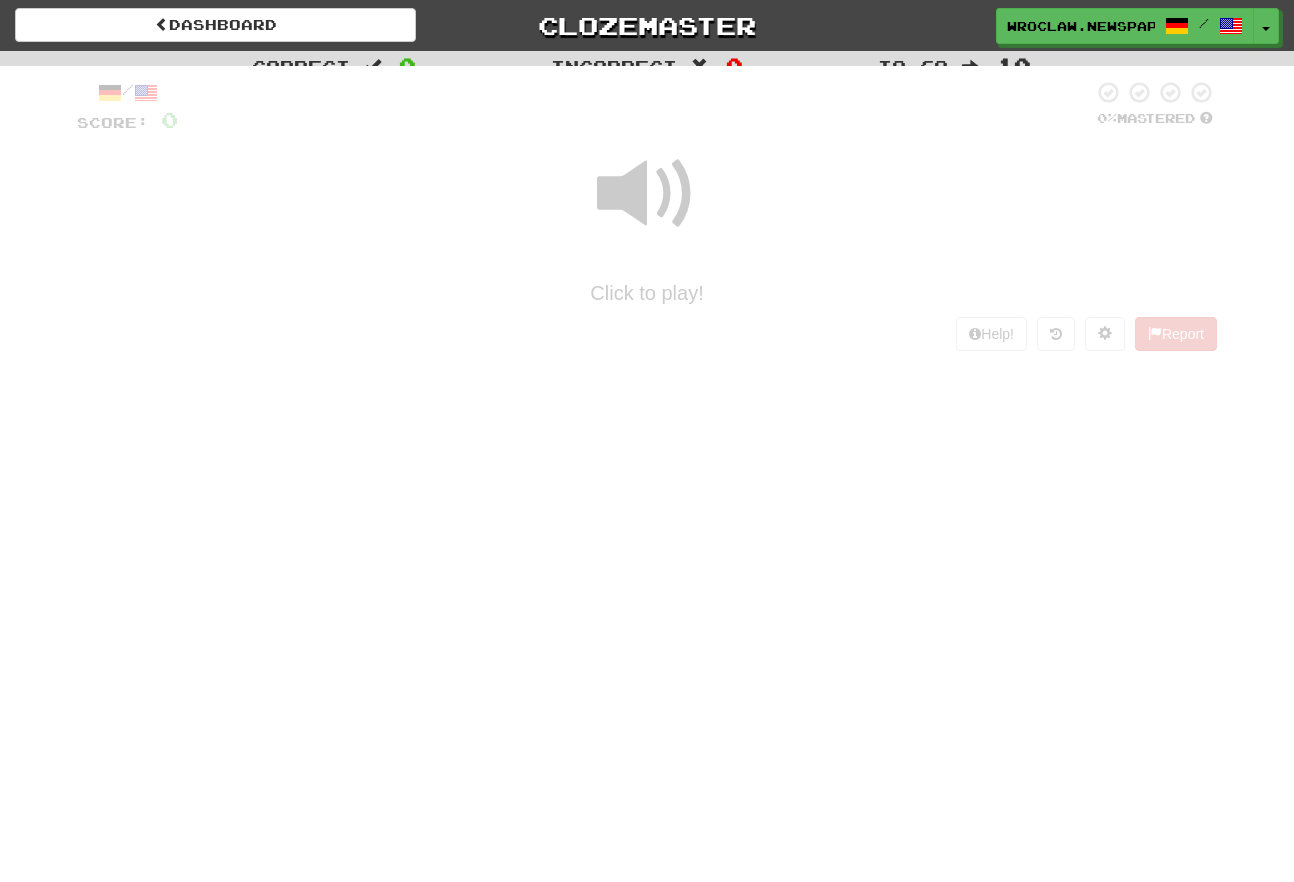scroll, scrollTop: 0, scrollLeft: 0, axis: both 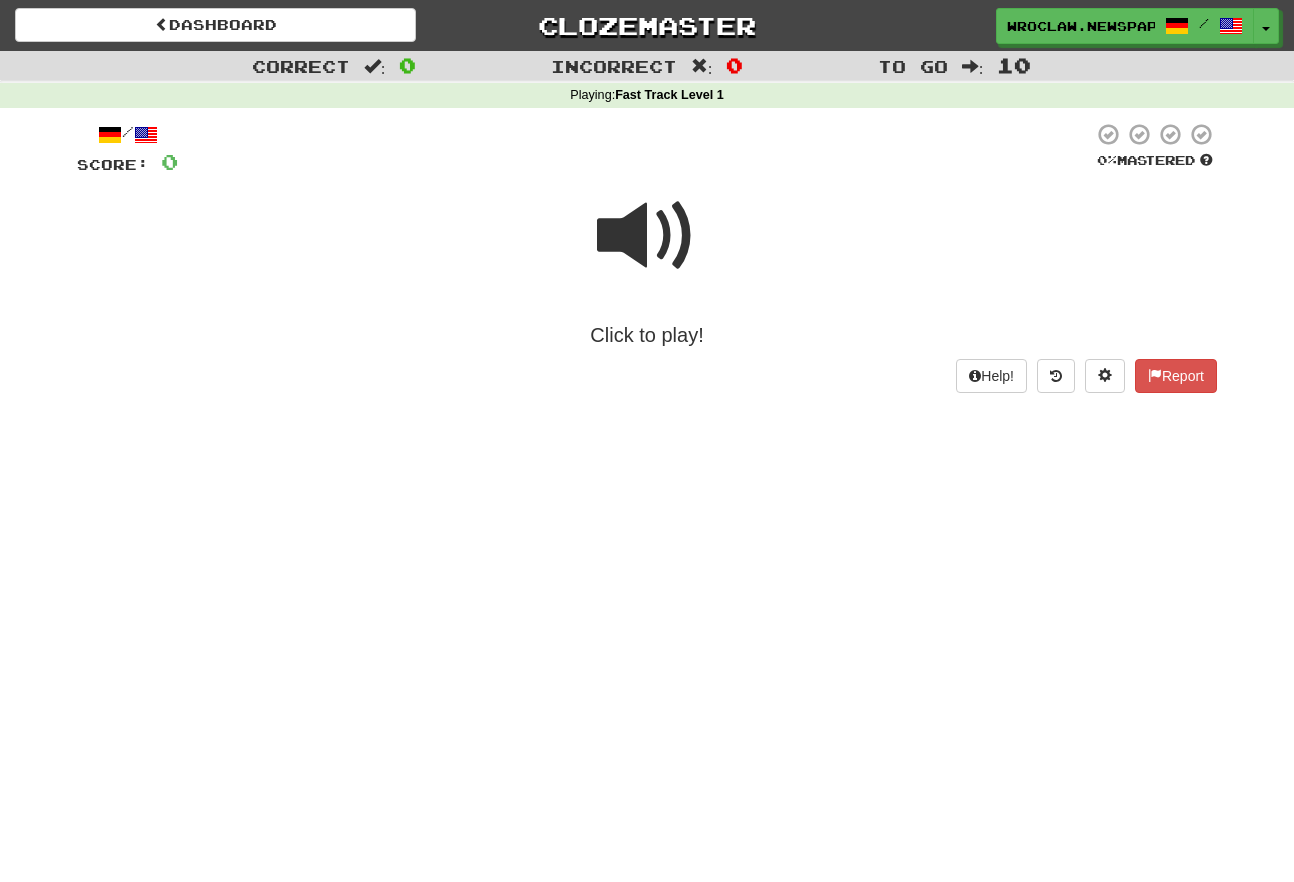 click at bounding box center [647, 236] 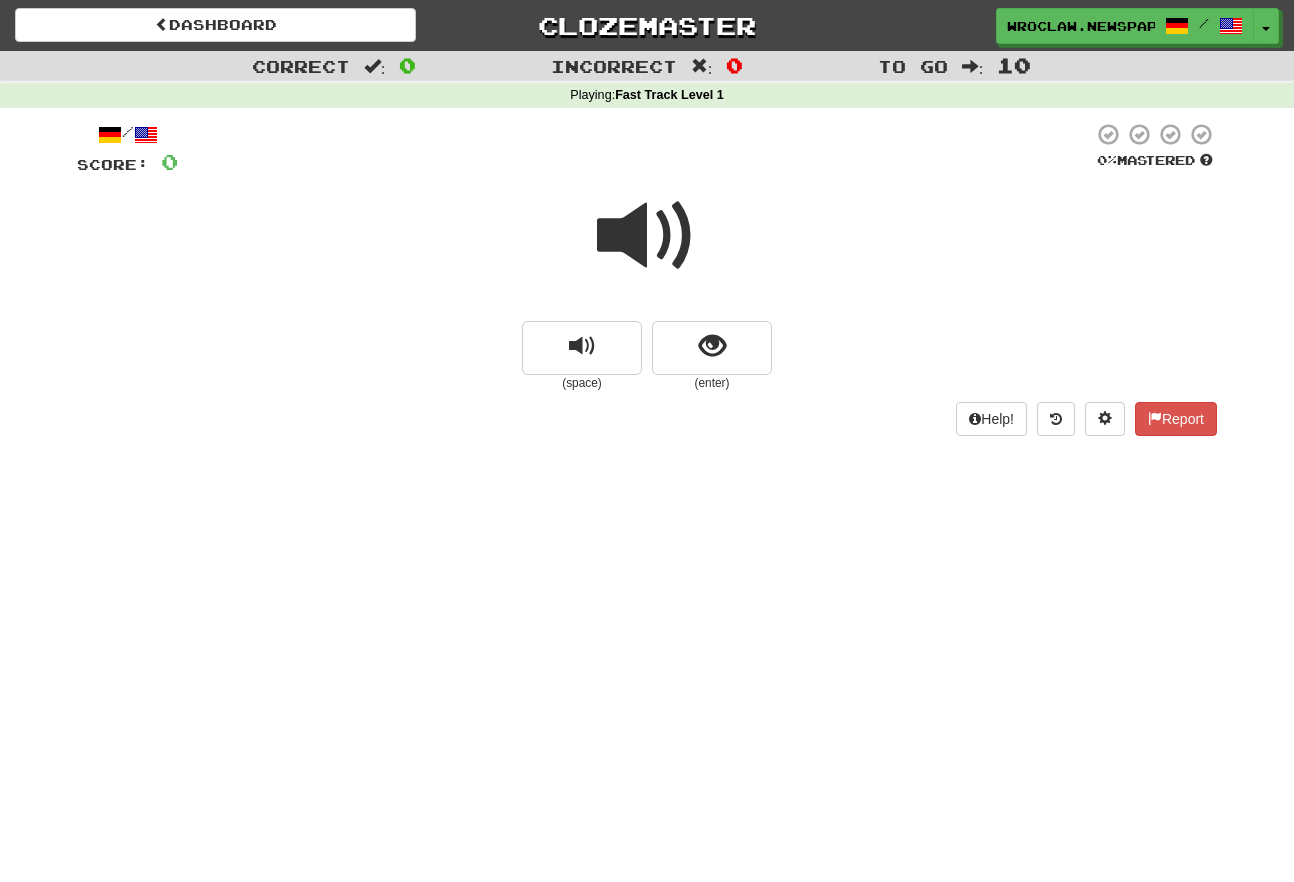 click on "(space) (enter)" at bounding box center (647, 356) 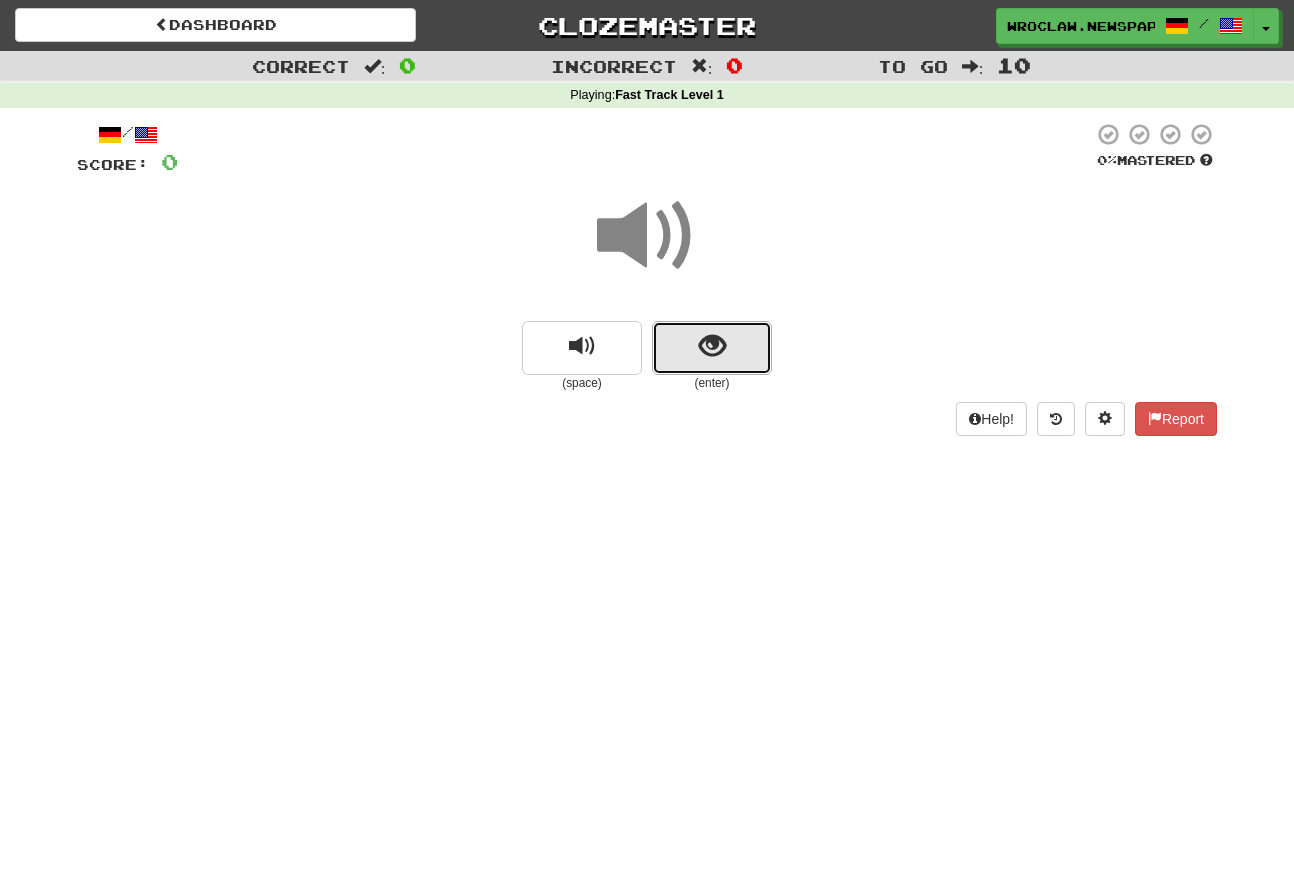 click at bounding box center (712, 348) 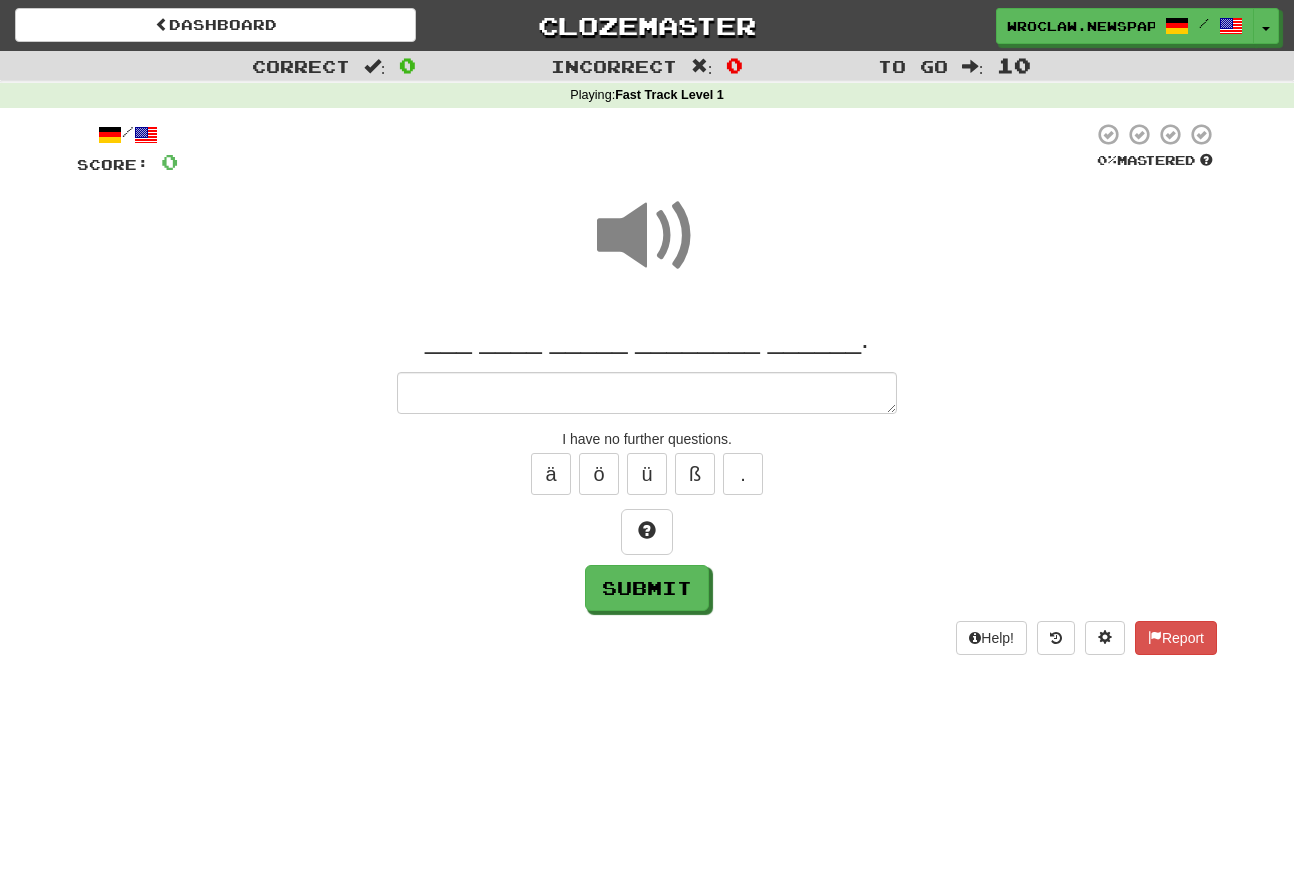 type on "*" 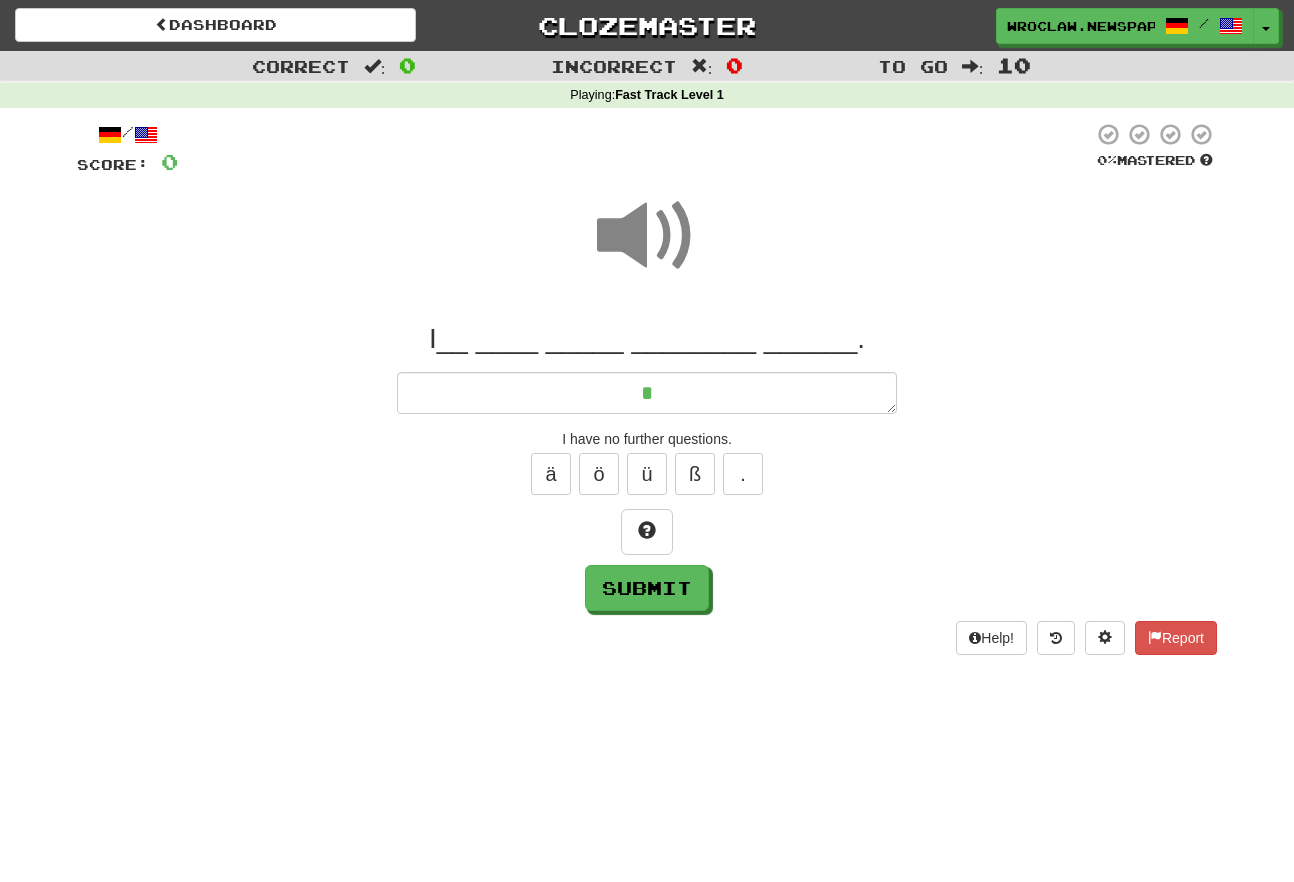 type on "*" 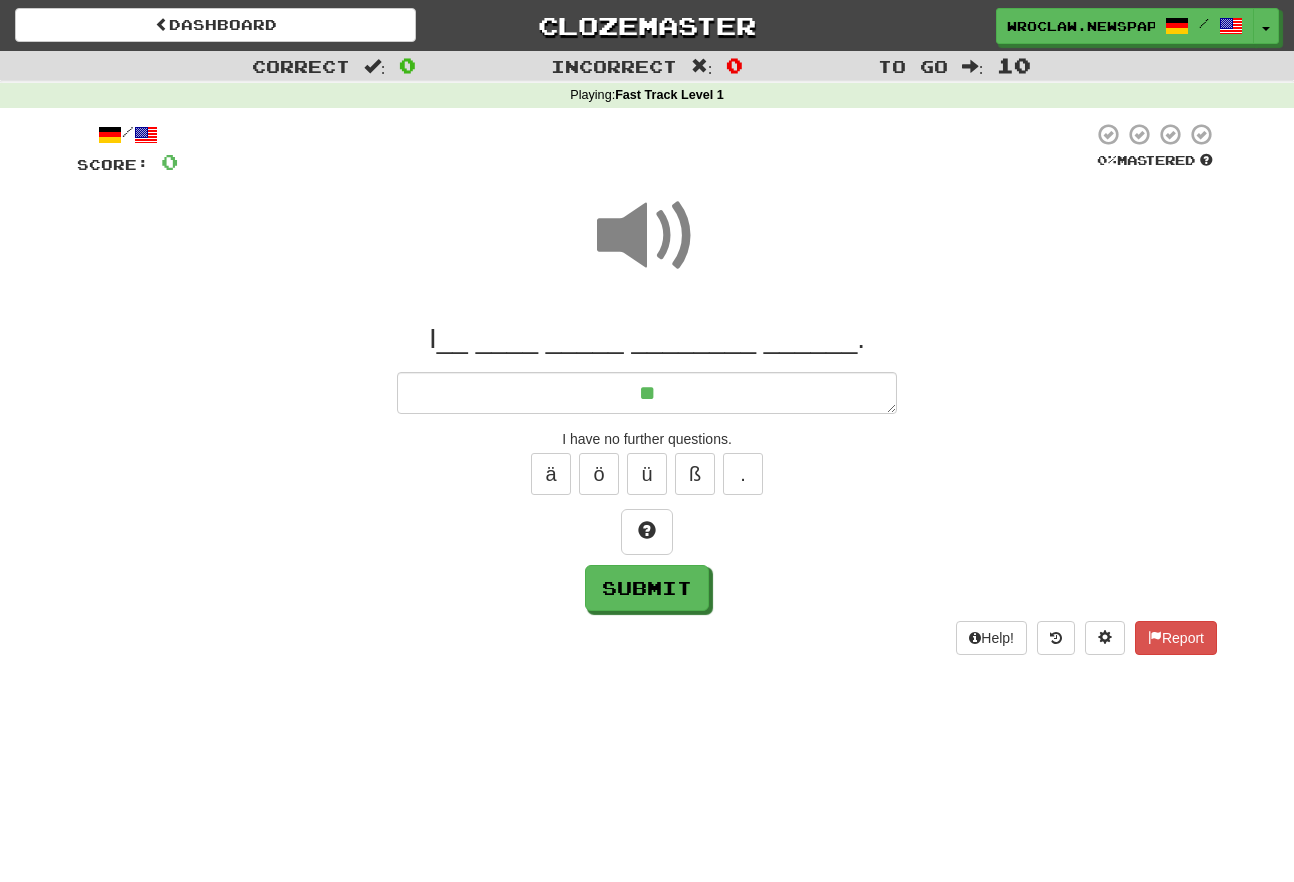type on "*" 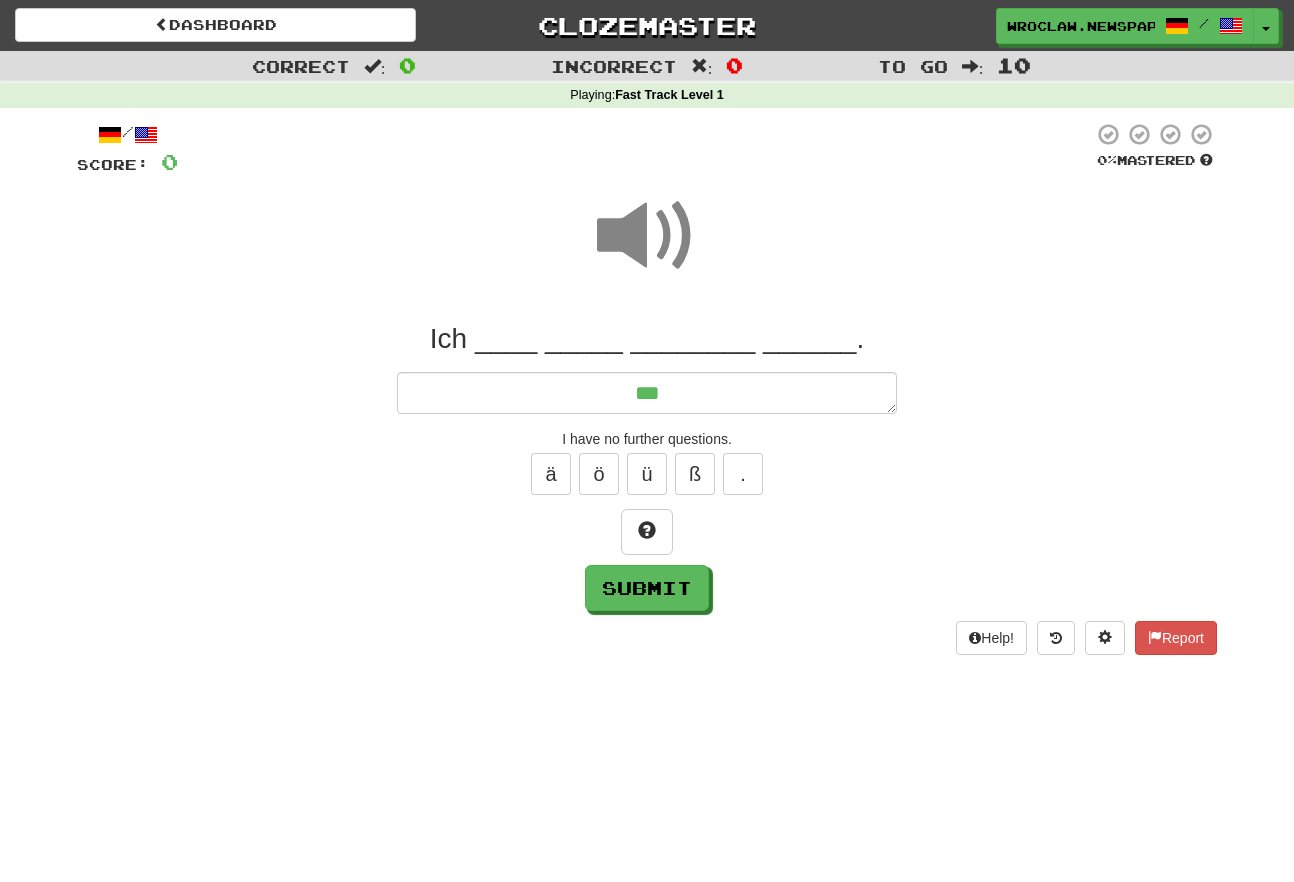 type on "*" 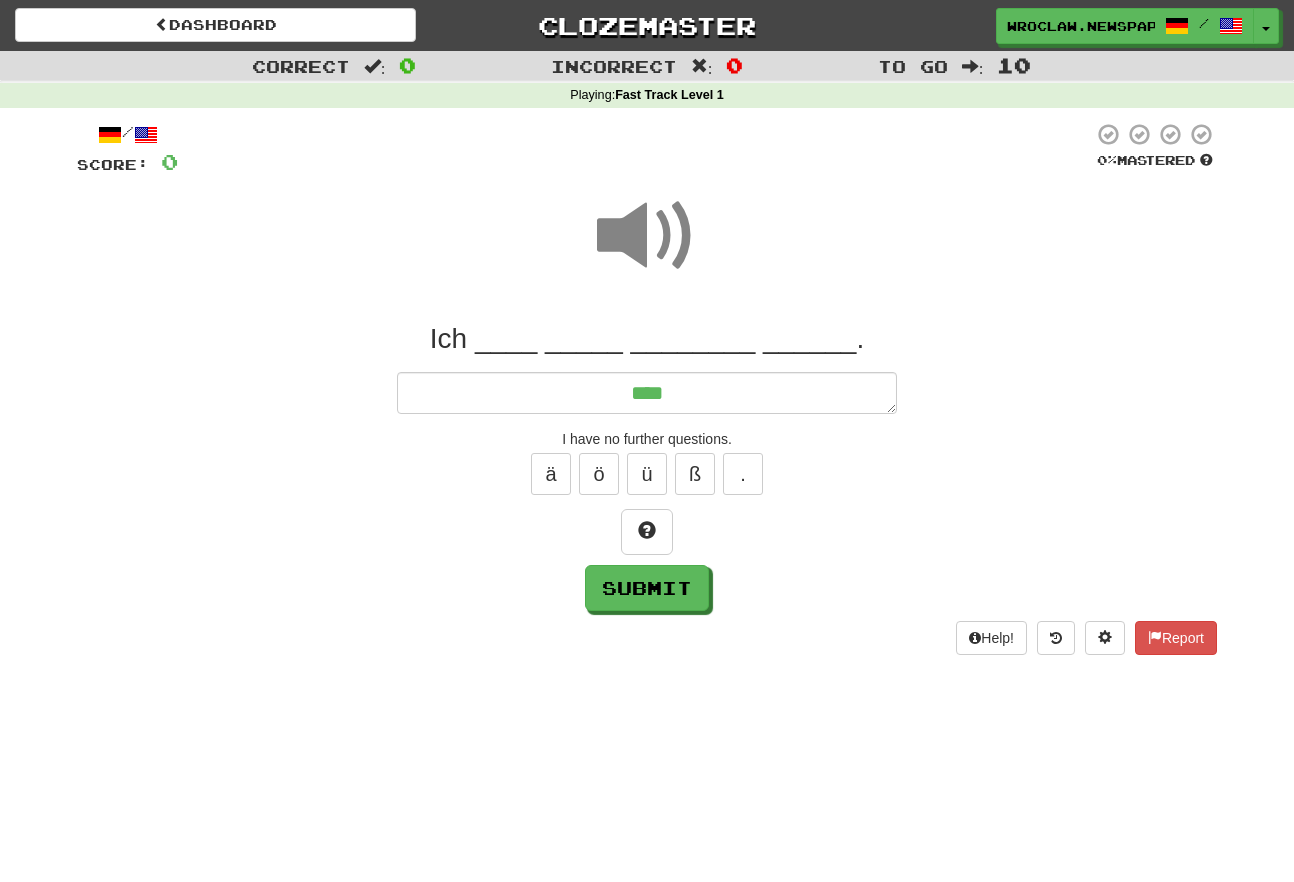 type on "*" 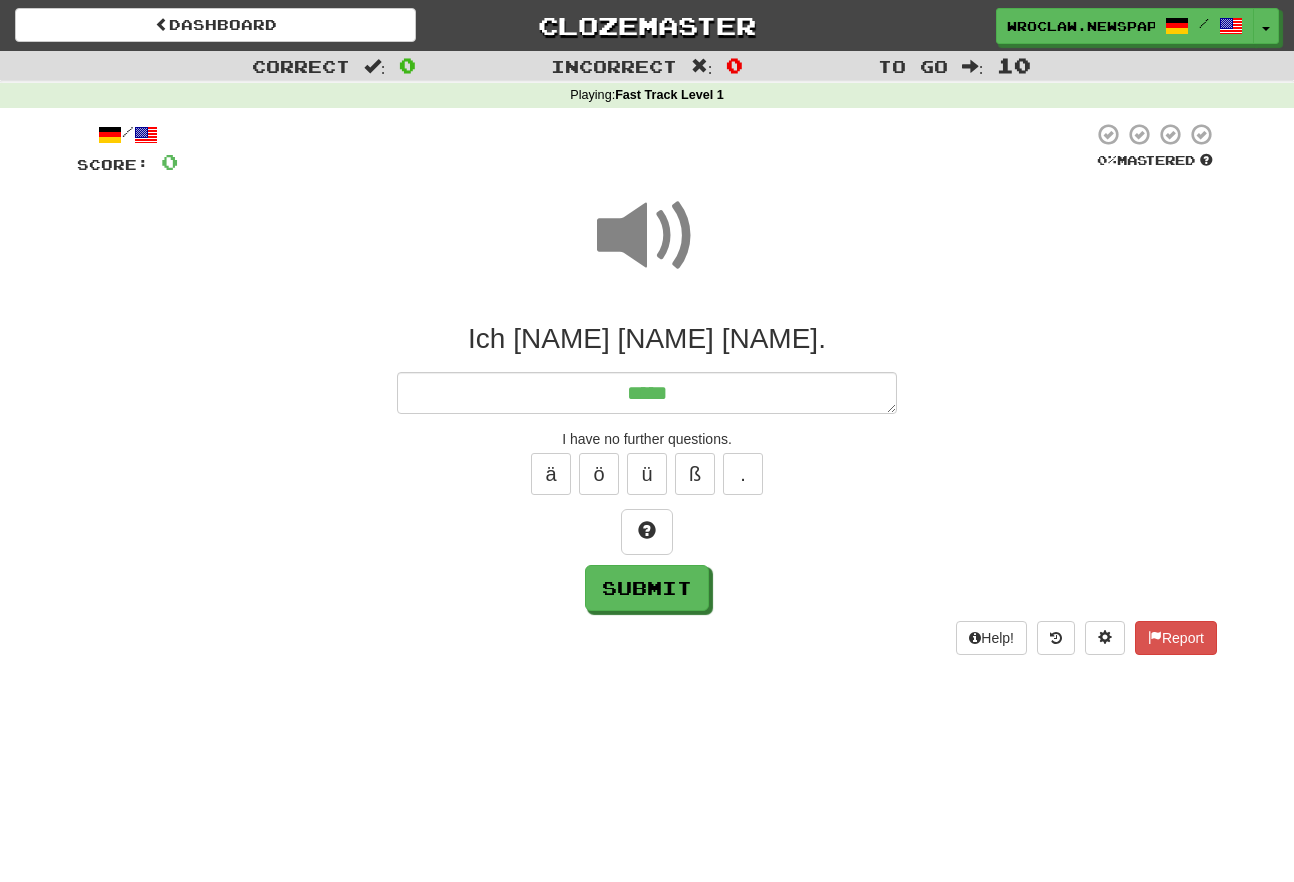 type on "*" 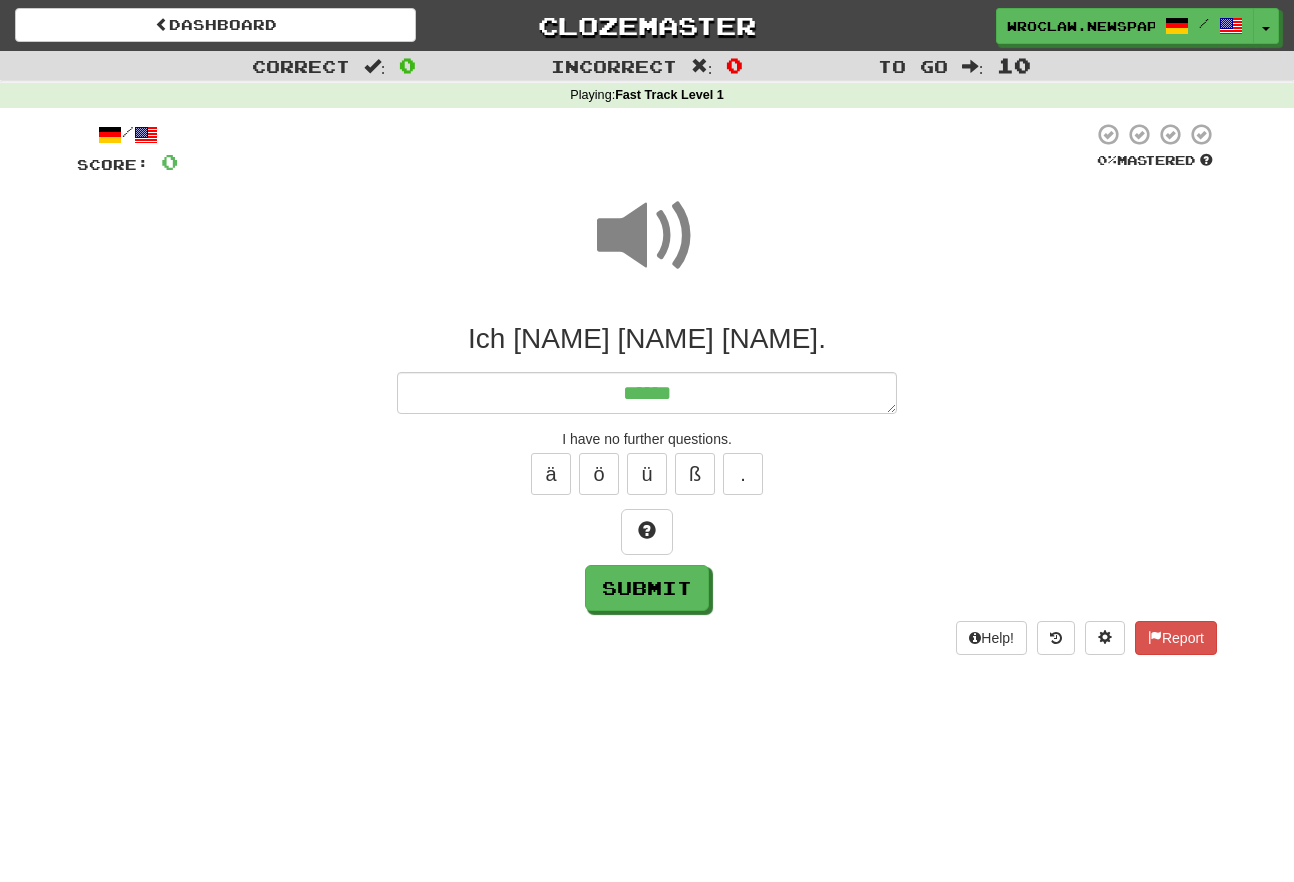 type on "*" 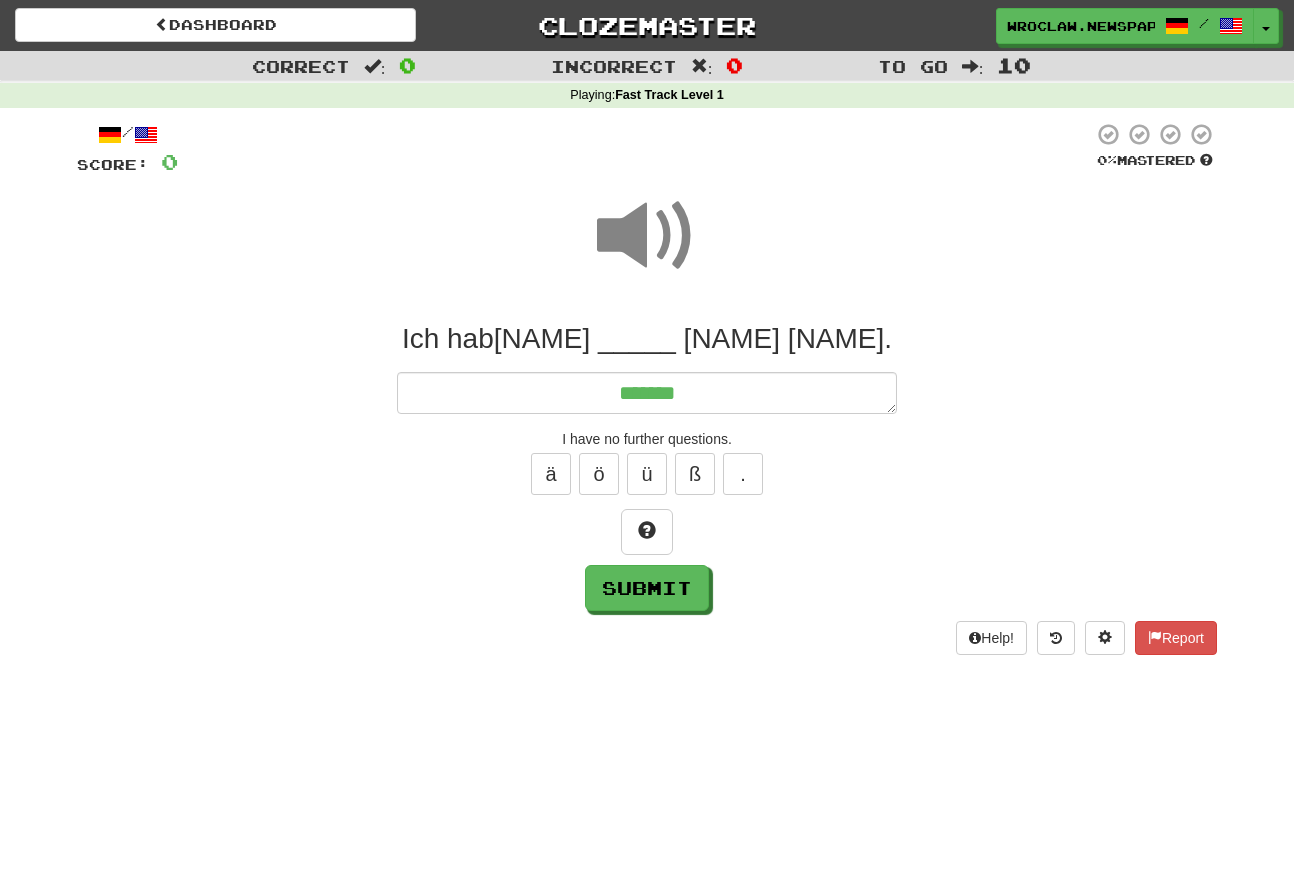 type on "*" 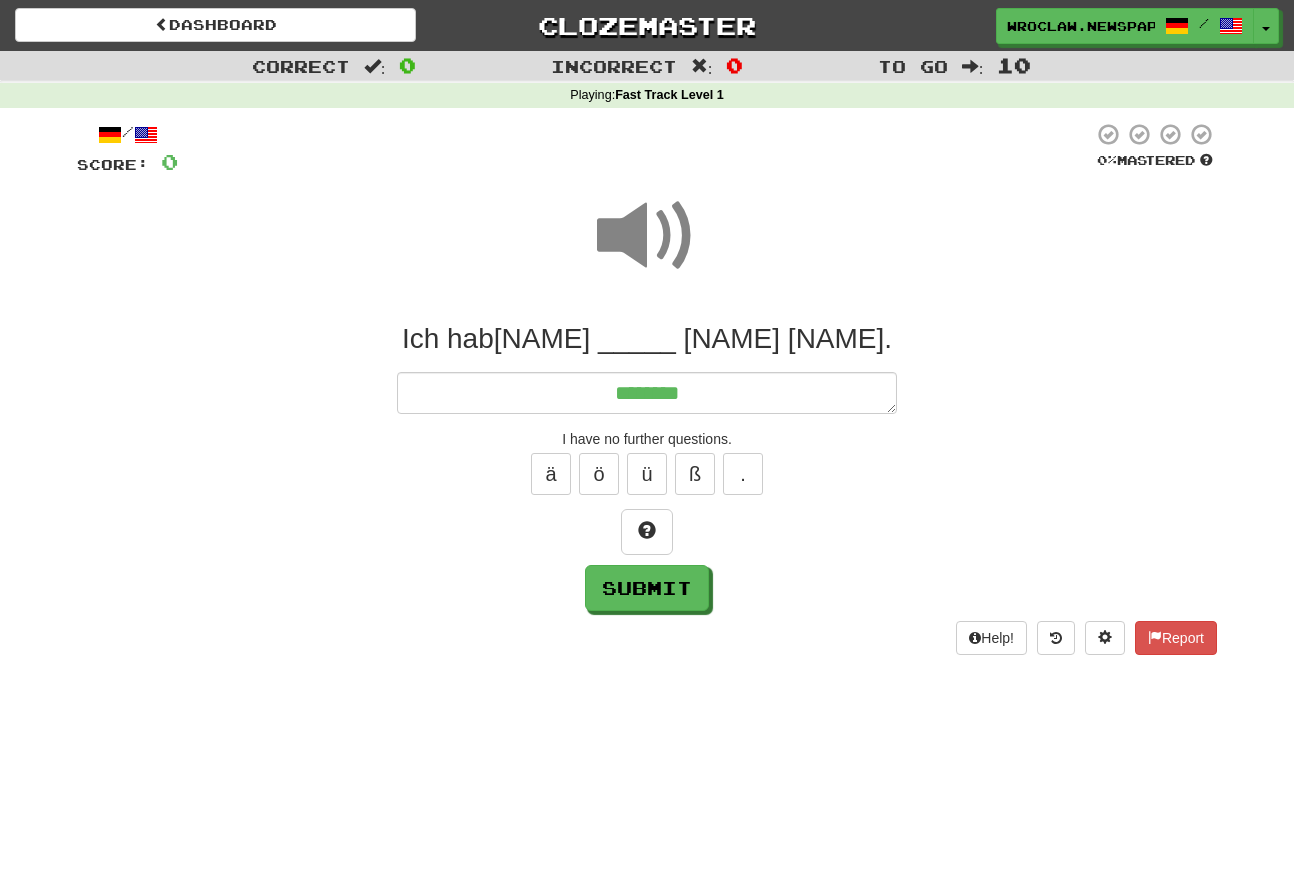 type on "*" 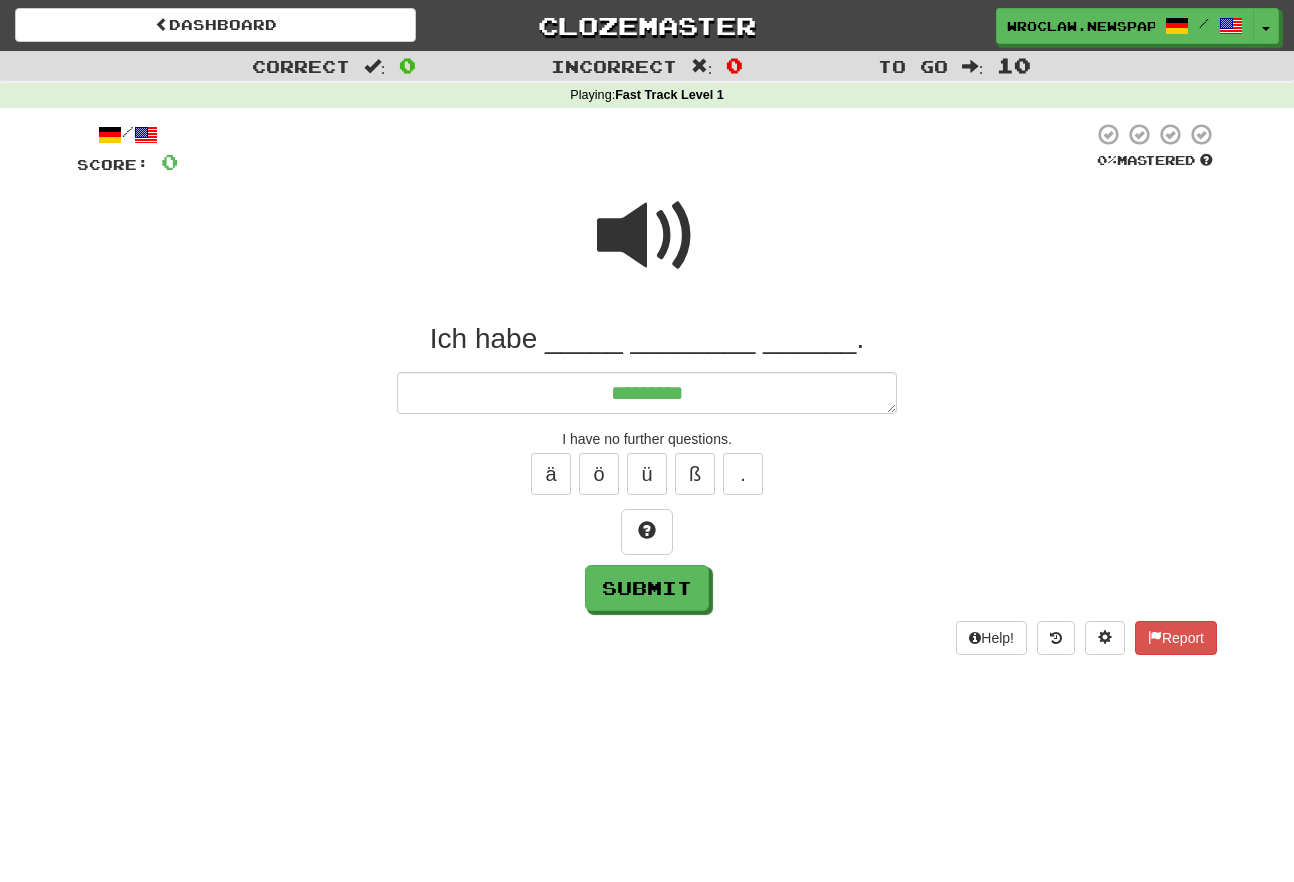 type on "*" 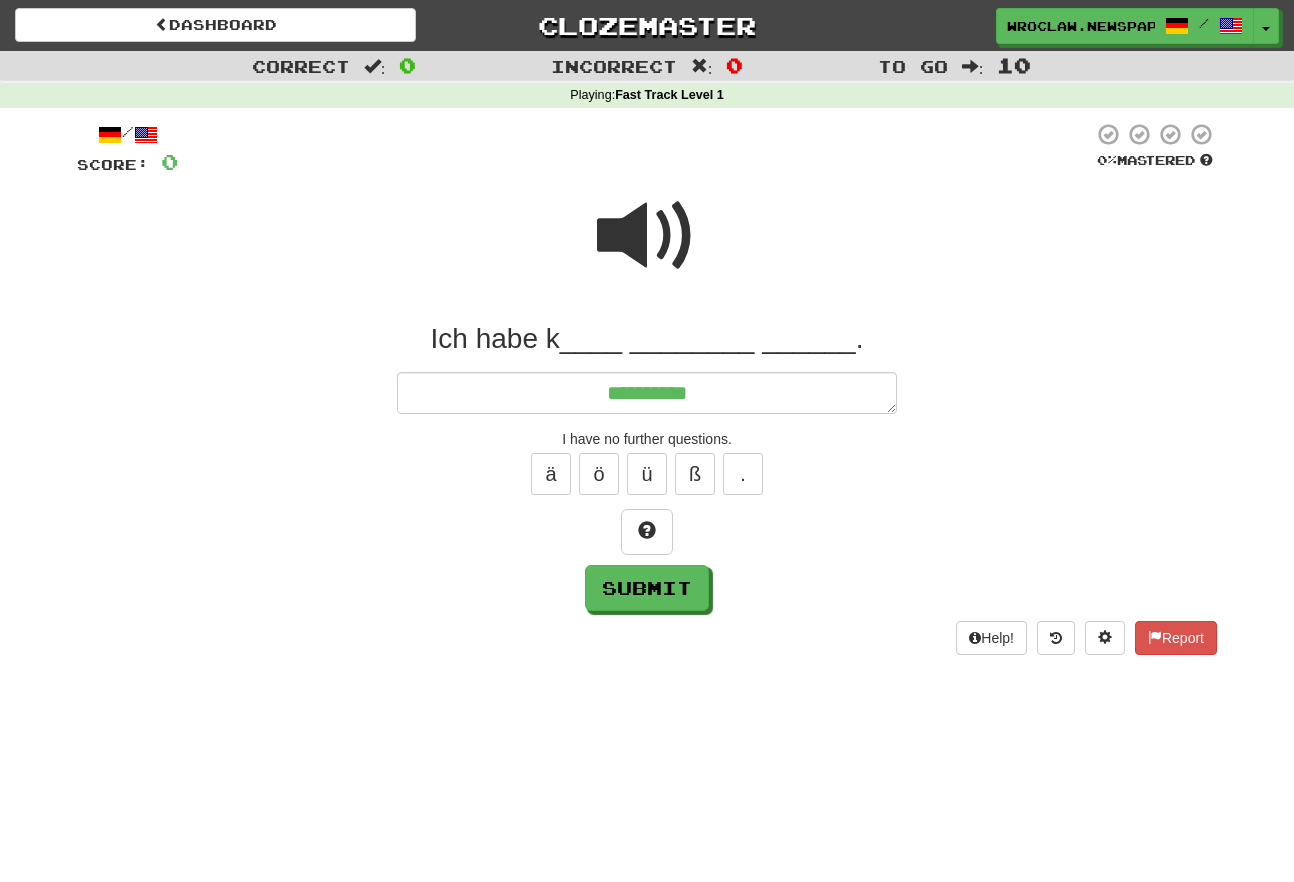 type on "*" 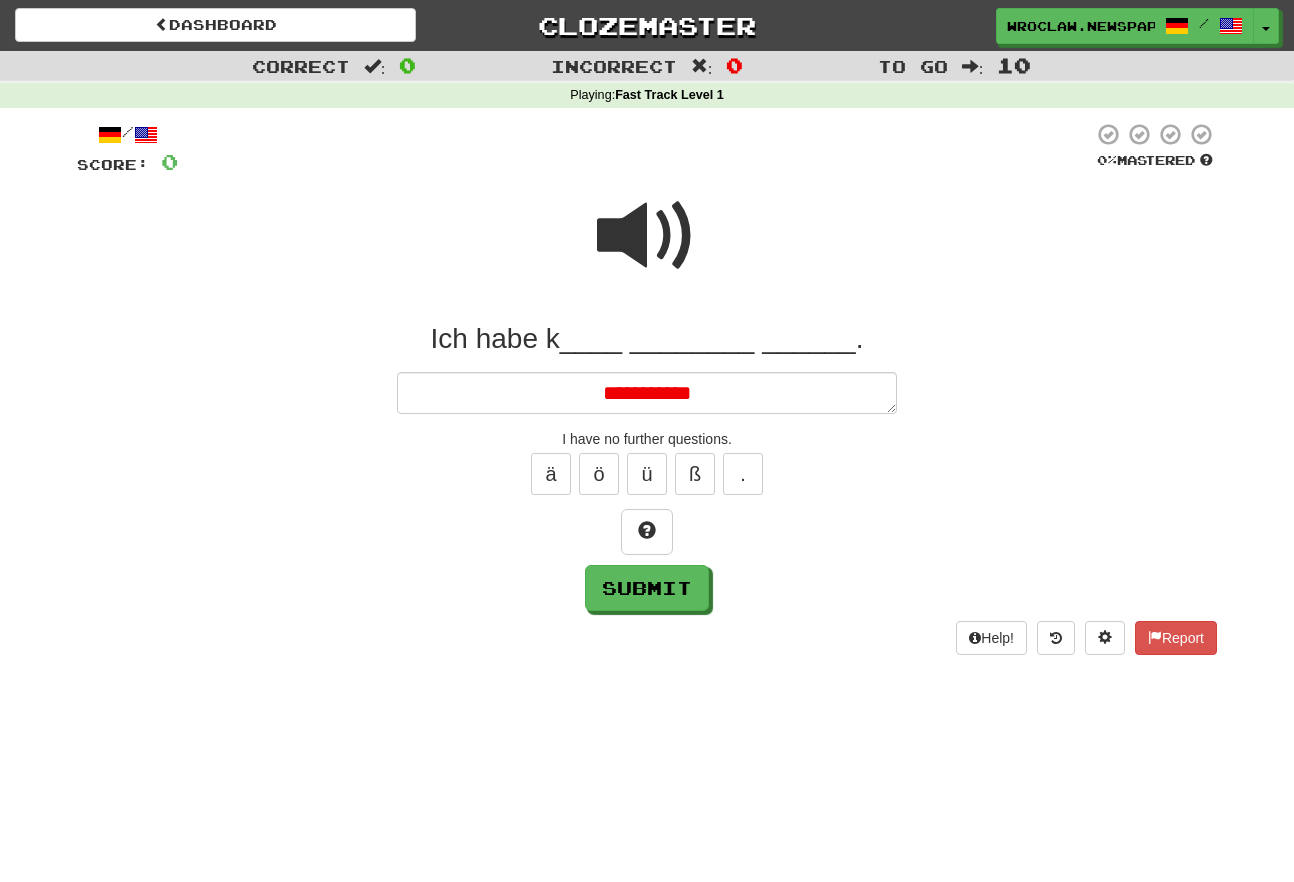 type on "*" 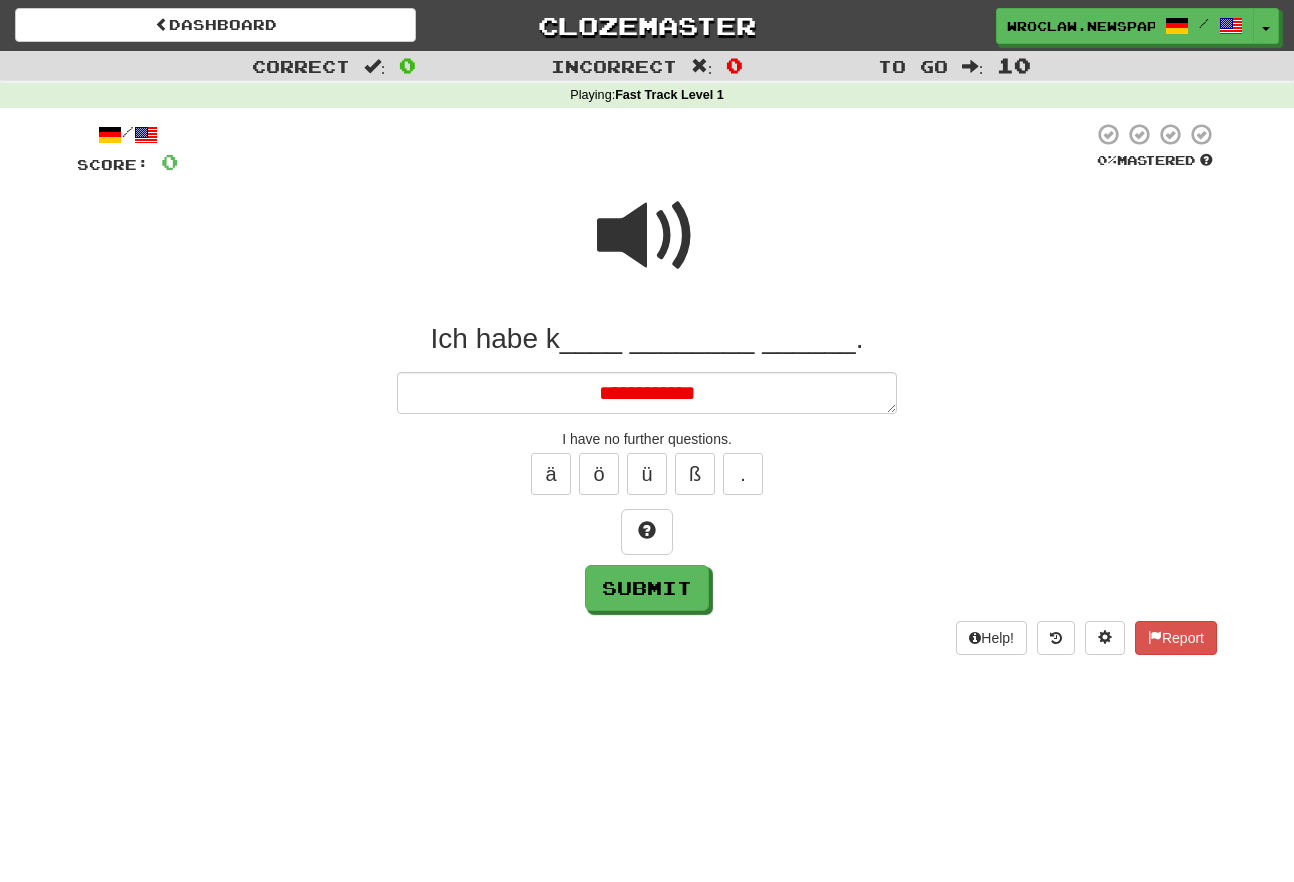 type on "*" 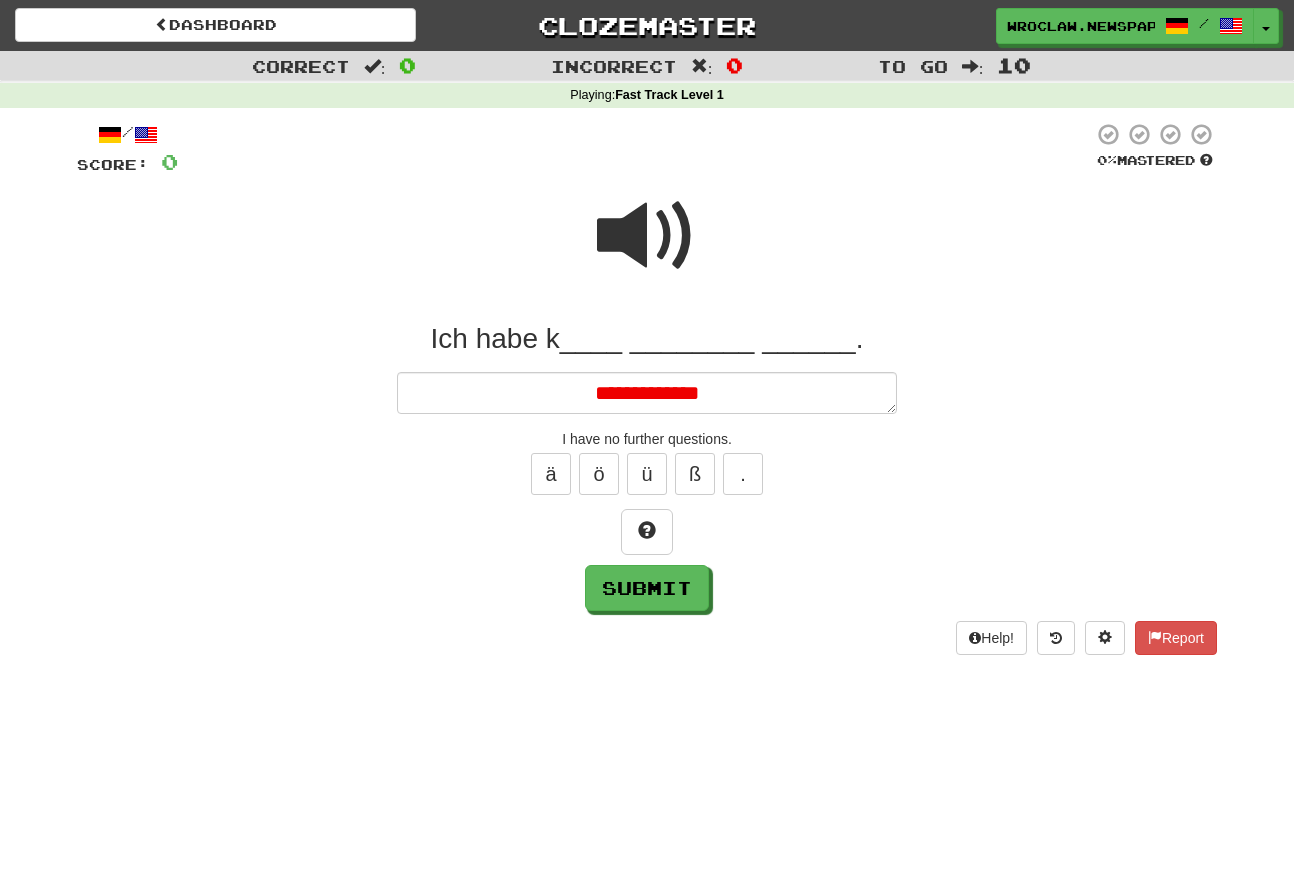 type on "*" 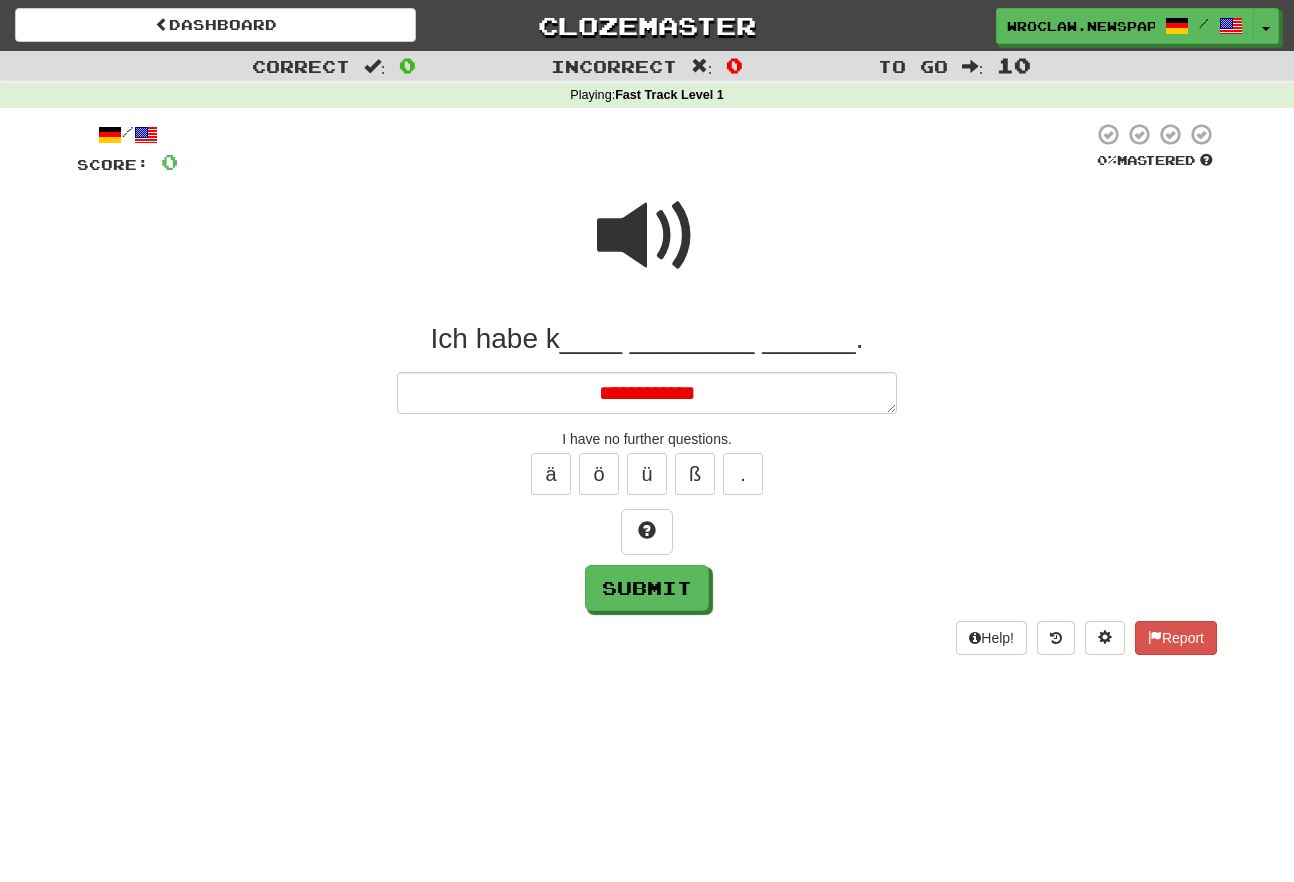 type on "*" 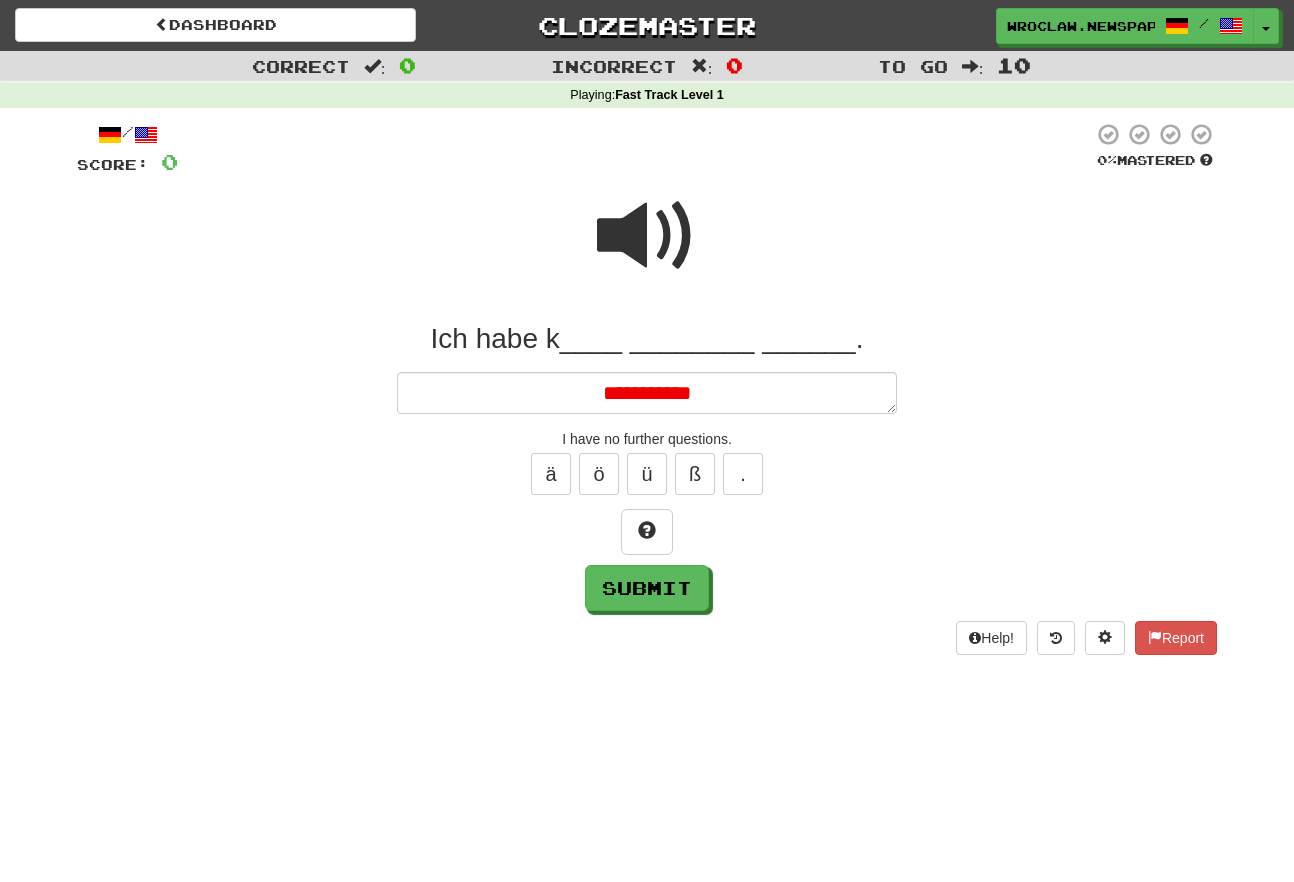 type on "*" 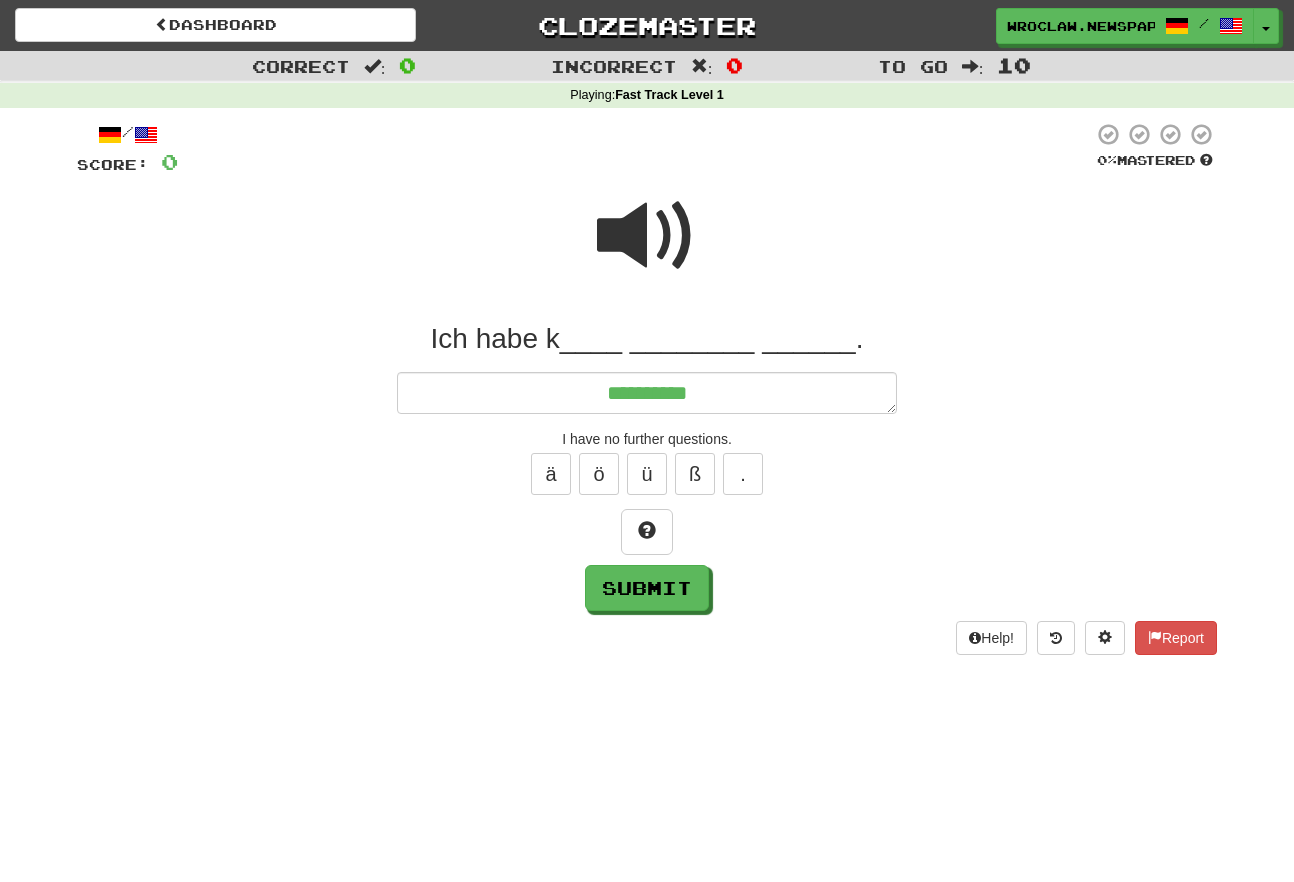 type on "*" 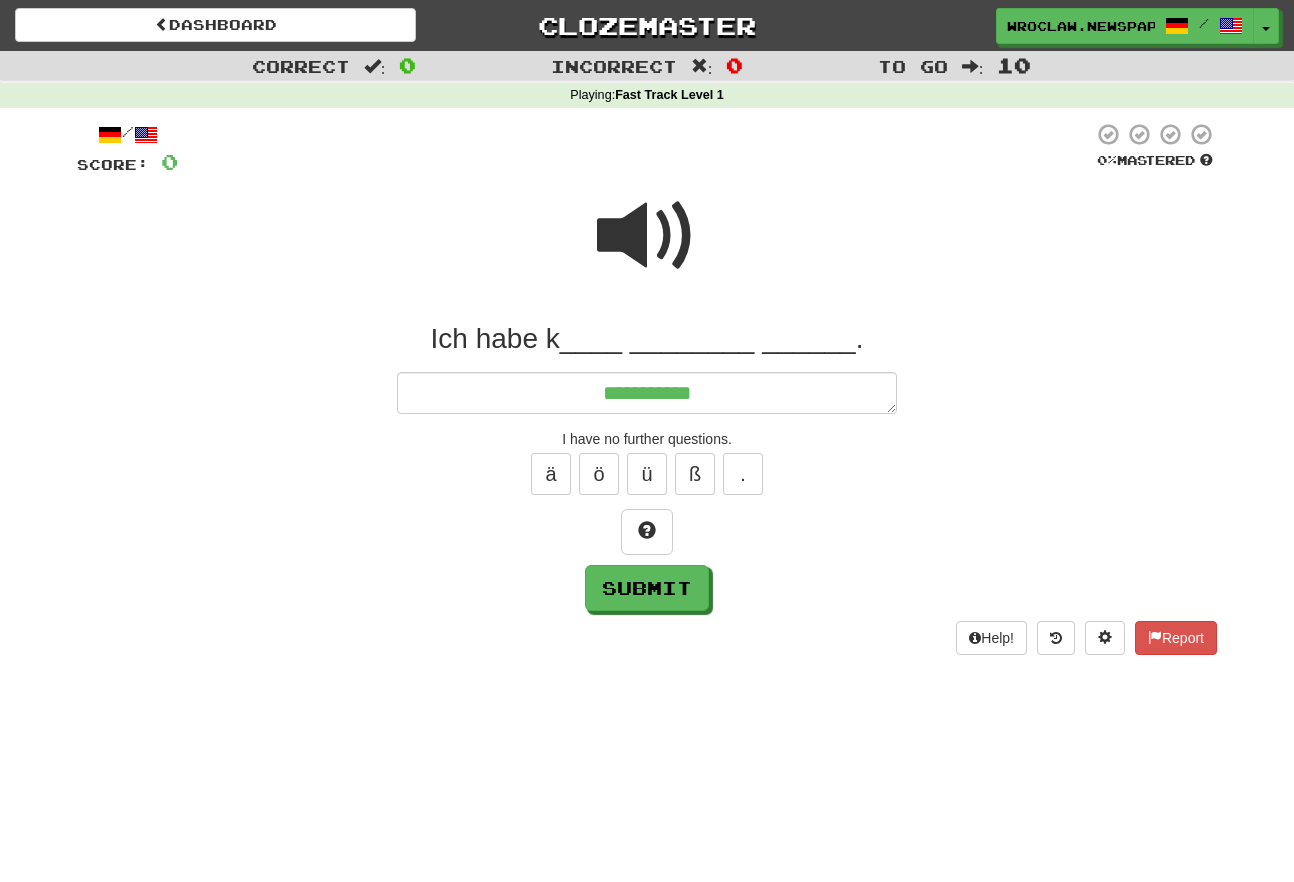 type on "*" 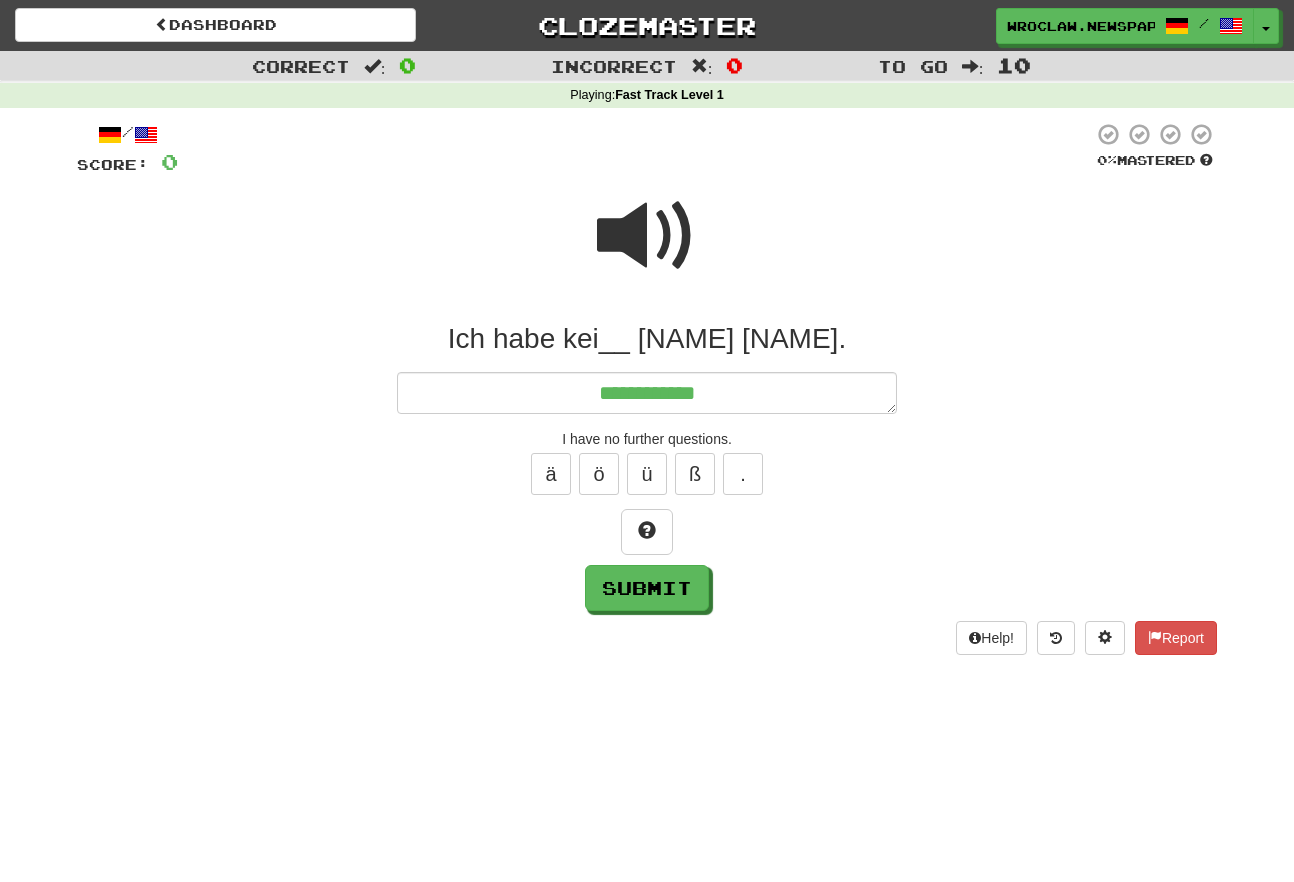 type on "*" 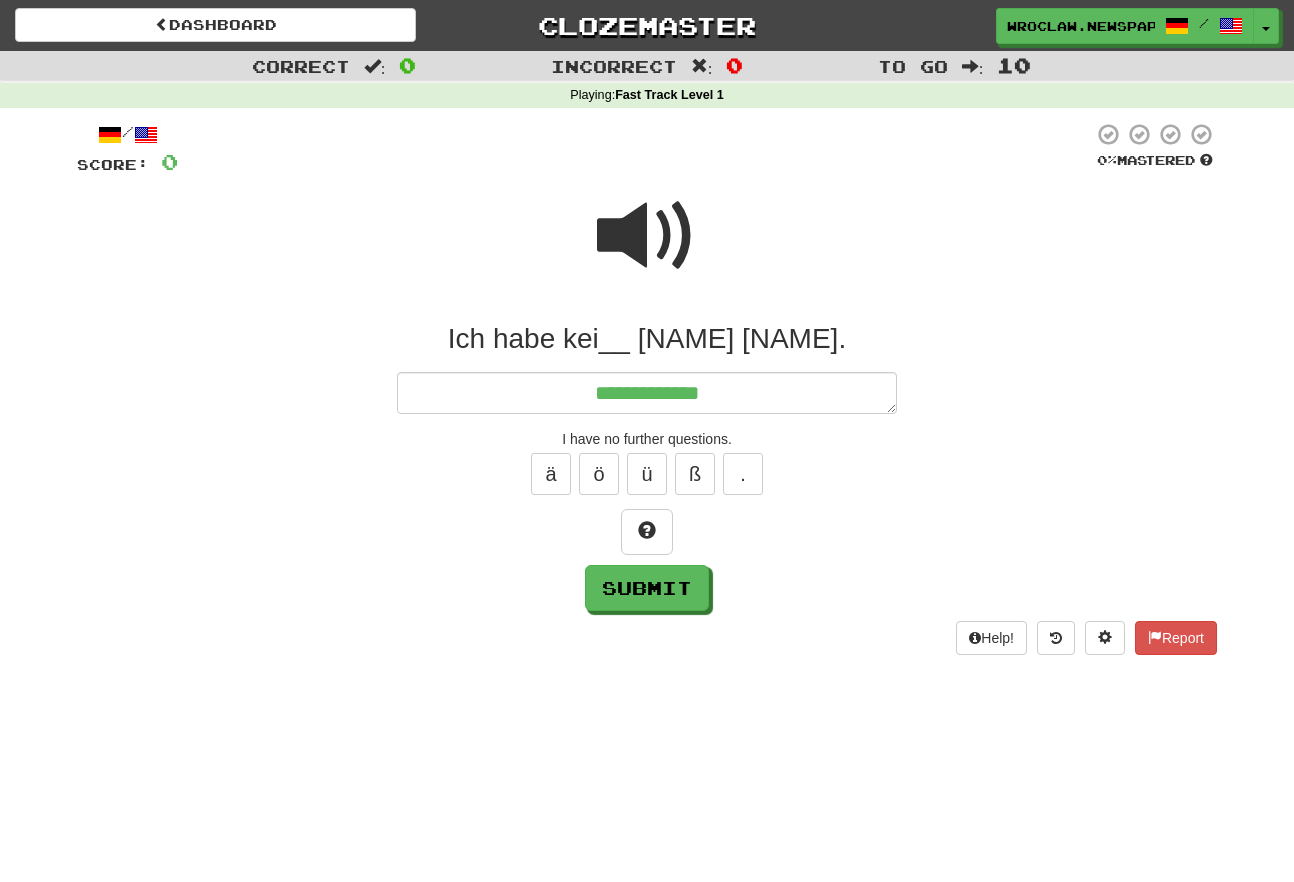 type on "*" 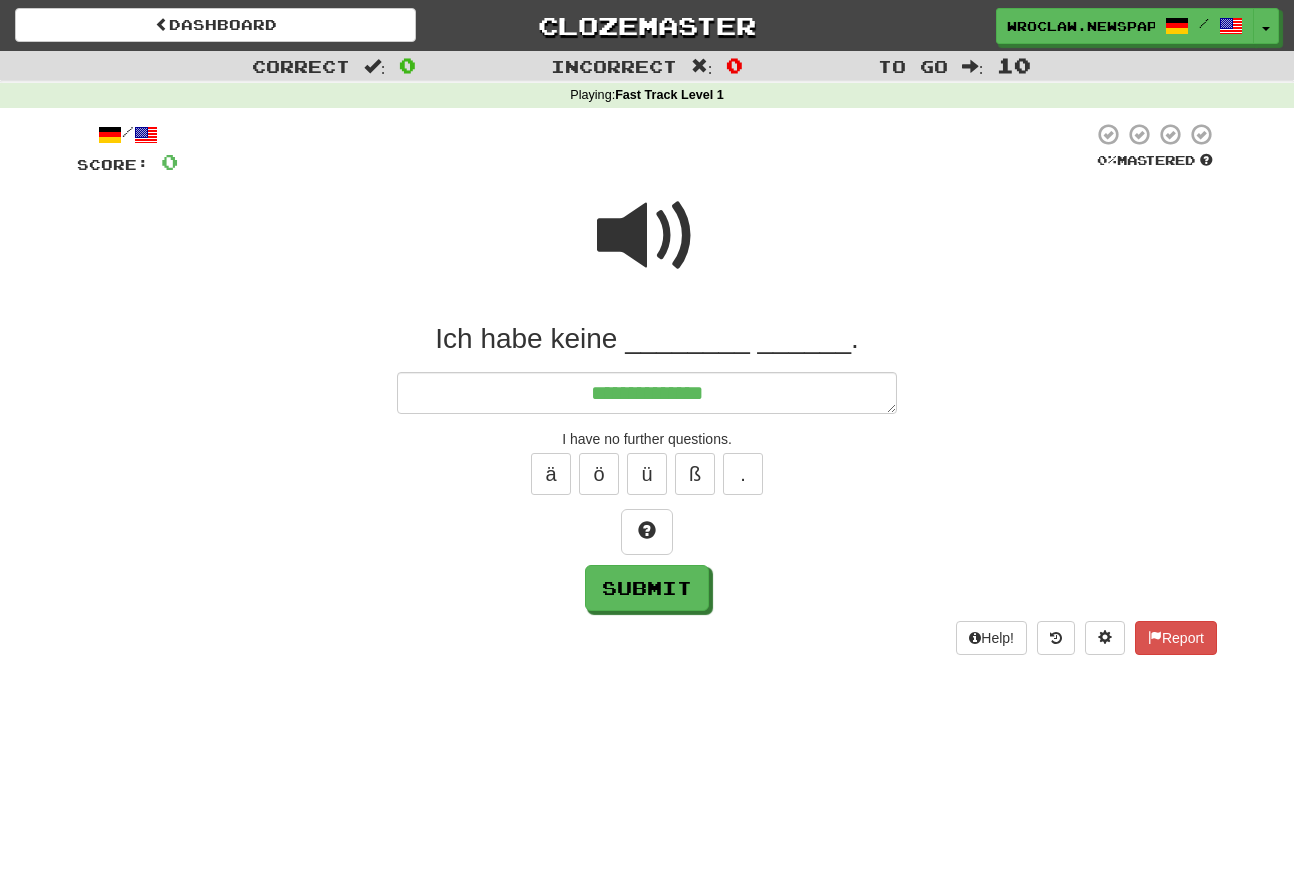 type on "*" 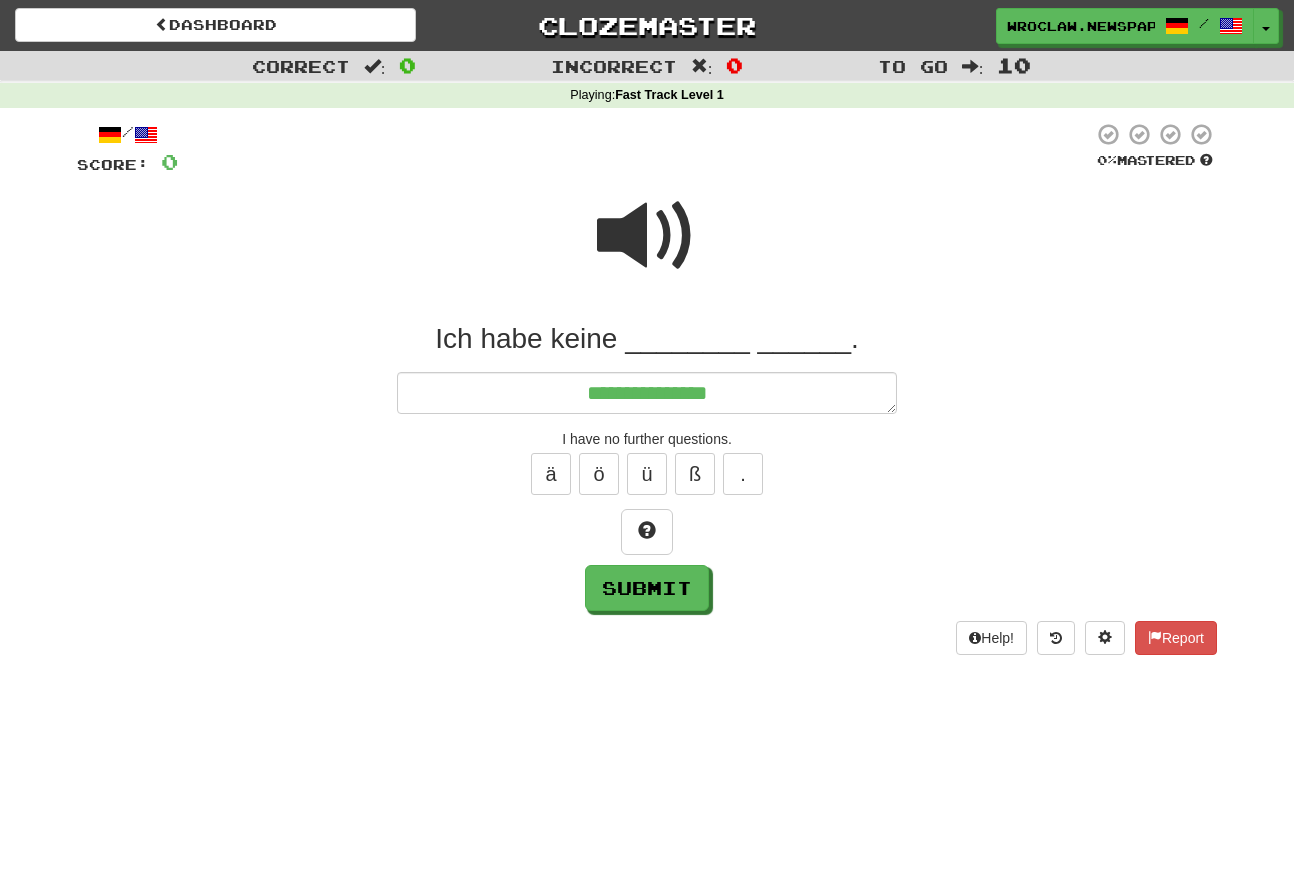 type on "*" 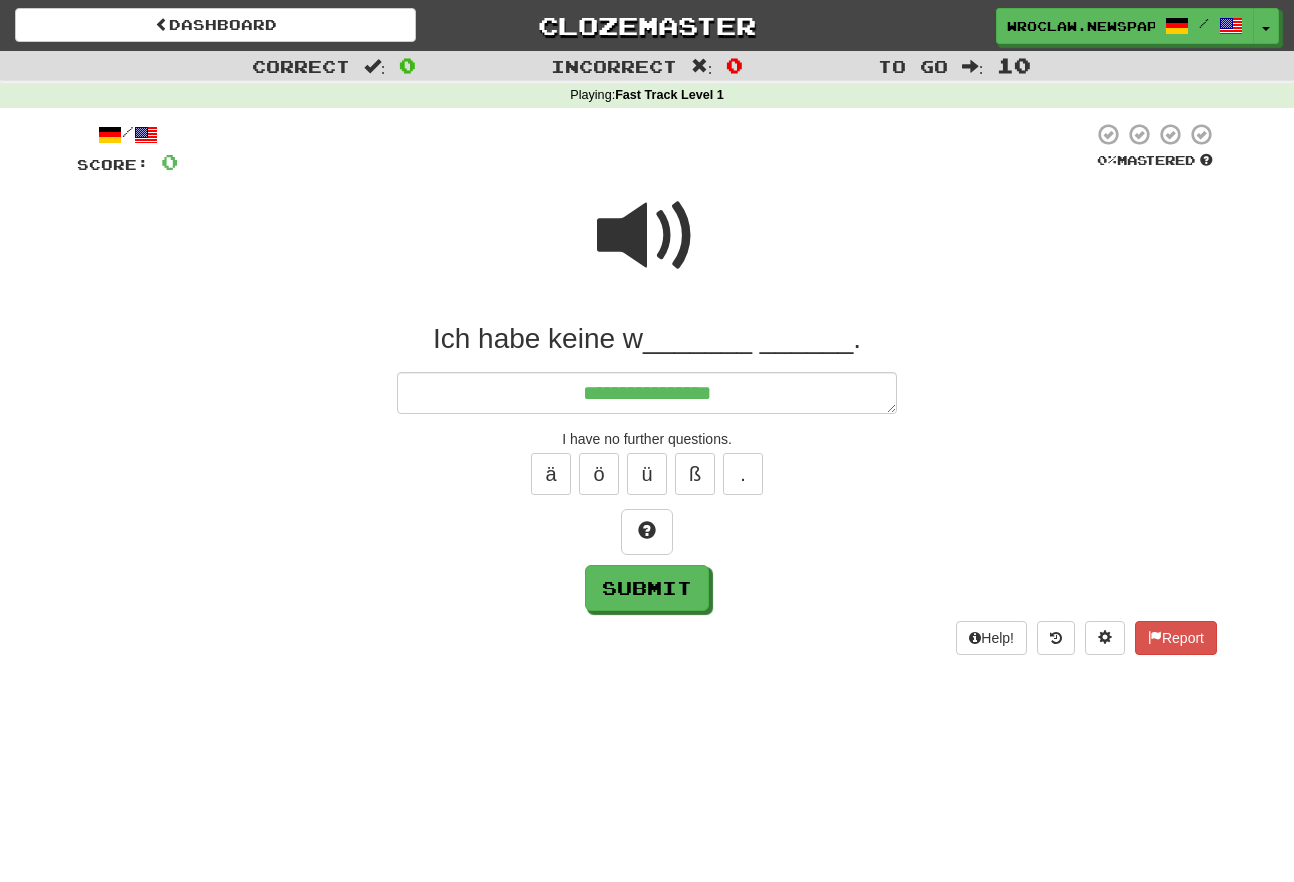 type on "*" 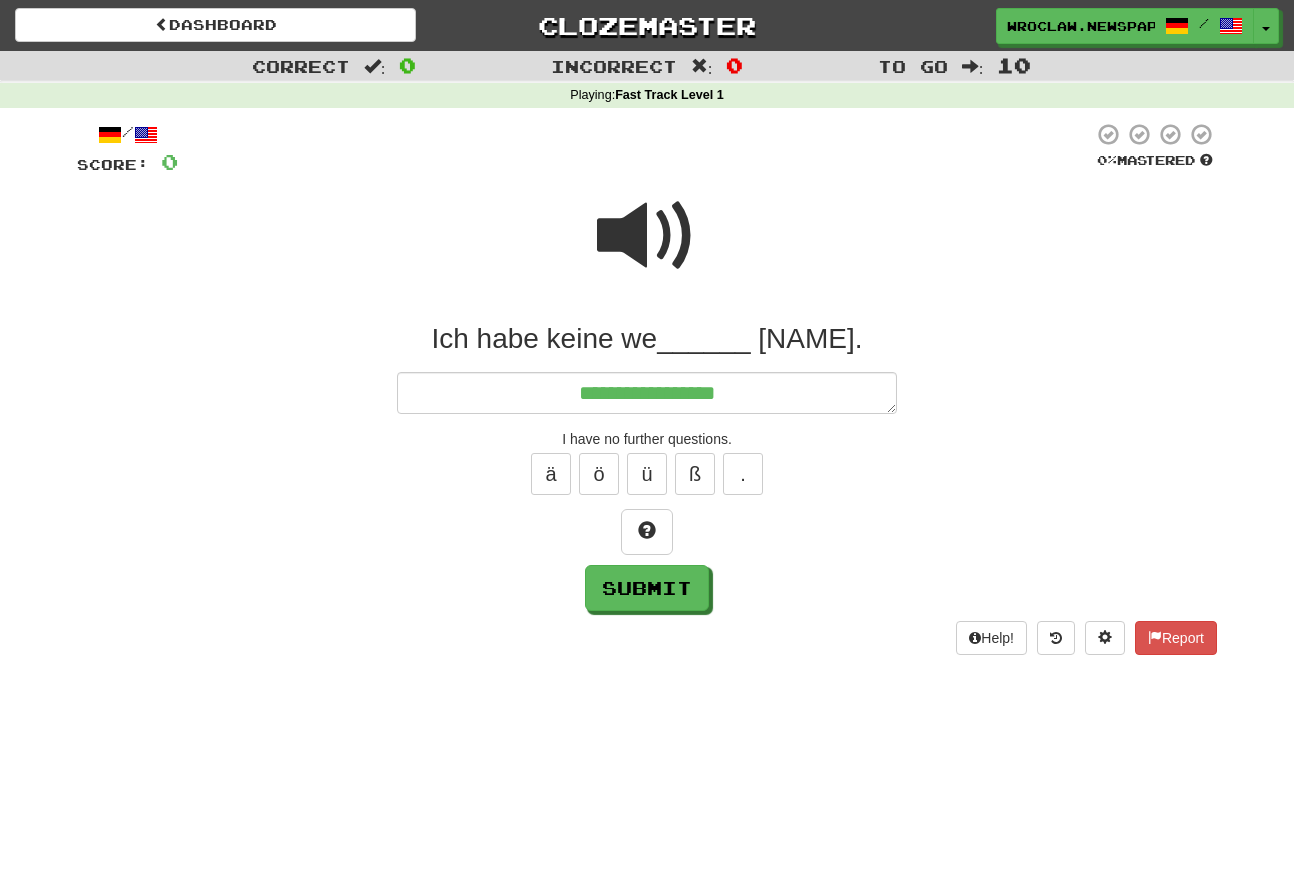 type on "*" 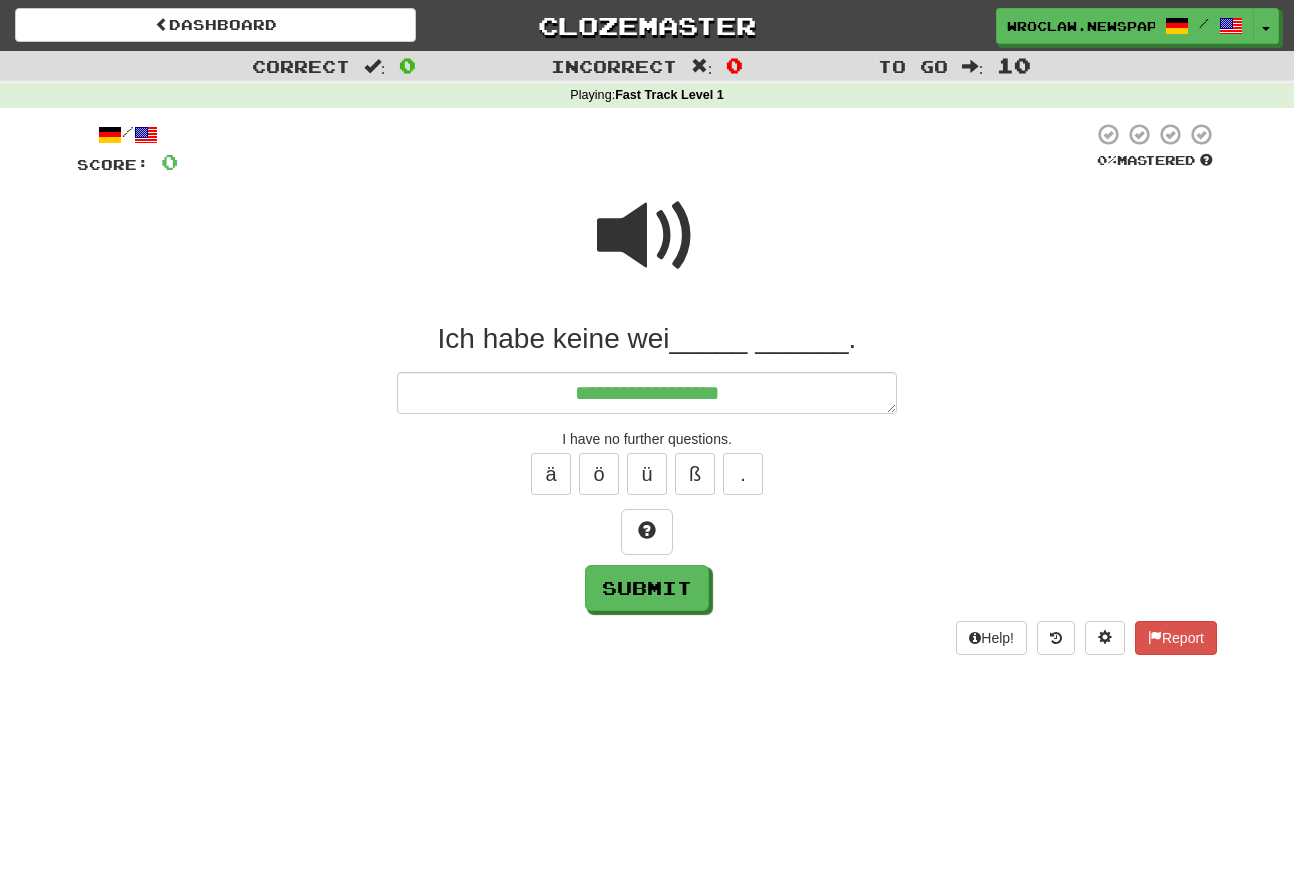 type on "*" 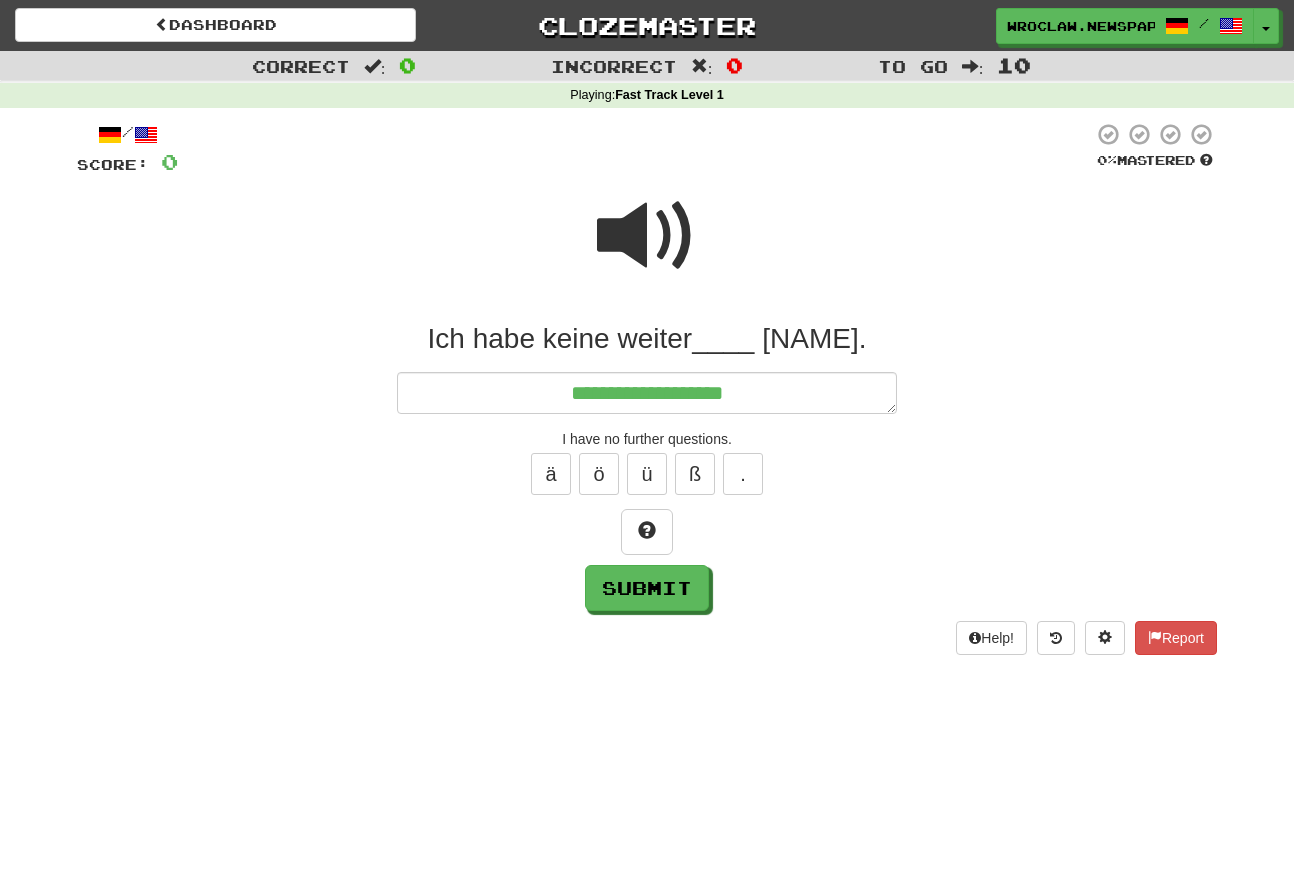type on "*" 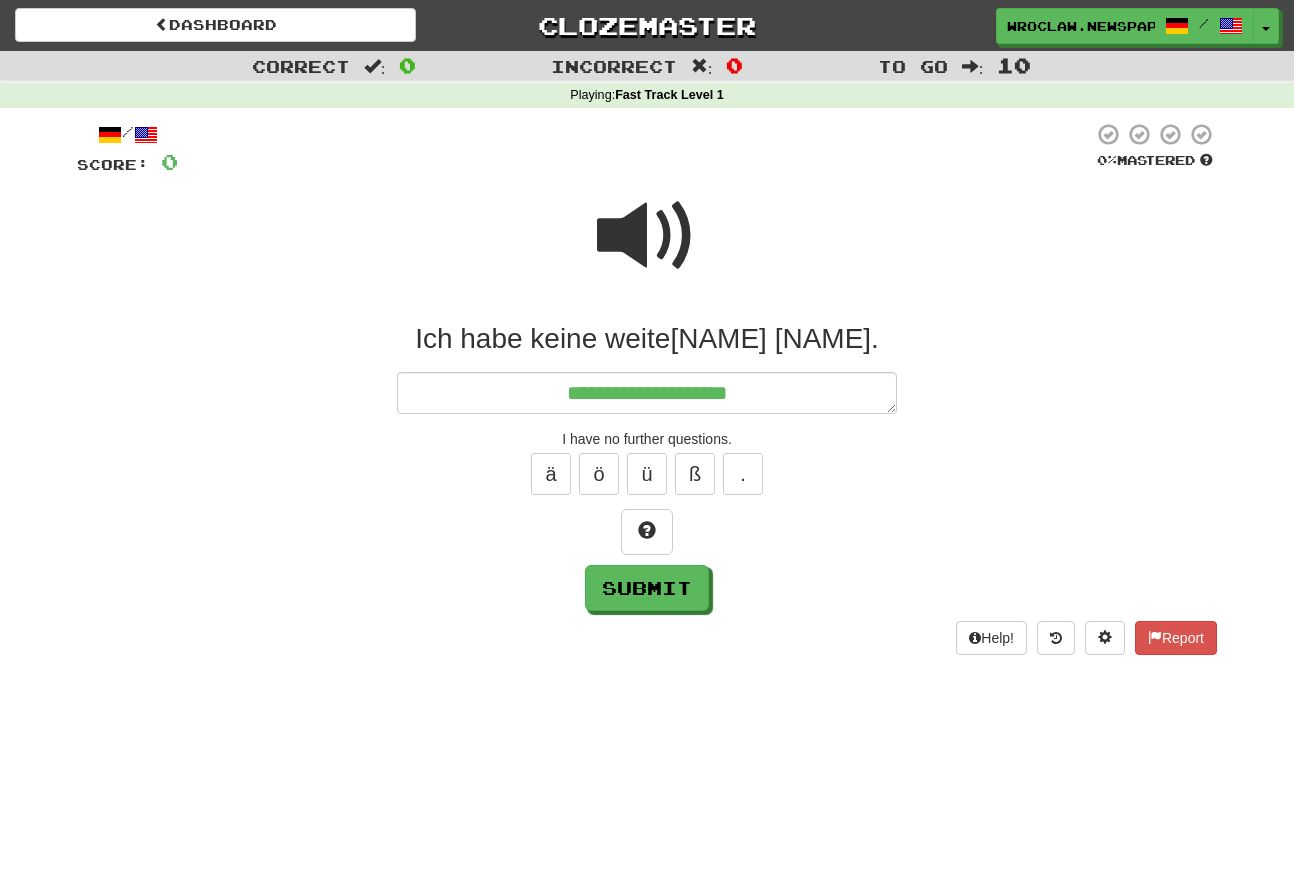 type on "*" 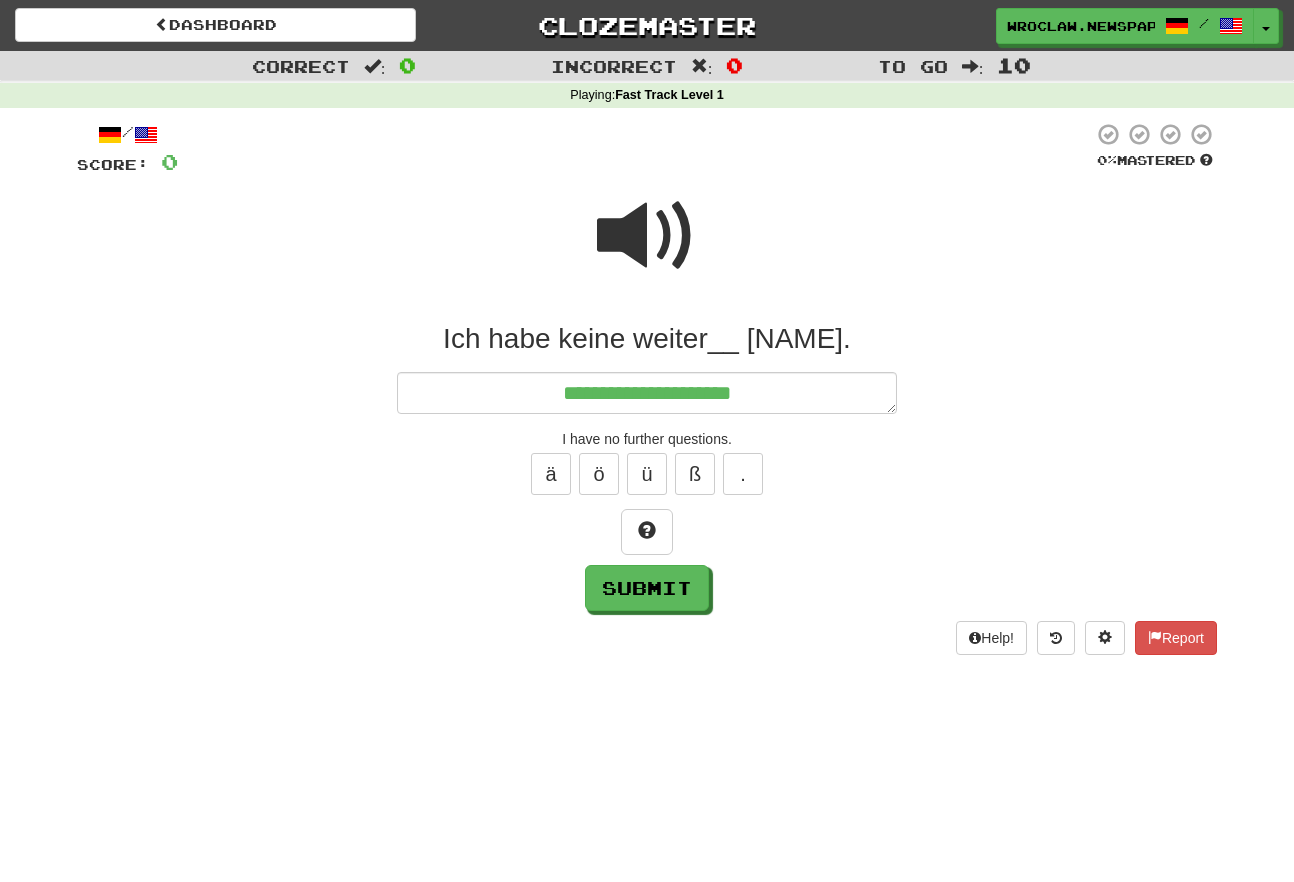 type on "*" 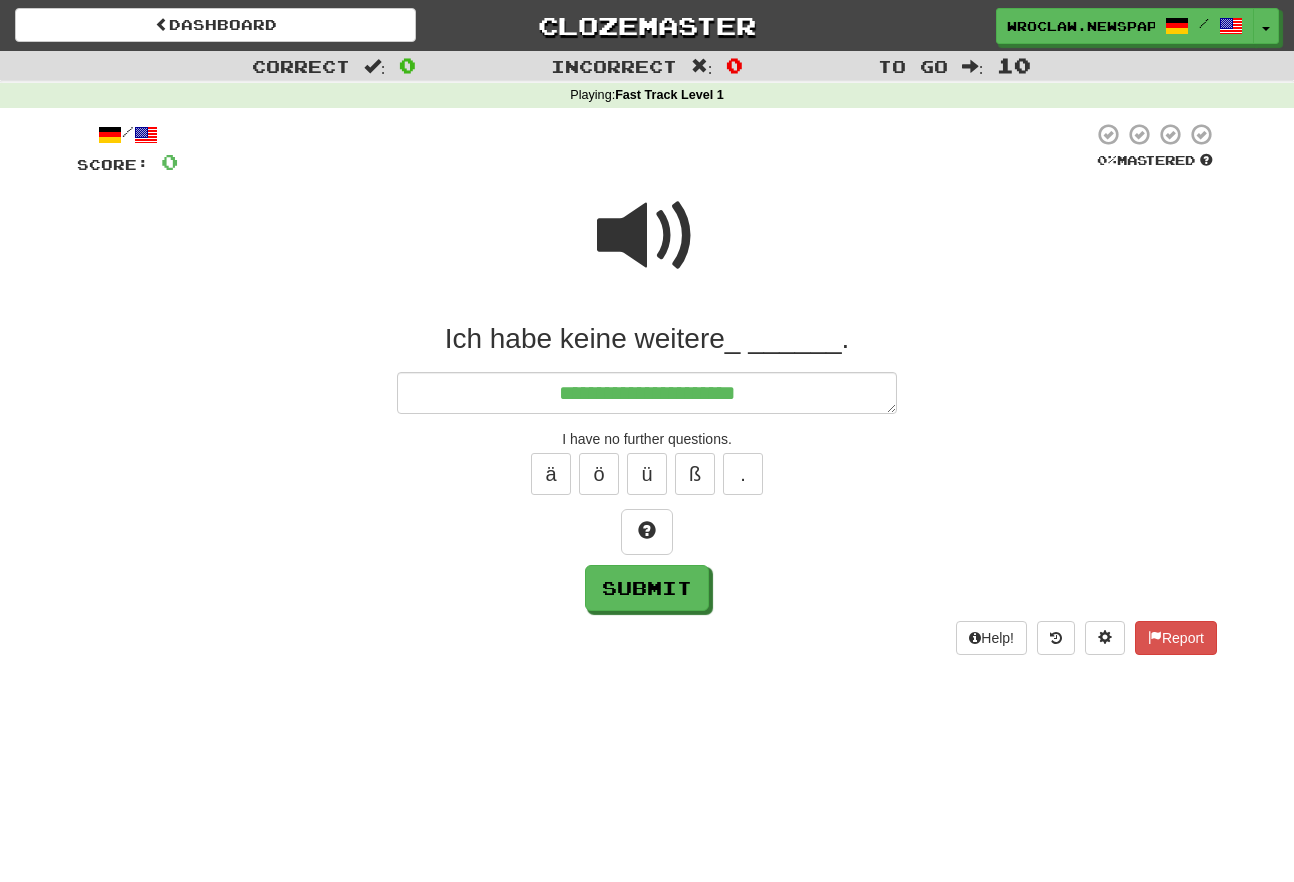 type on "*" 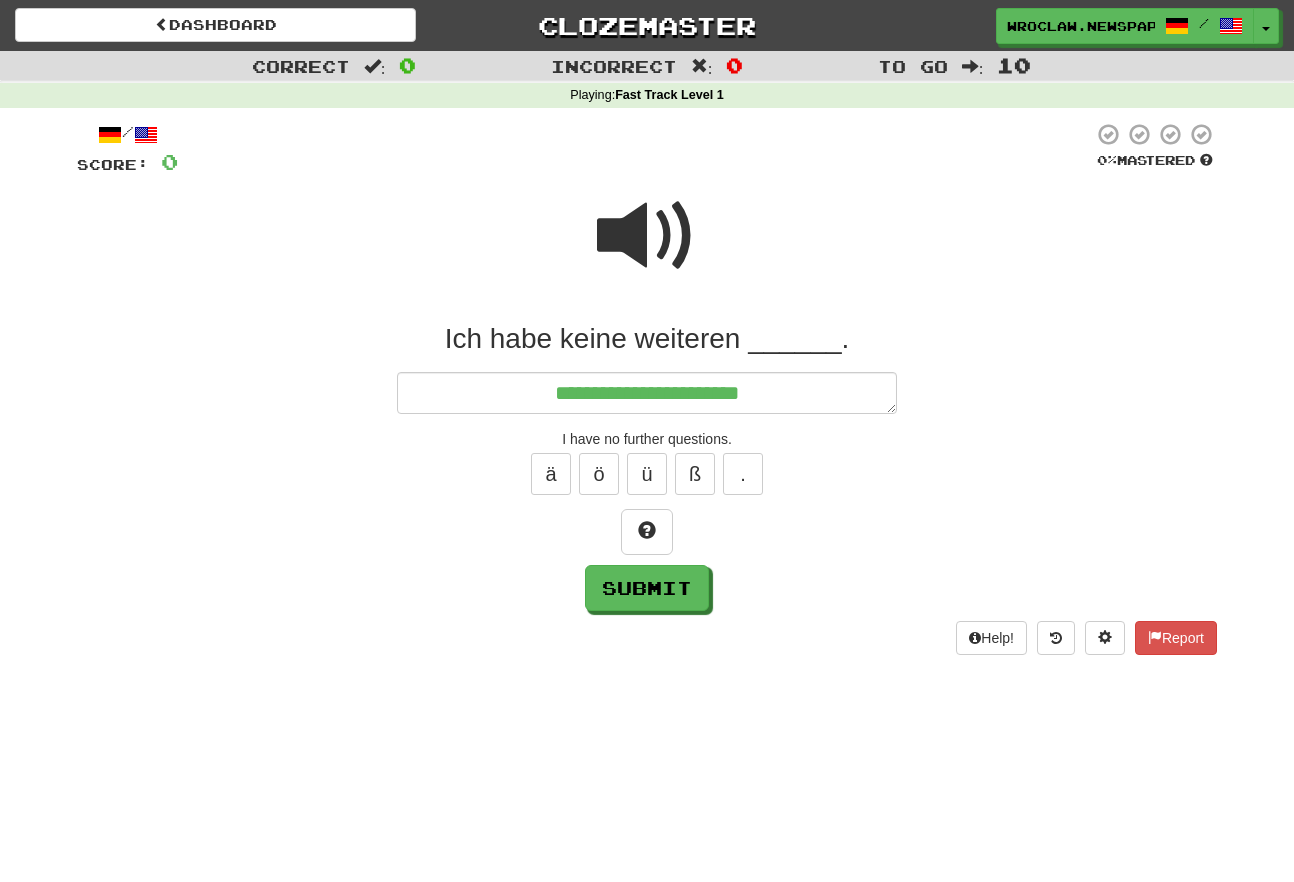 type on "*" 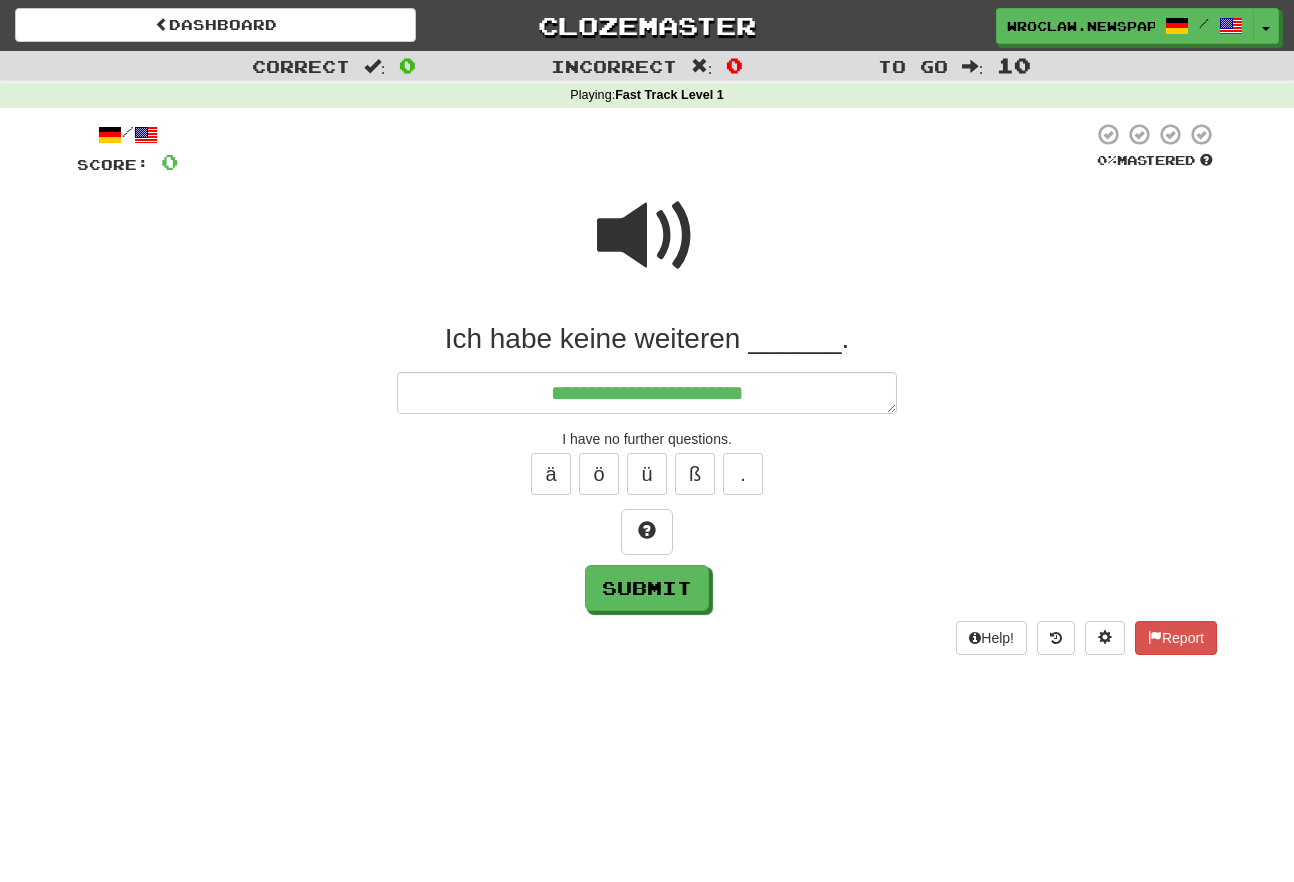 type on "*" 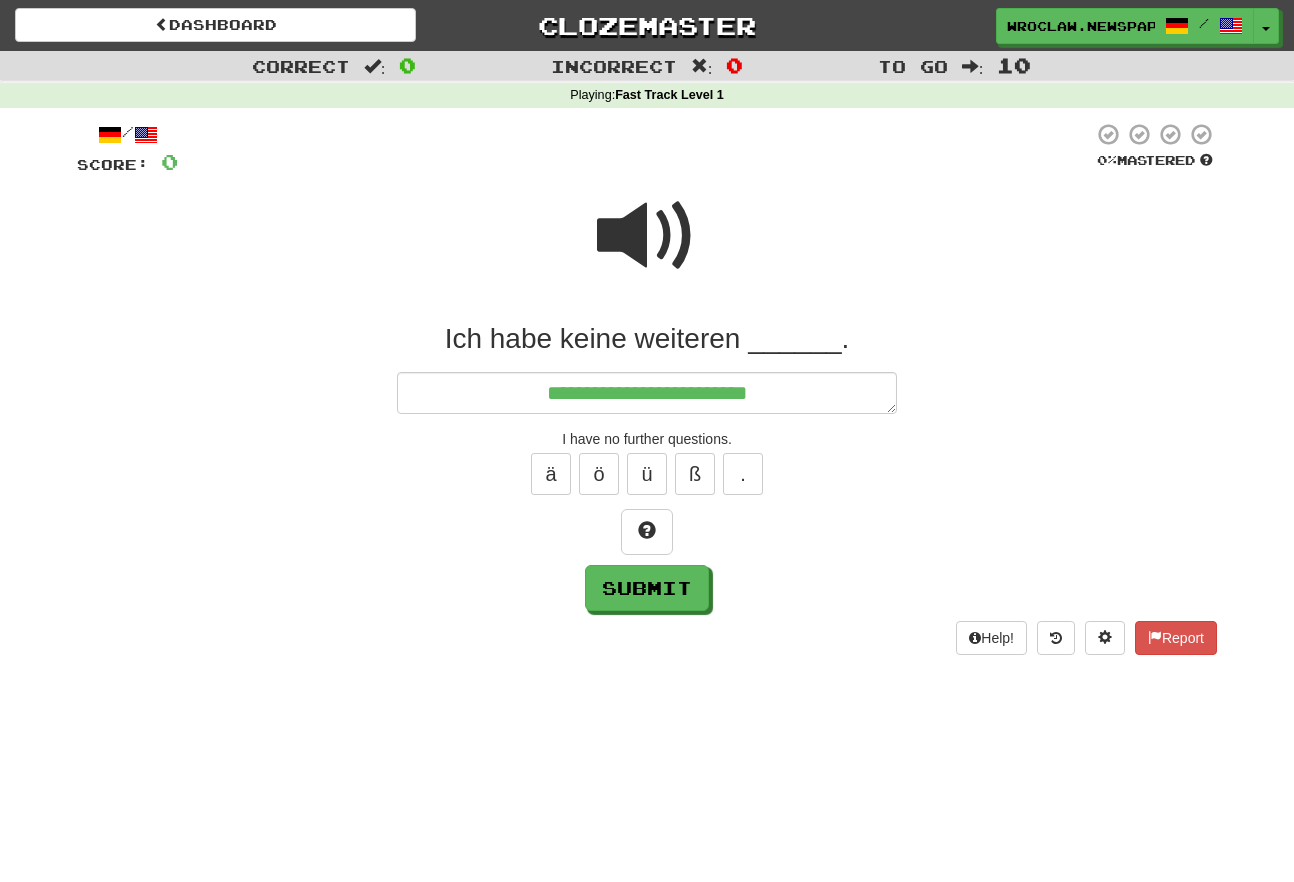 type on "*" 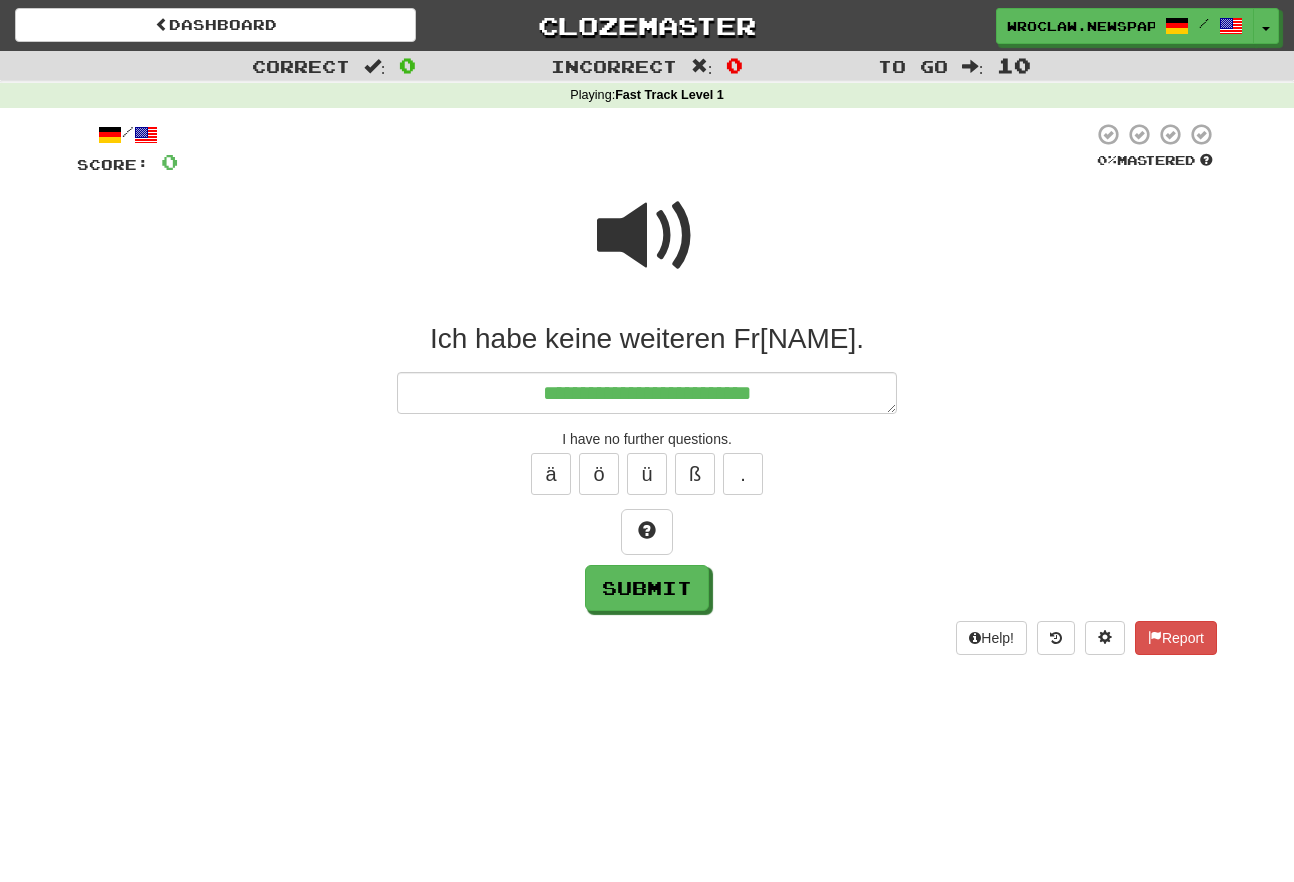 type on "*" 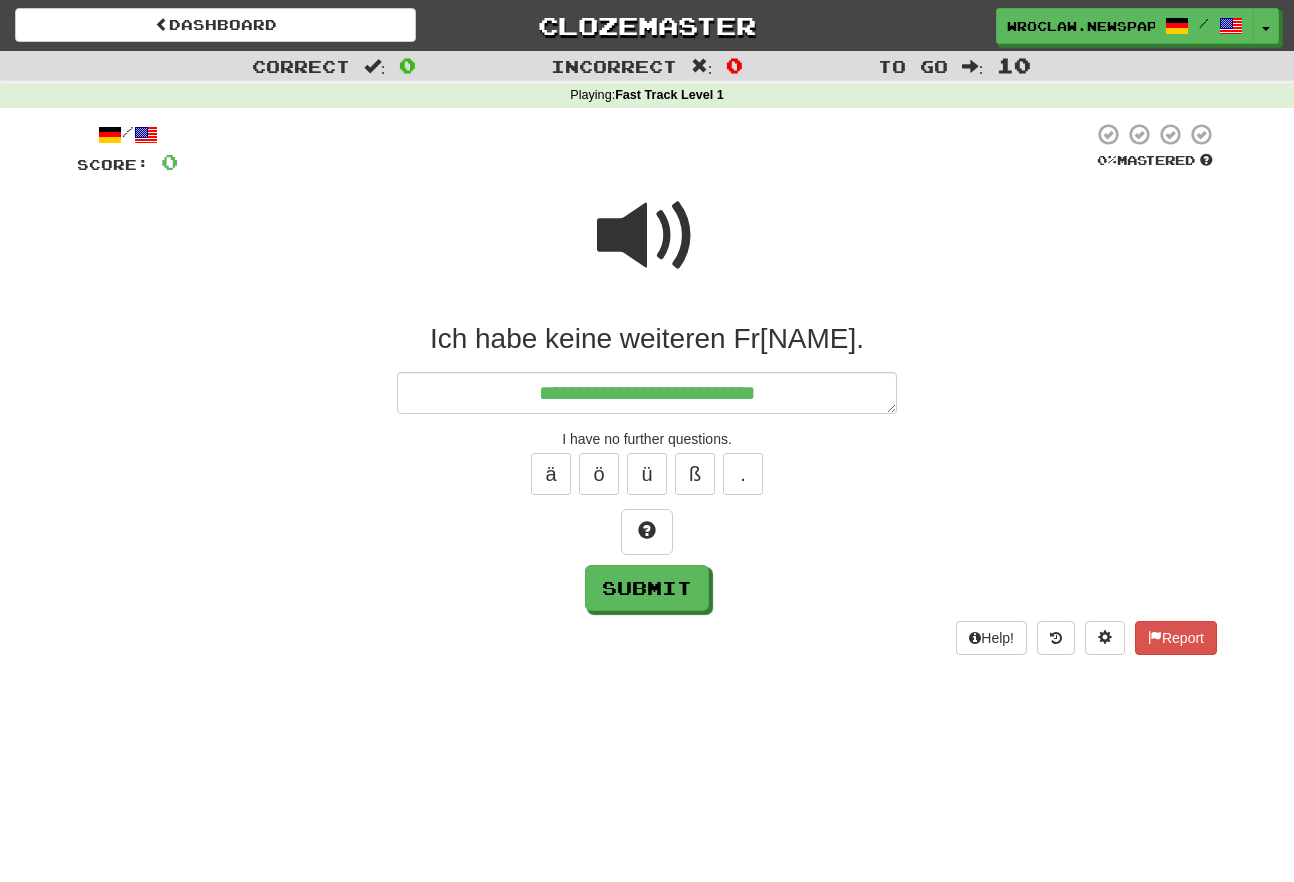 type on "*" 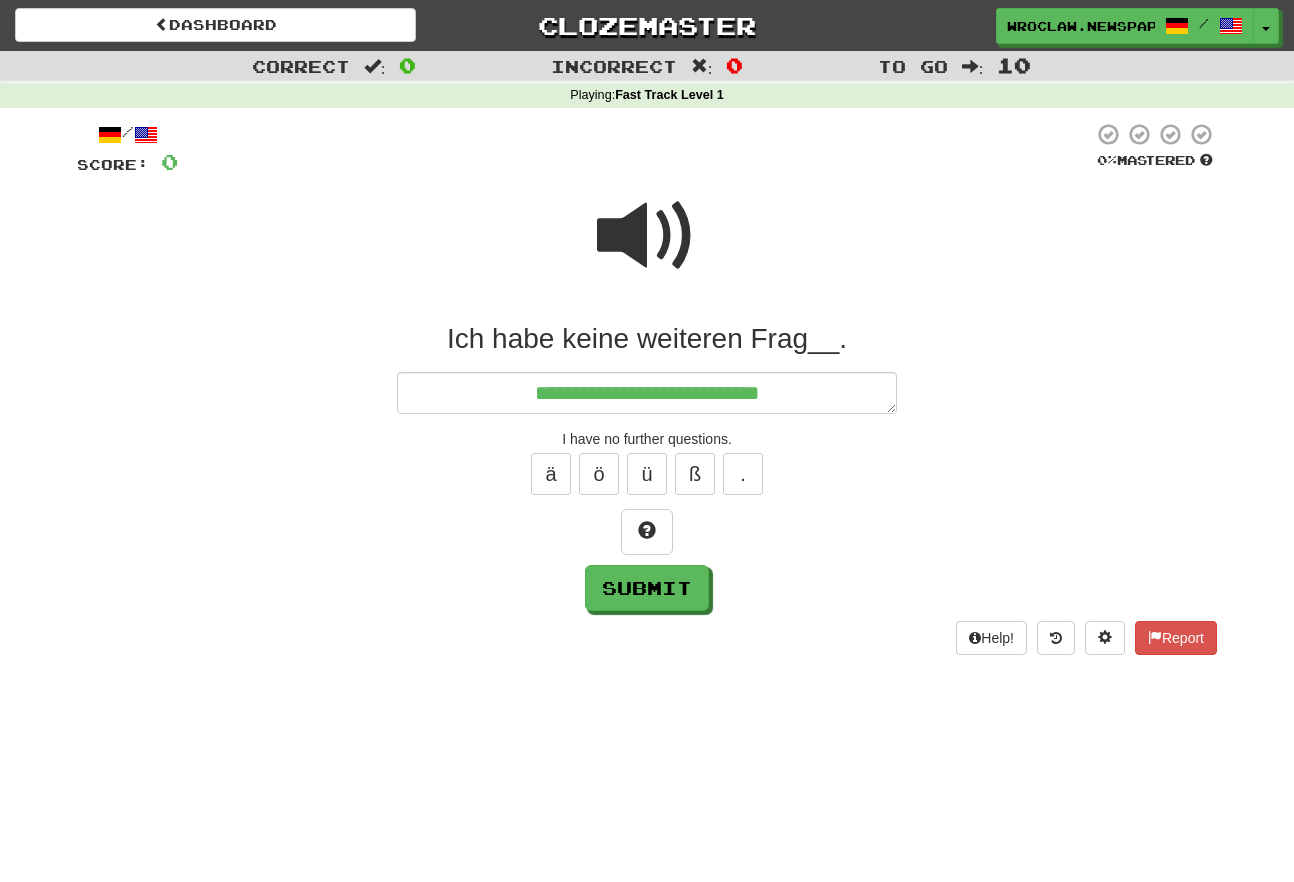 type on "*" 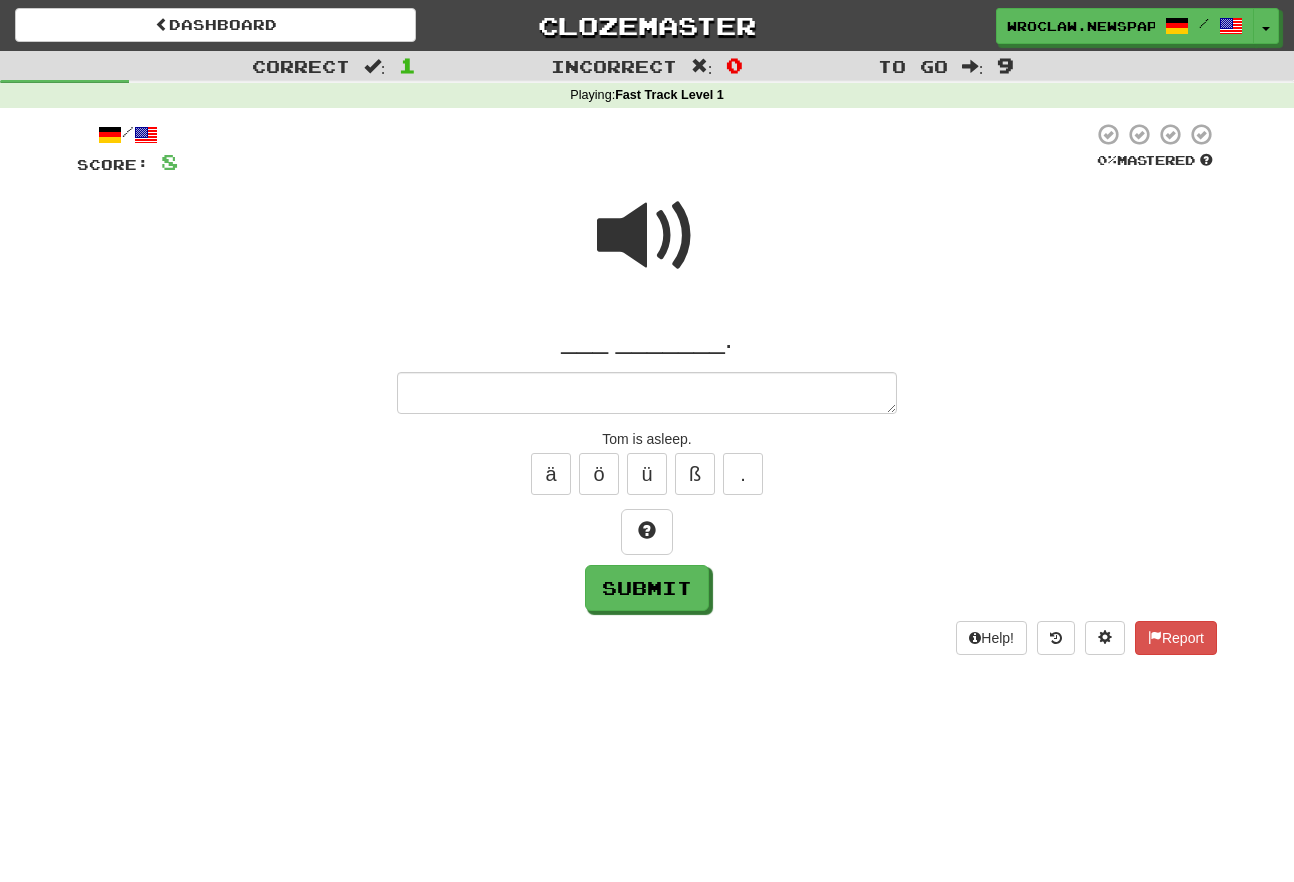 type on "*" 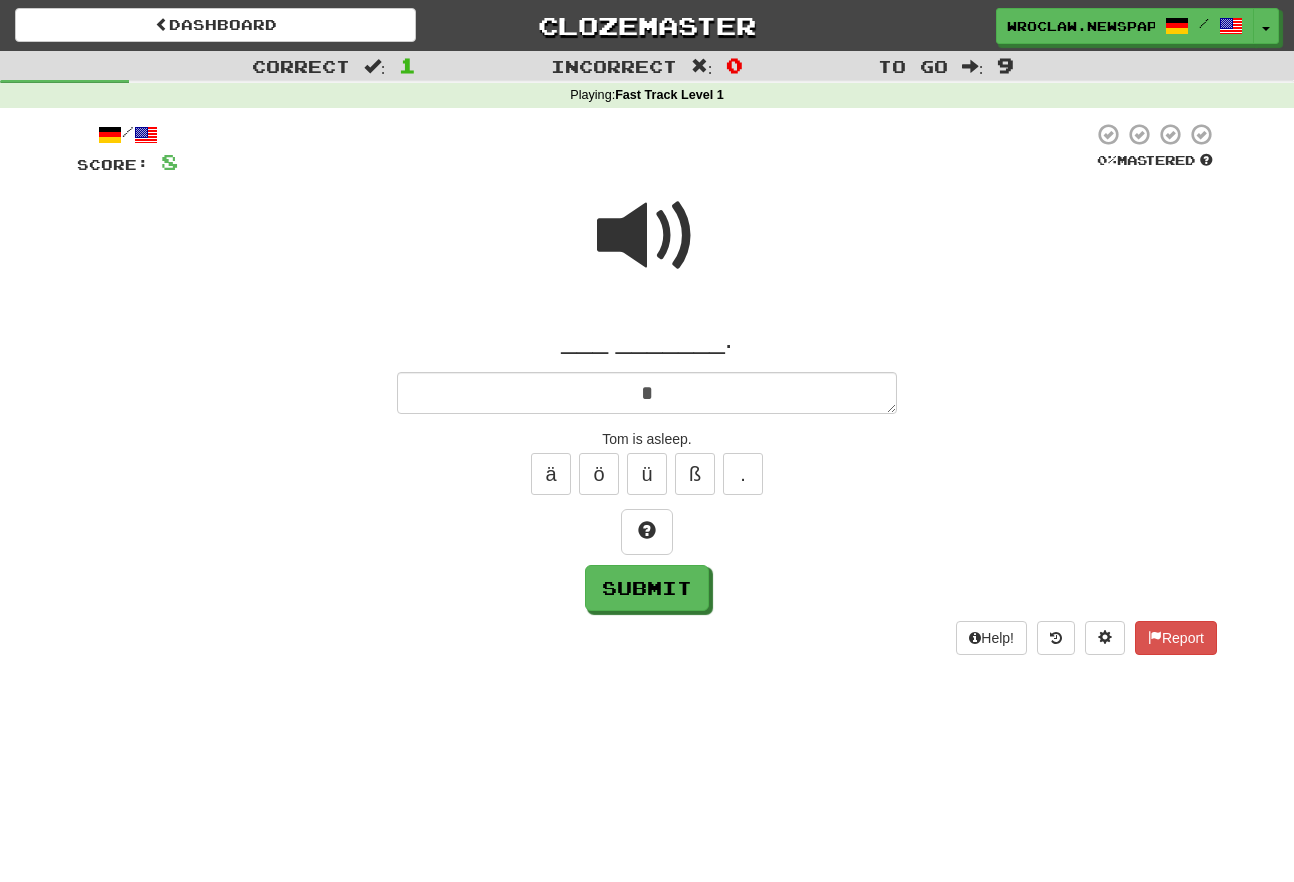 type on "*" 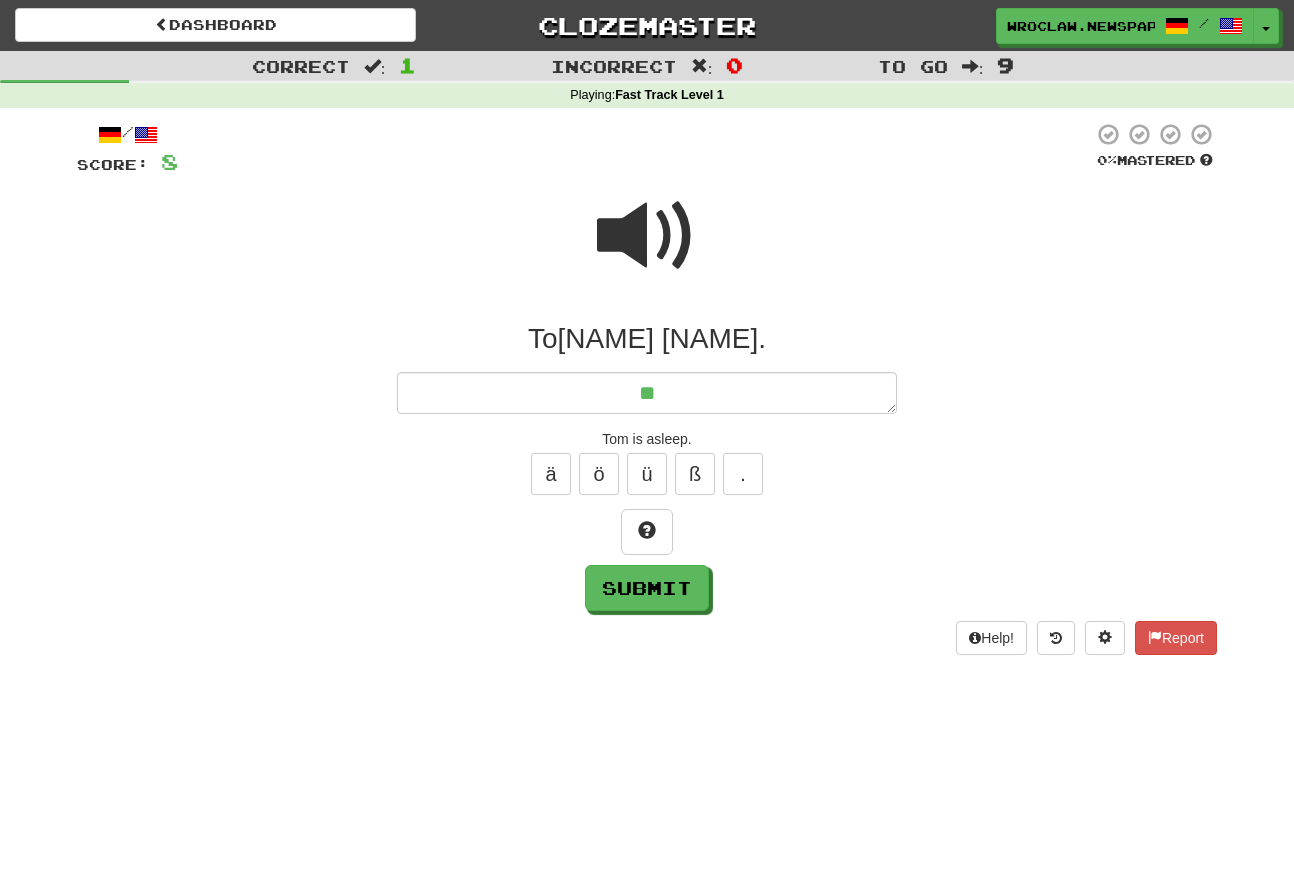 type on "*" 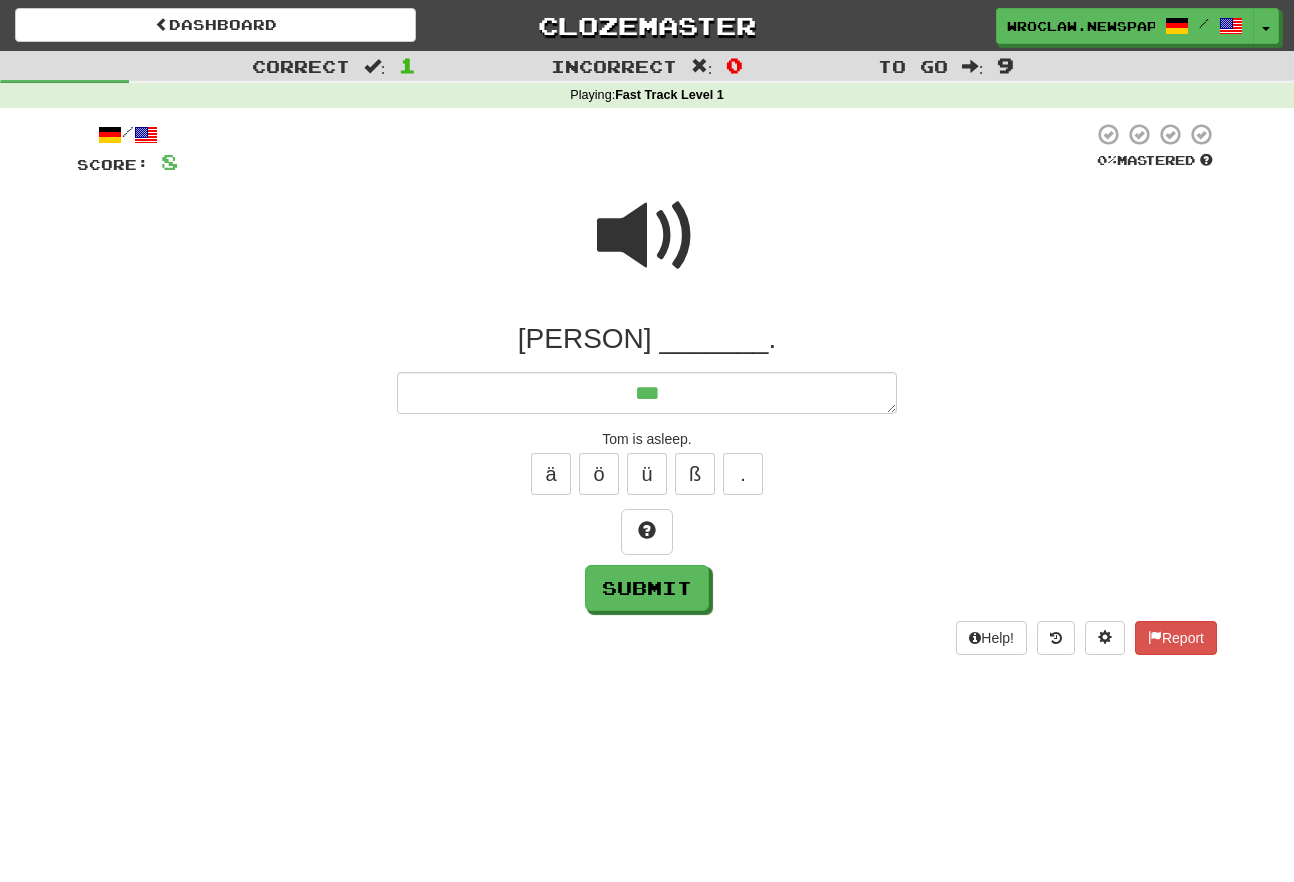 type on "*" 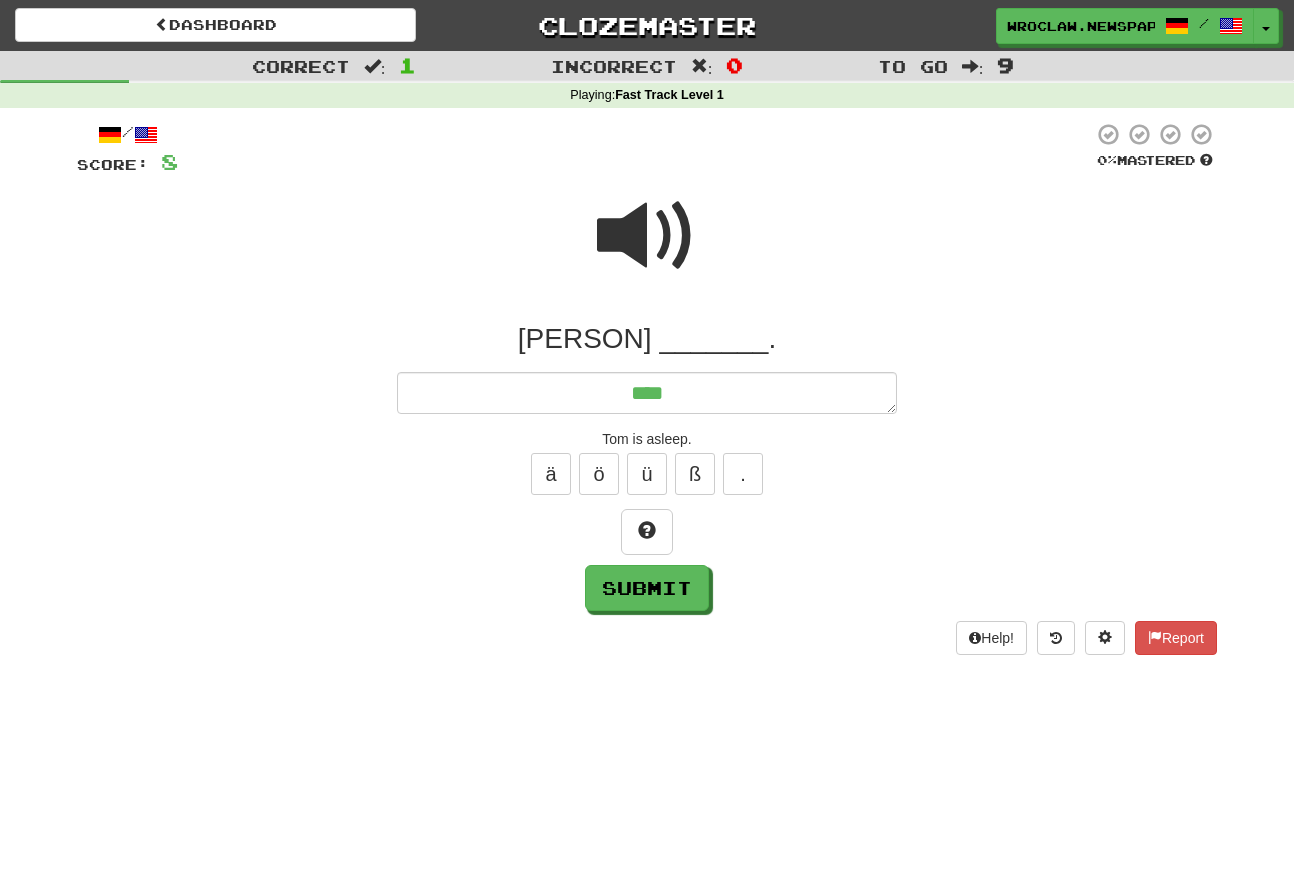 type on "*" 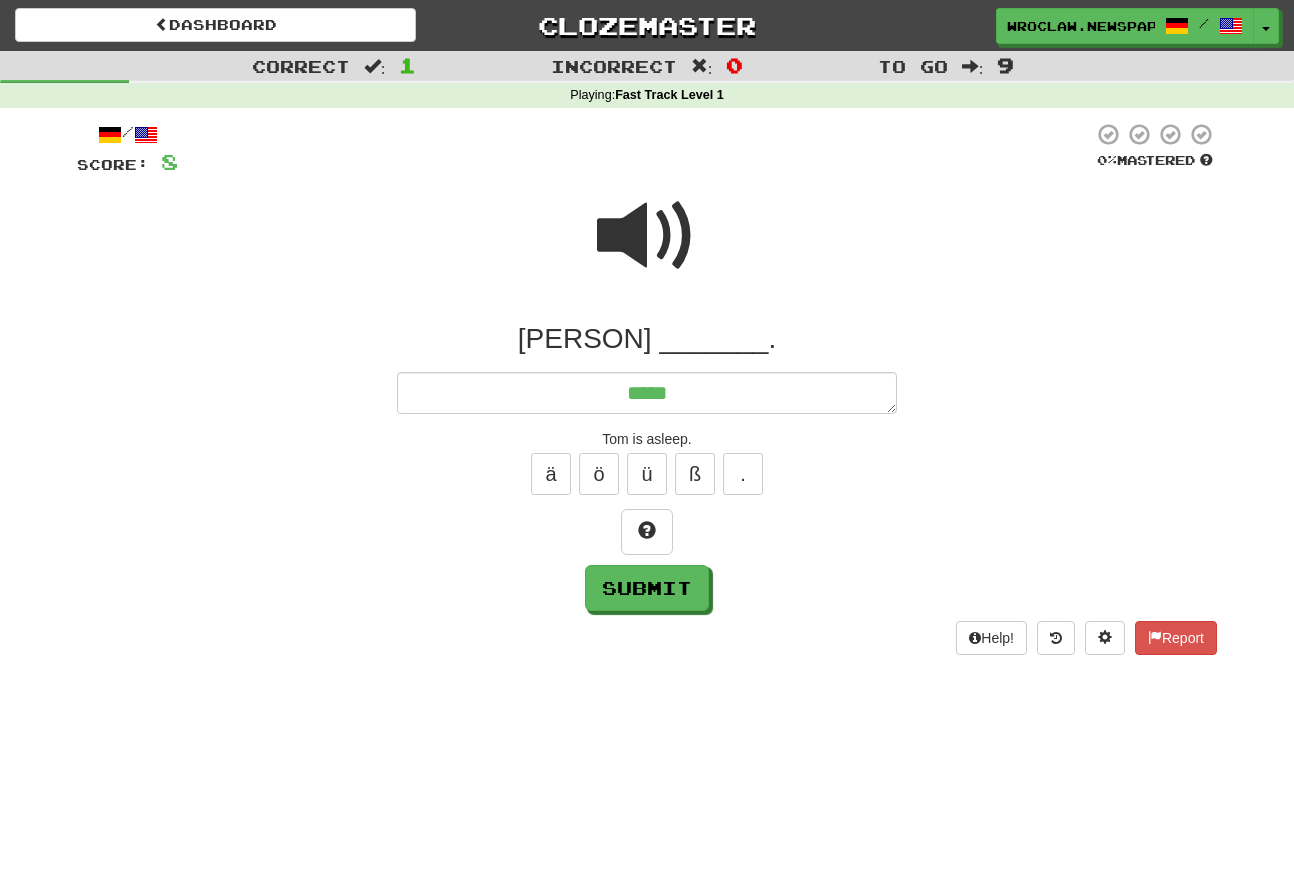 type on "*" 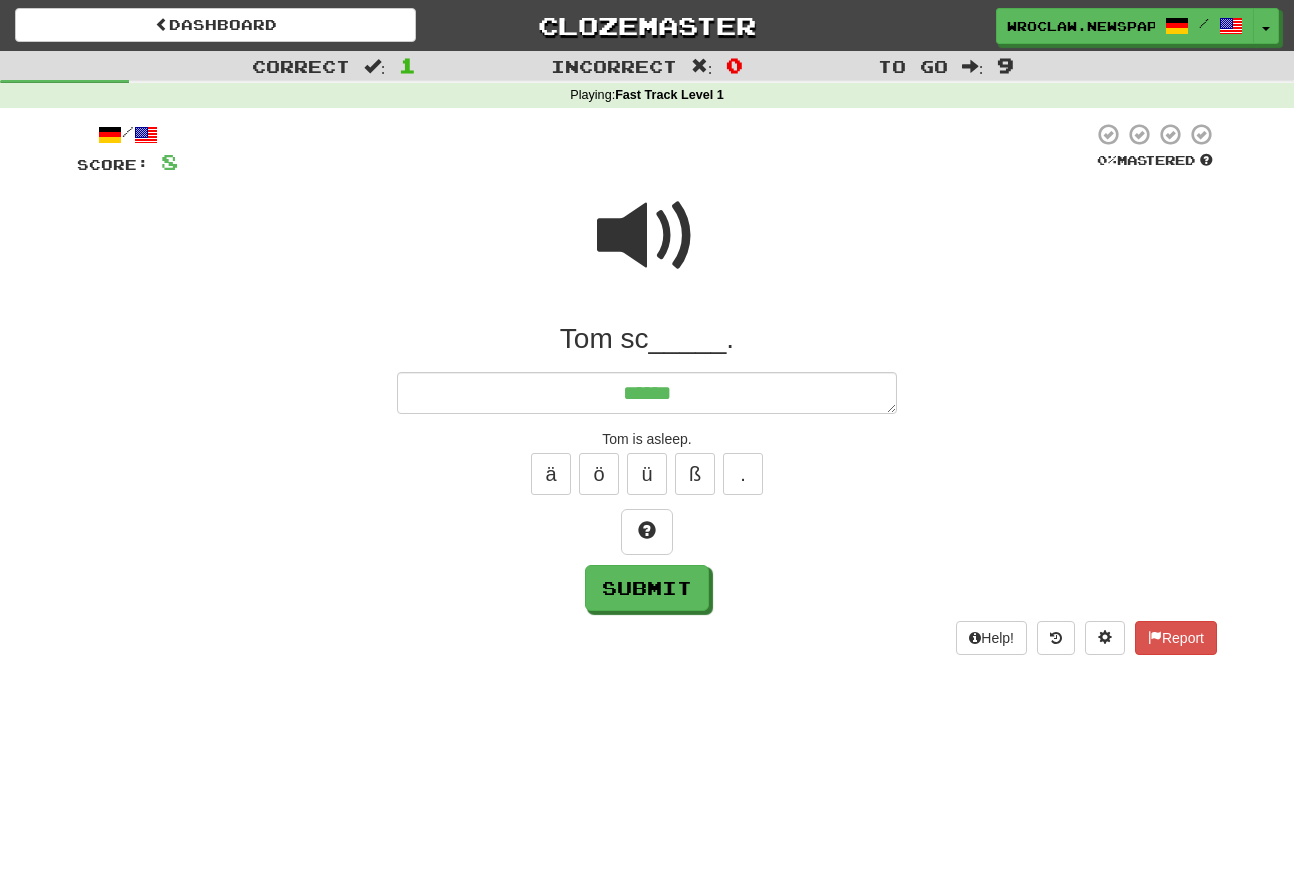 type on "*" 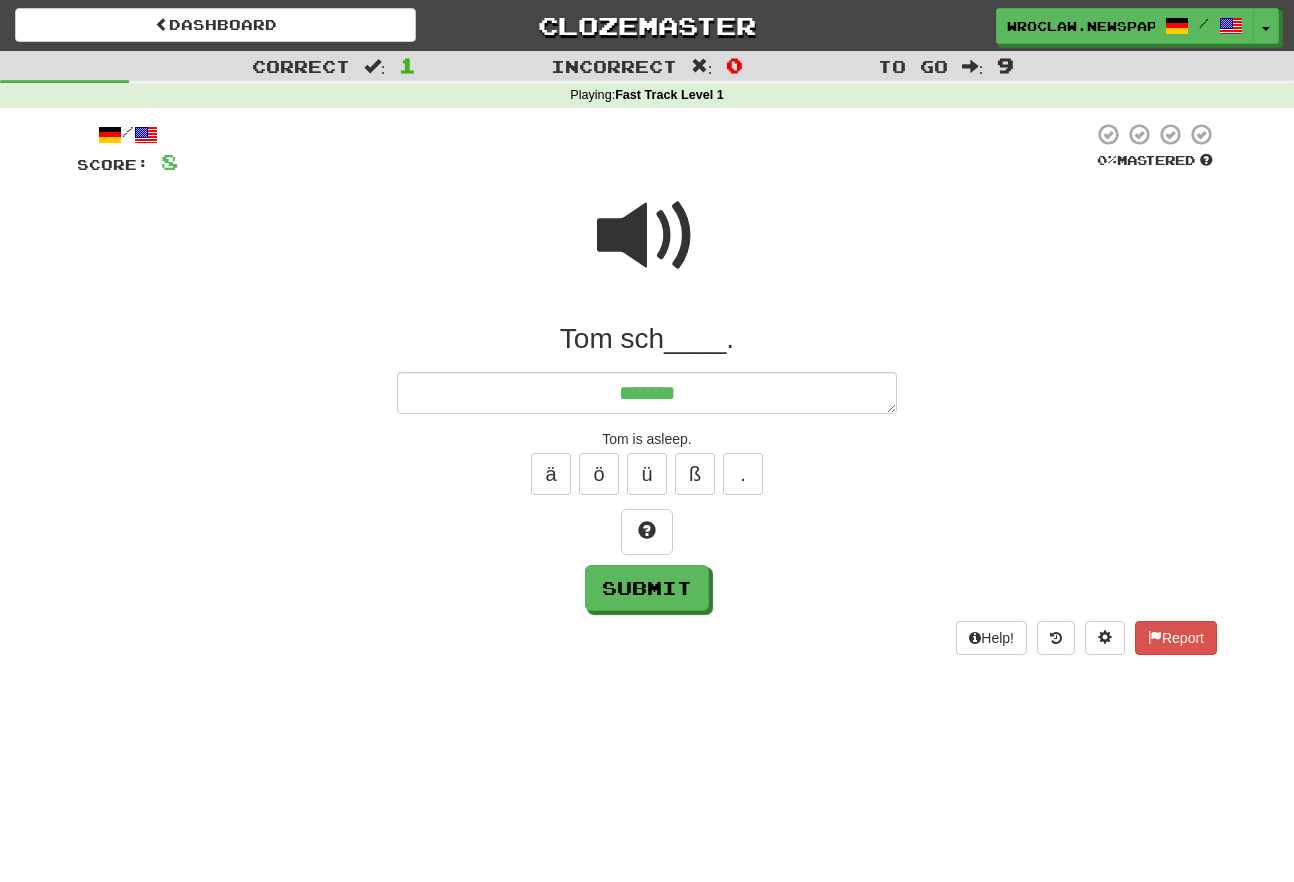 type on "*" 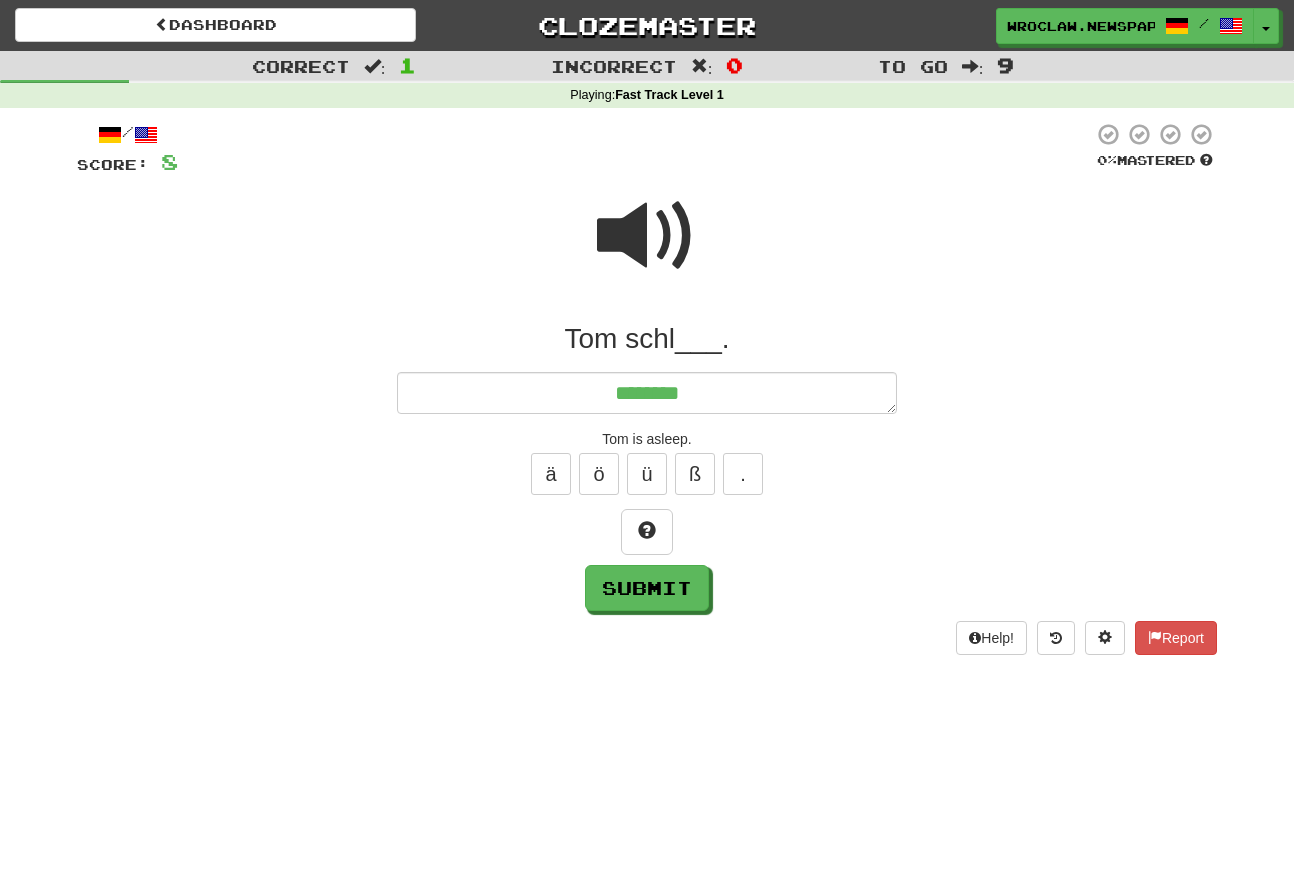 type on "*" 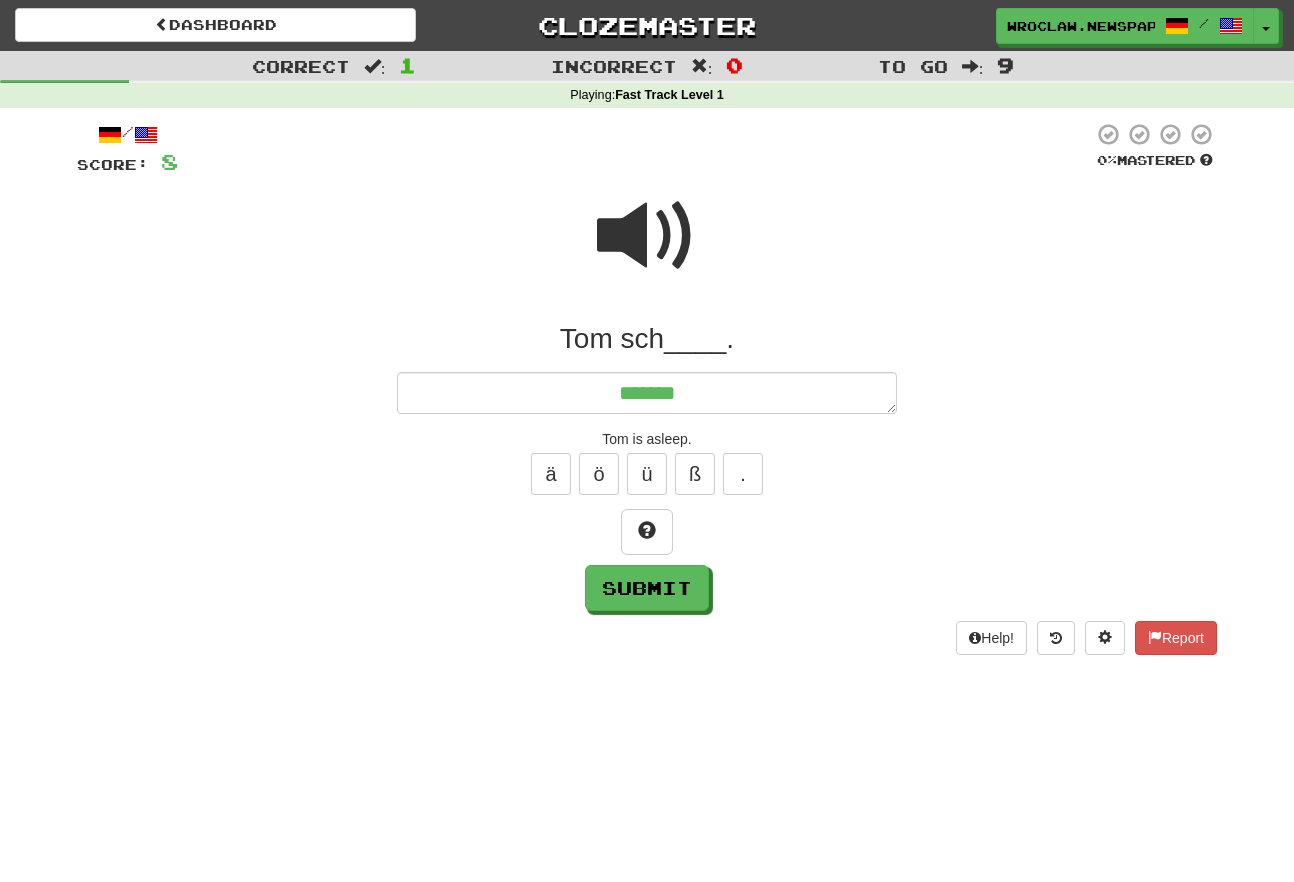 type on "*" 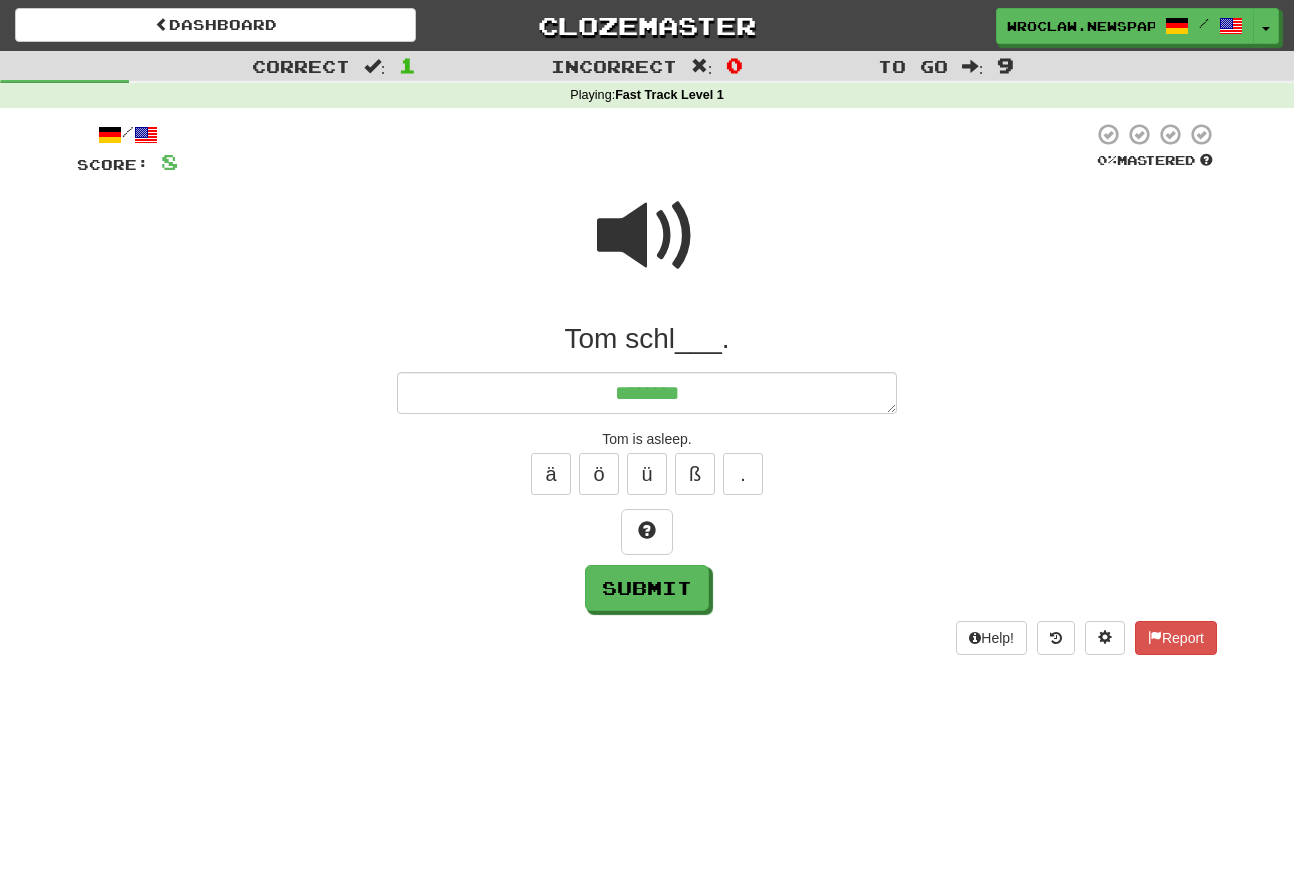 type on "*" 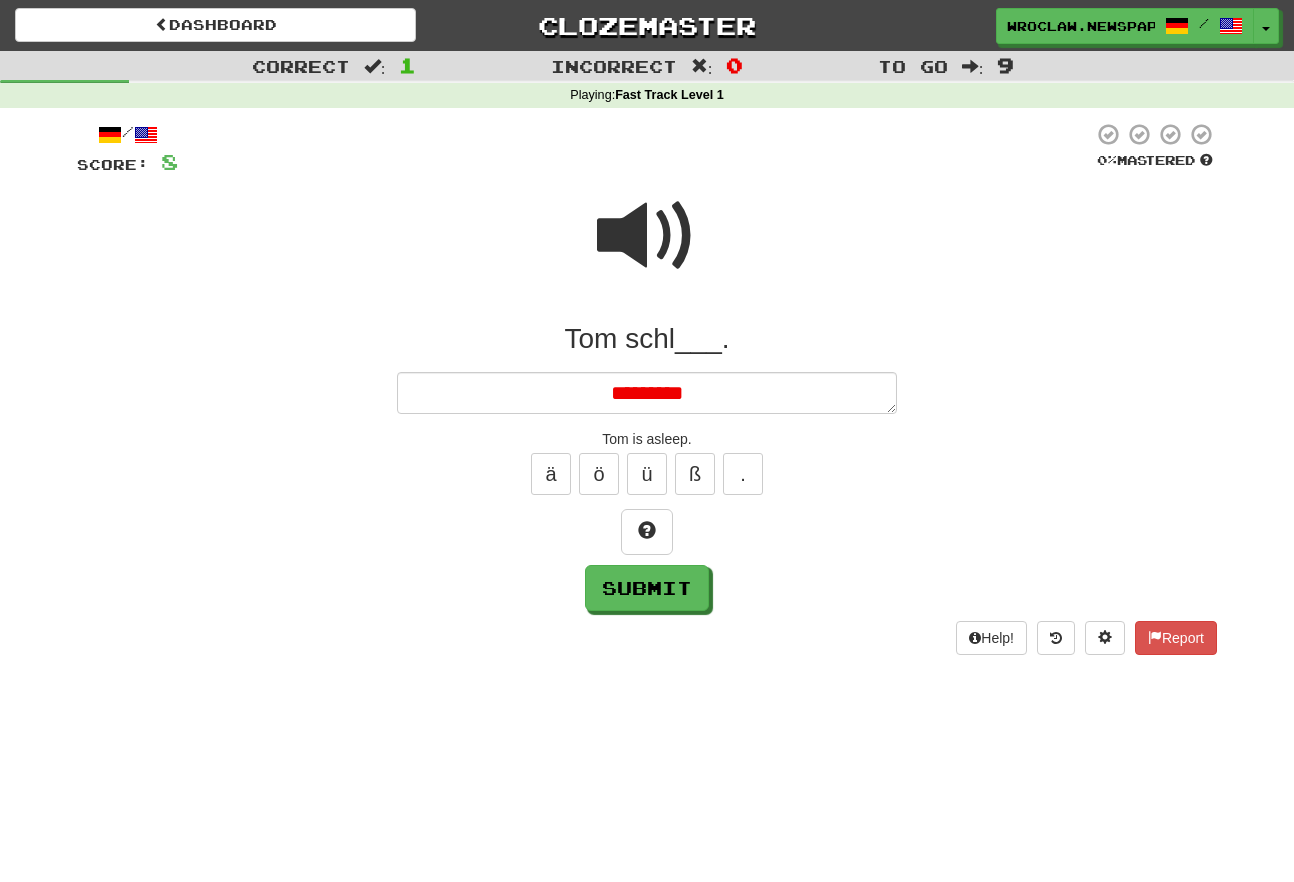 type on "*" 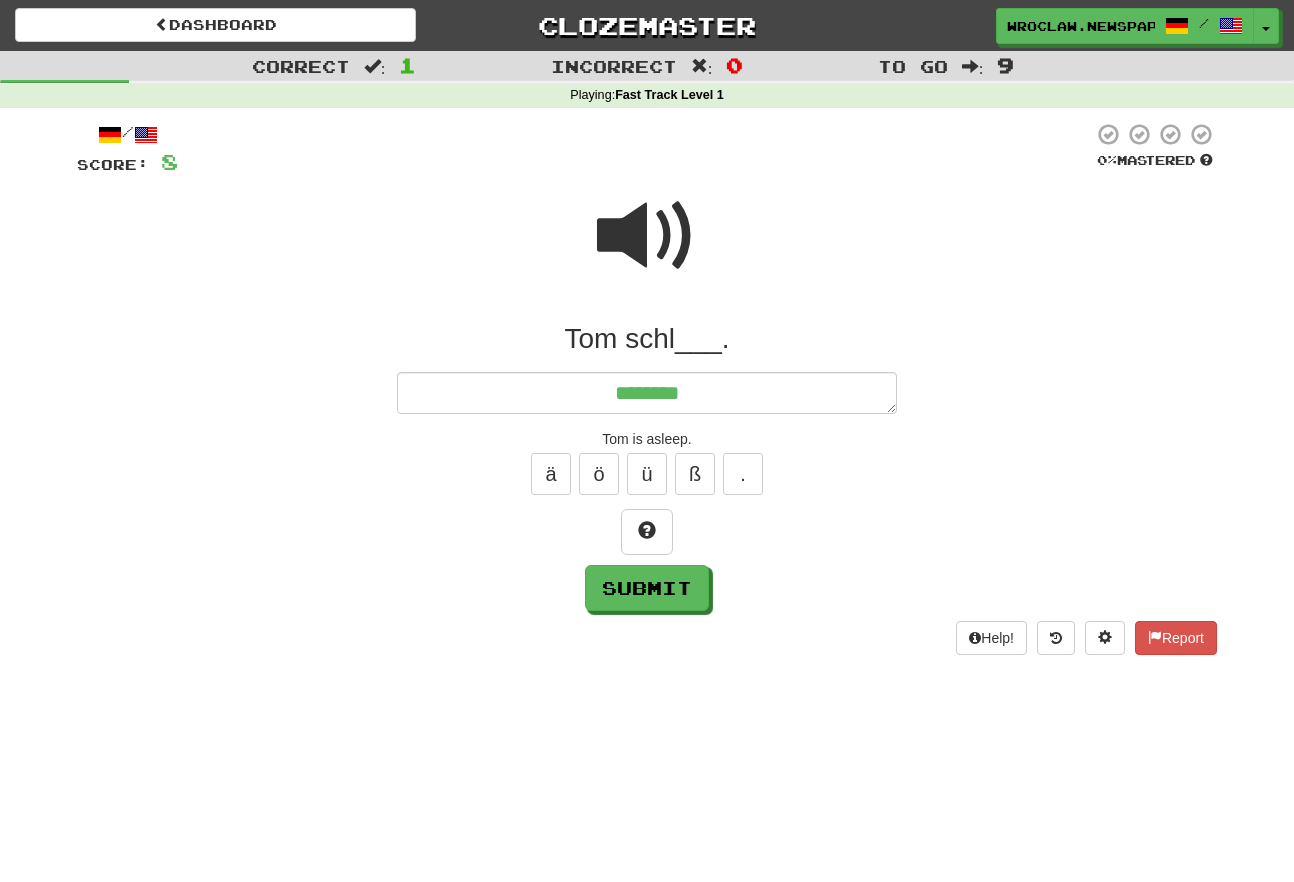 type on "*" 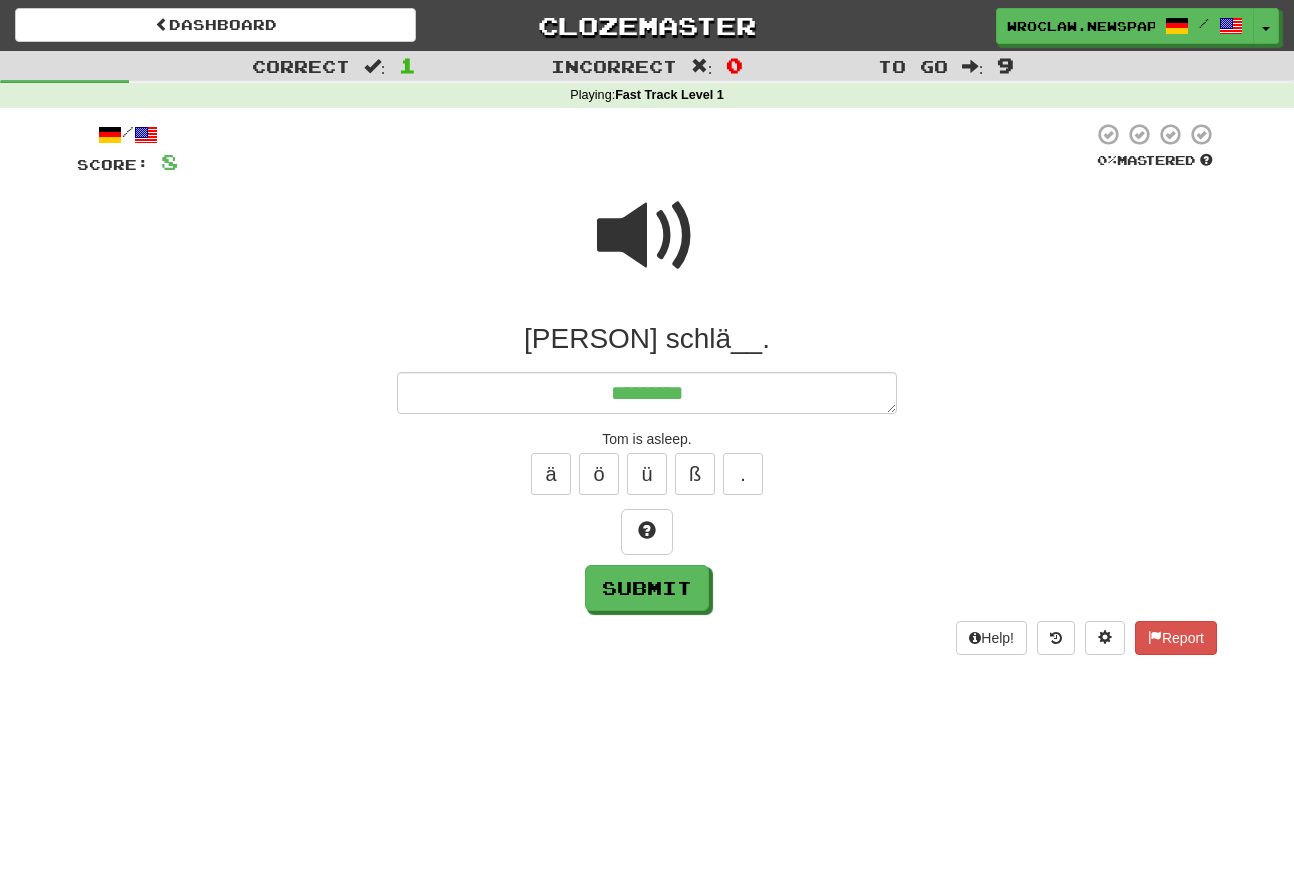 type on "*" 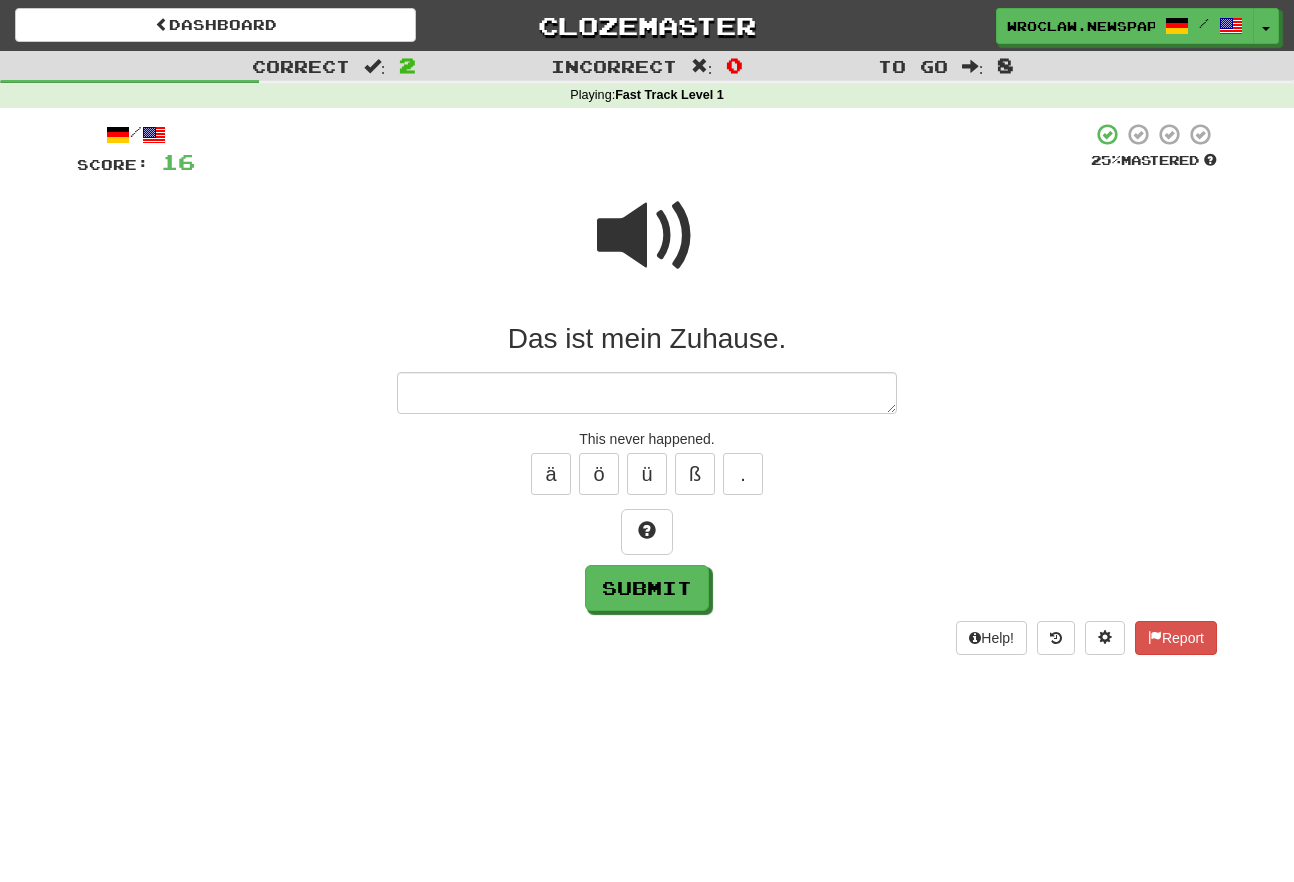 type on "*" 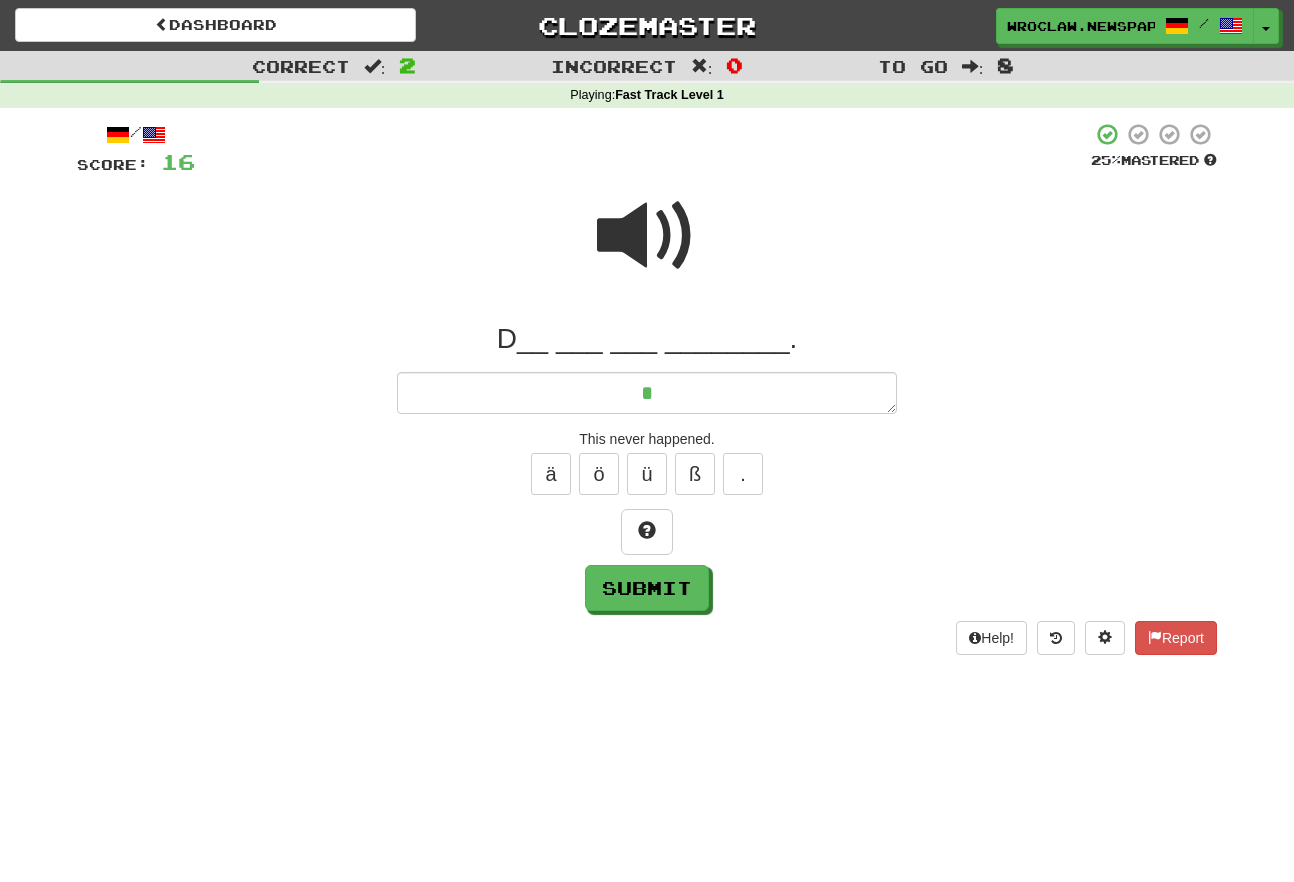 type on "*" 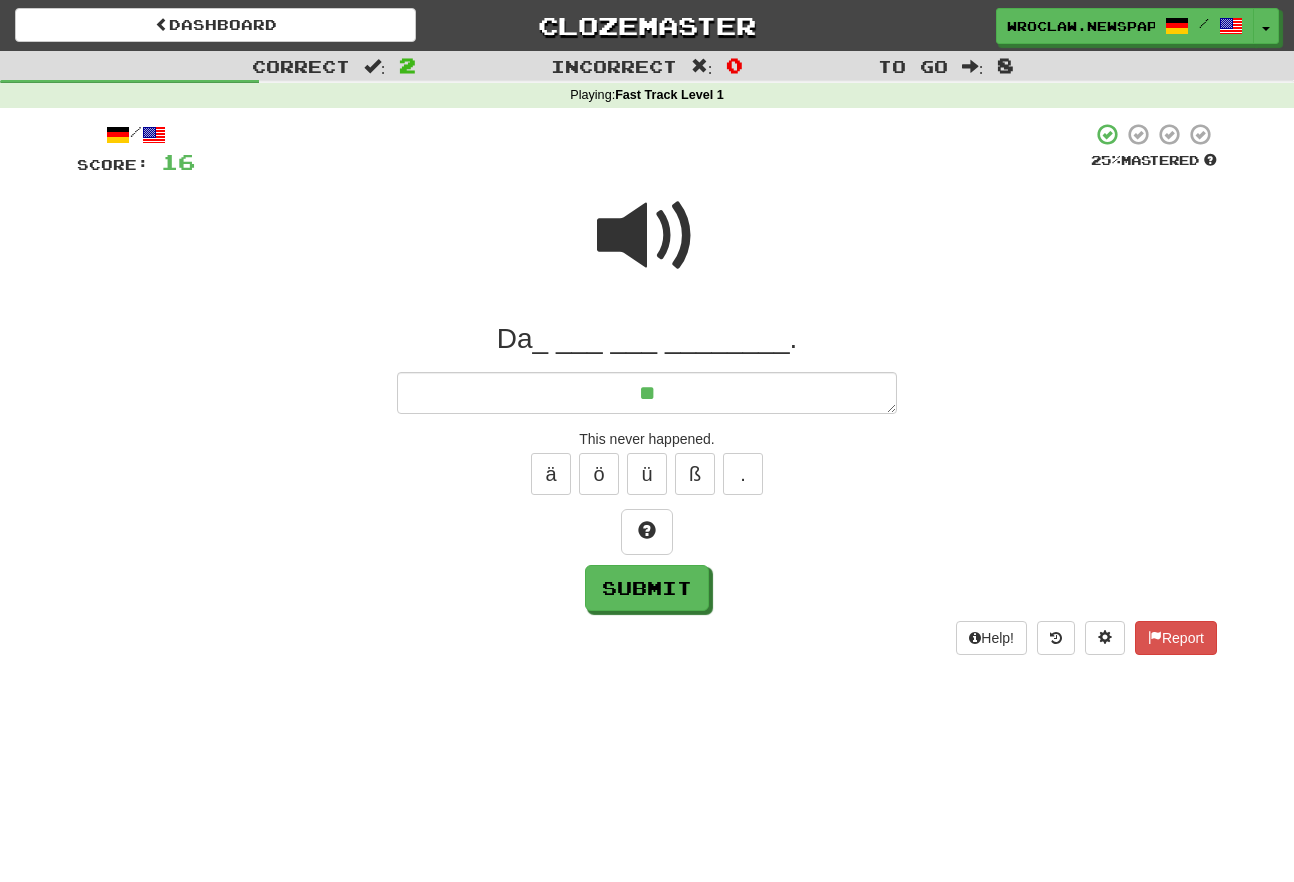 type on "*" 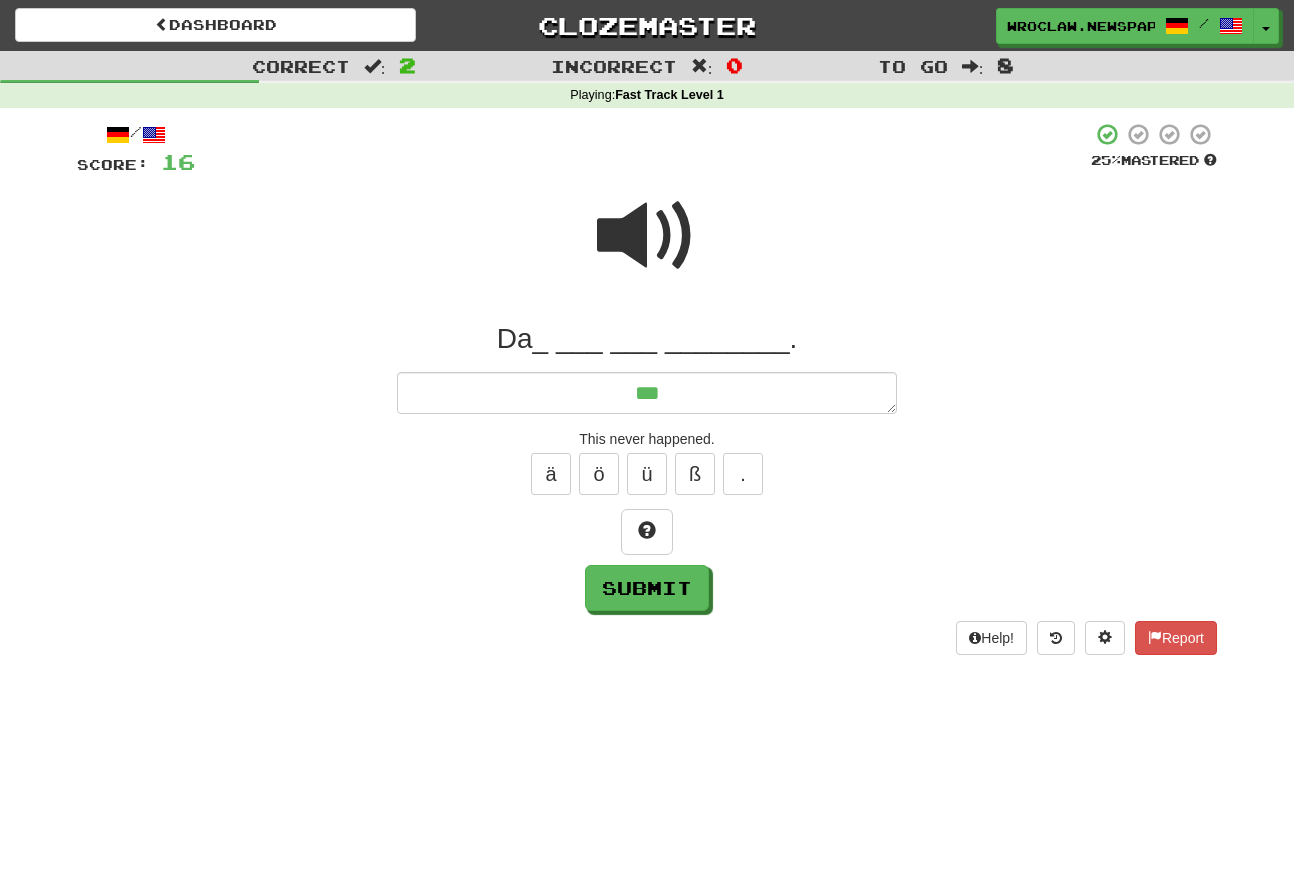 type on "*" 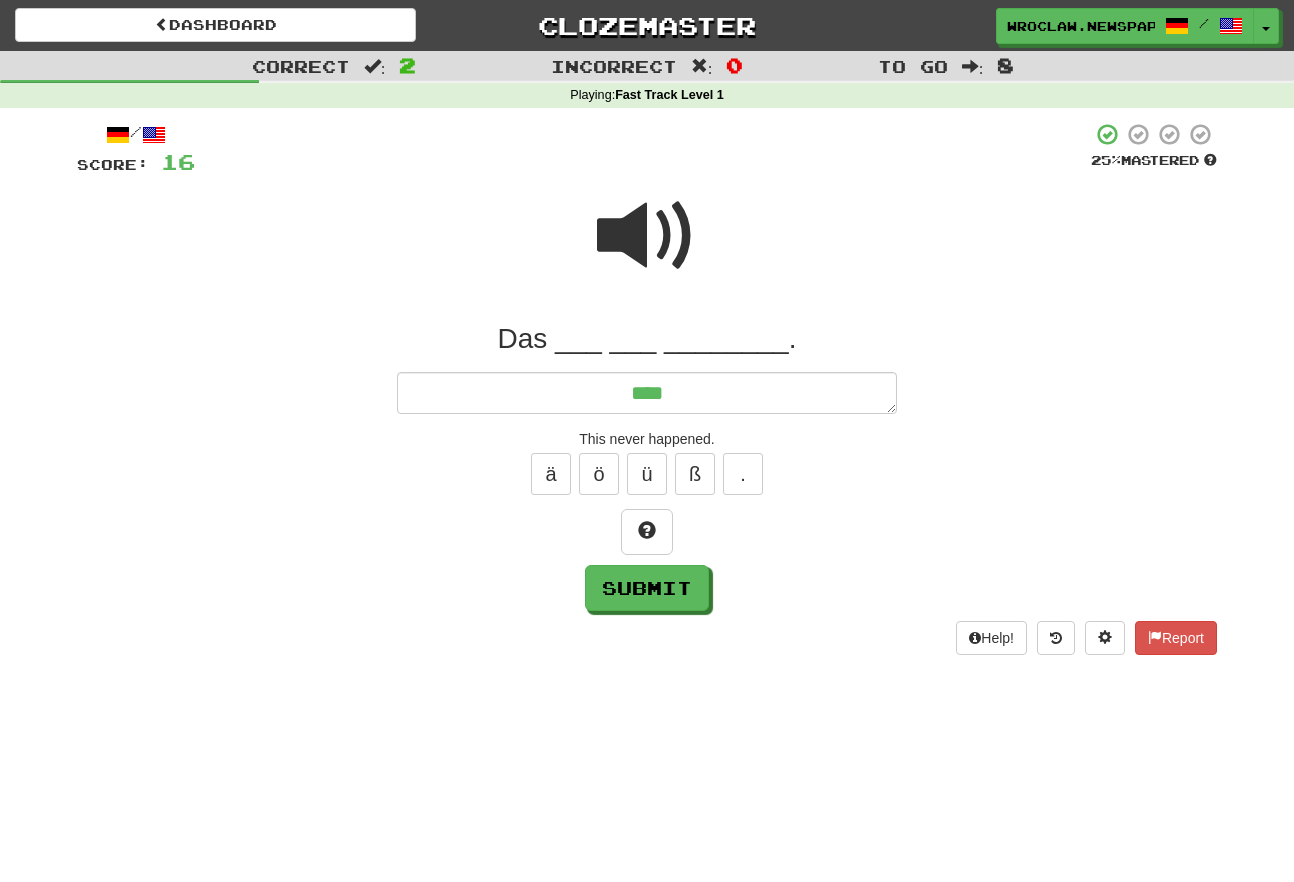 type on "*" 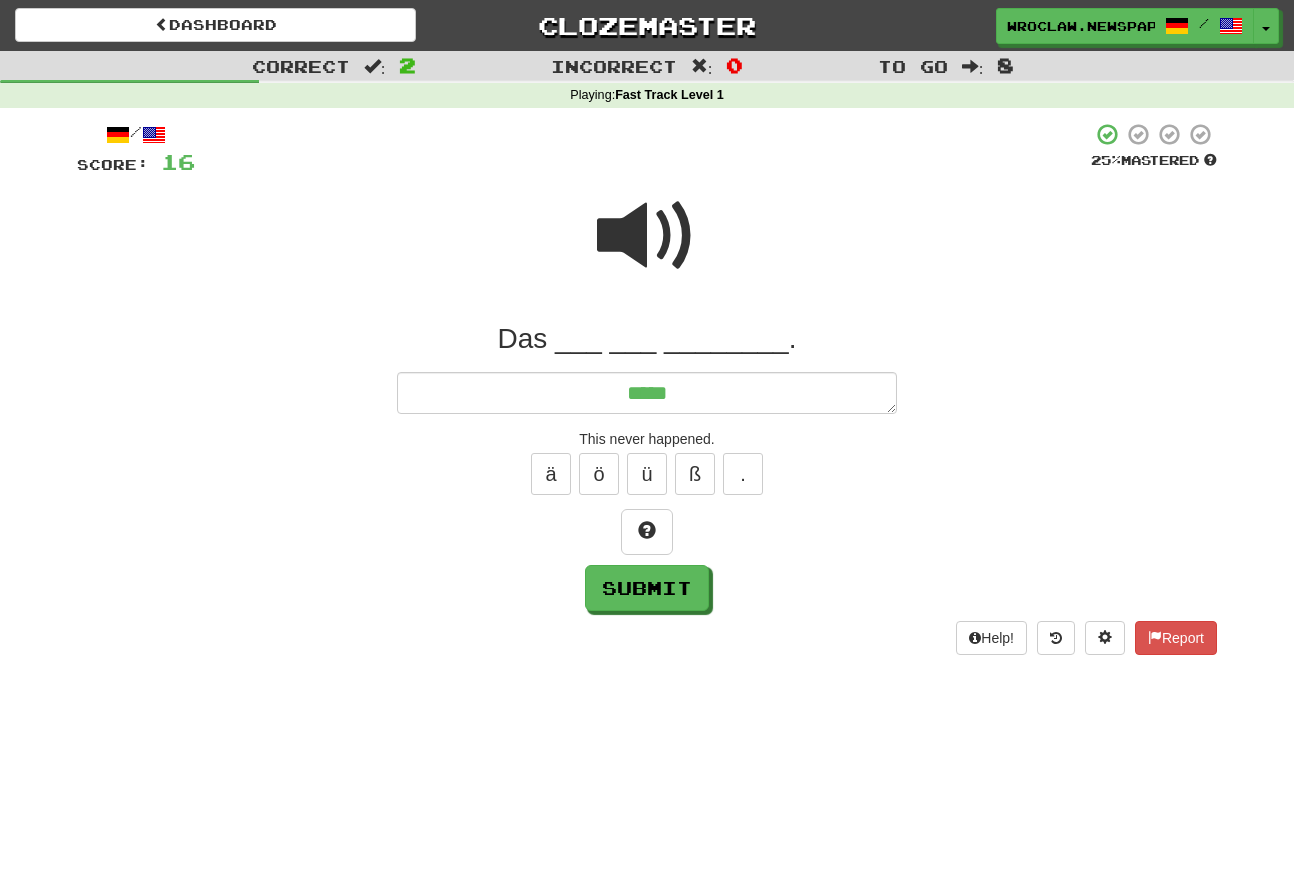 type on "*" 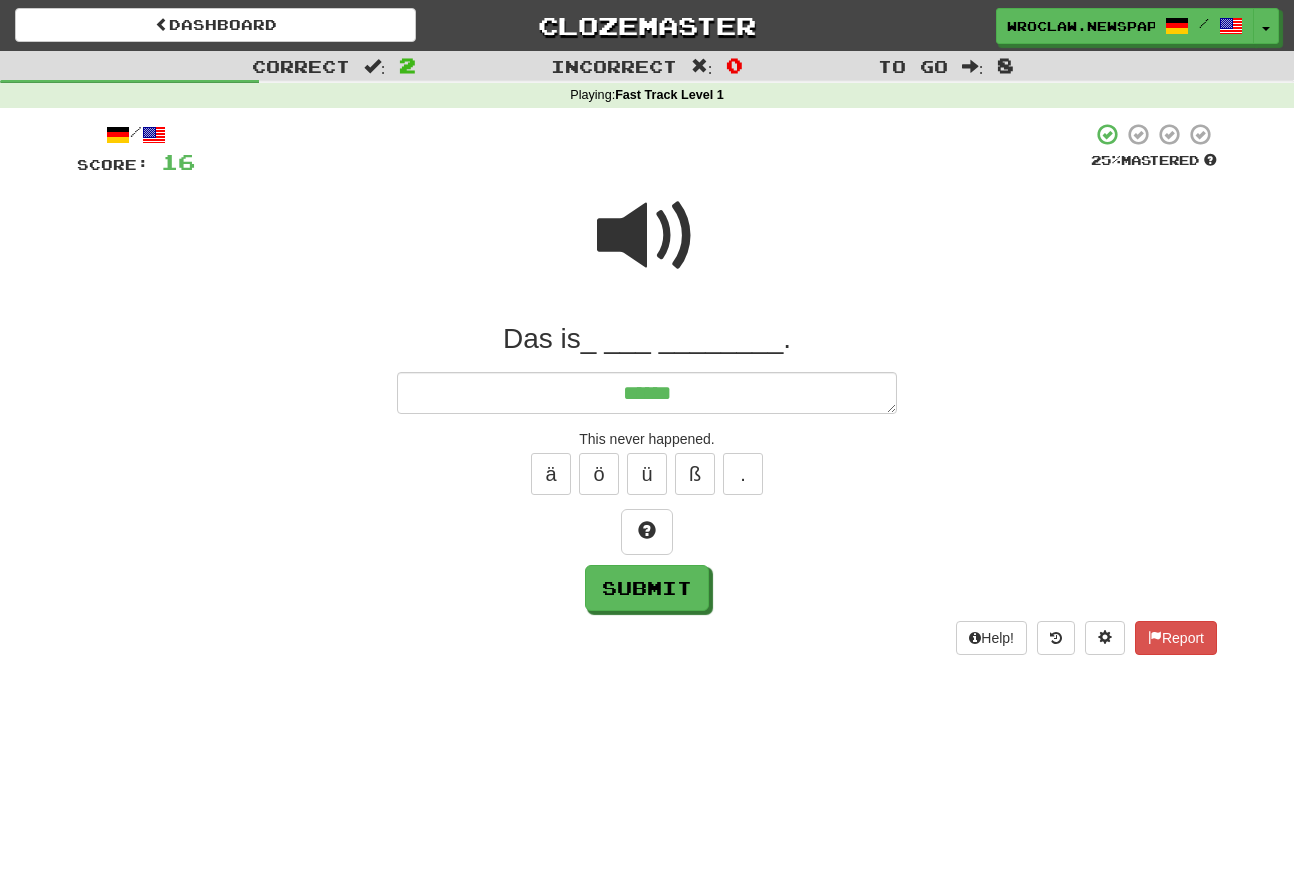 type on "*" 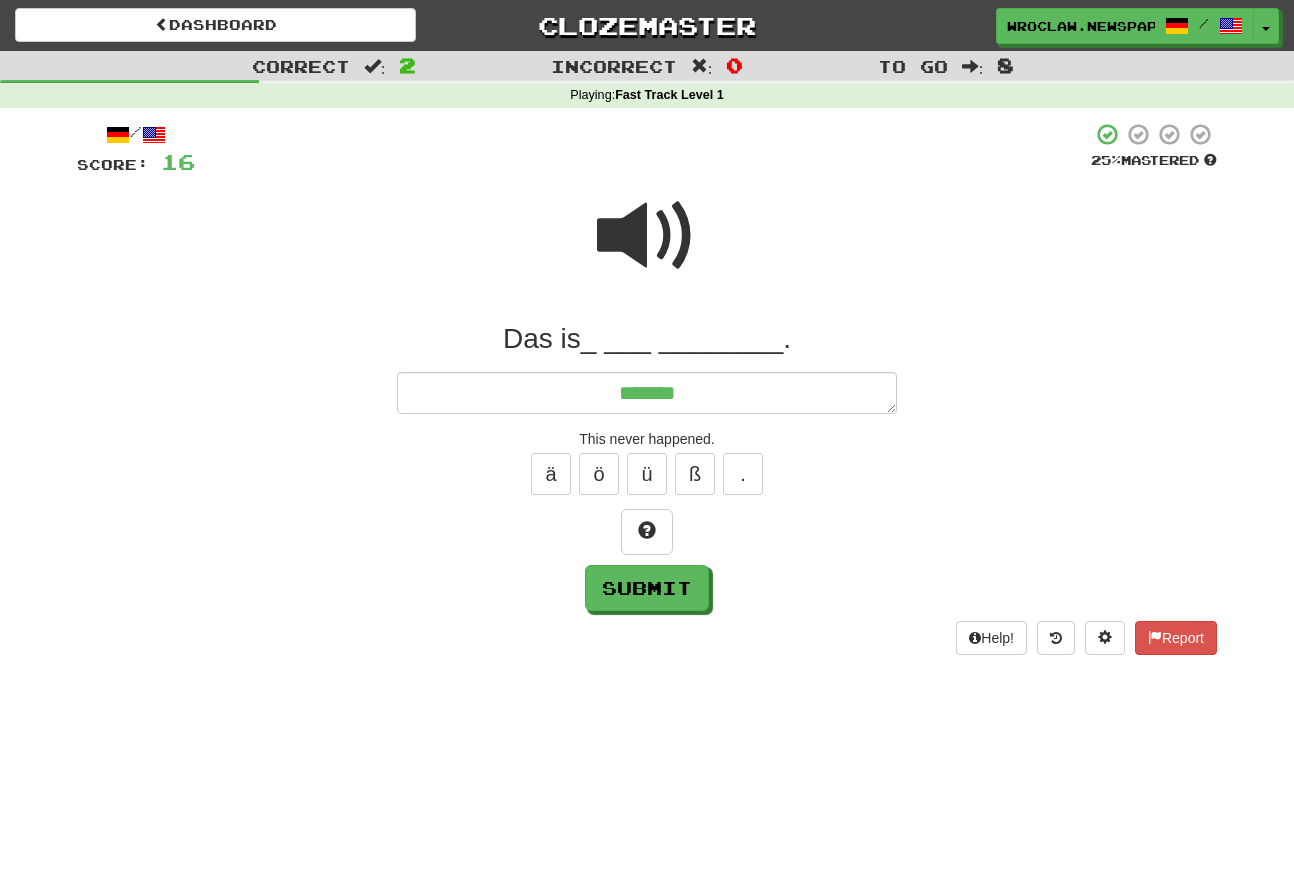 type on "*" 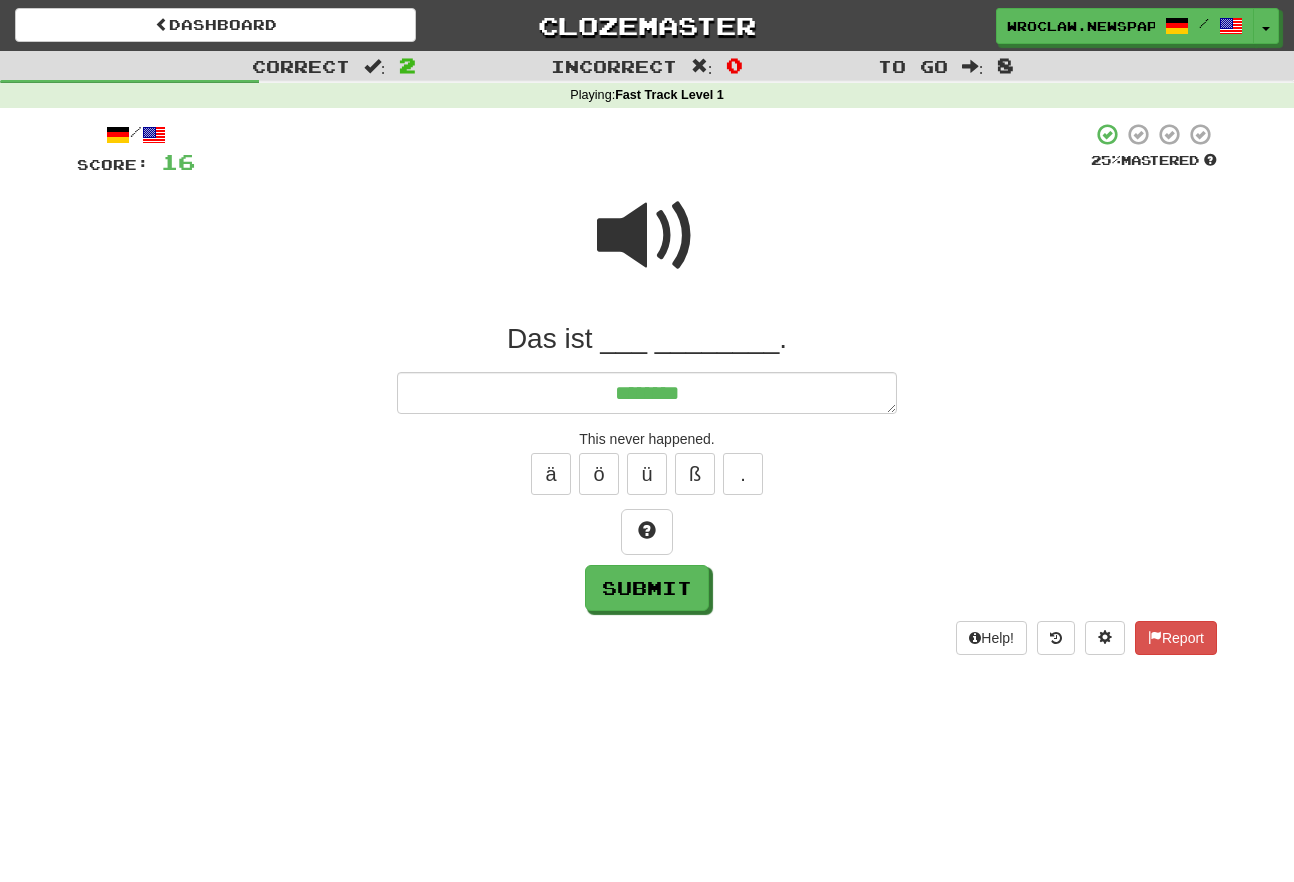 type on "*" 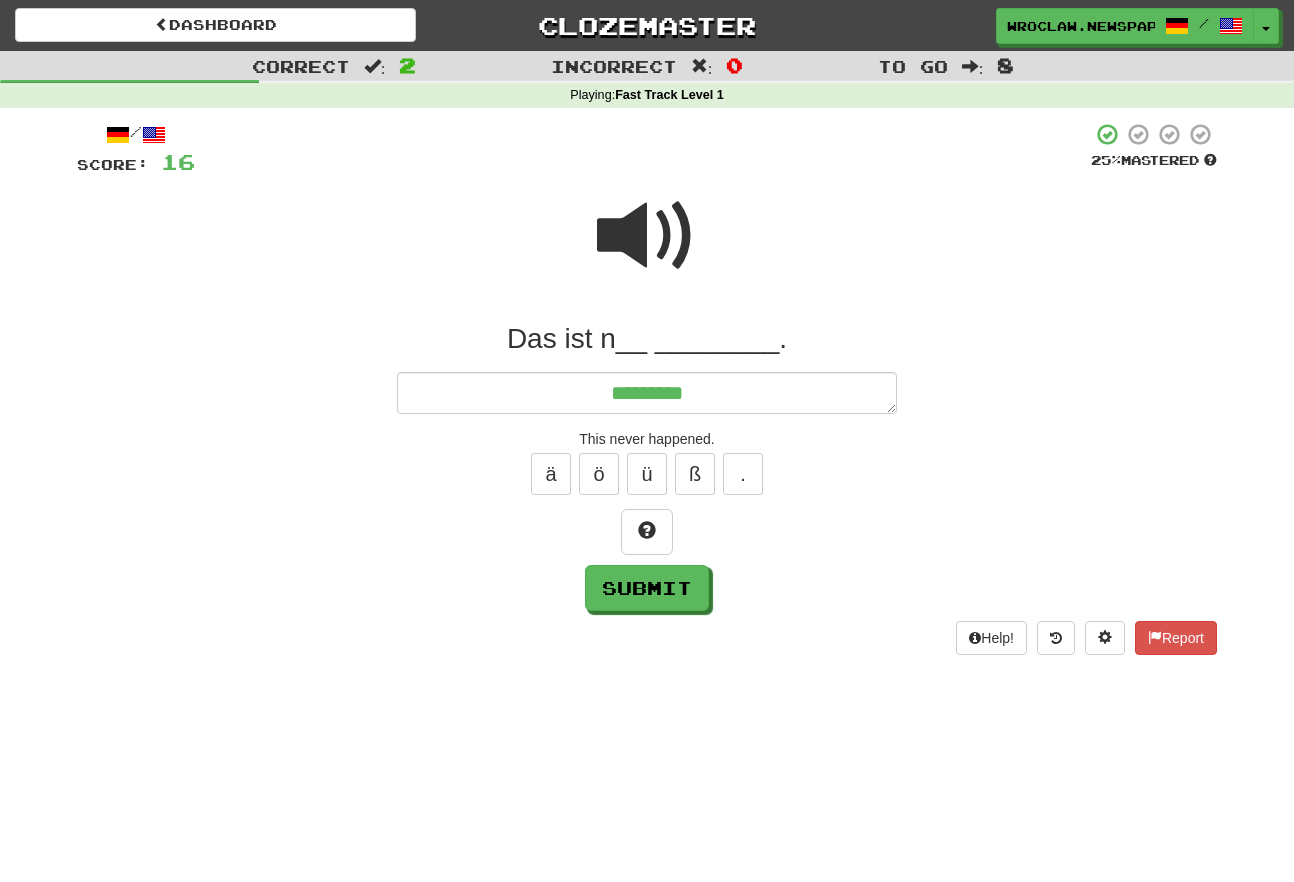 type on "*" 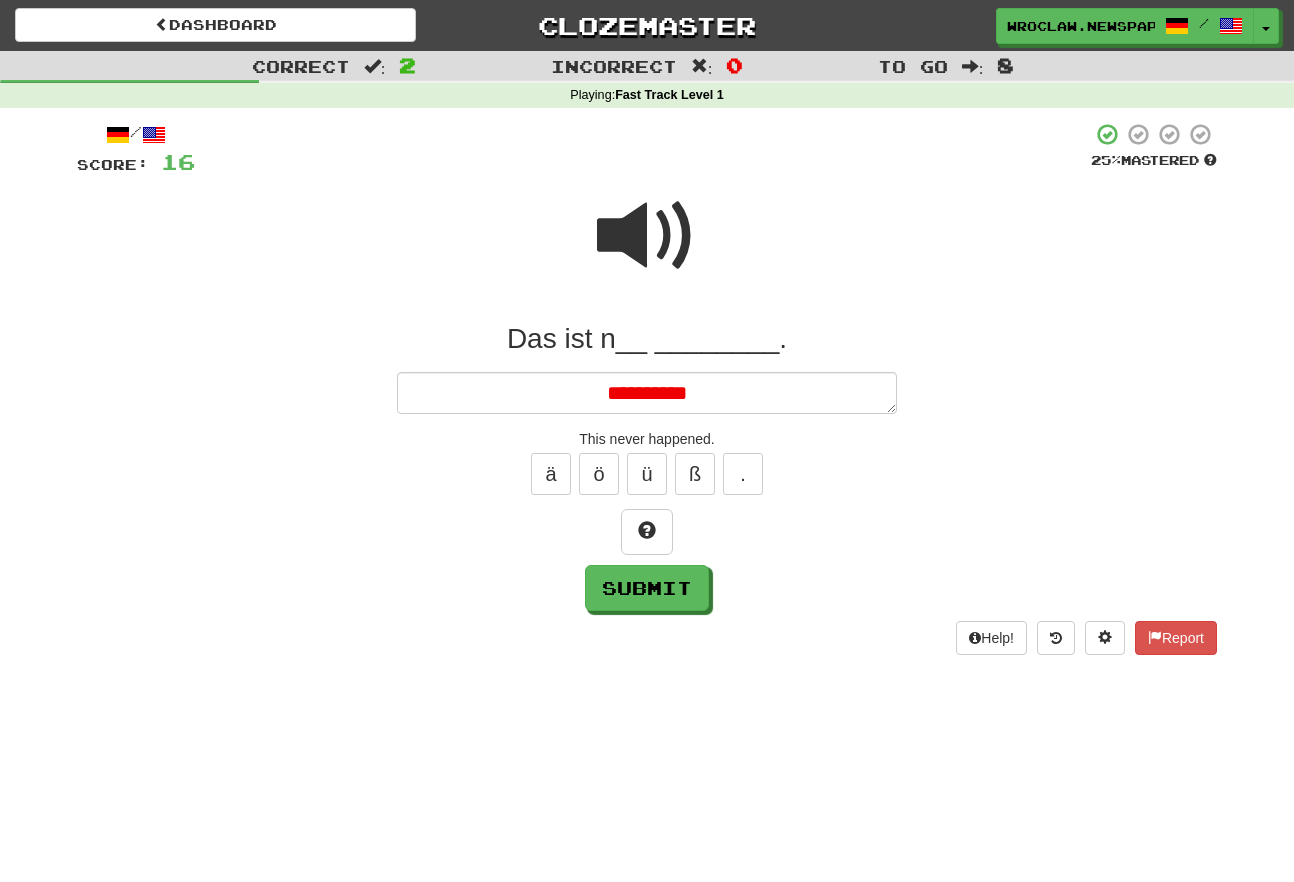 type on "*" 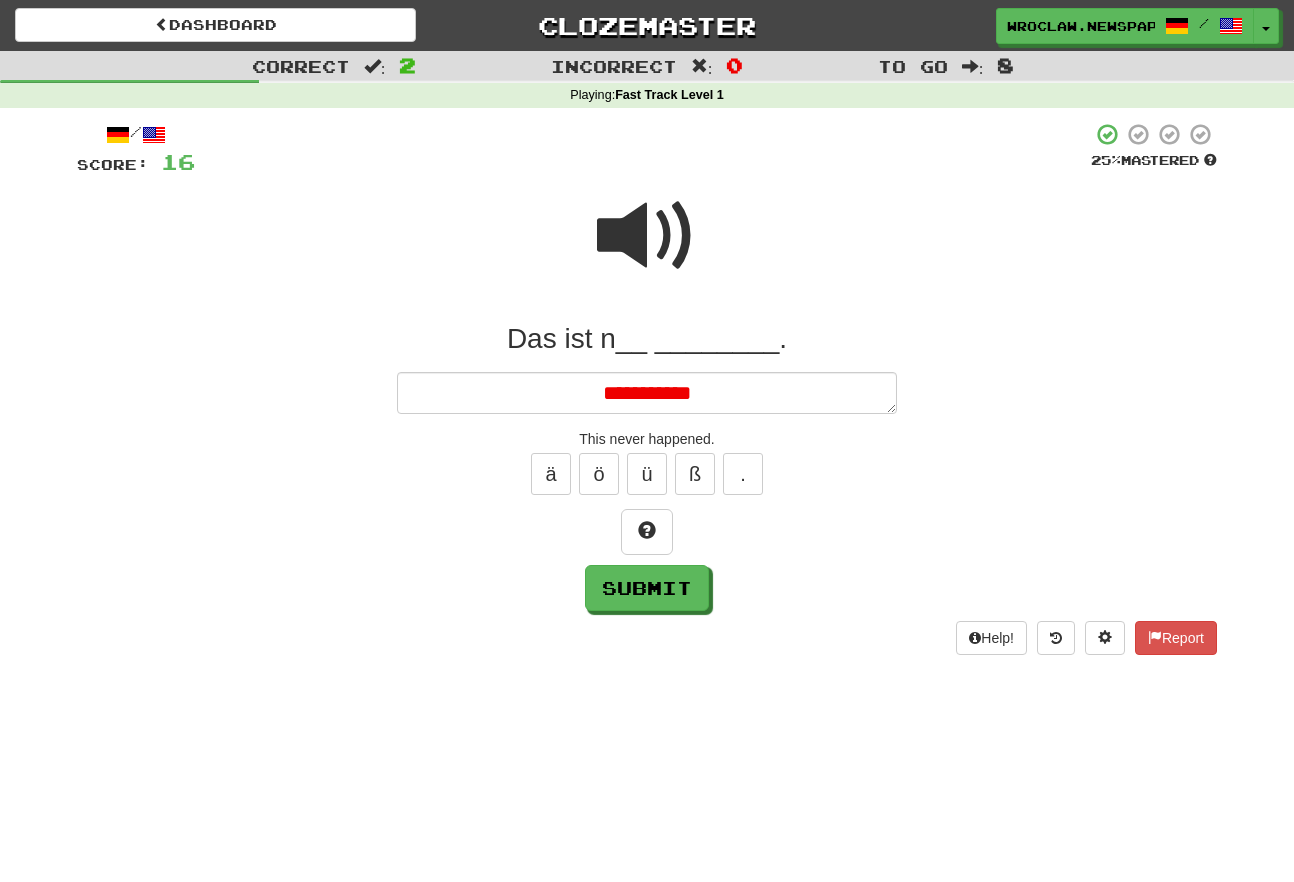 type on "*" 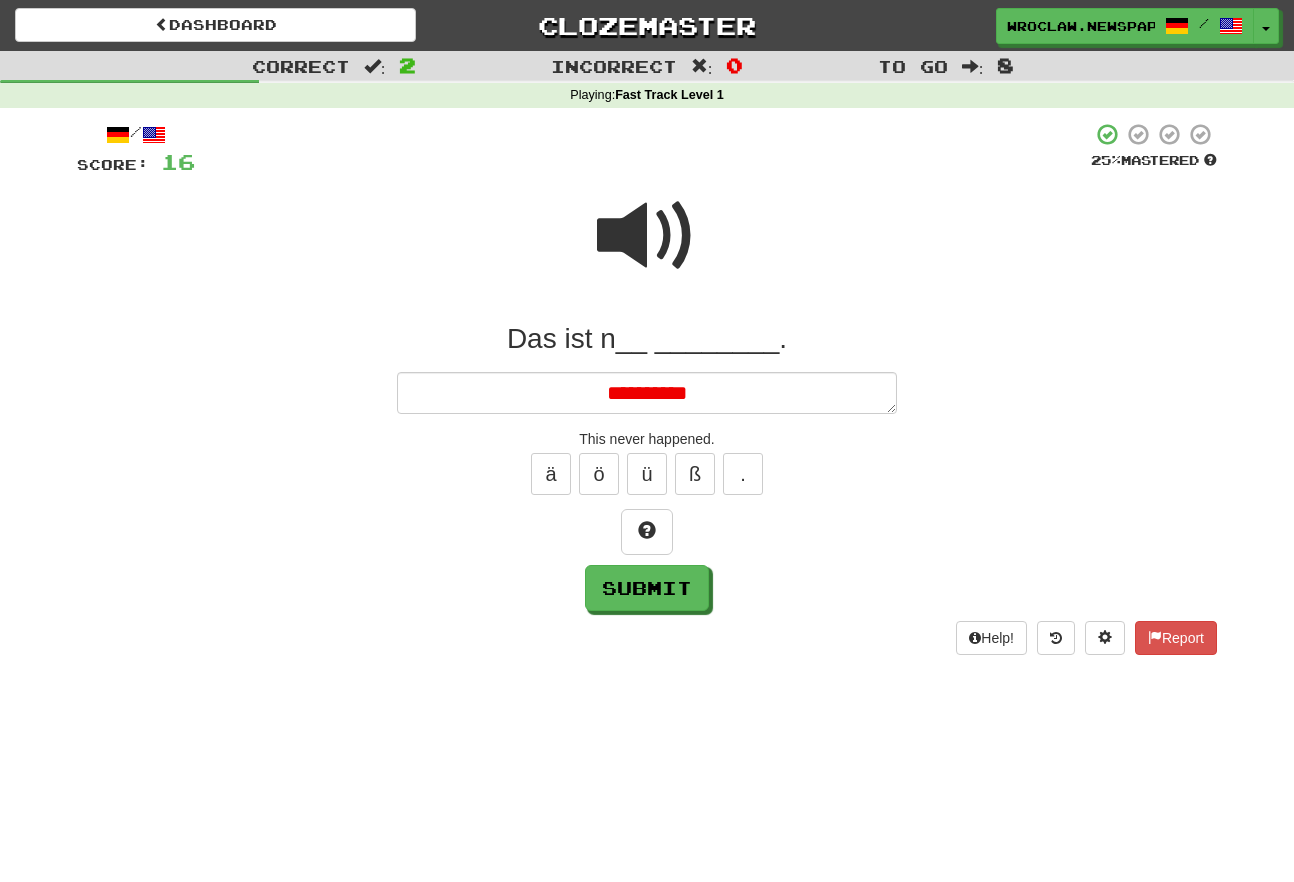 type on "*" 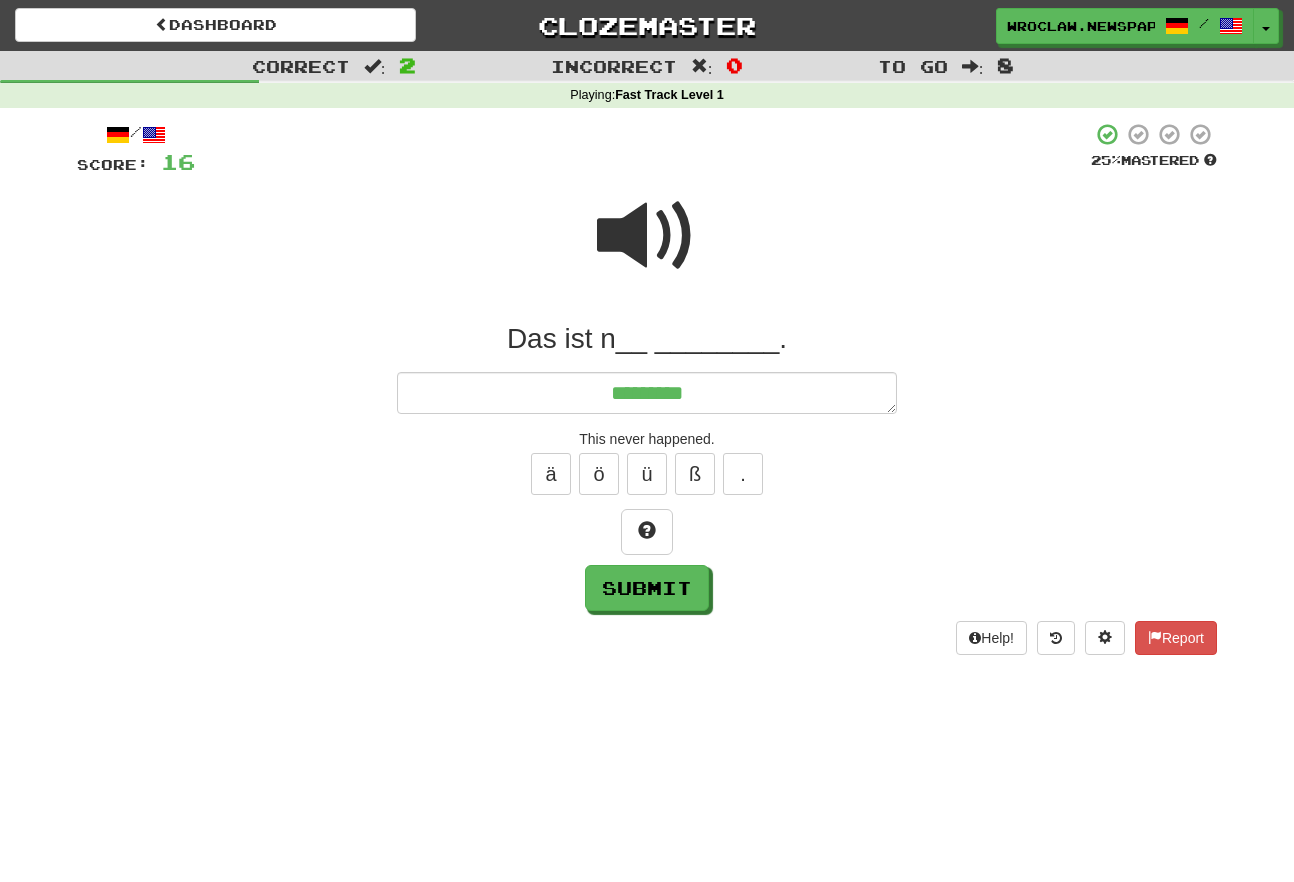 type on "*" 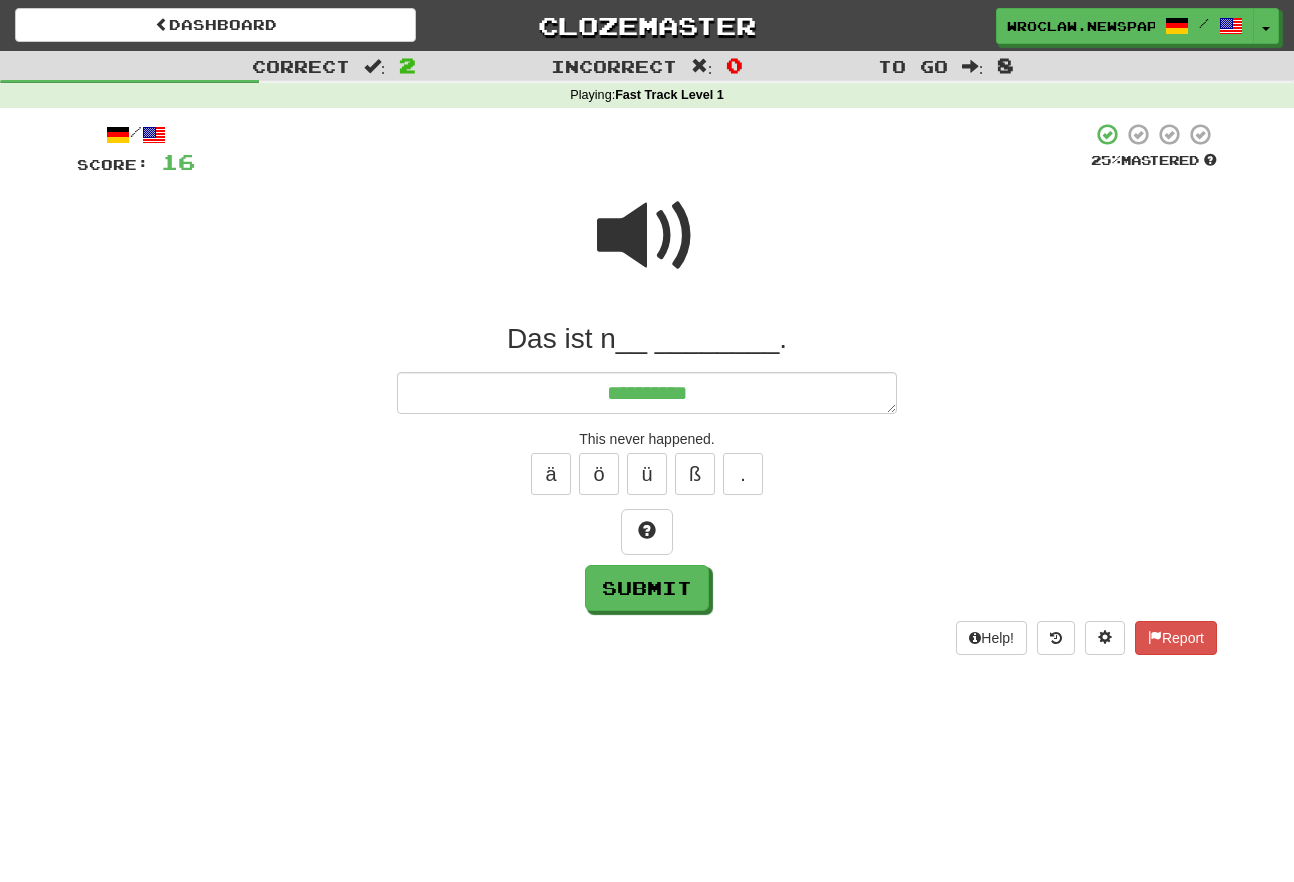 type on "*" 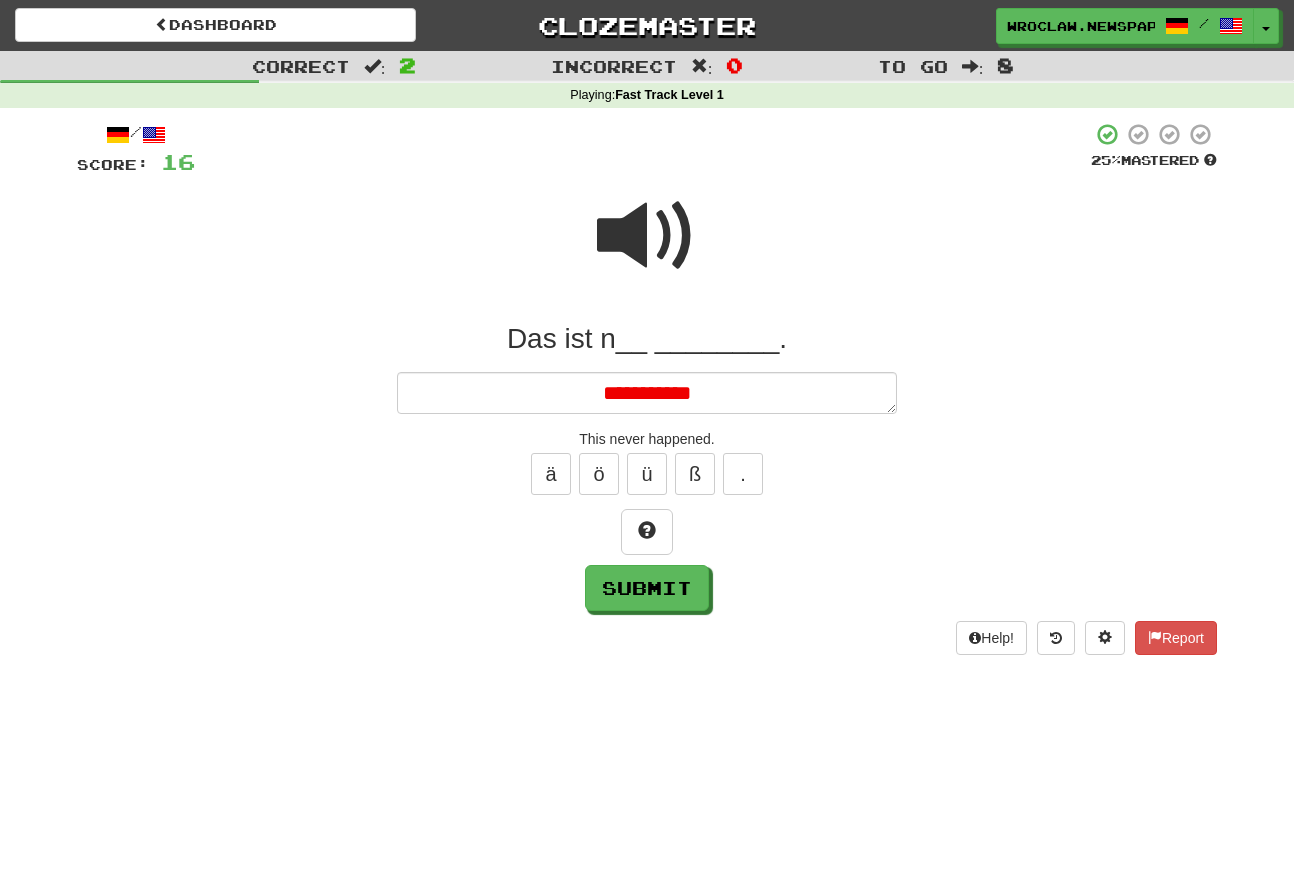 type on "*" 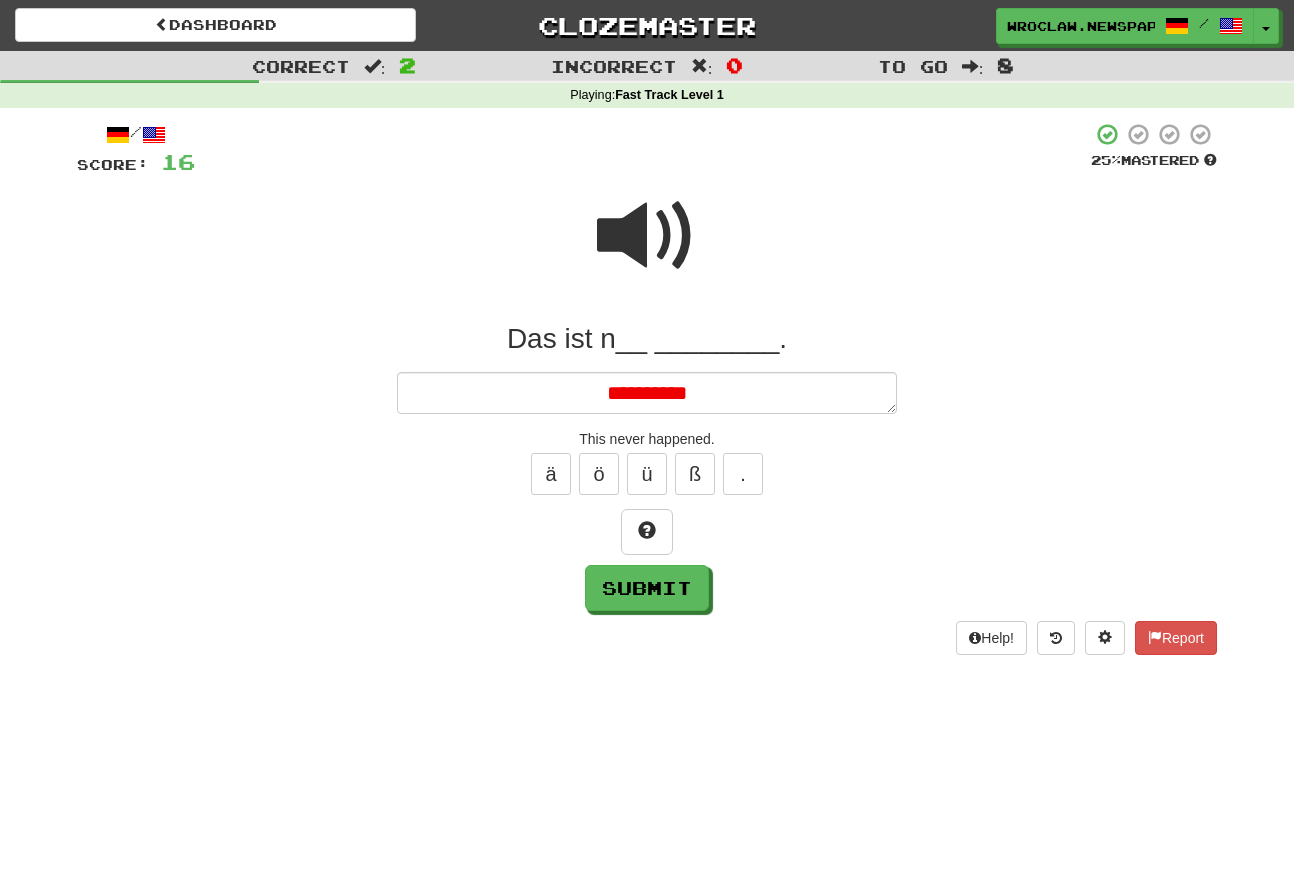 type on "*" 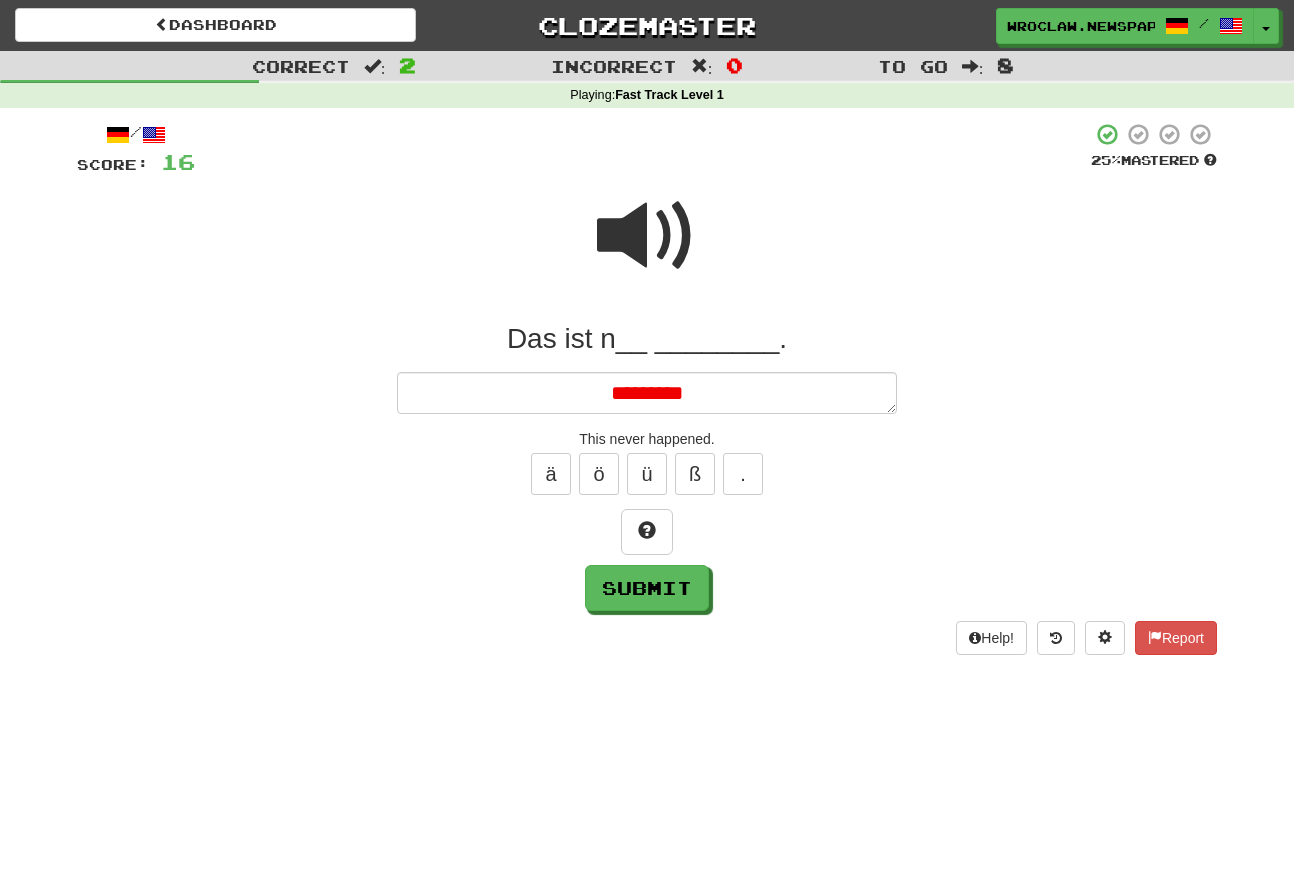 type on "*" 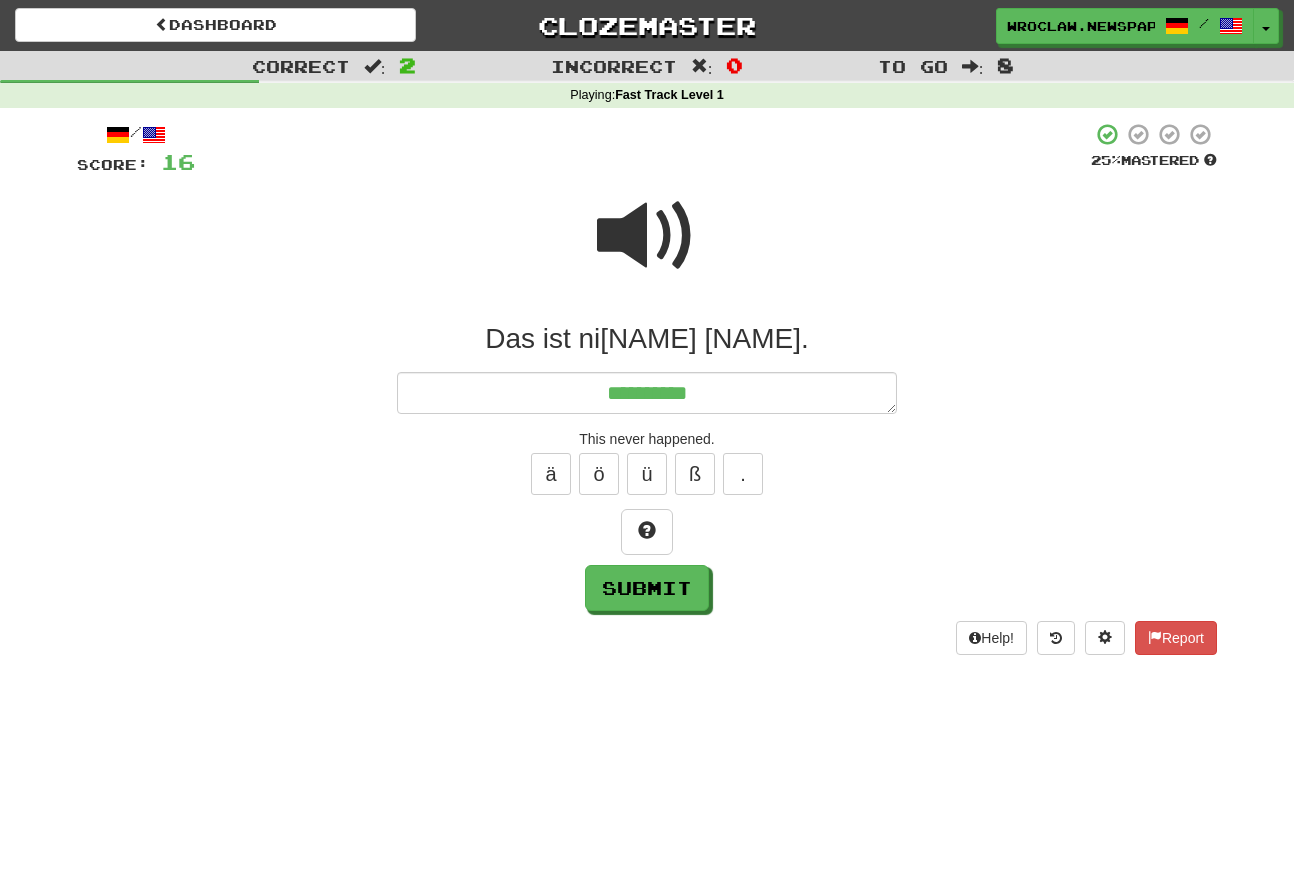 type on "*" 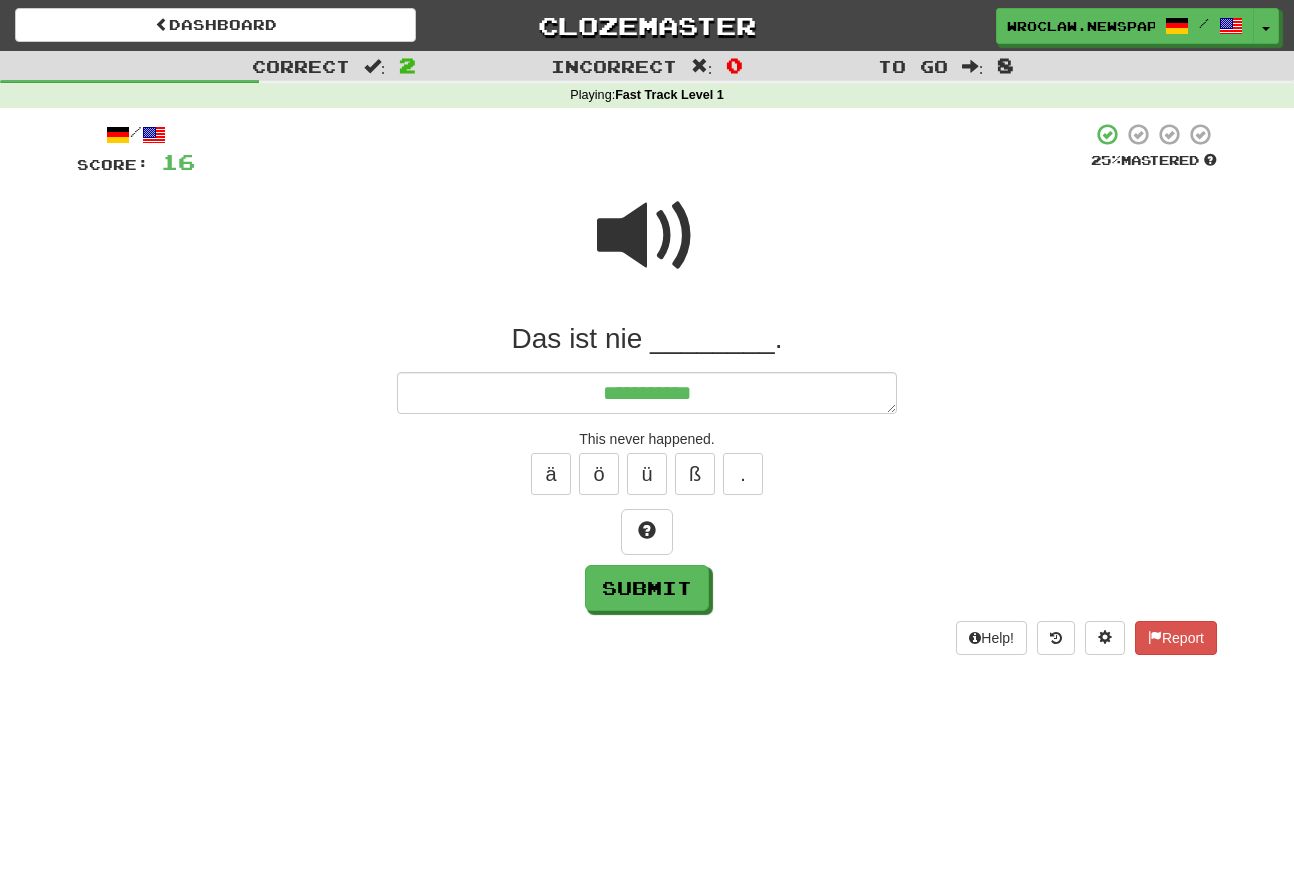 type on "*" 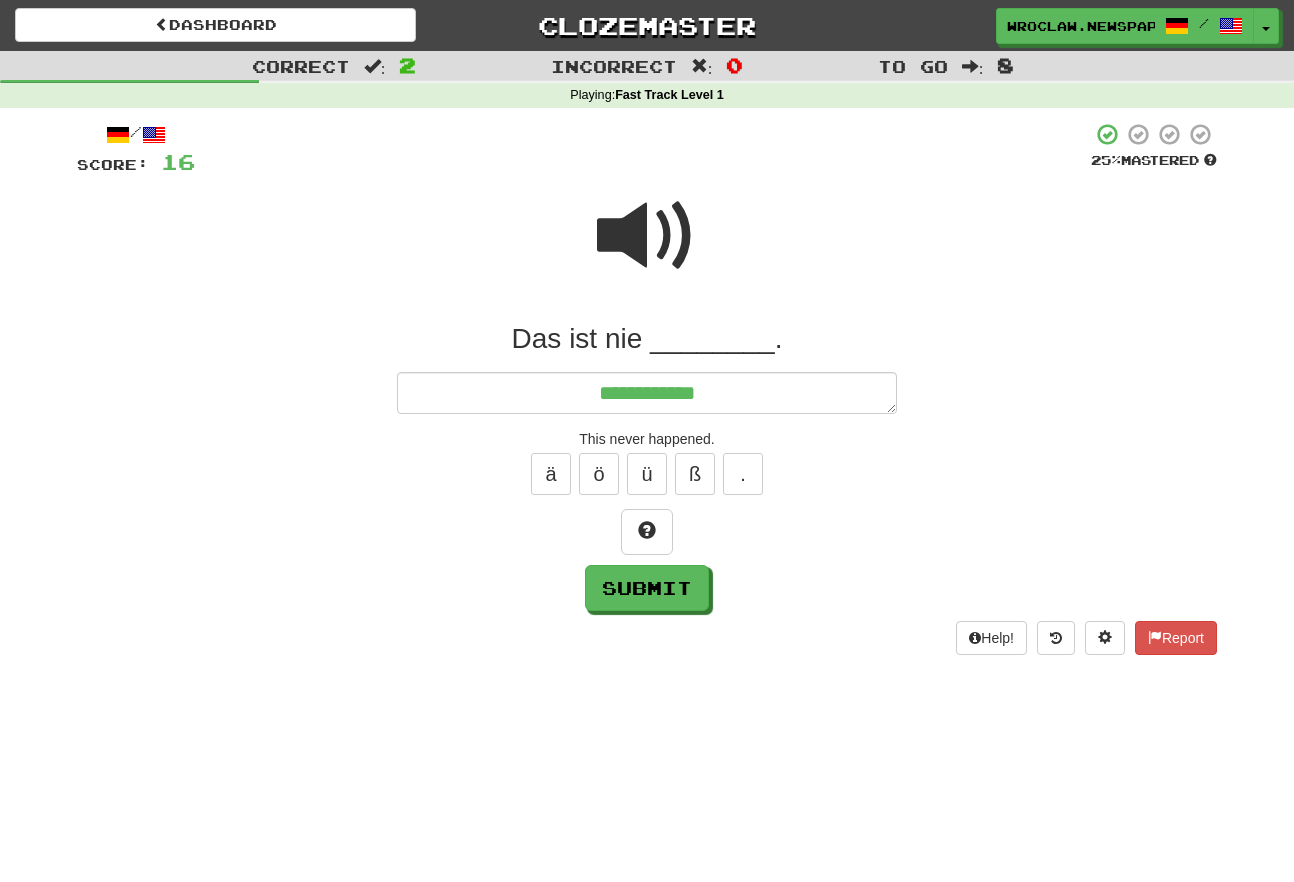 type on "*" 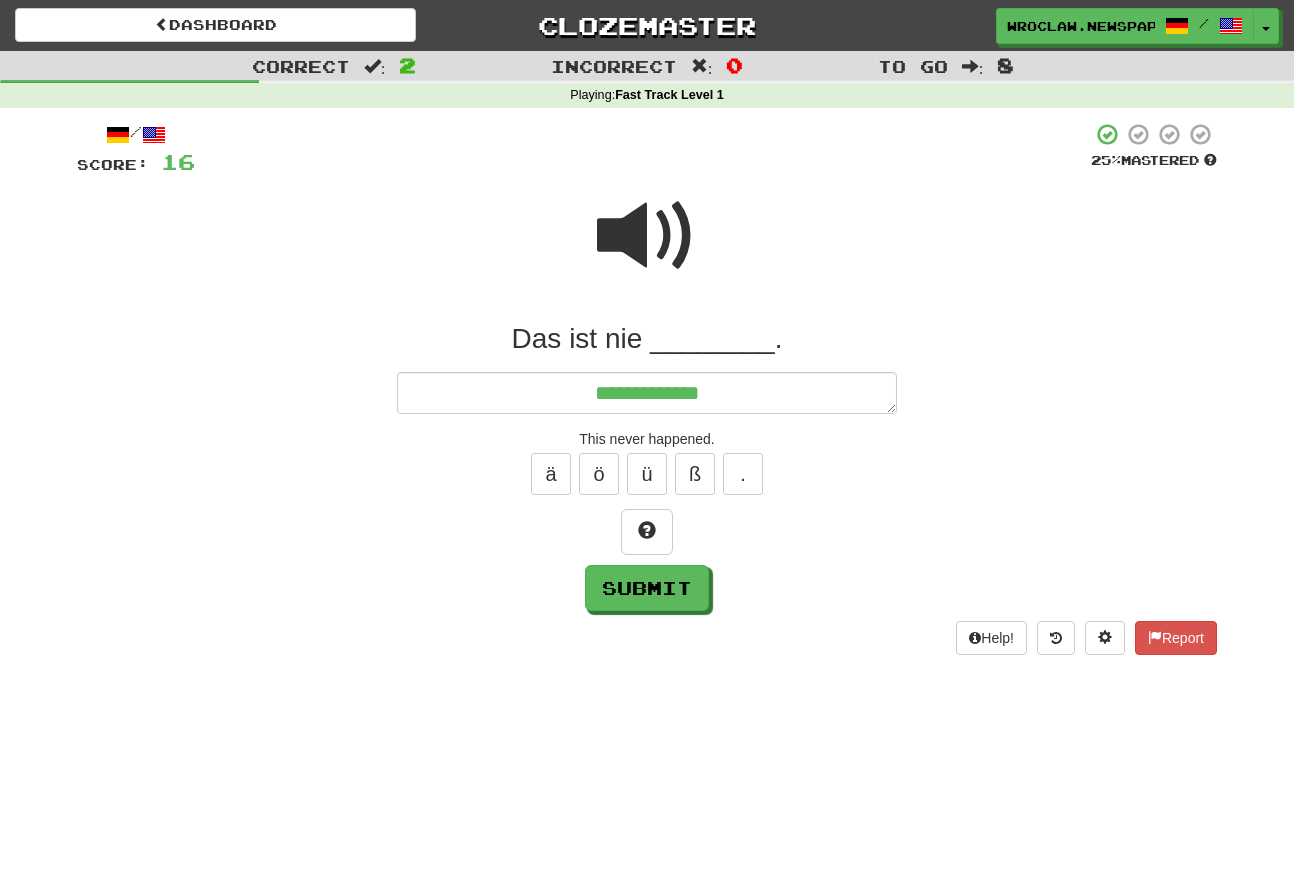type on "*" 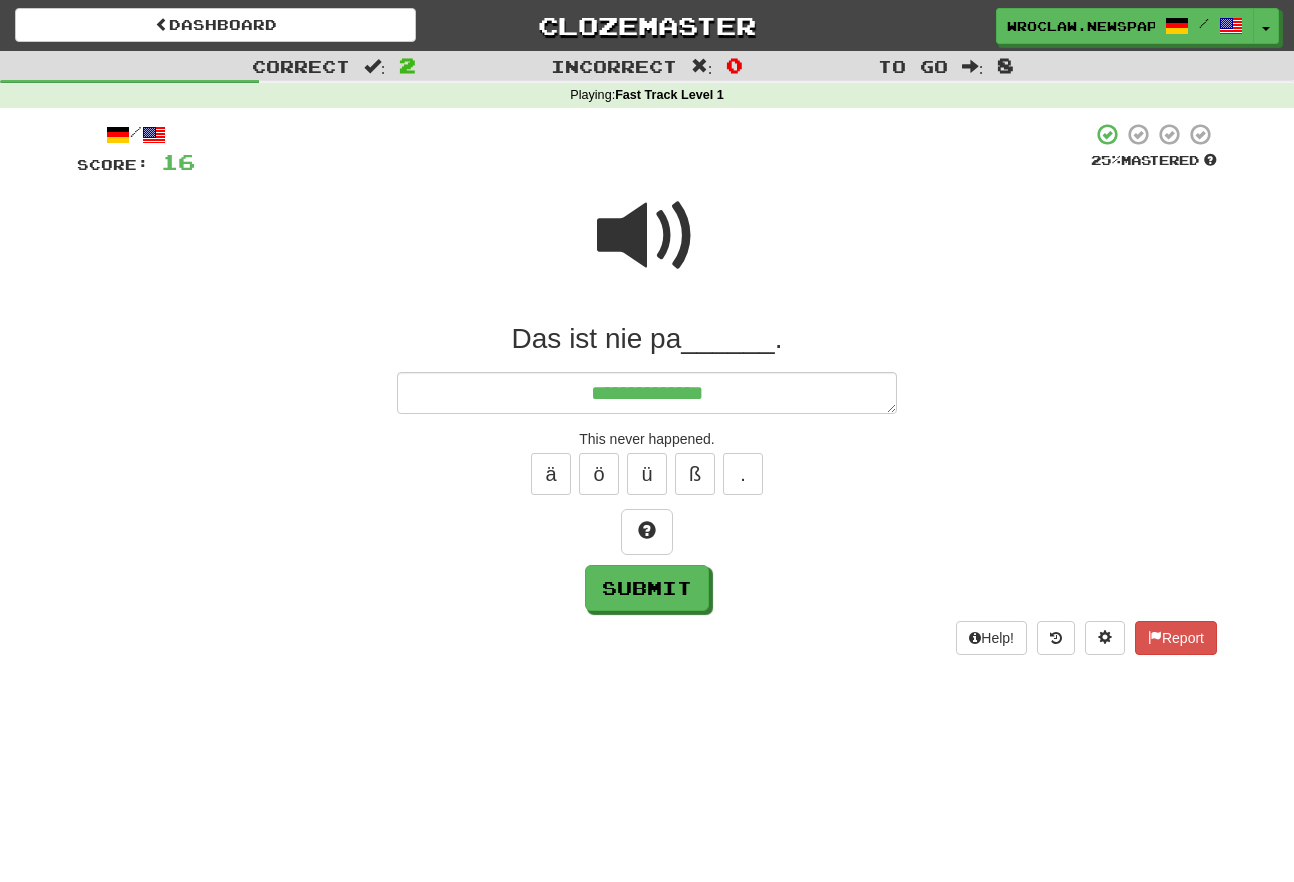 type on "*" 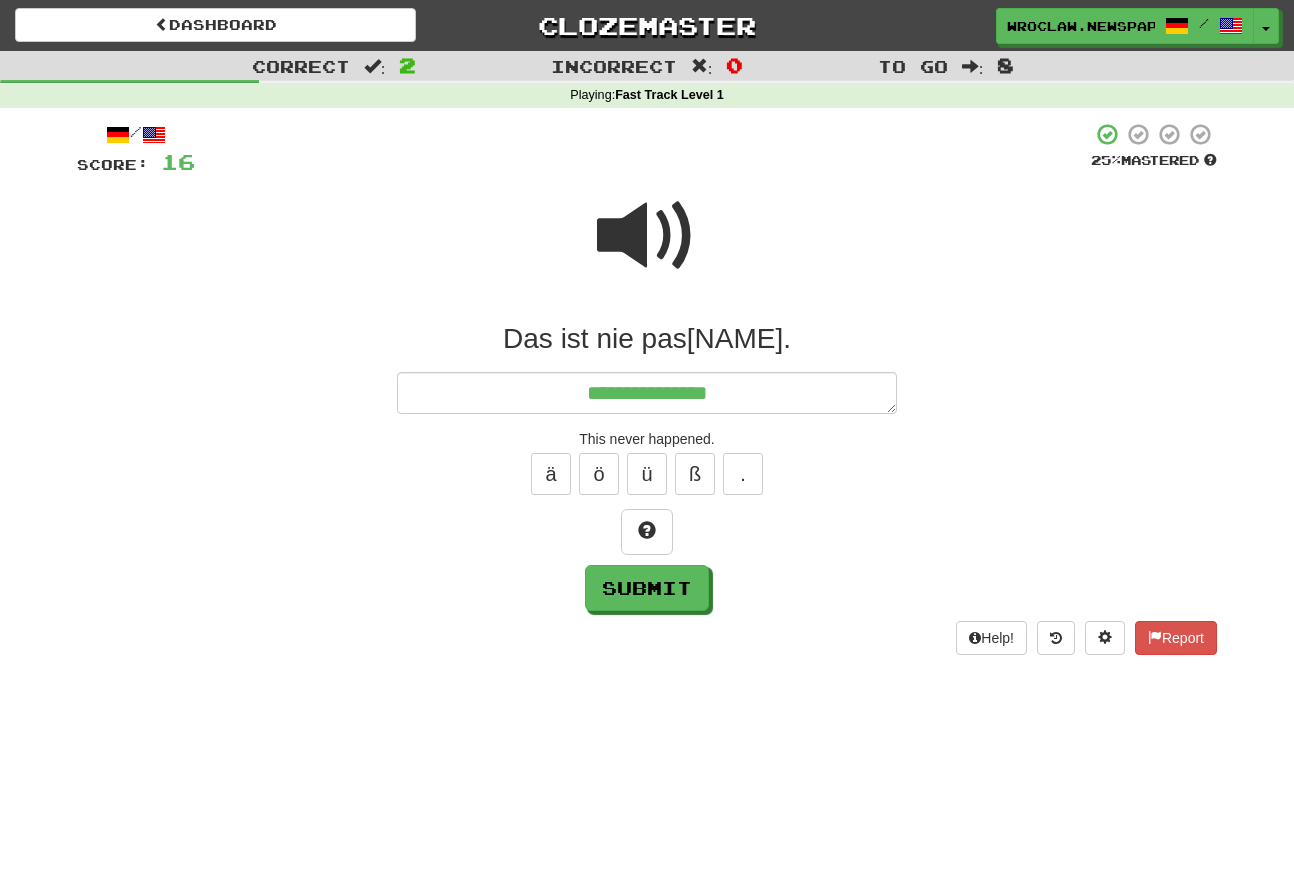 type on "*" 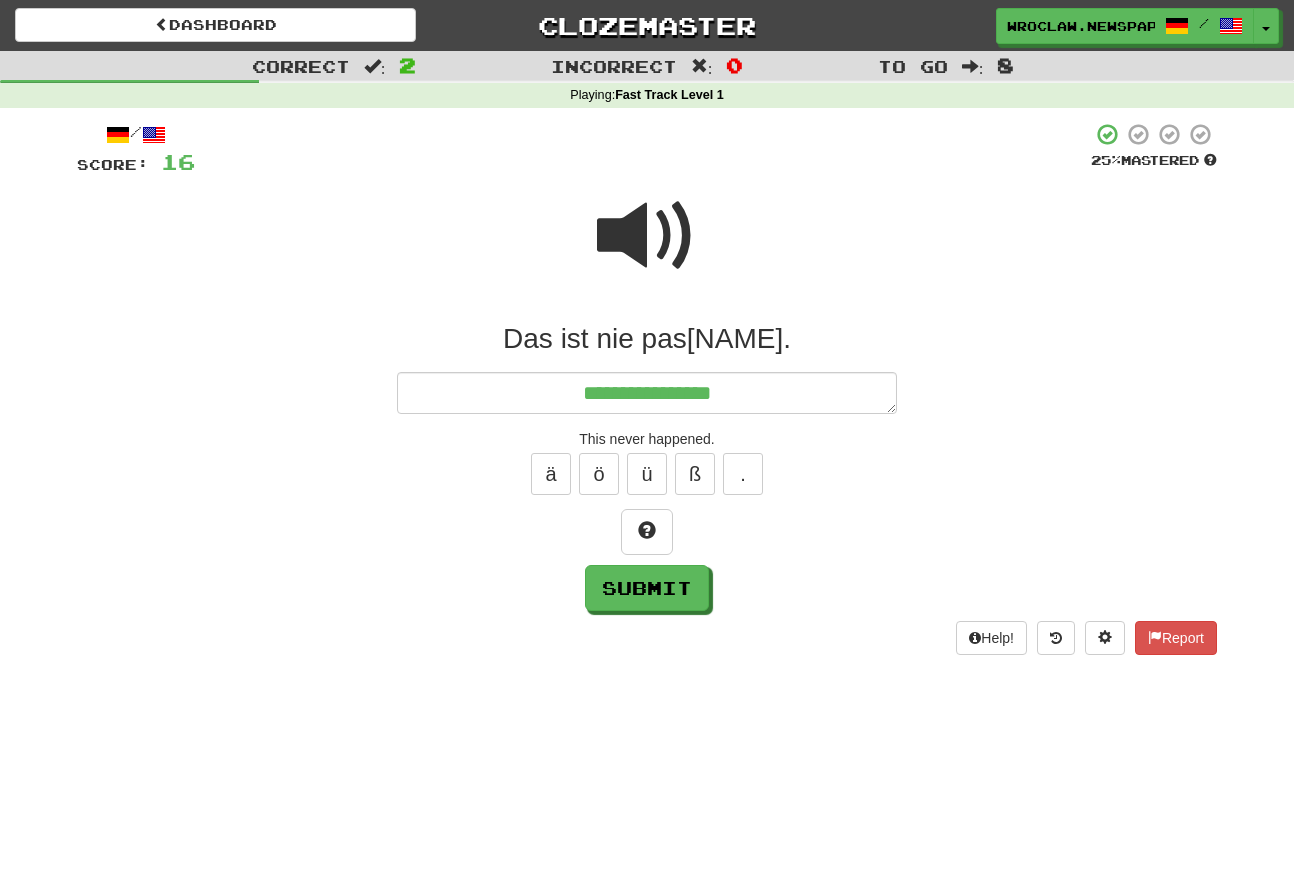 type on "*" 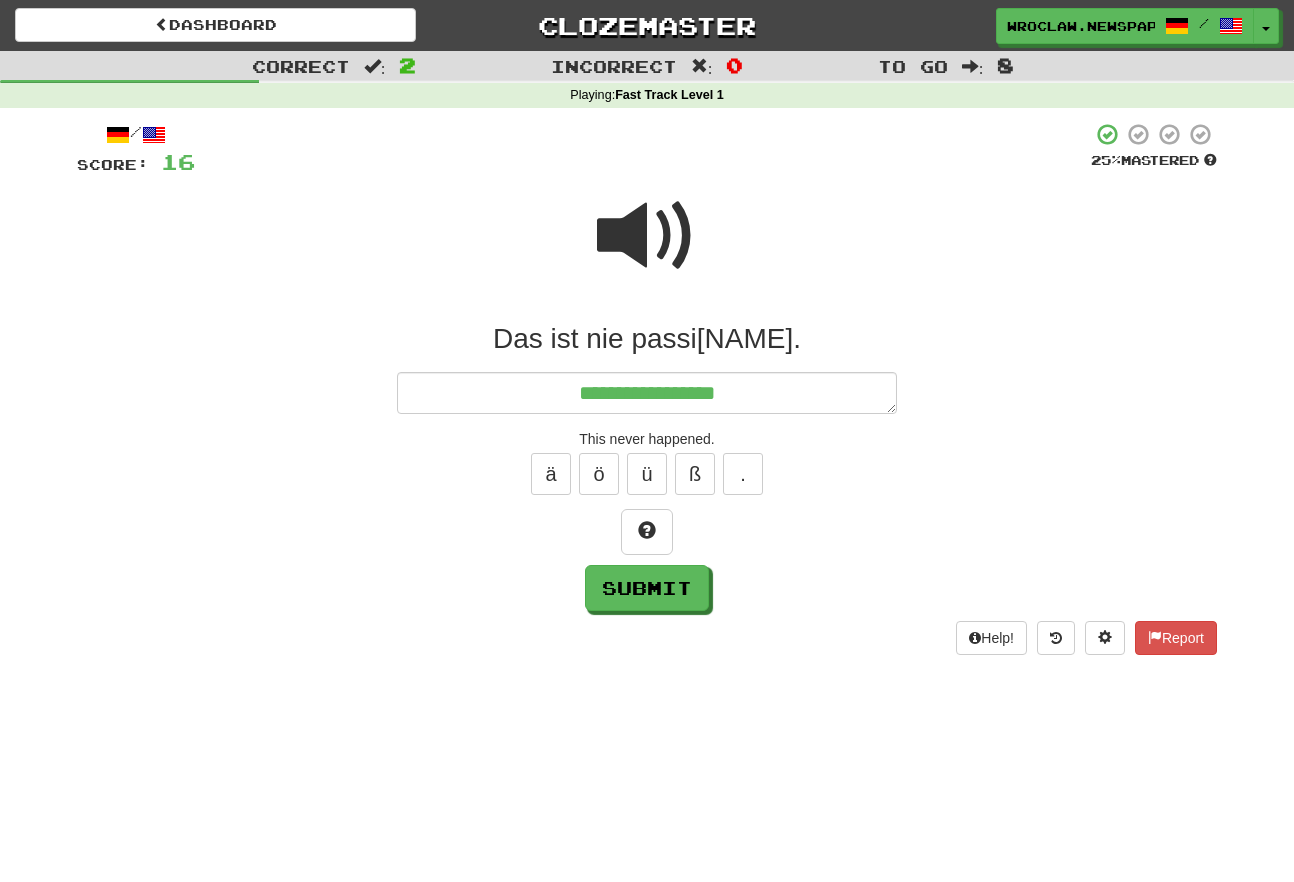 type on "*" 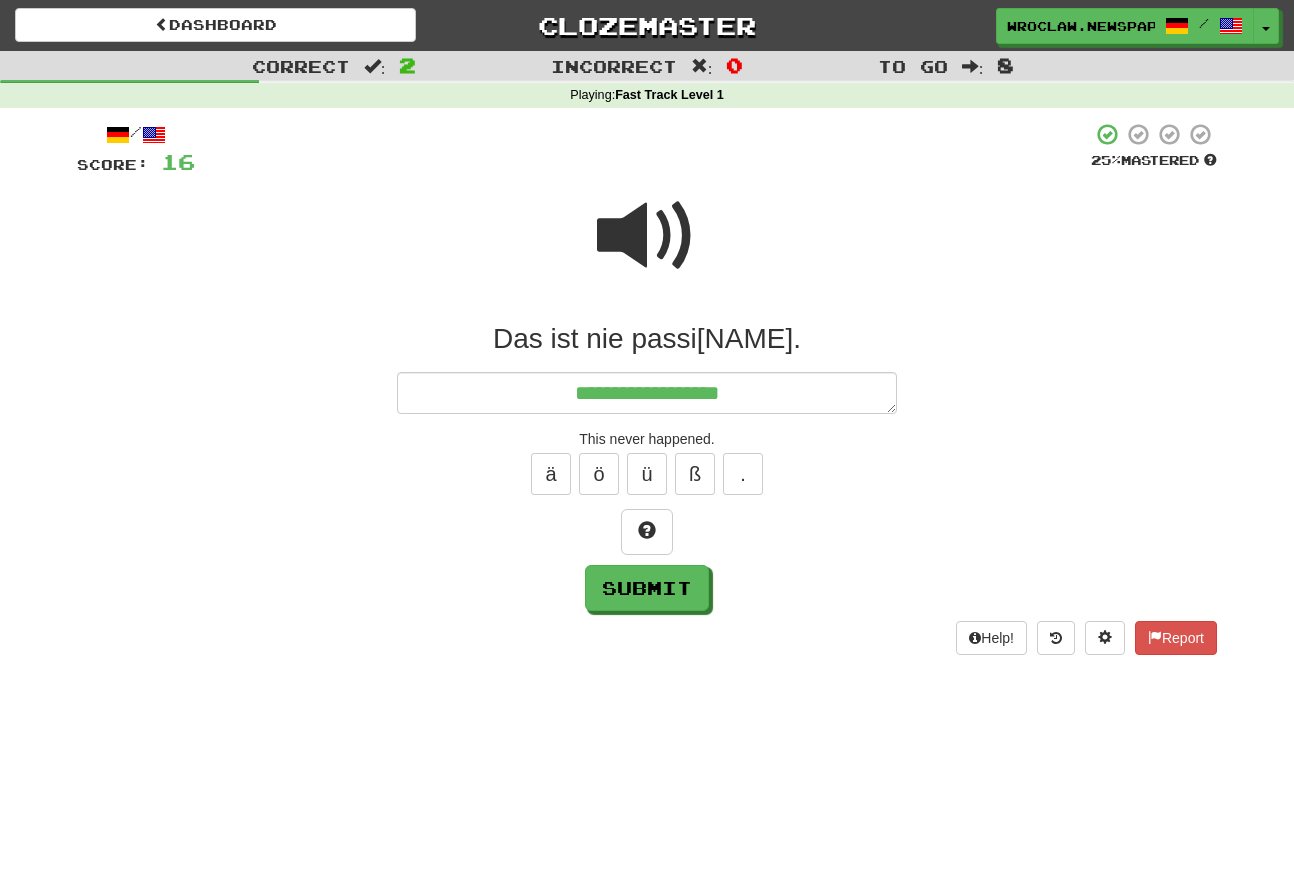 type on "*" 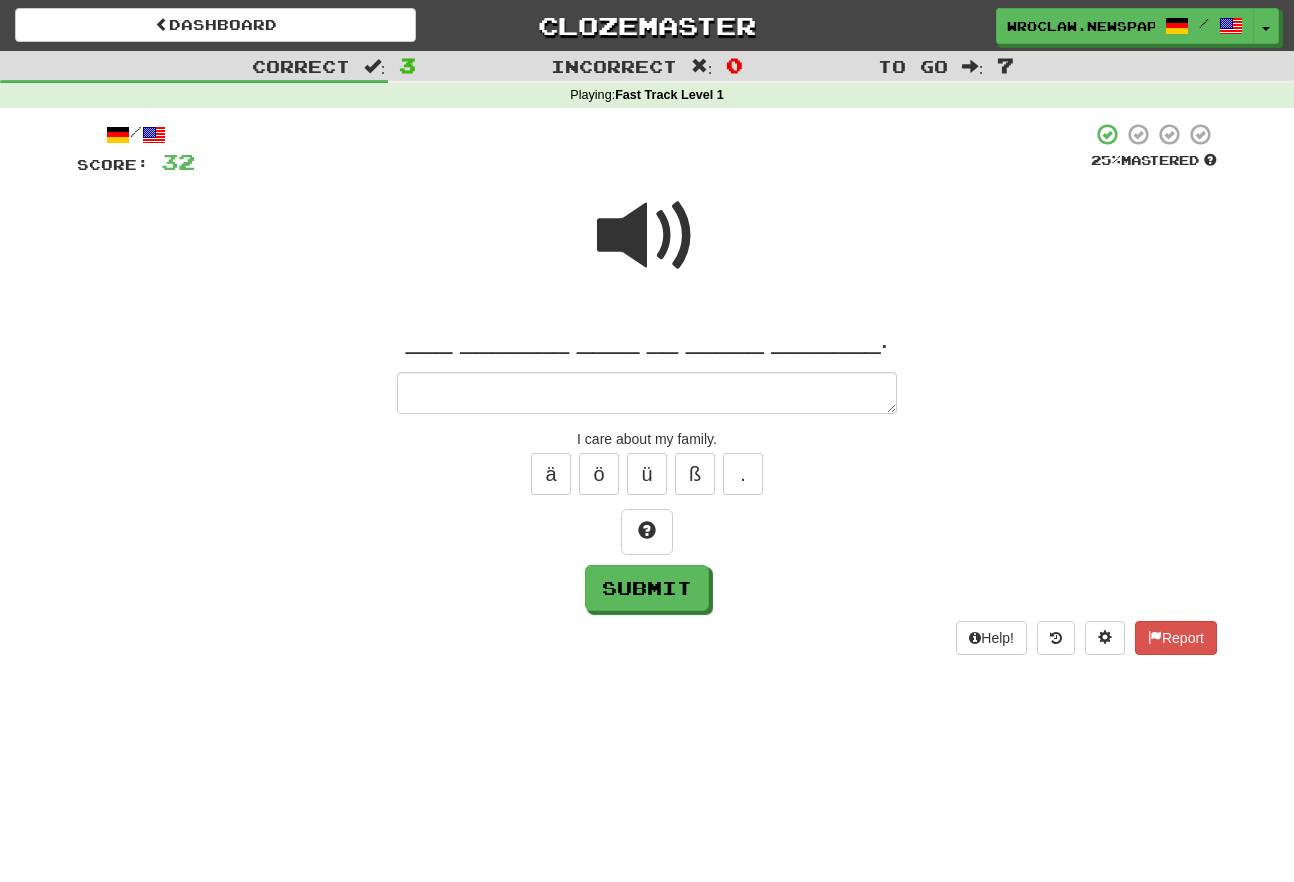 type on "*" 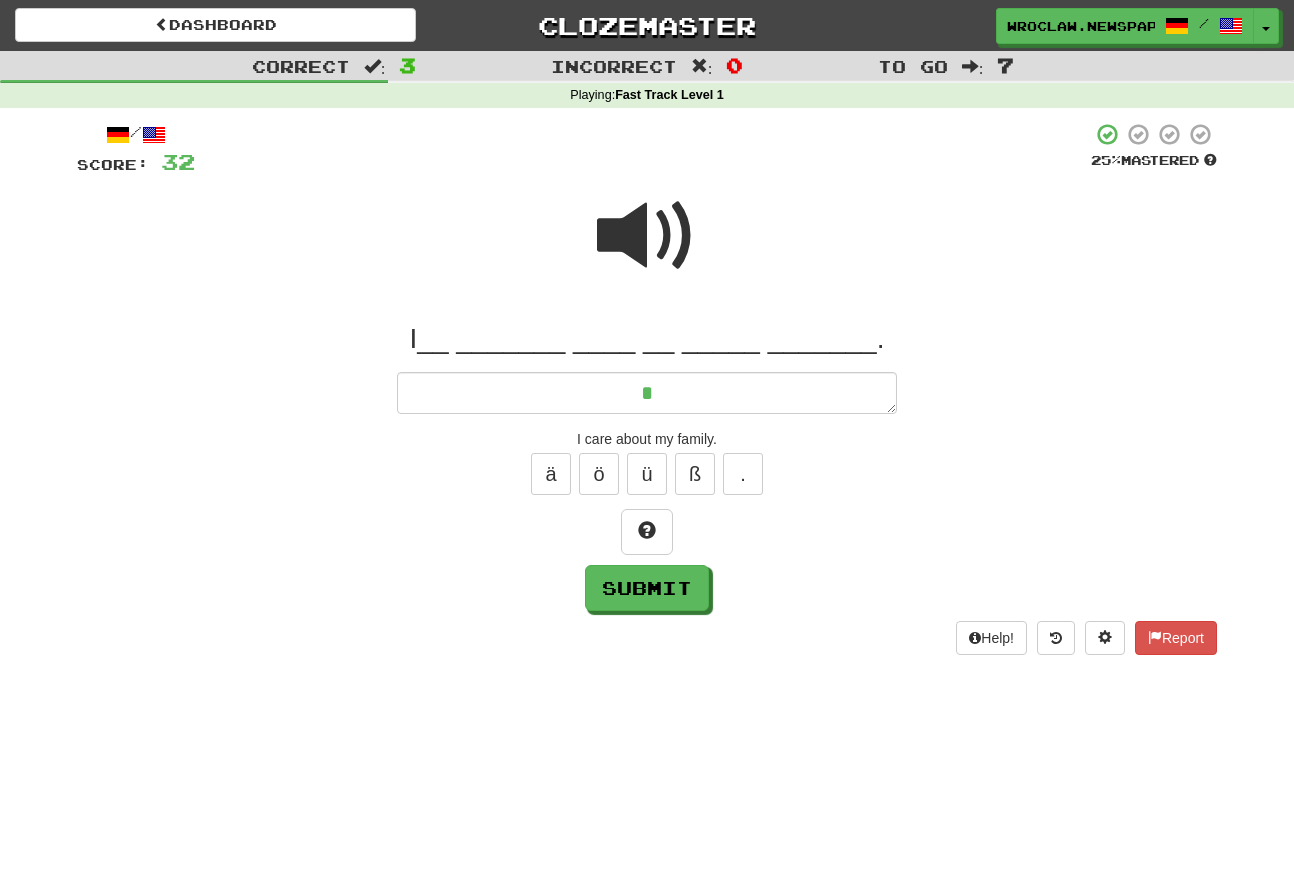 type on "*" 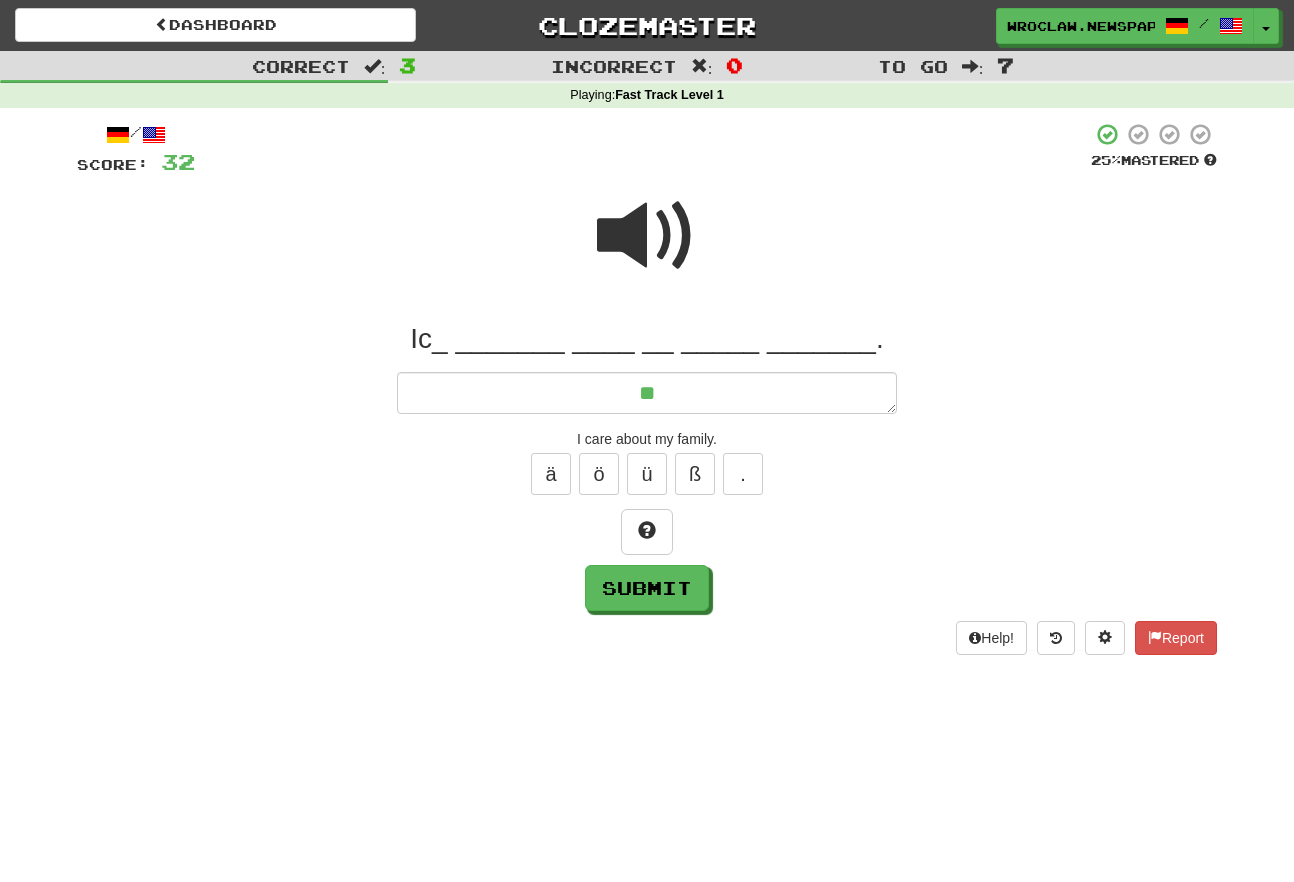 type on "*" 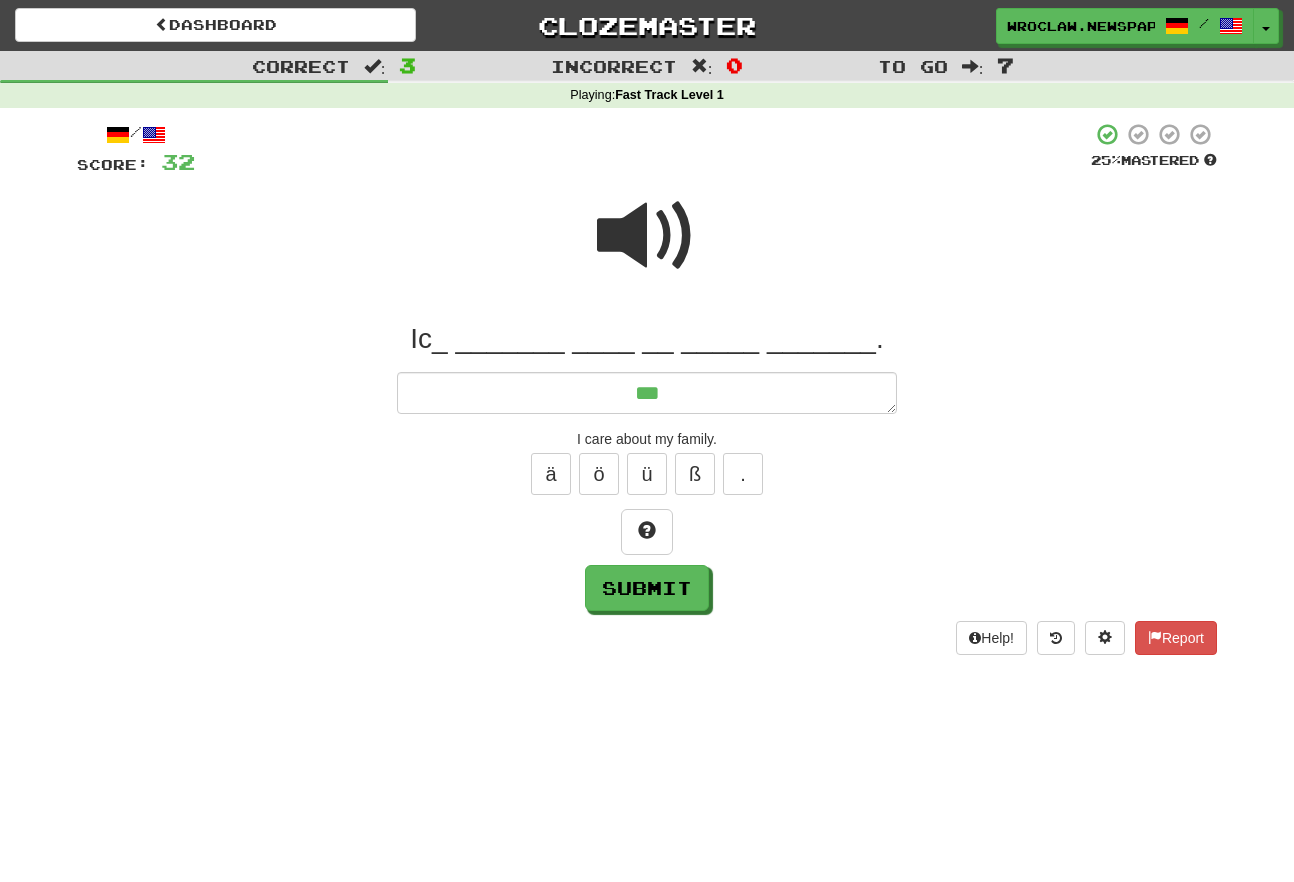 type on "*" 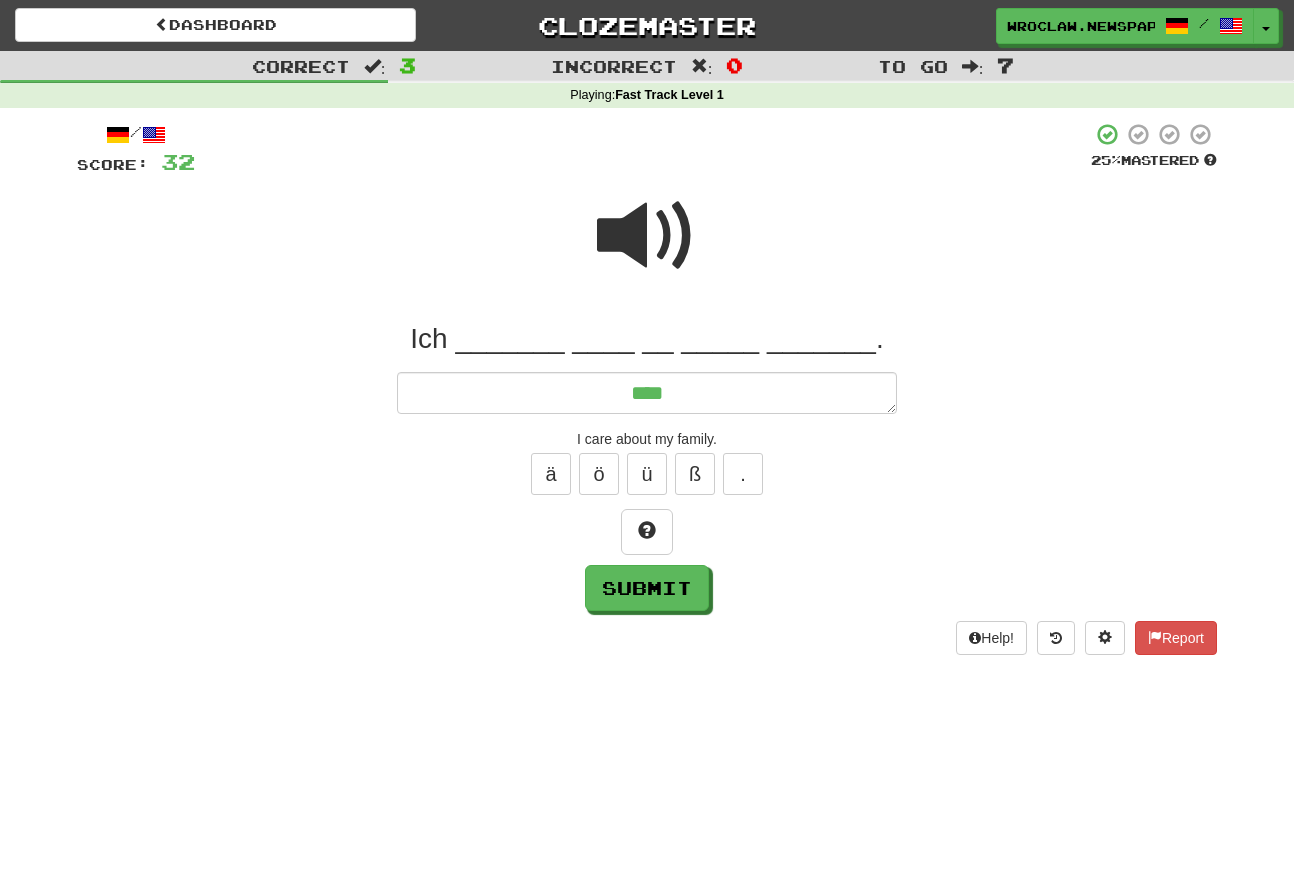type on "*" 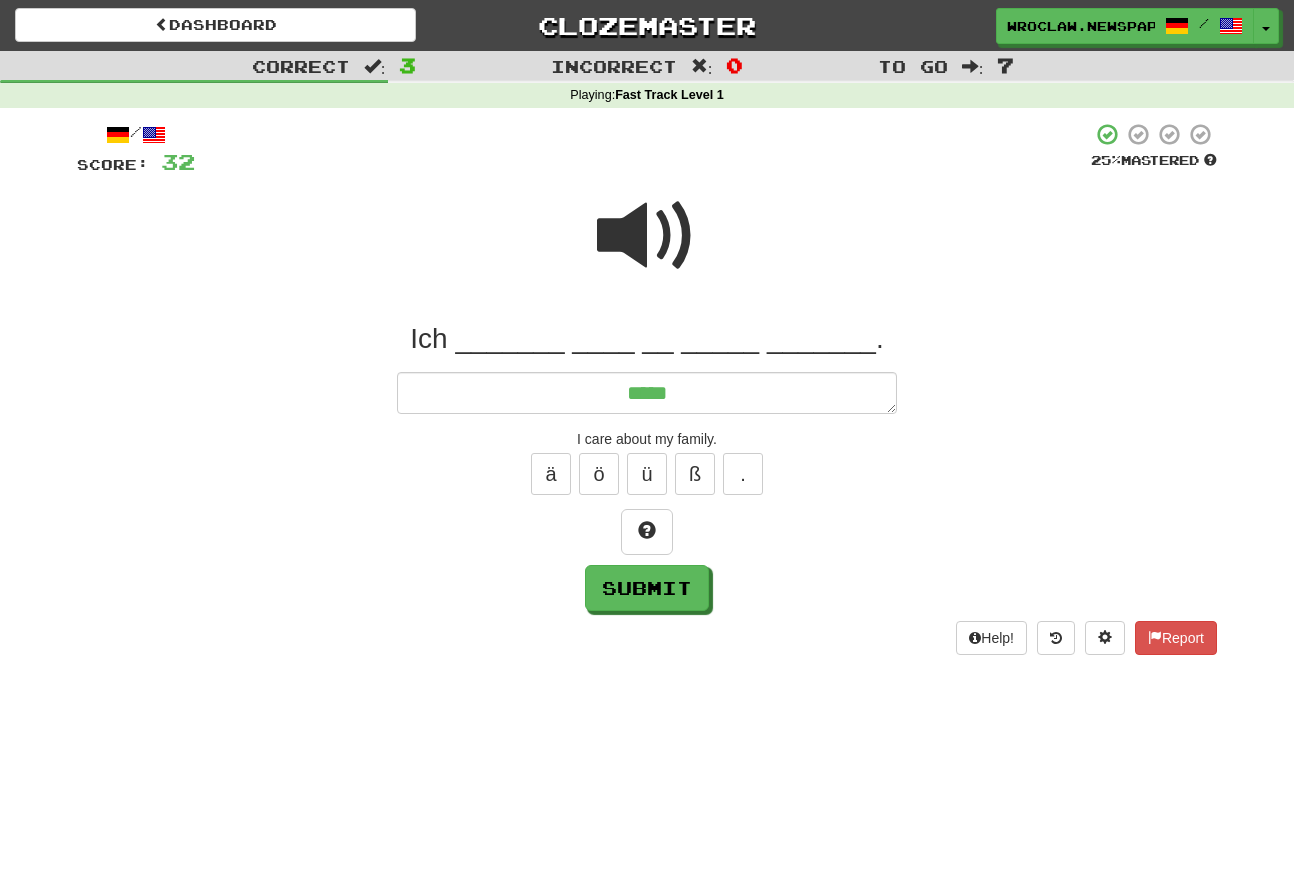 type on "*" 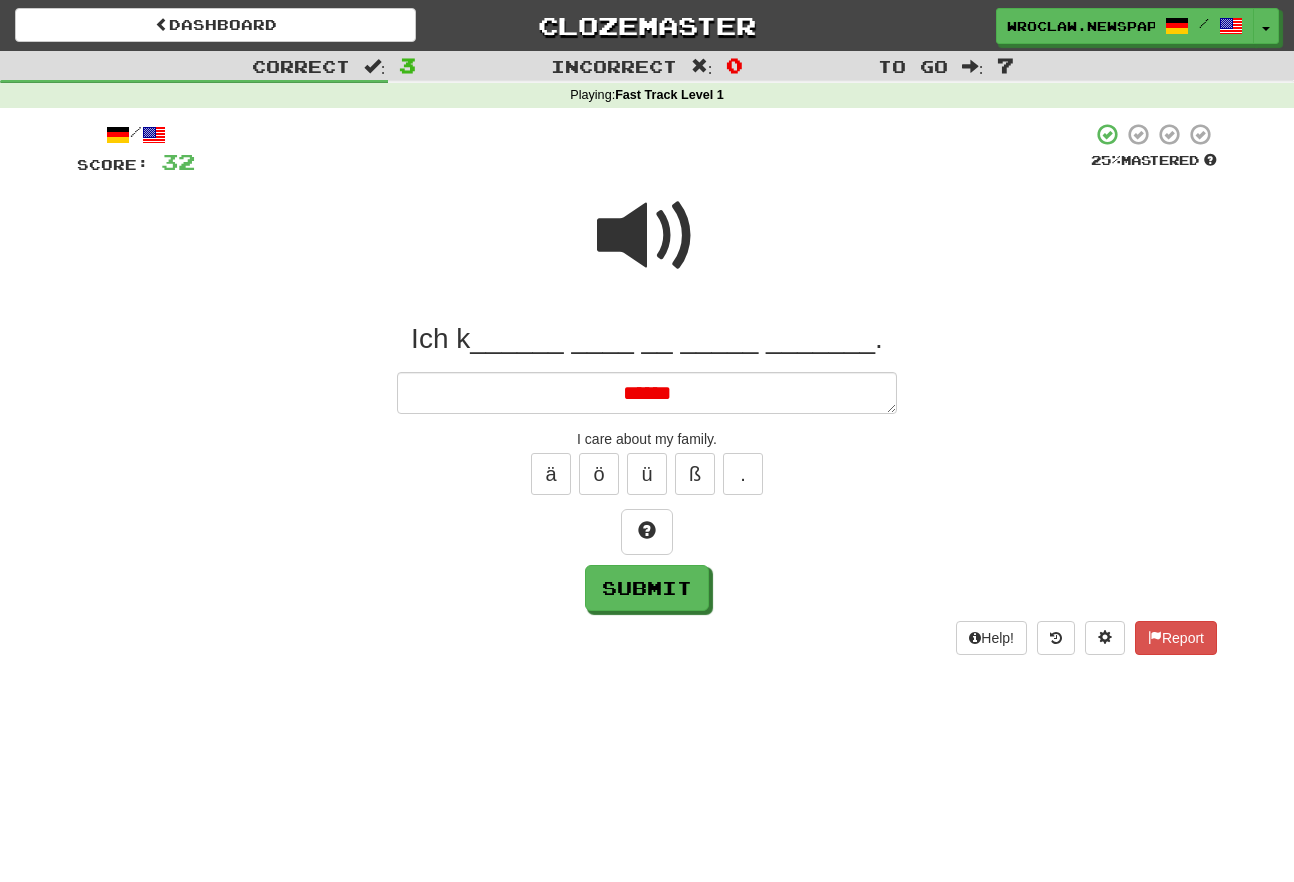 type on "*" 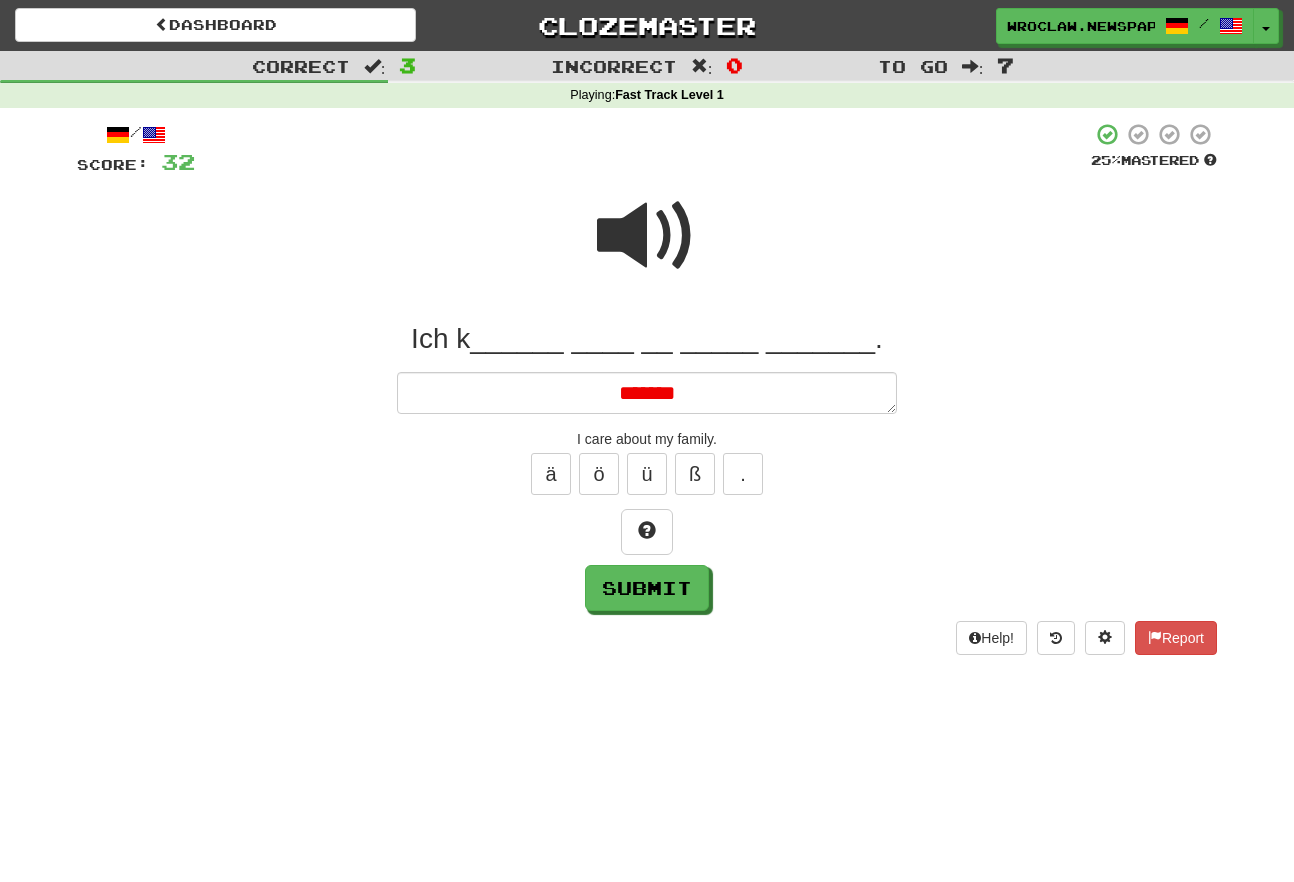 type on "*" 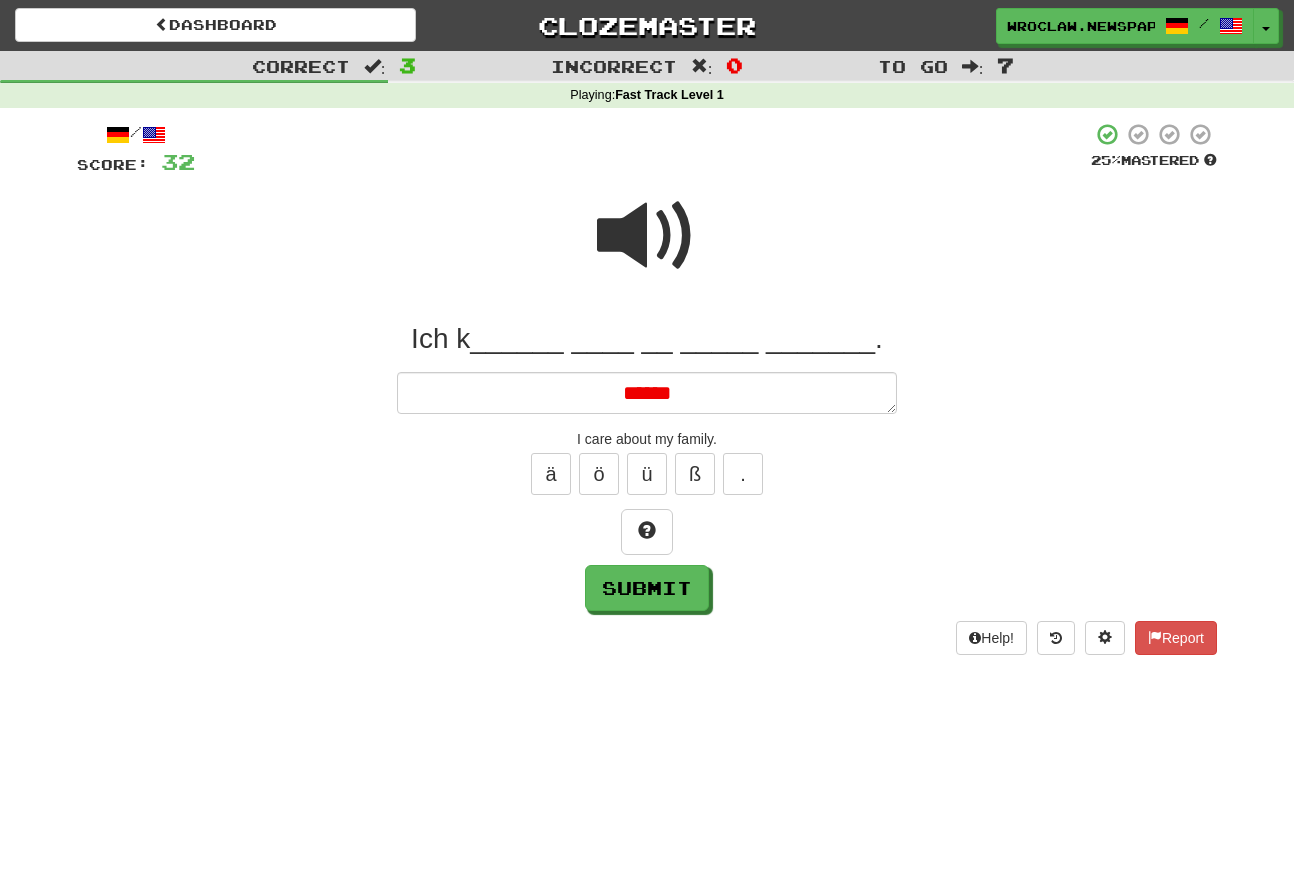 type on "*" 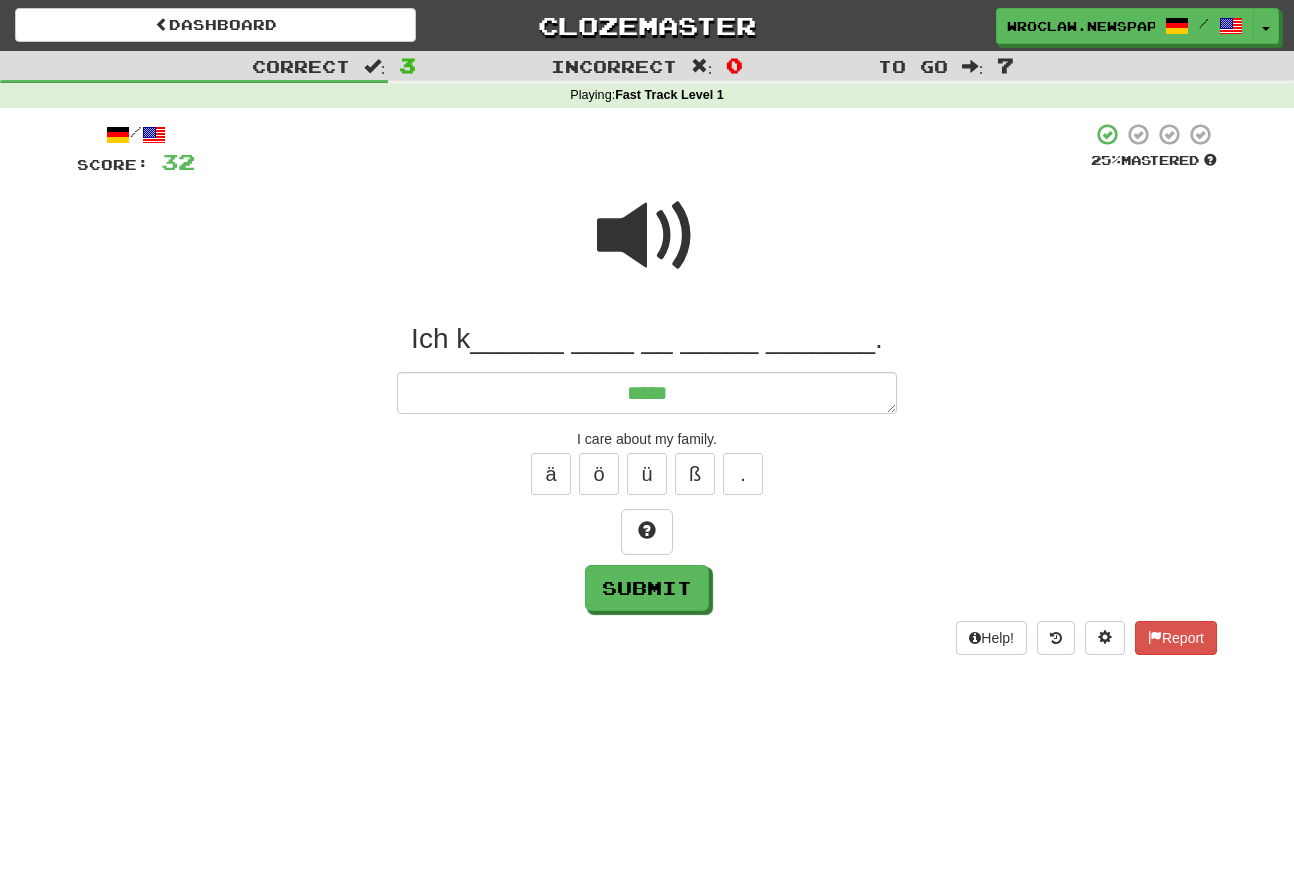 type on "*" 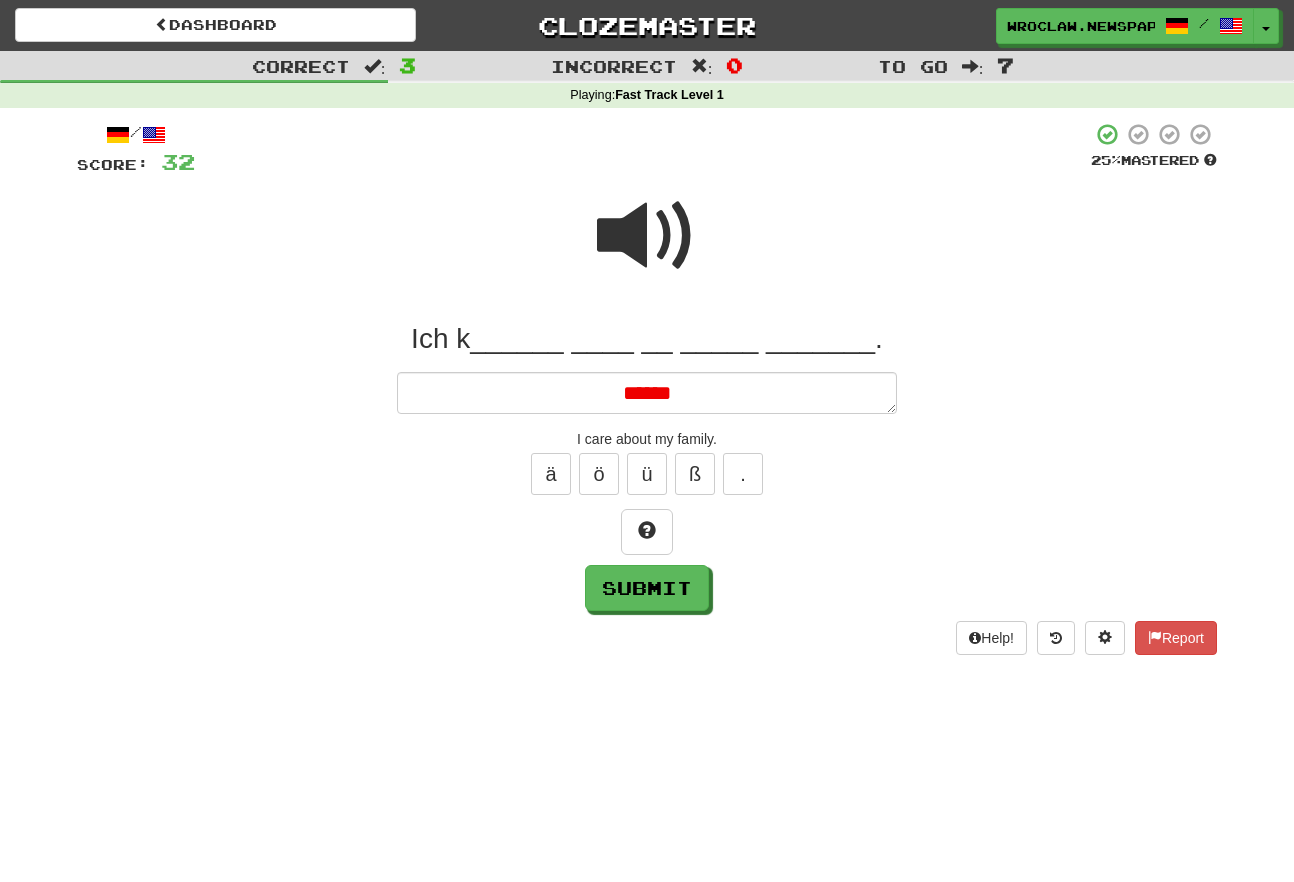 type on "*" 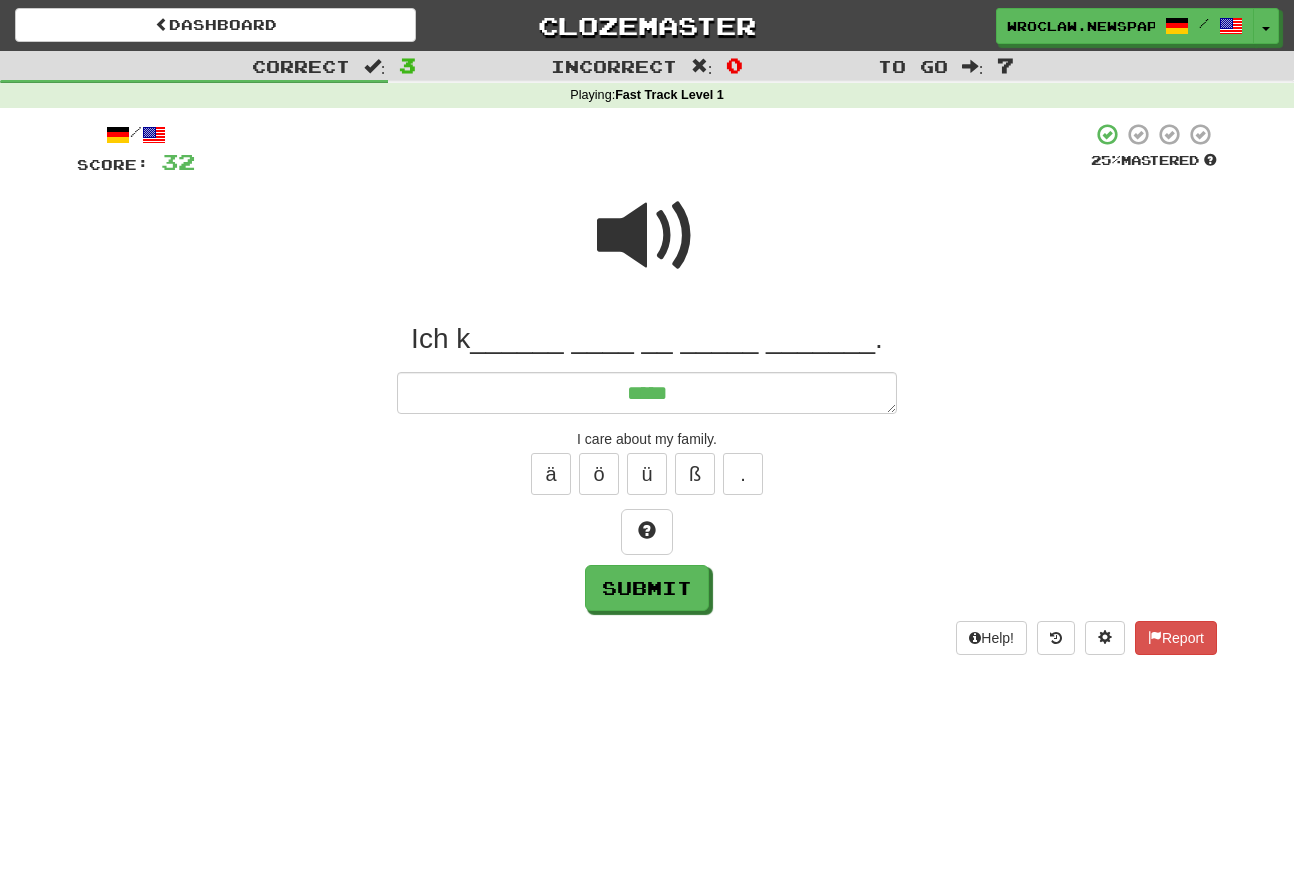 type on "*" 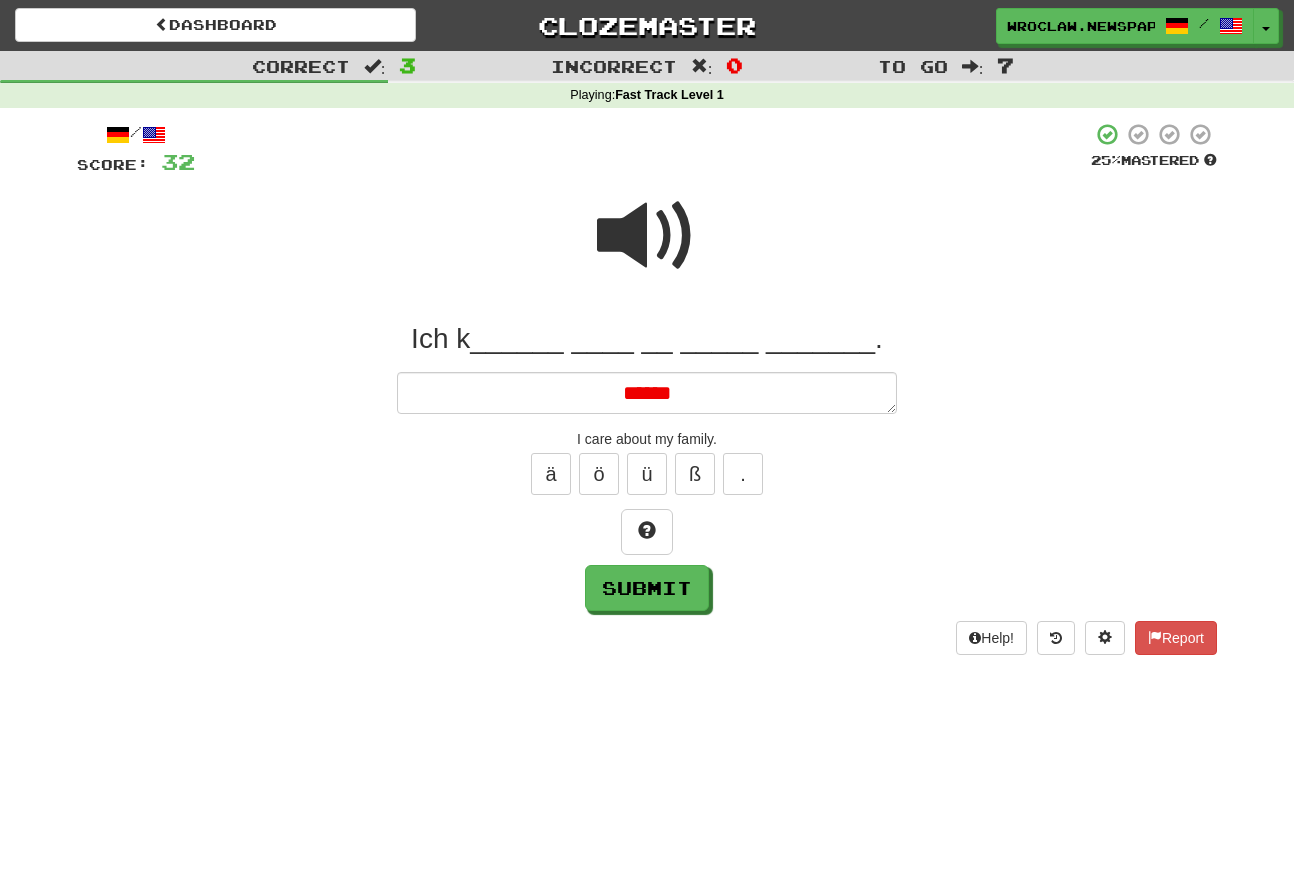 type on "*" 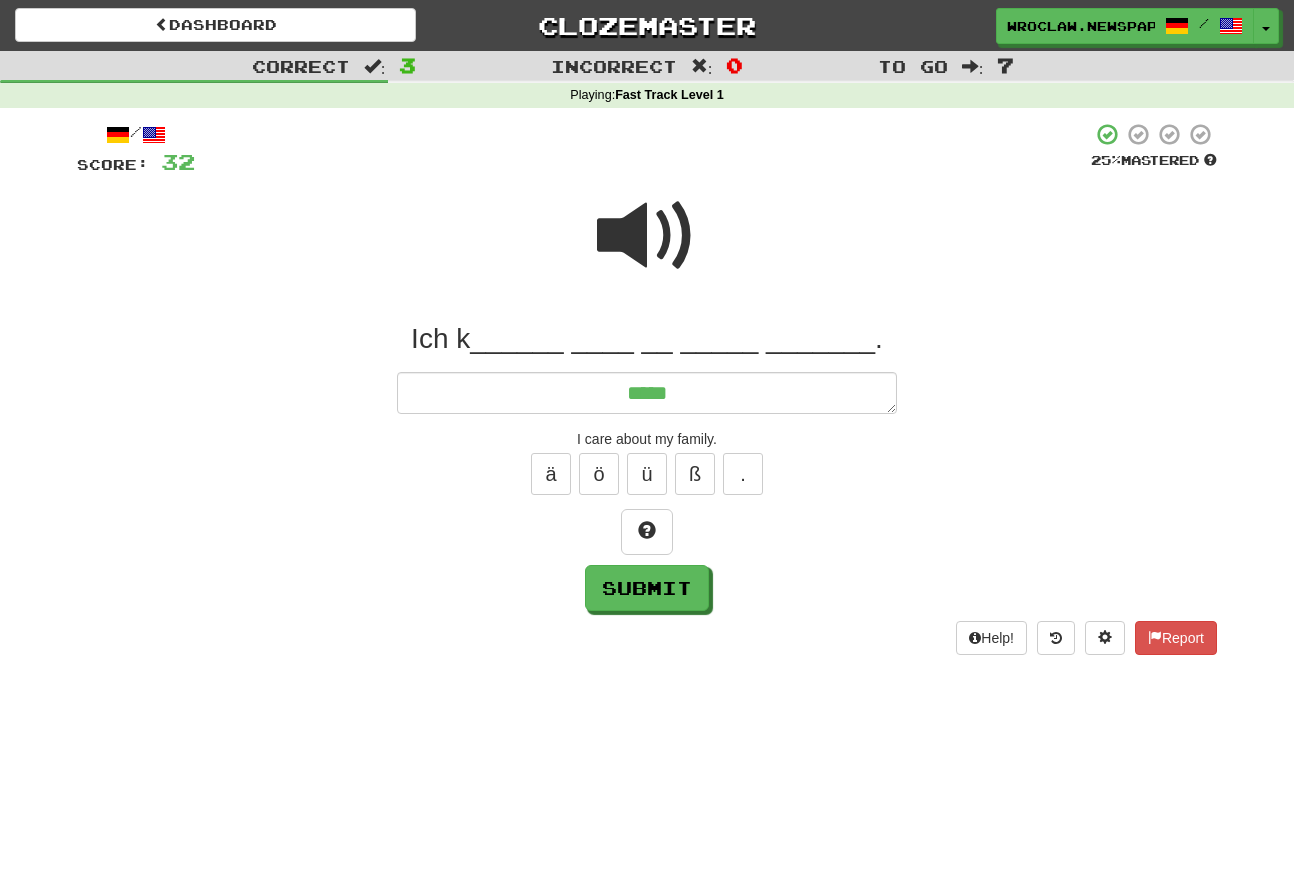 type on "*" 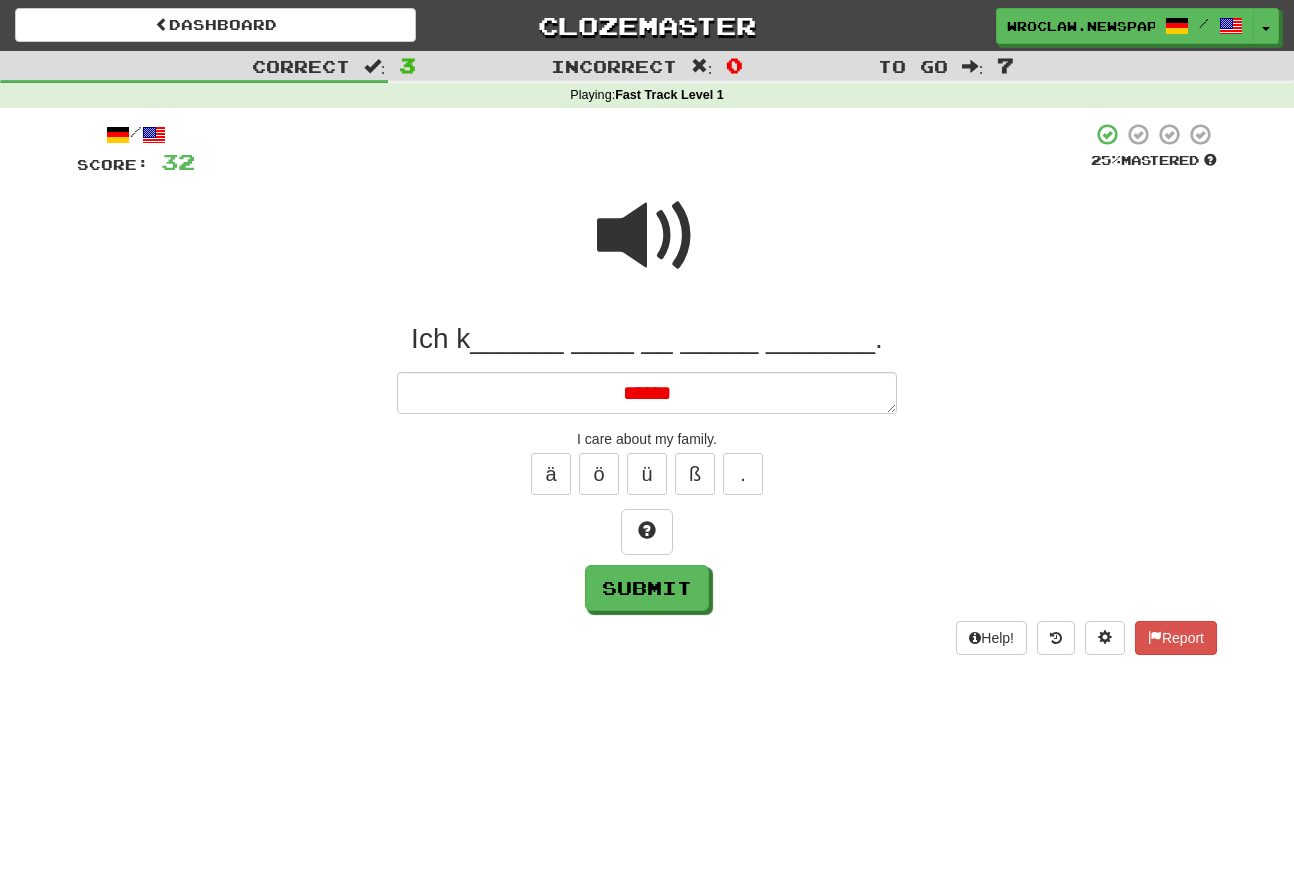 type on "*" 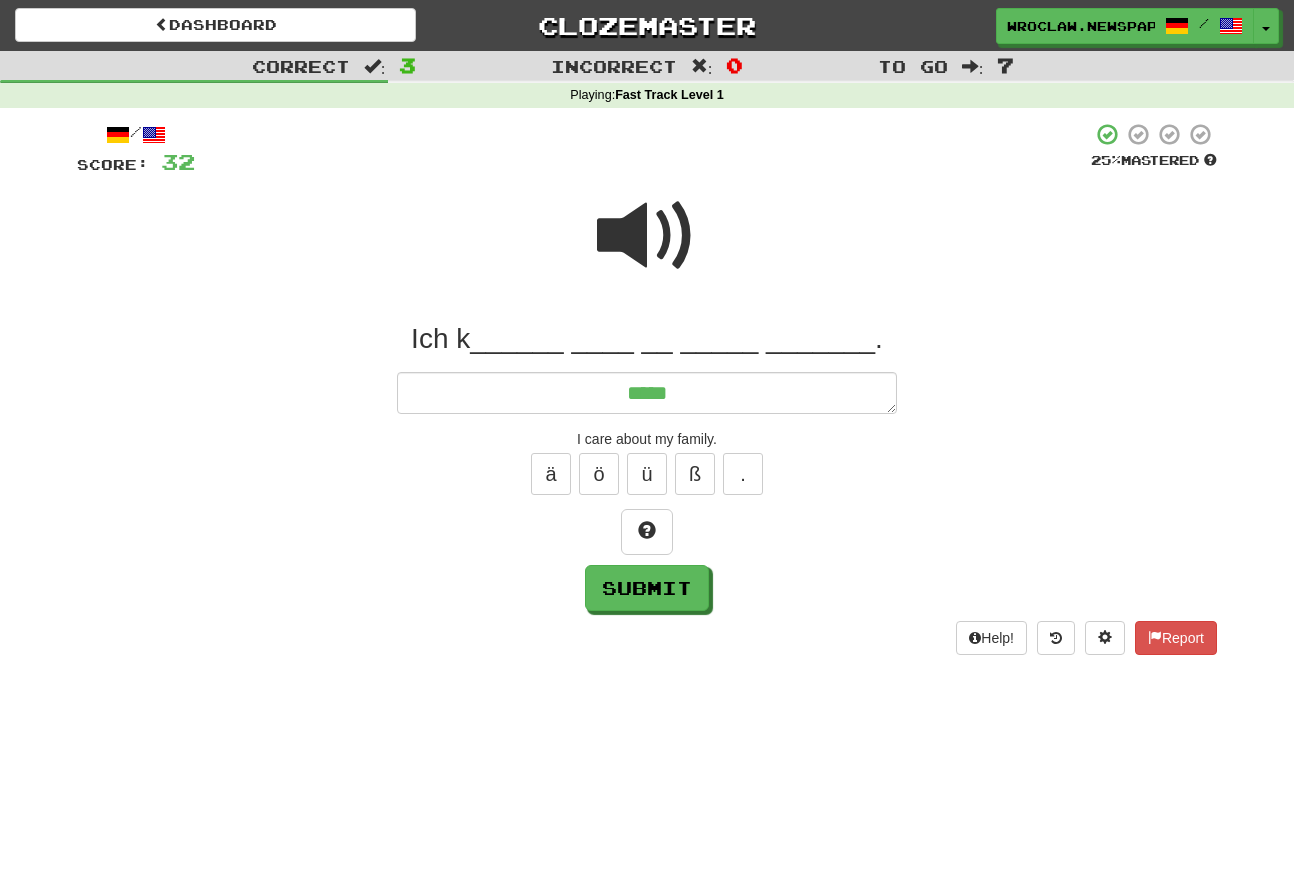 type on "*" 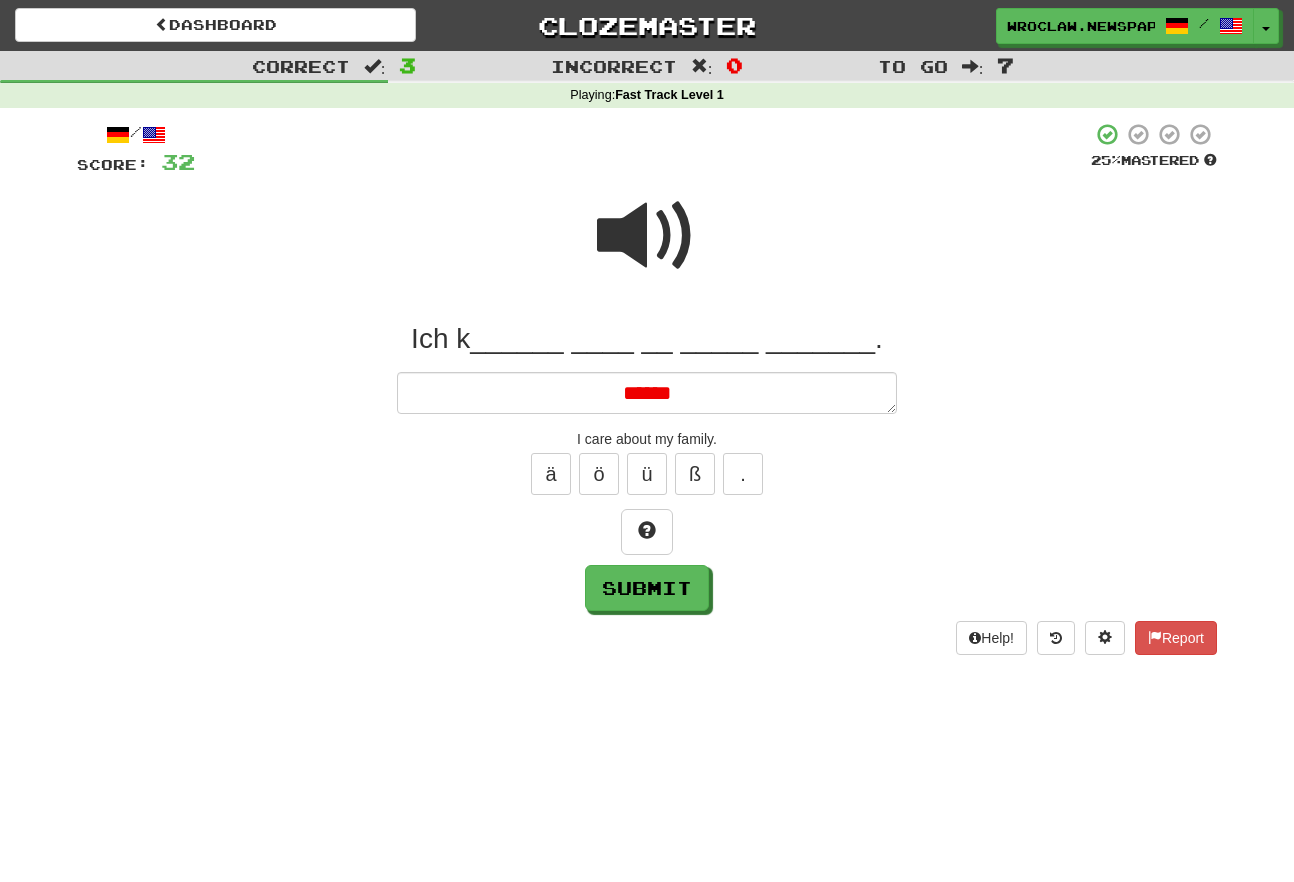 type on "*" 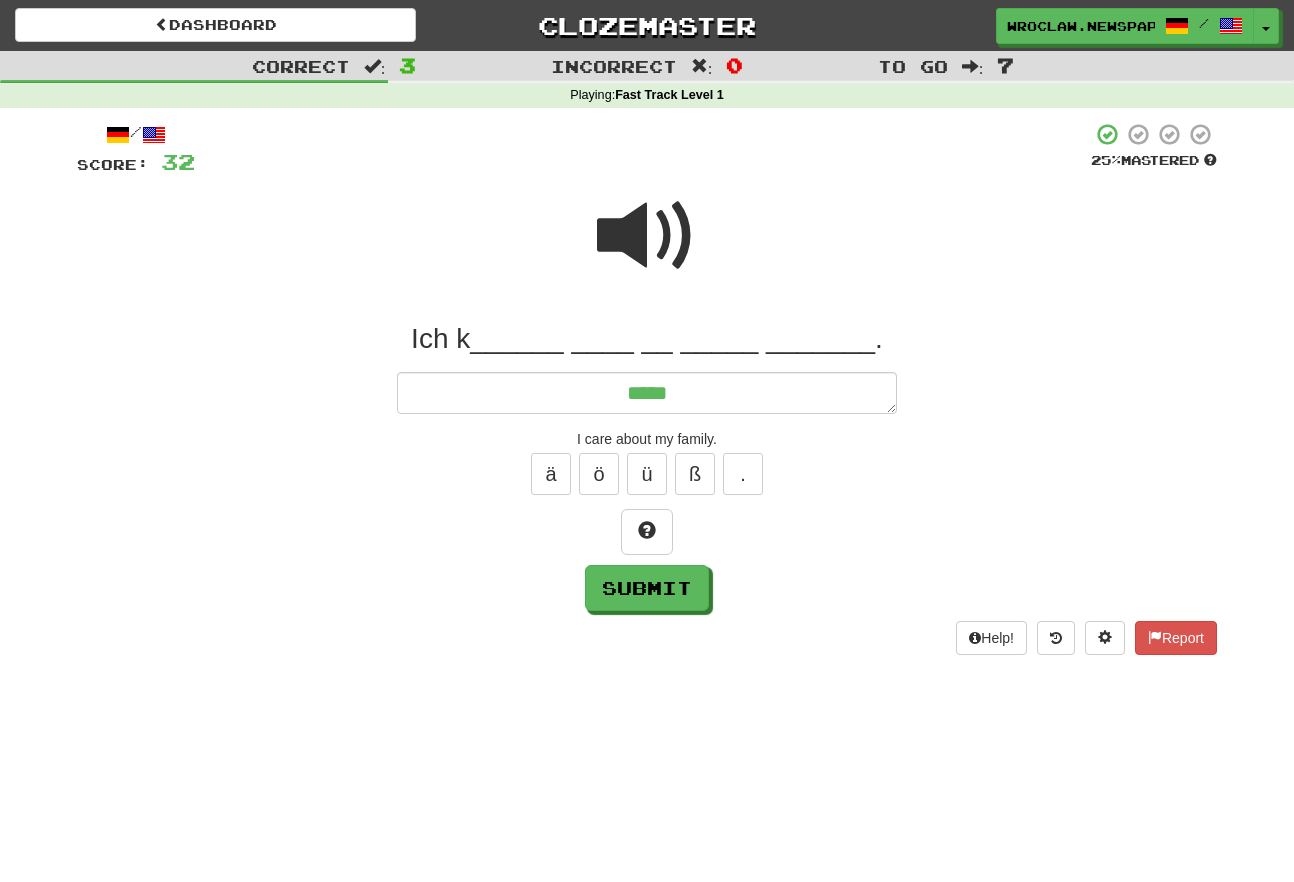 type on "*" 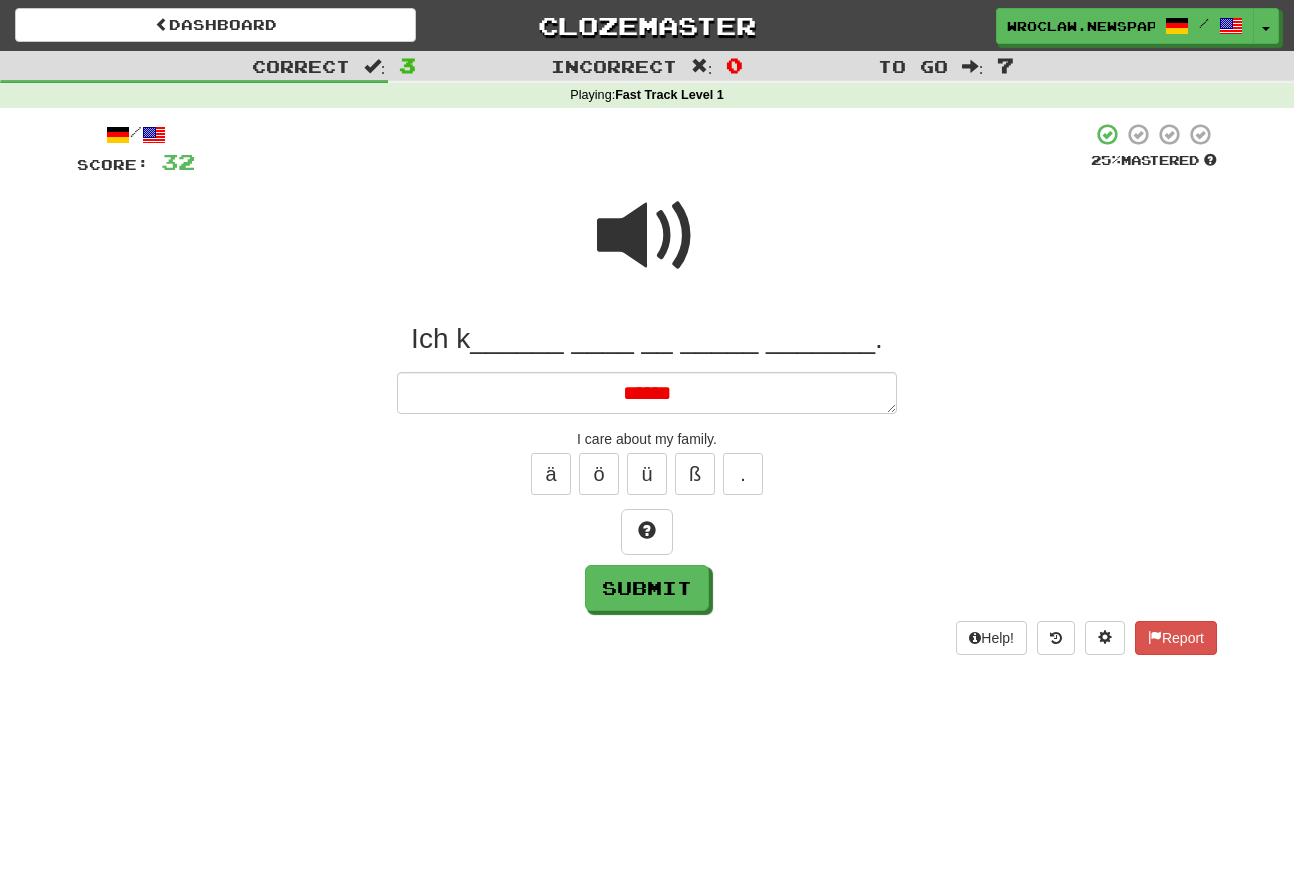 type on "*" 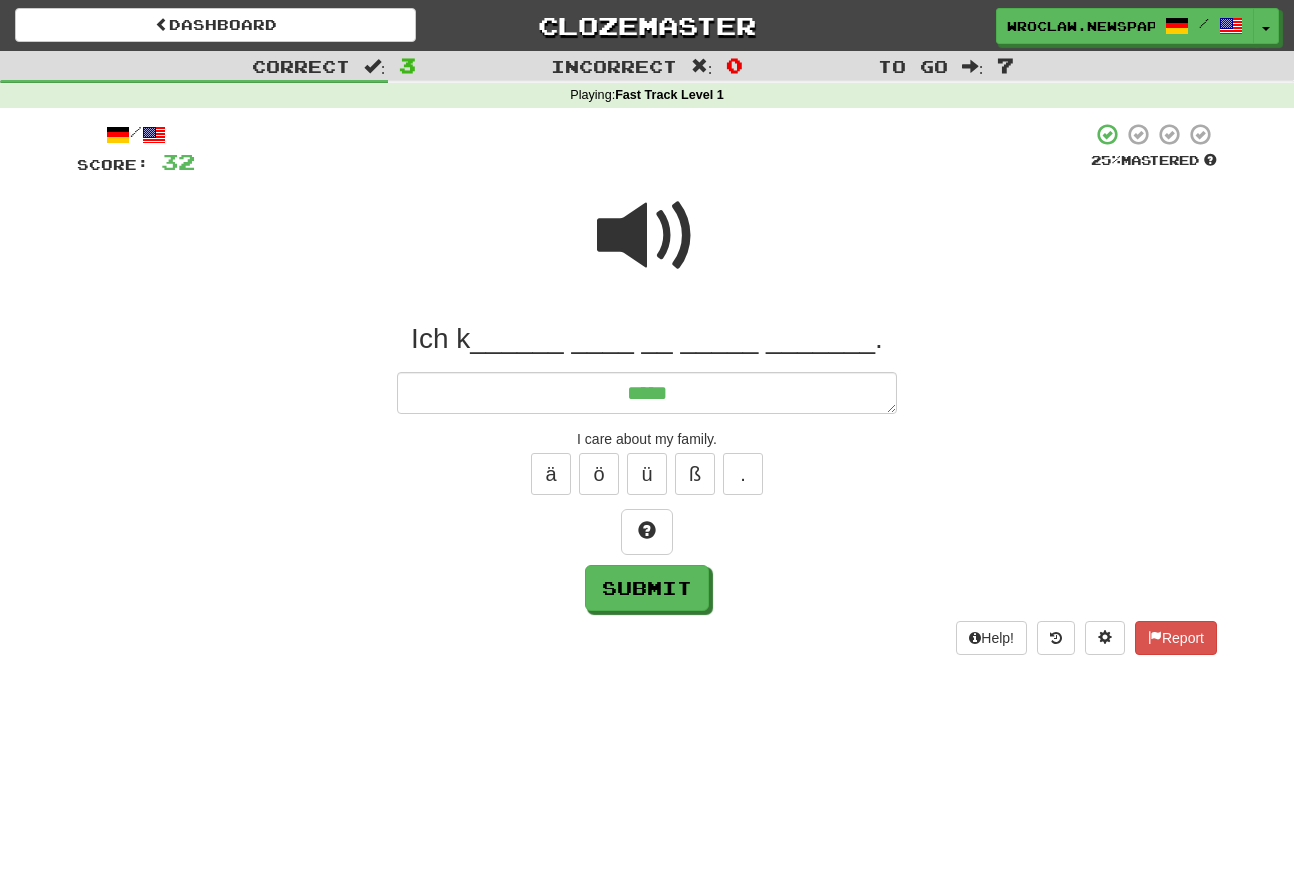 type on "*" 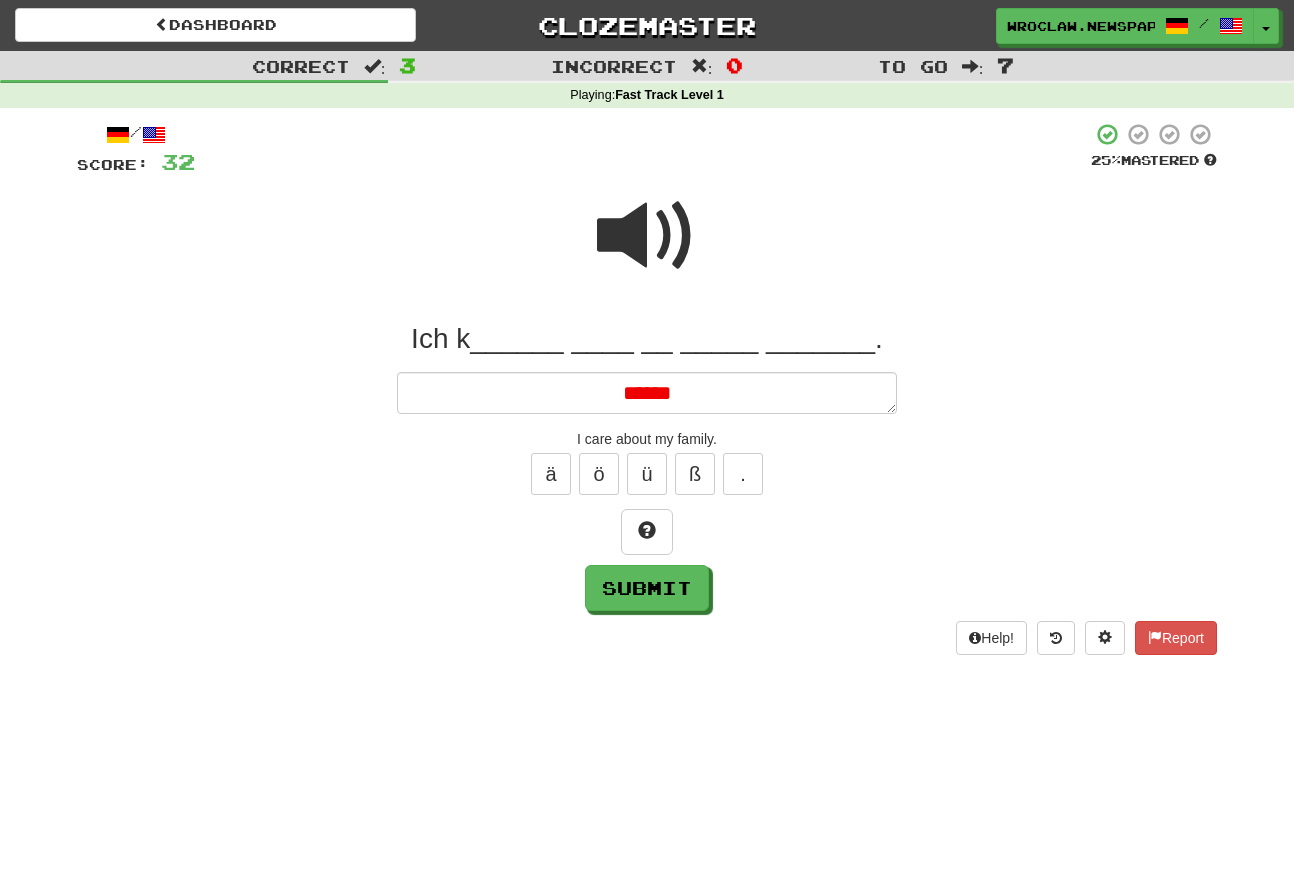 type on "*" 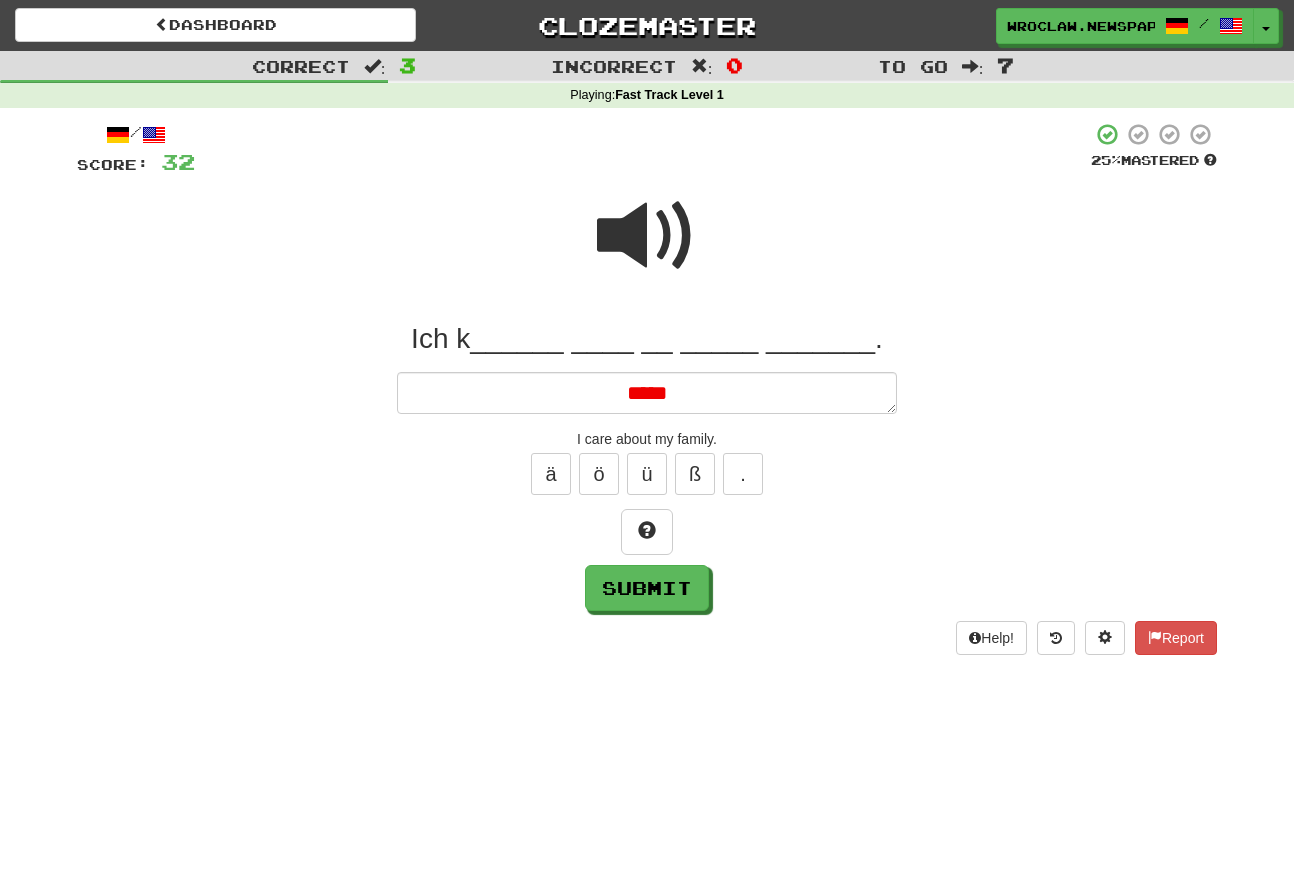 type on "*" 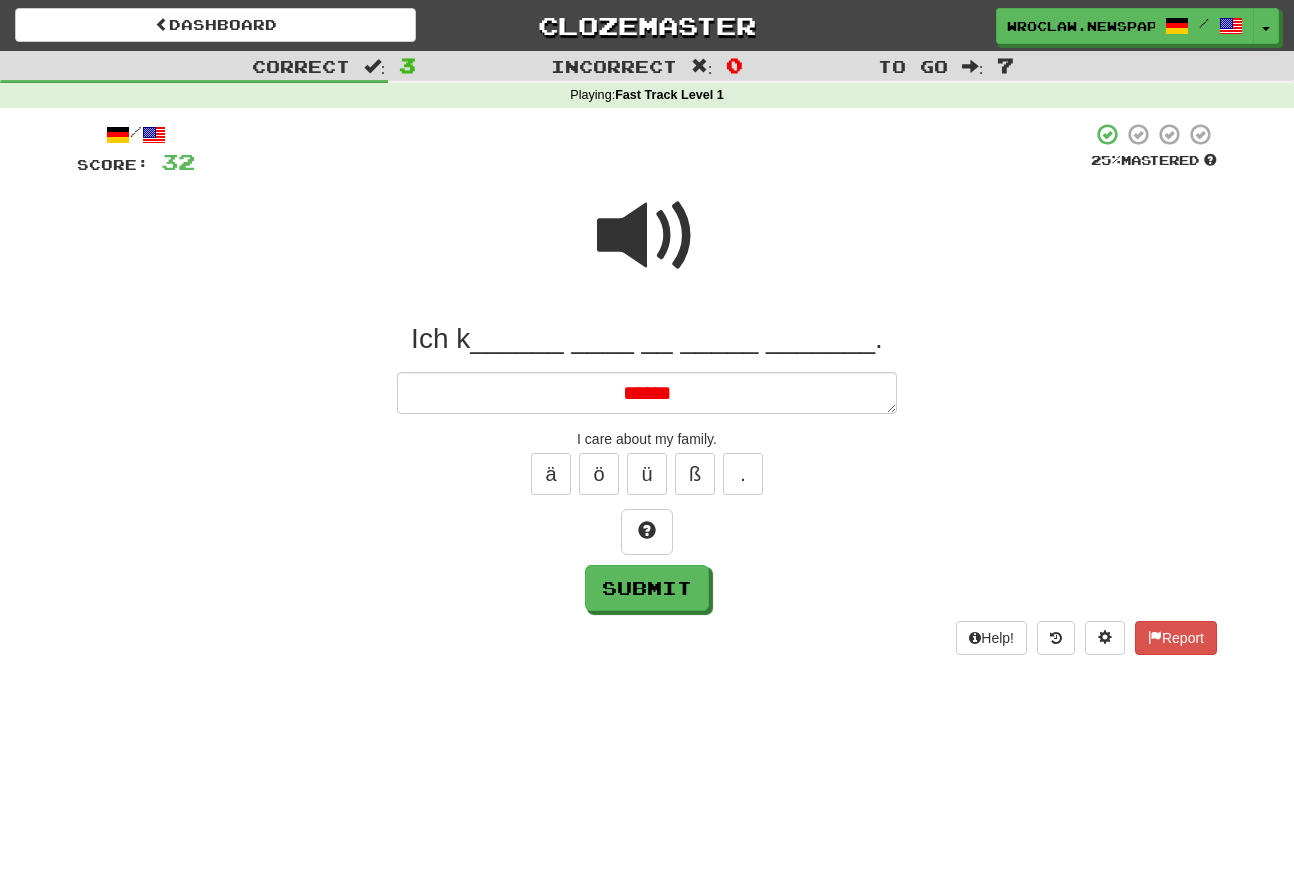 type on "*" 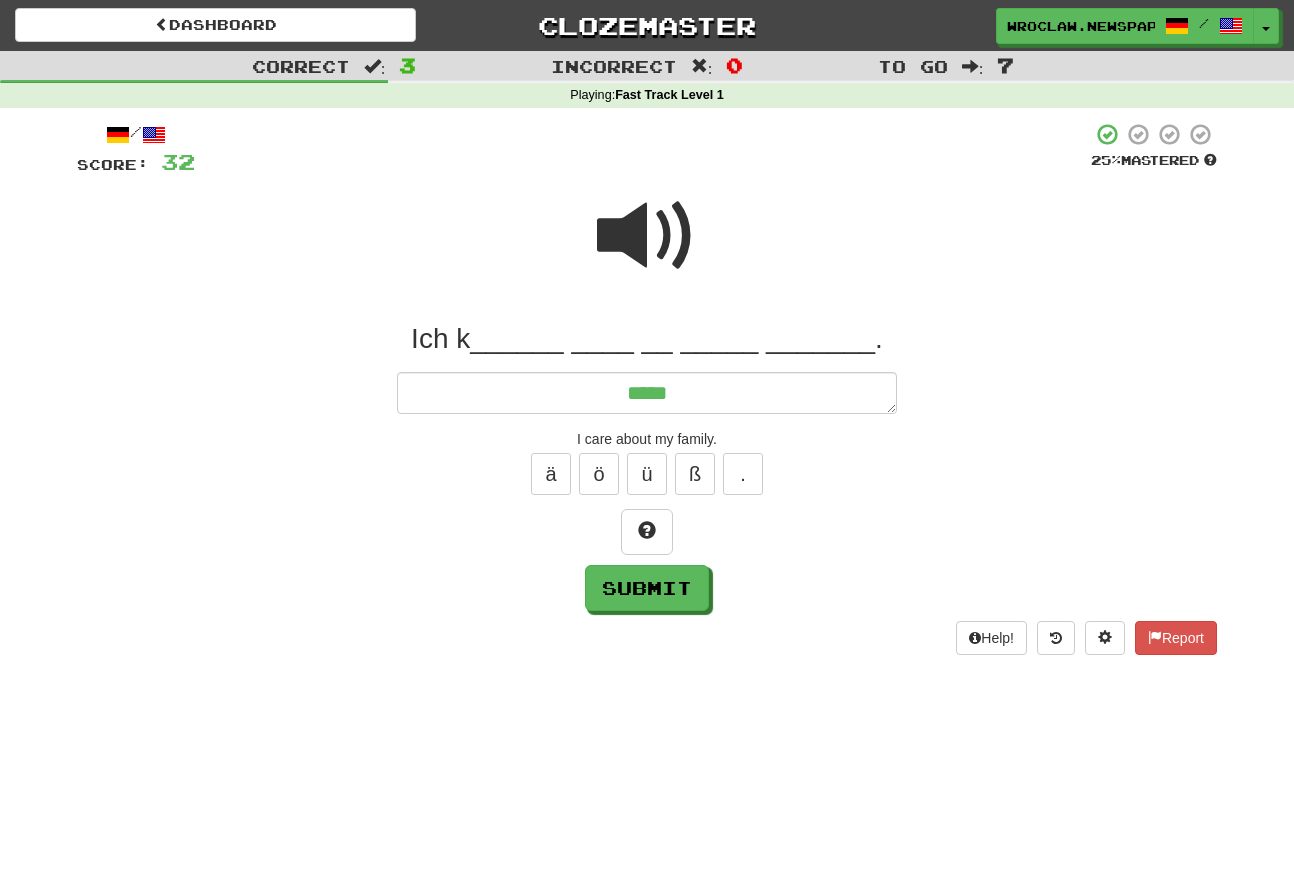 type on "*" 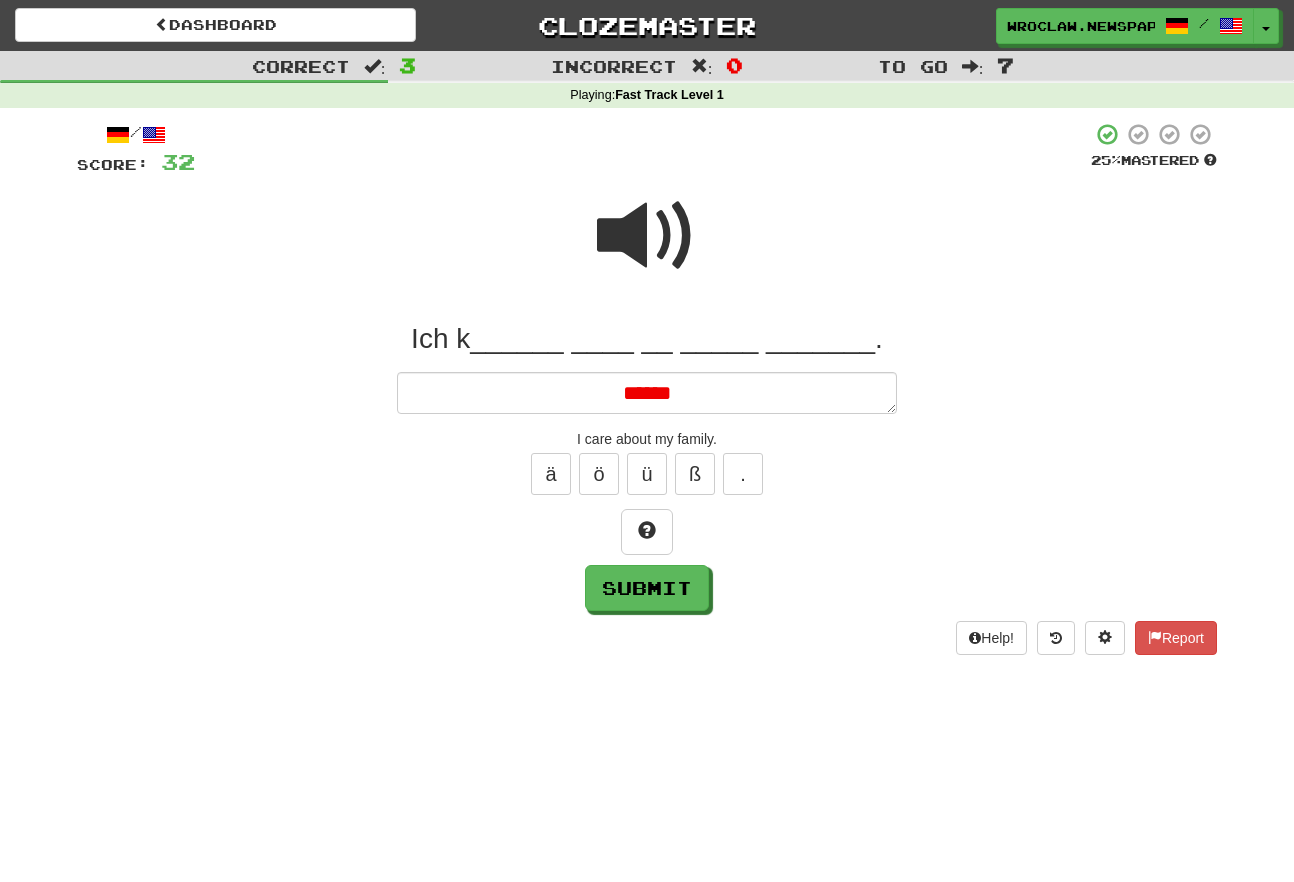 type 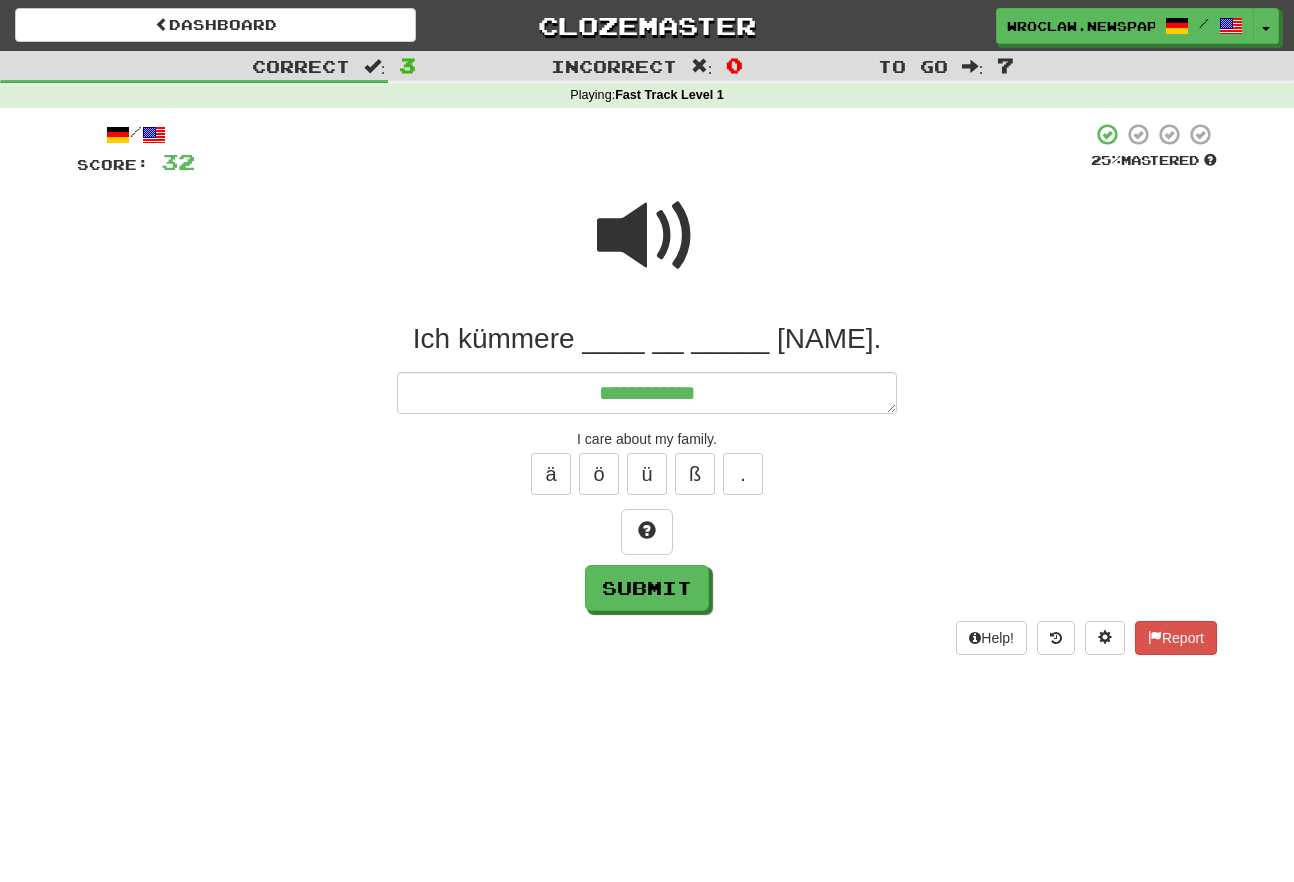 drag, startPoint x: 493, startPoint y: 141, endPoint x: 580, endPoint y: 197, distance: 103.46497 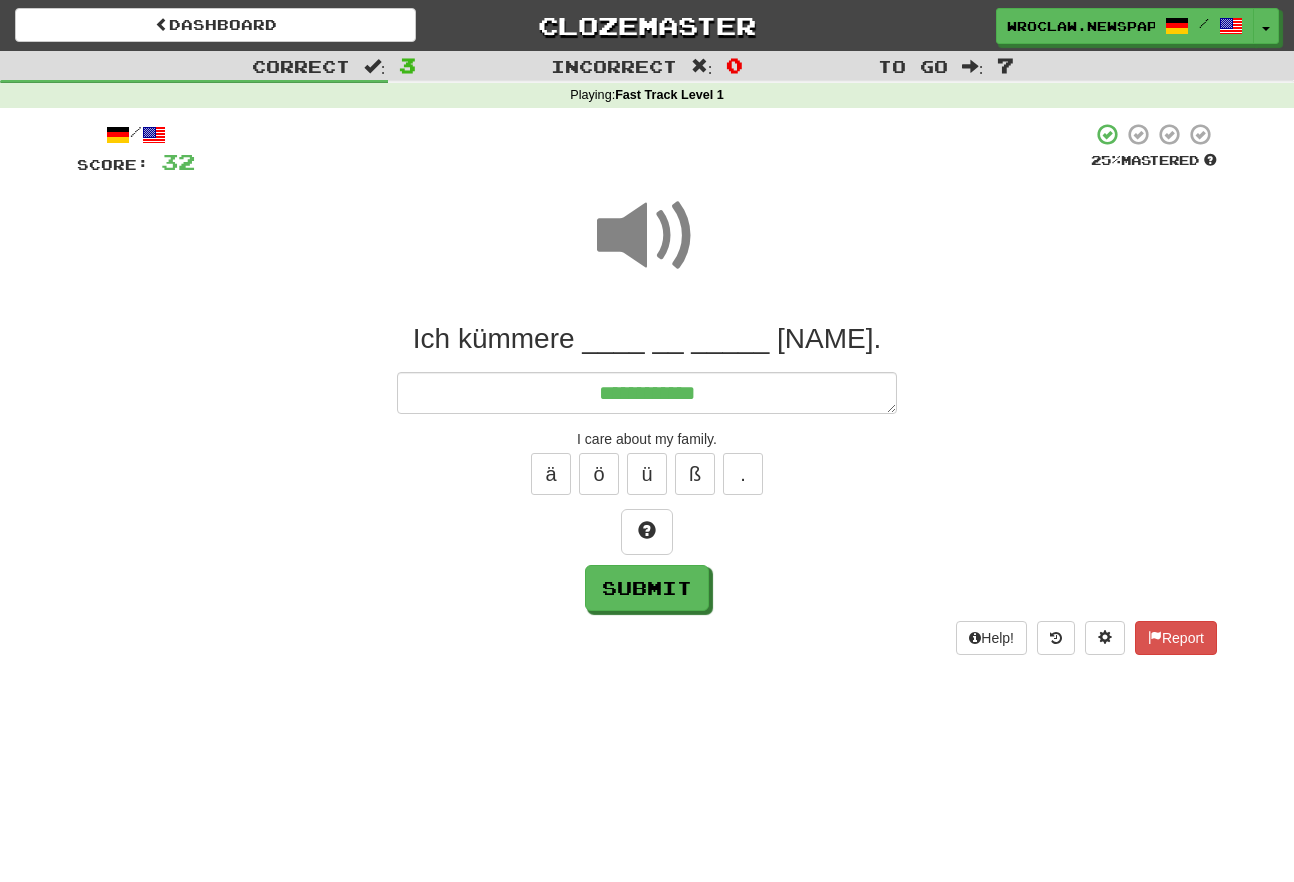 click at bounding box center [647, 236] 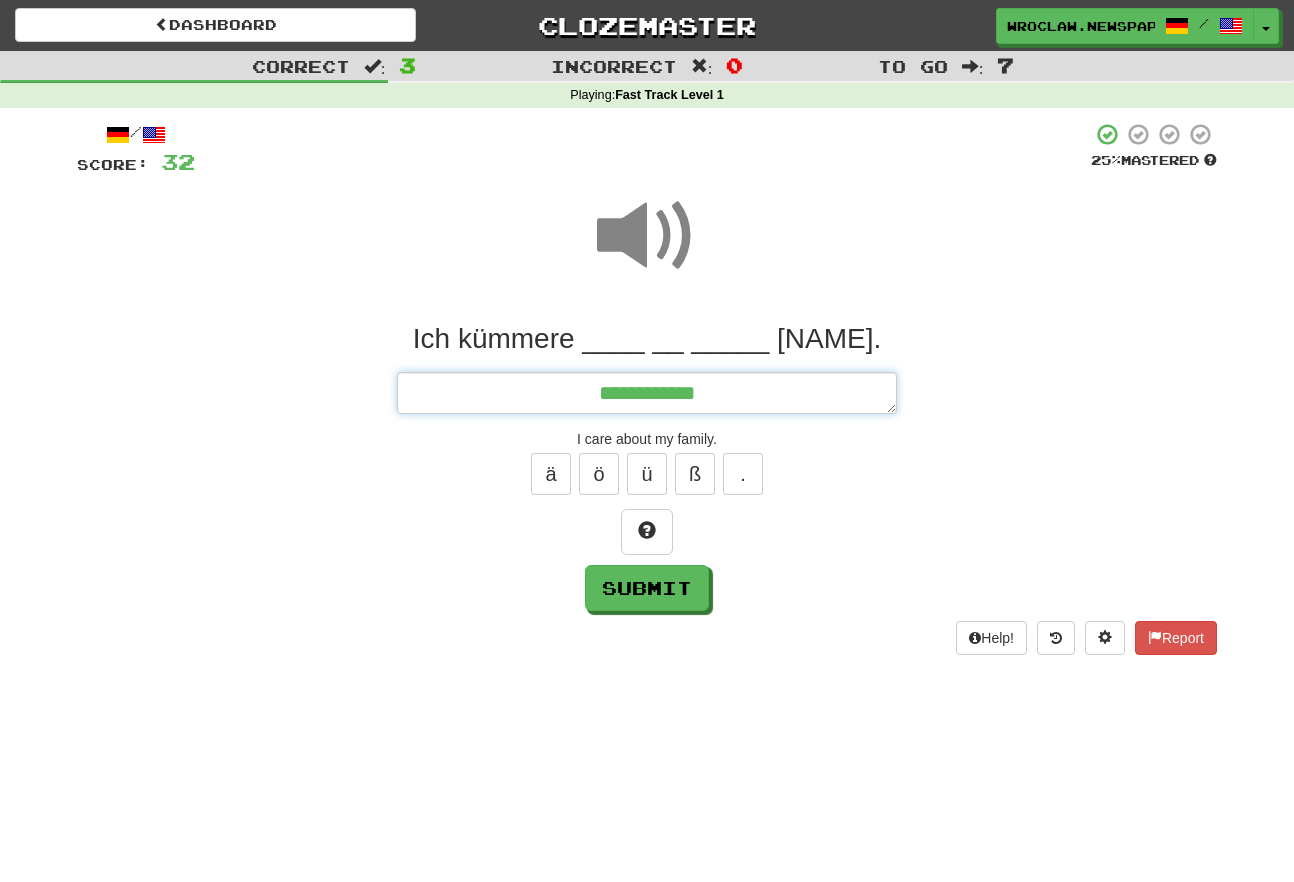 click on "**********" at bounding box center [647, 393] 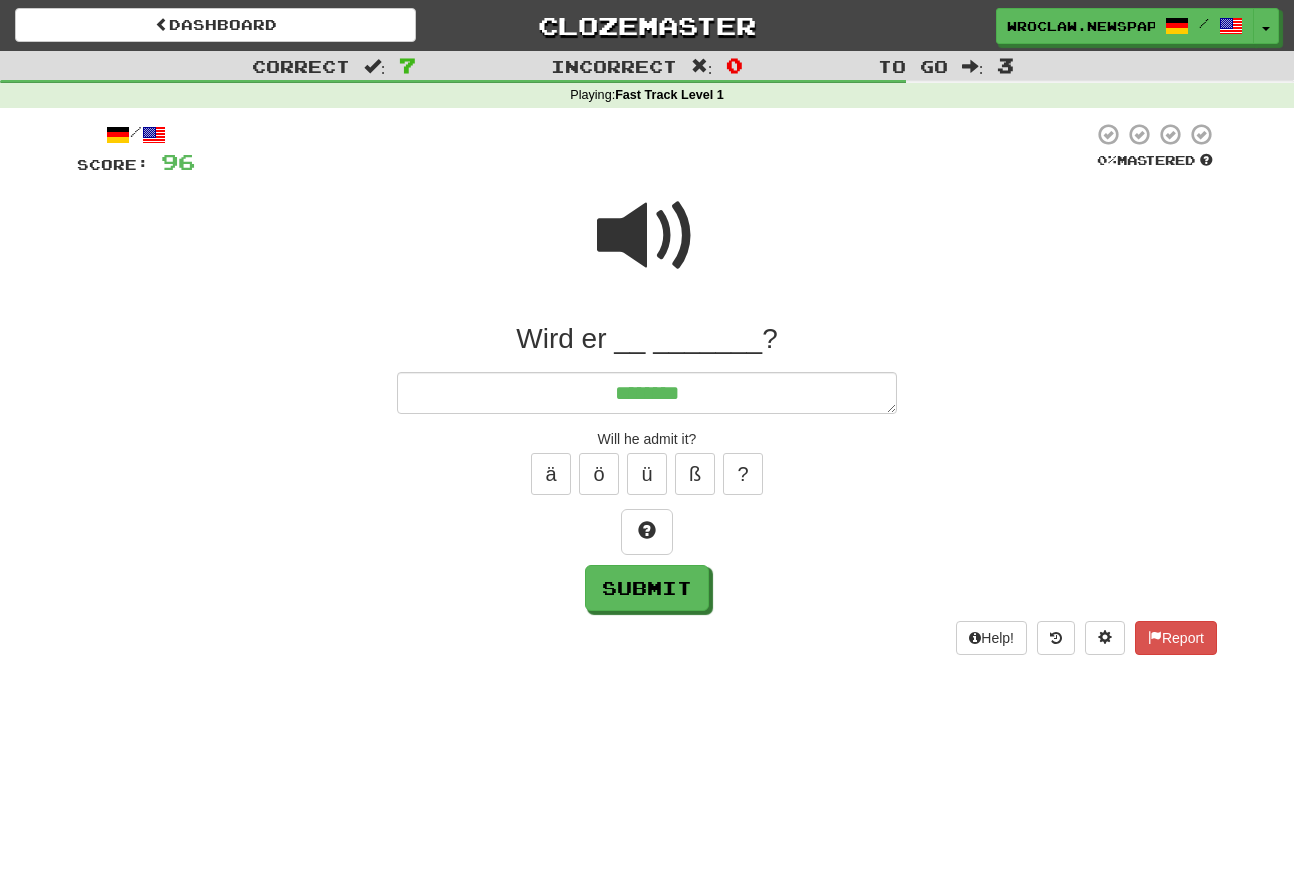 click at bounding box center [647, 236] 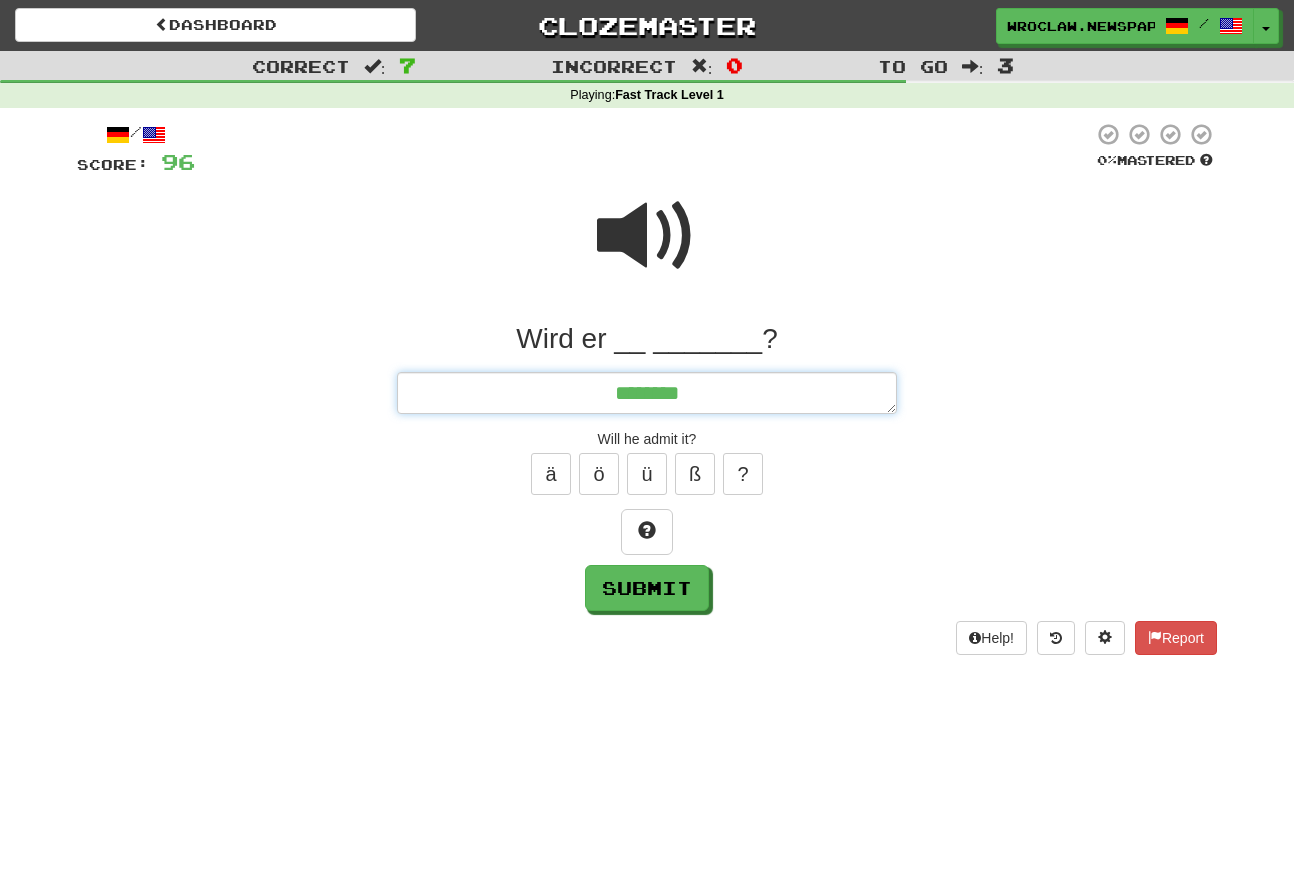 click on "*******" at bounding box center (647, 393) 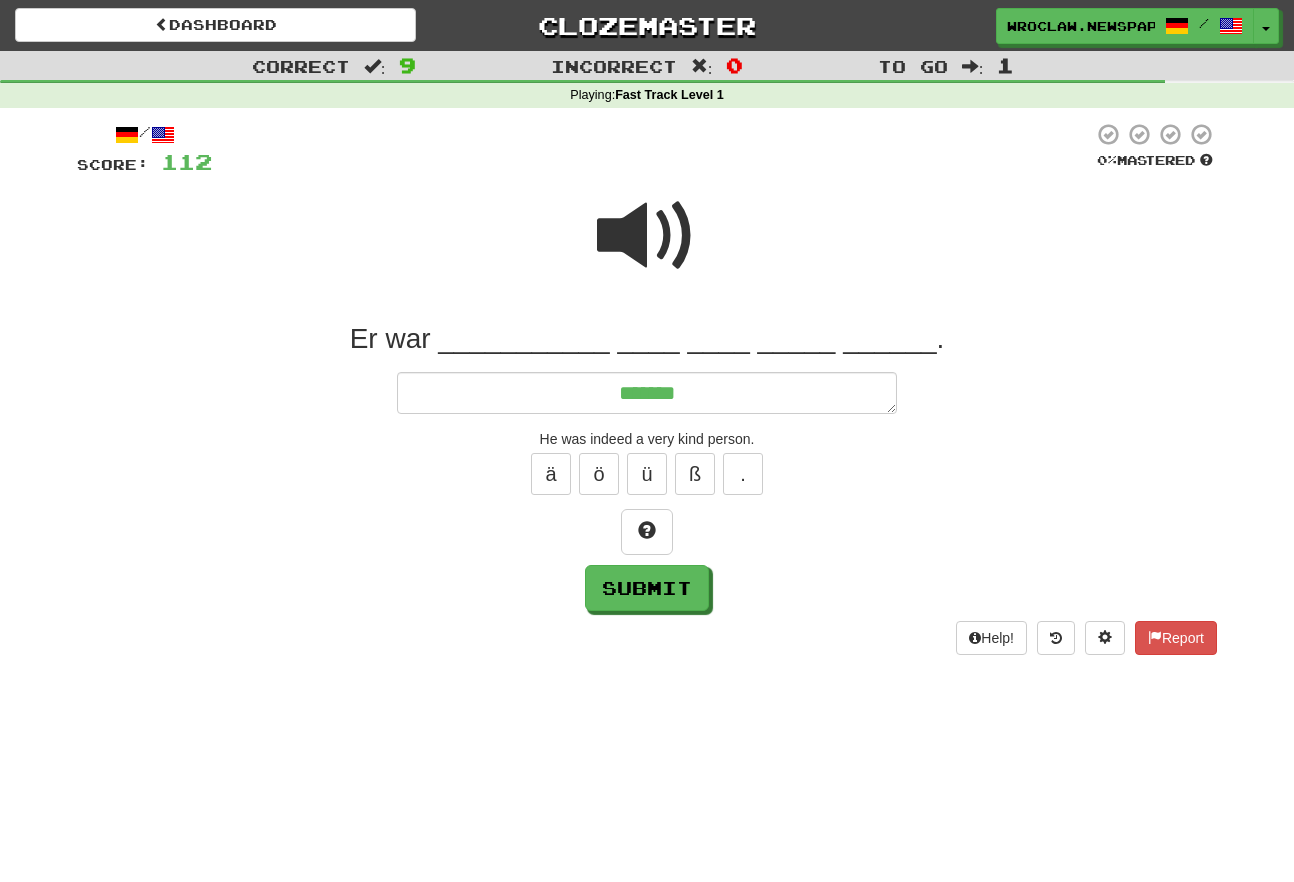 click at bounding box center [647, 249] 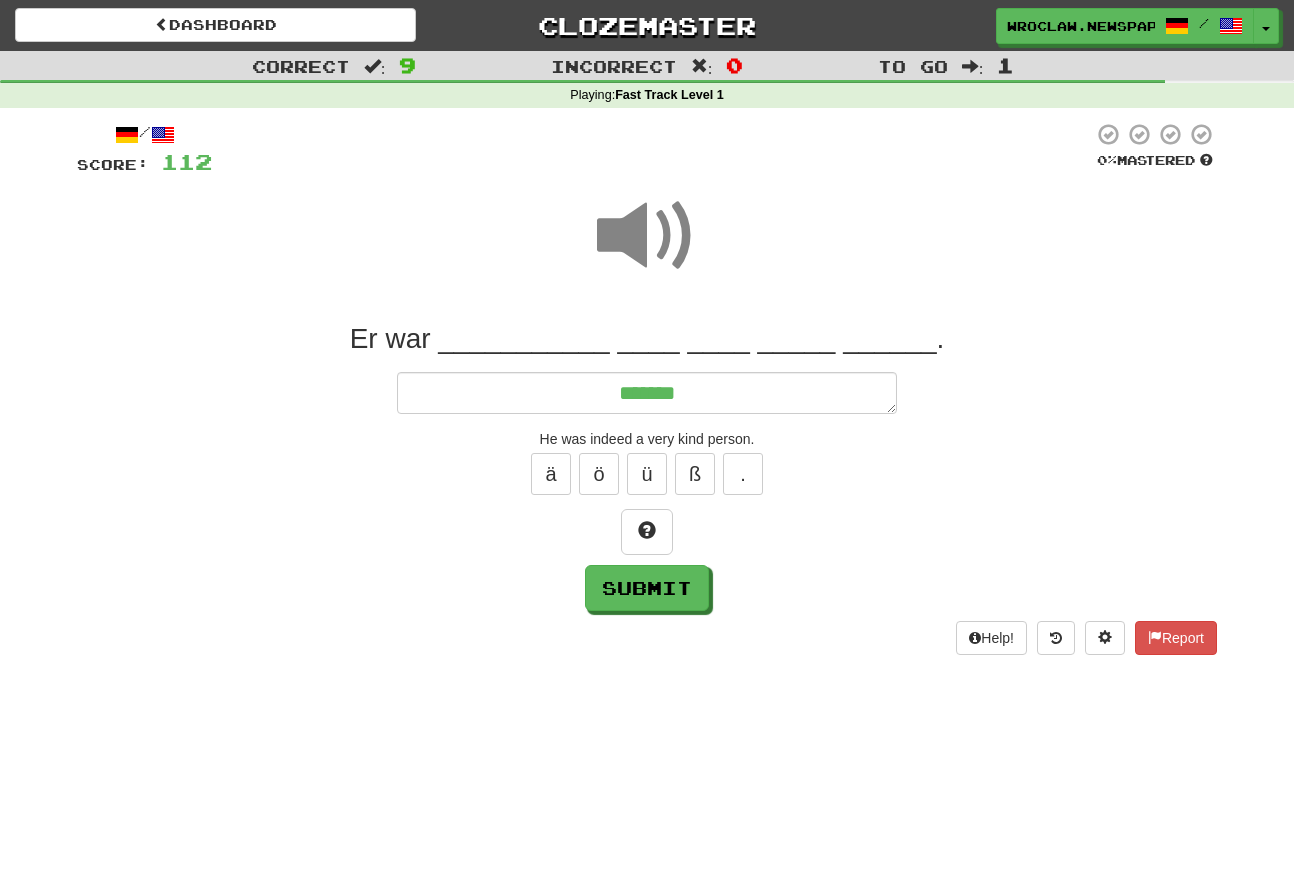 click at bounding box center (647, 236) 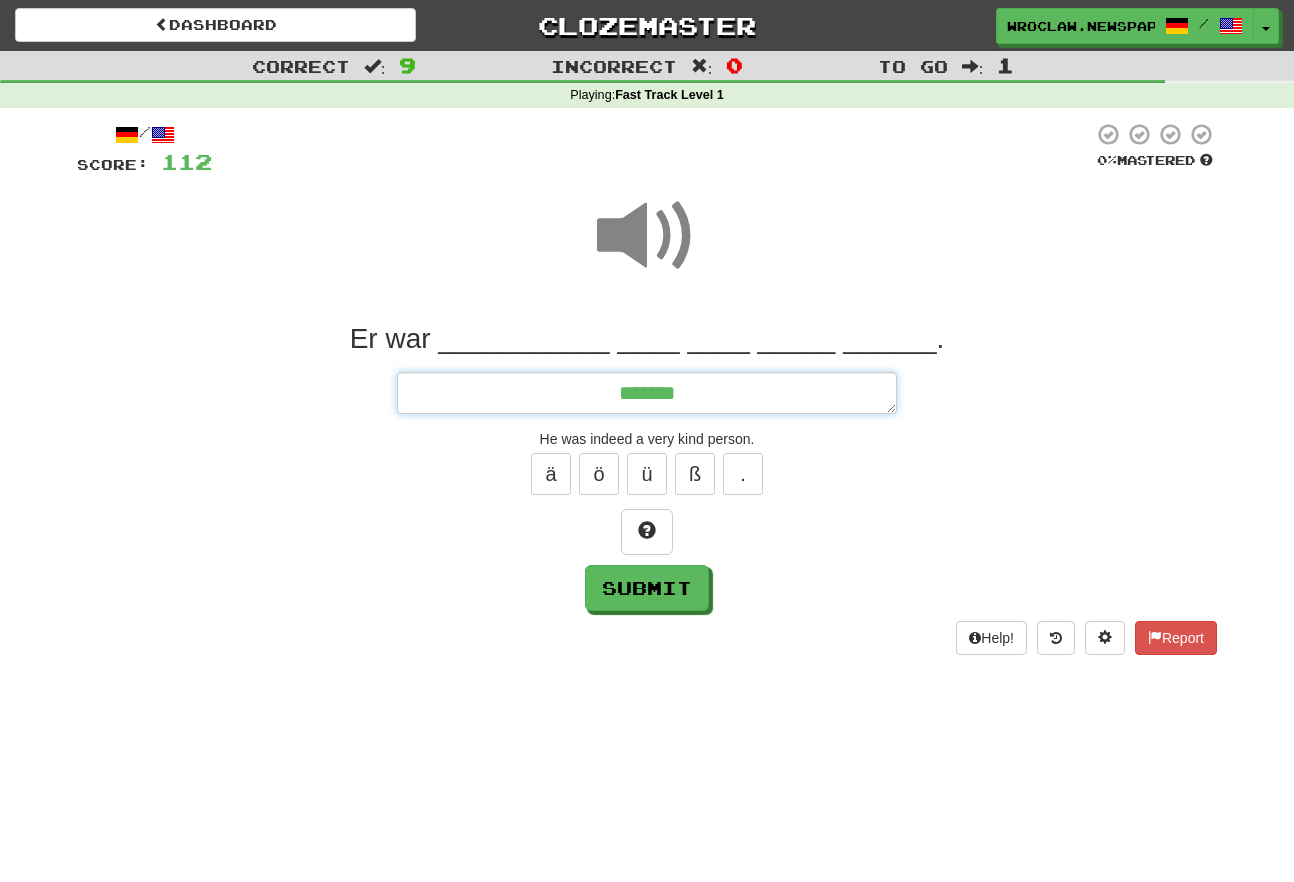 click on "******" at bounding box center [647, 393] 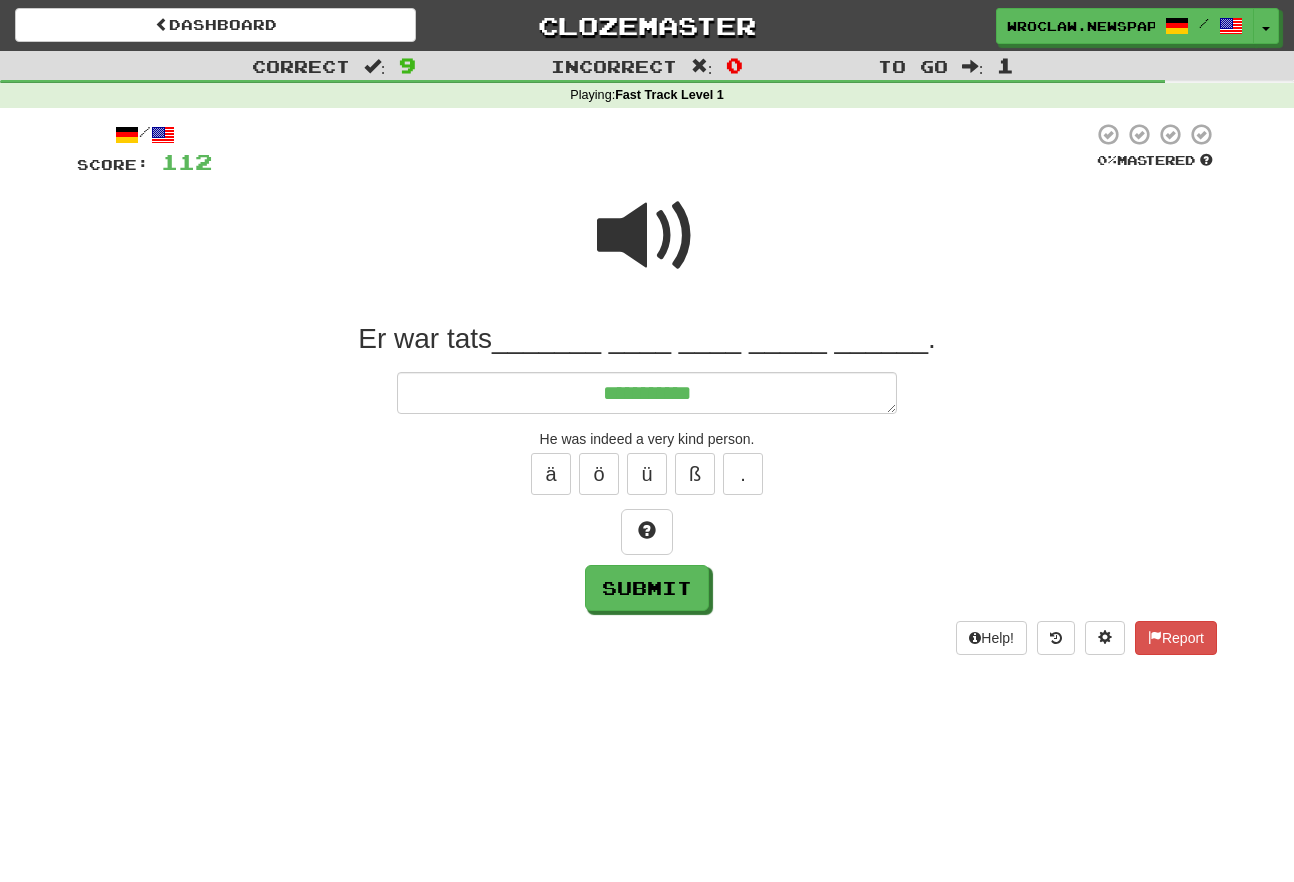 click at bounding box center (647, 236) 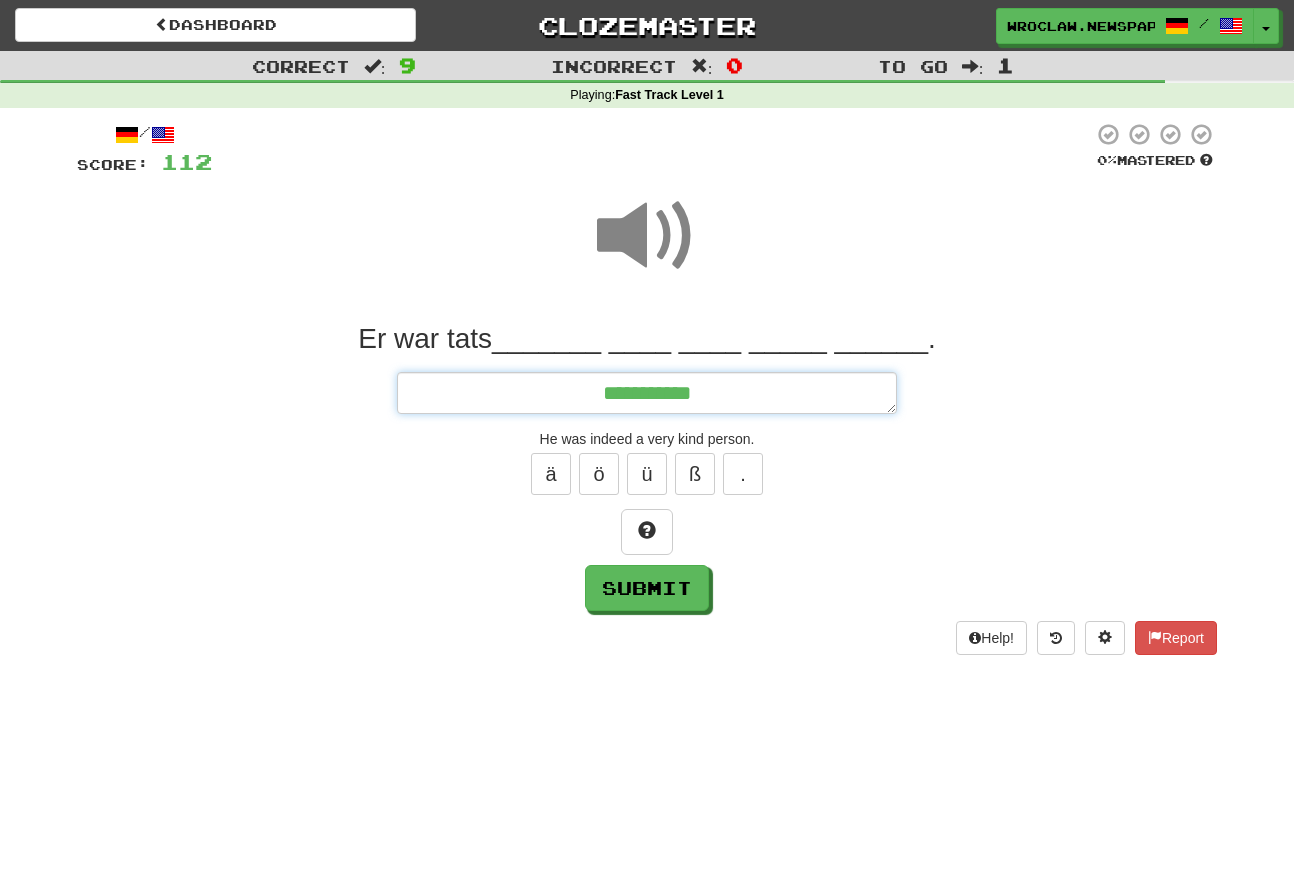 click on "**********" at bounding box center [647, 393] 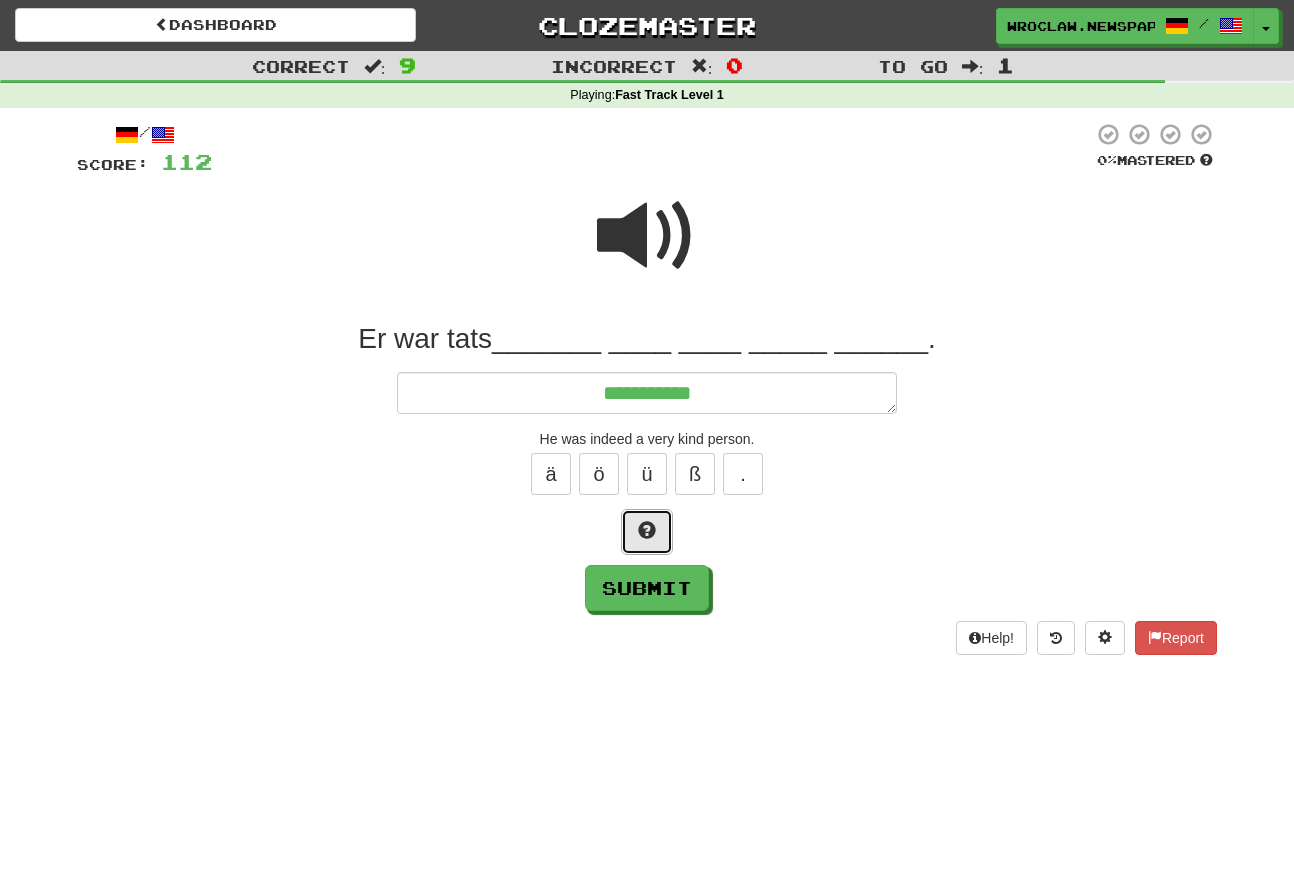 click at bounding box center [647, 532] 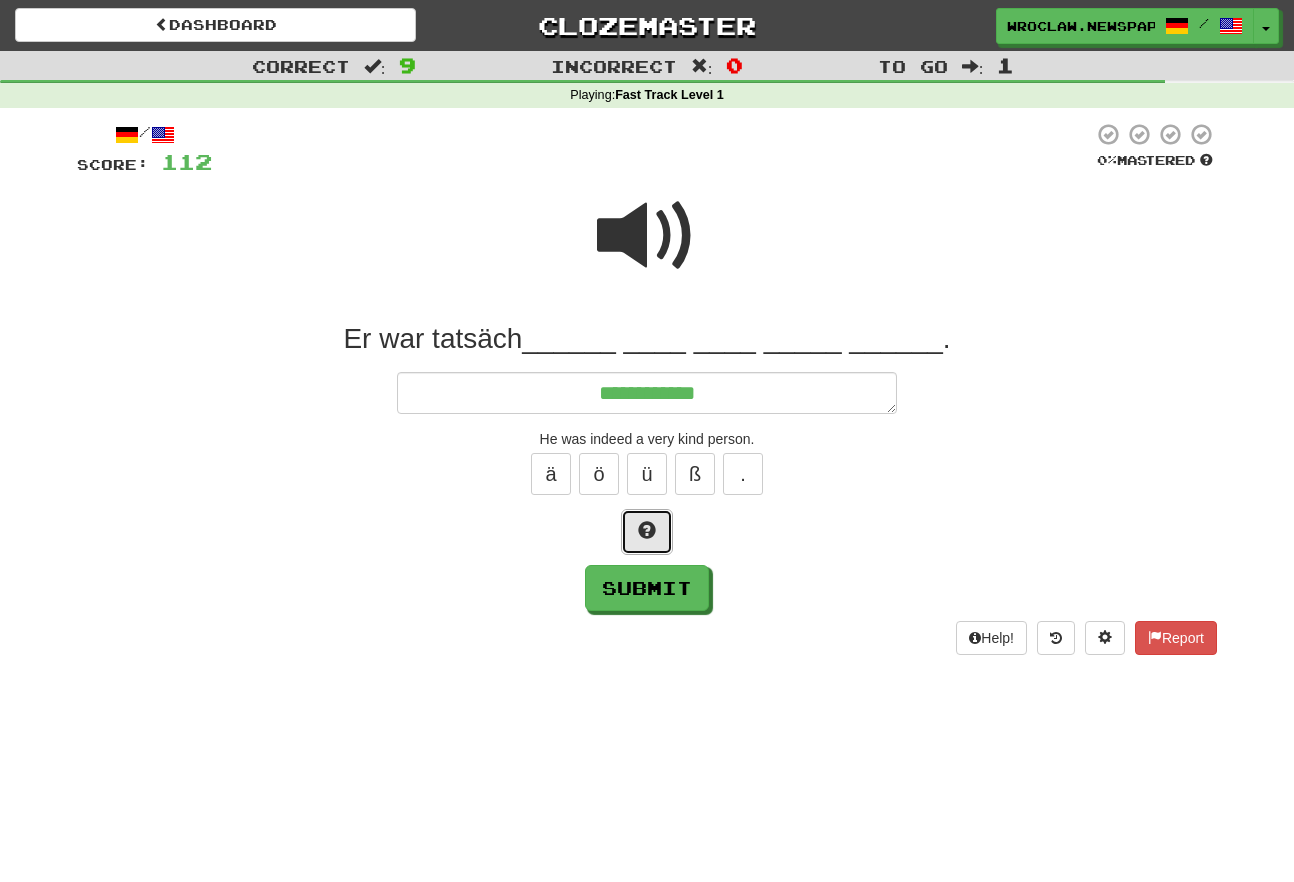 click at bounding box center [647, 532] 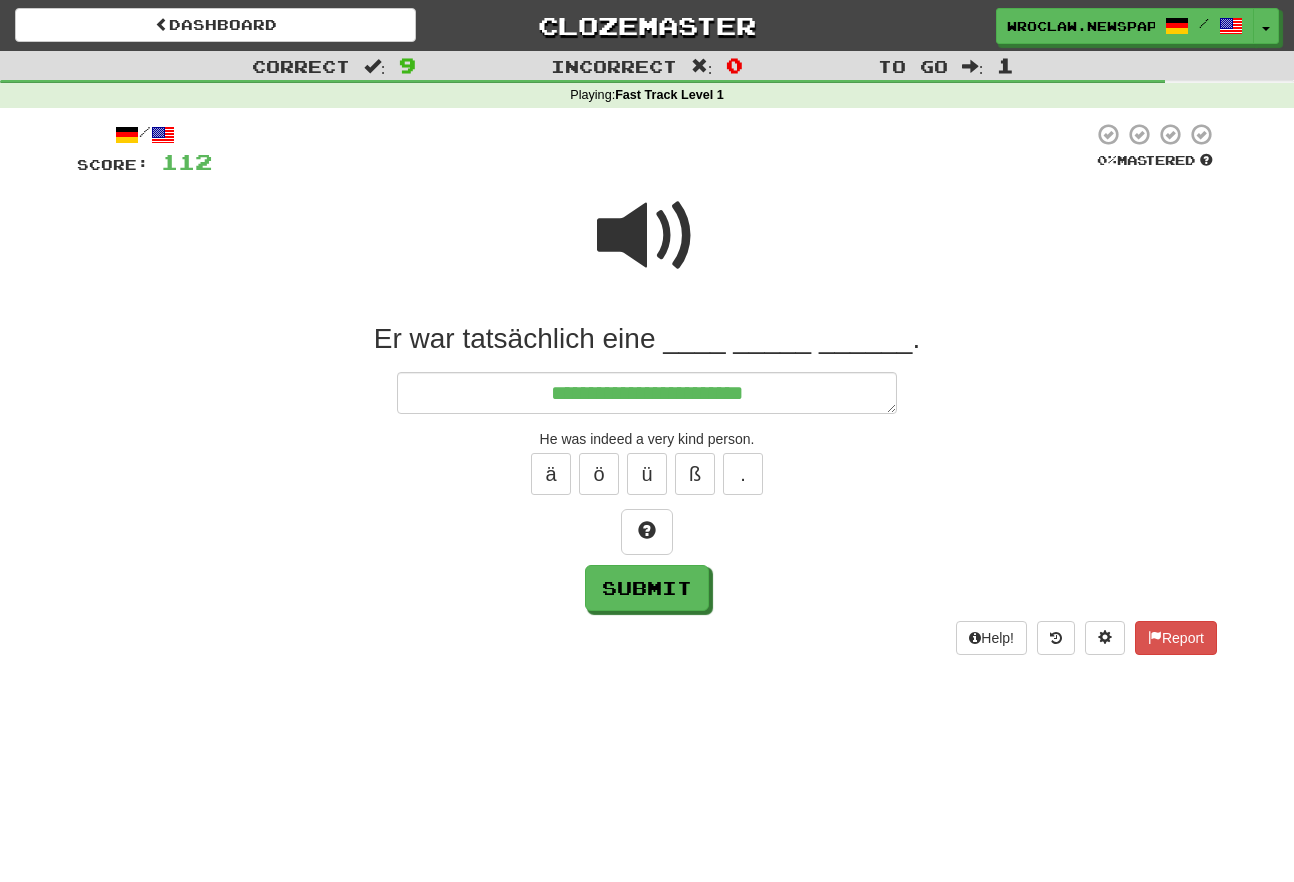 click at bounding box center (647, 236) 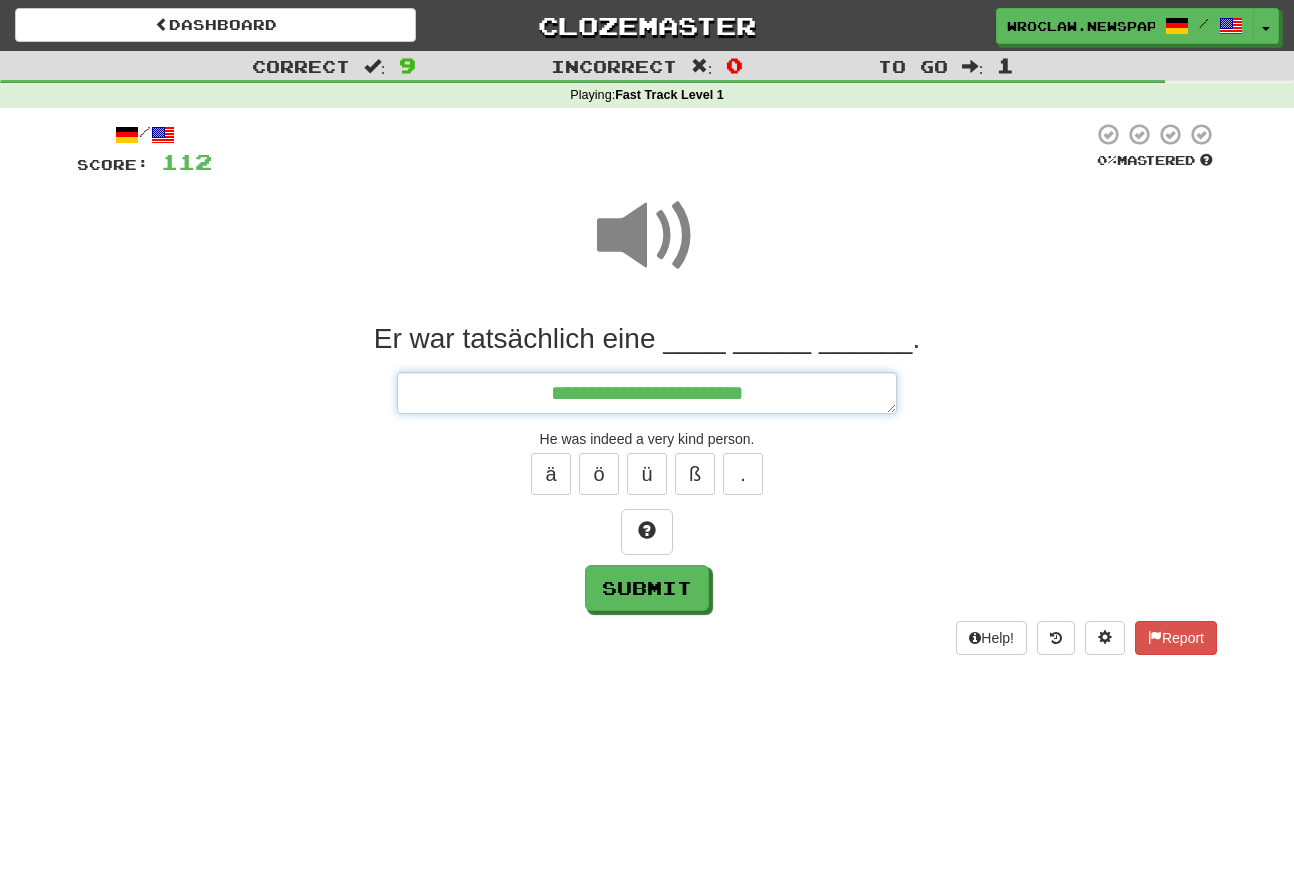 click on "**********" at bounding box center [647, 393] 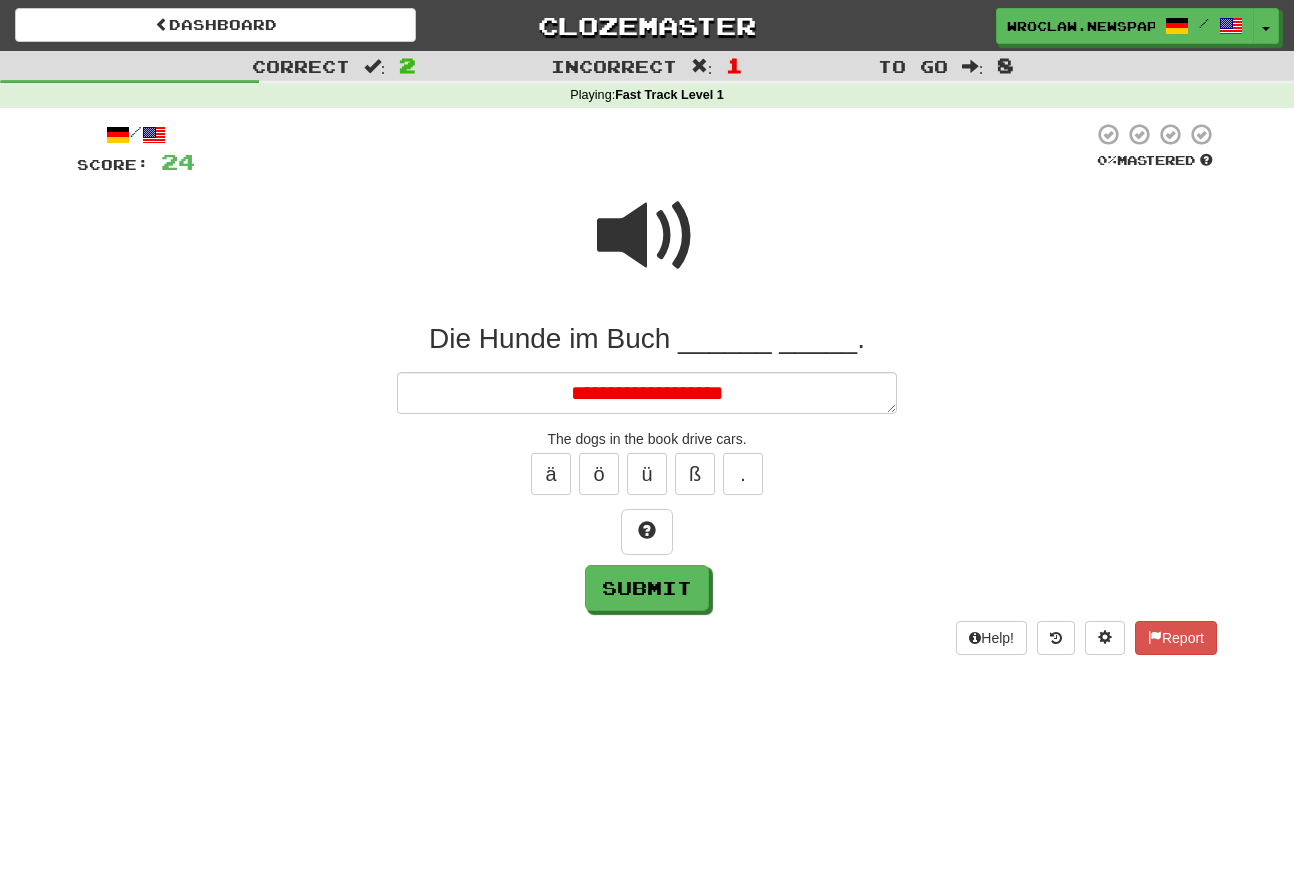 click at bounding box center [647, 236] 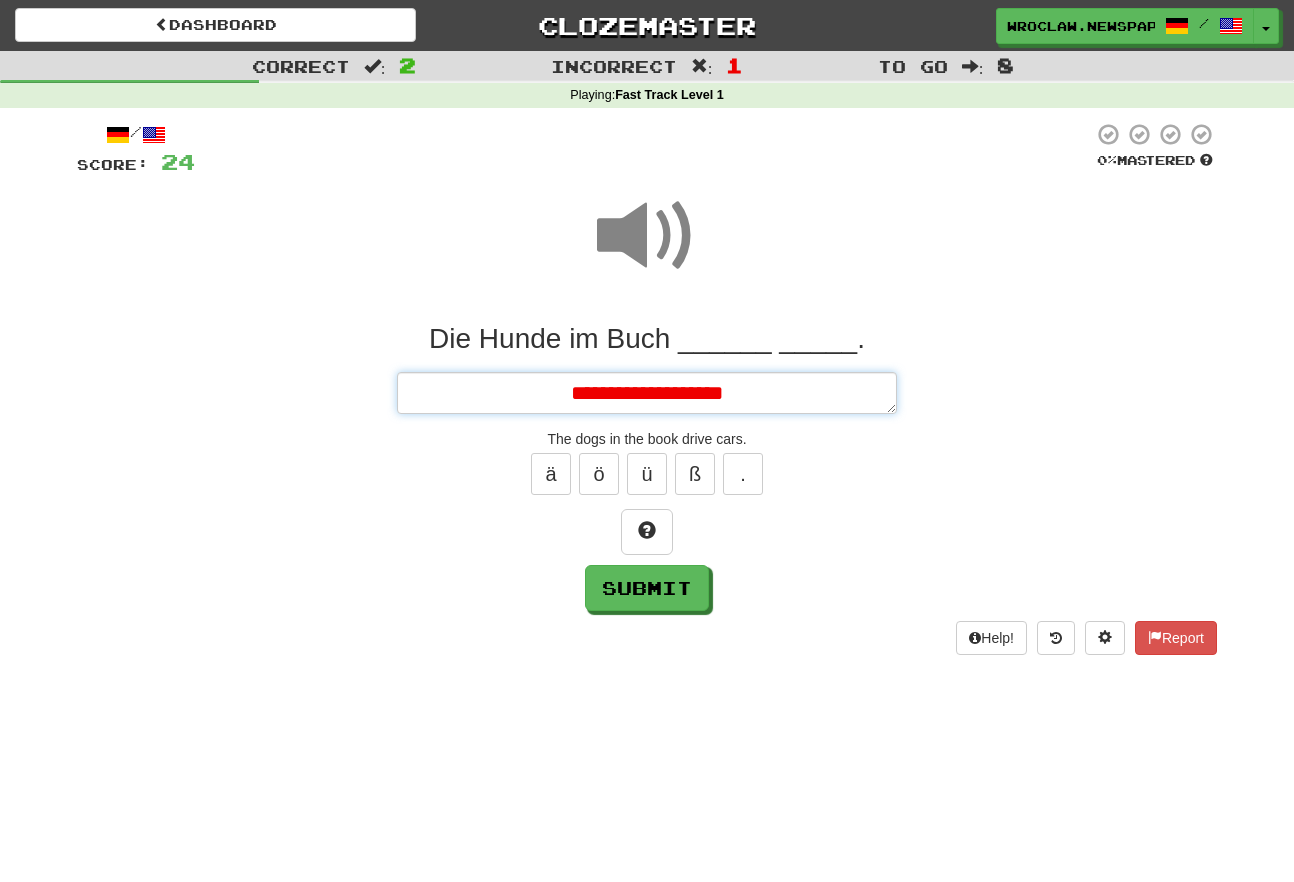 click on "**********" at bounding box center (647, 393) 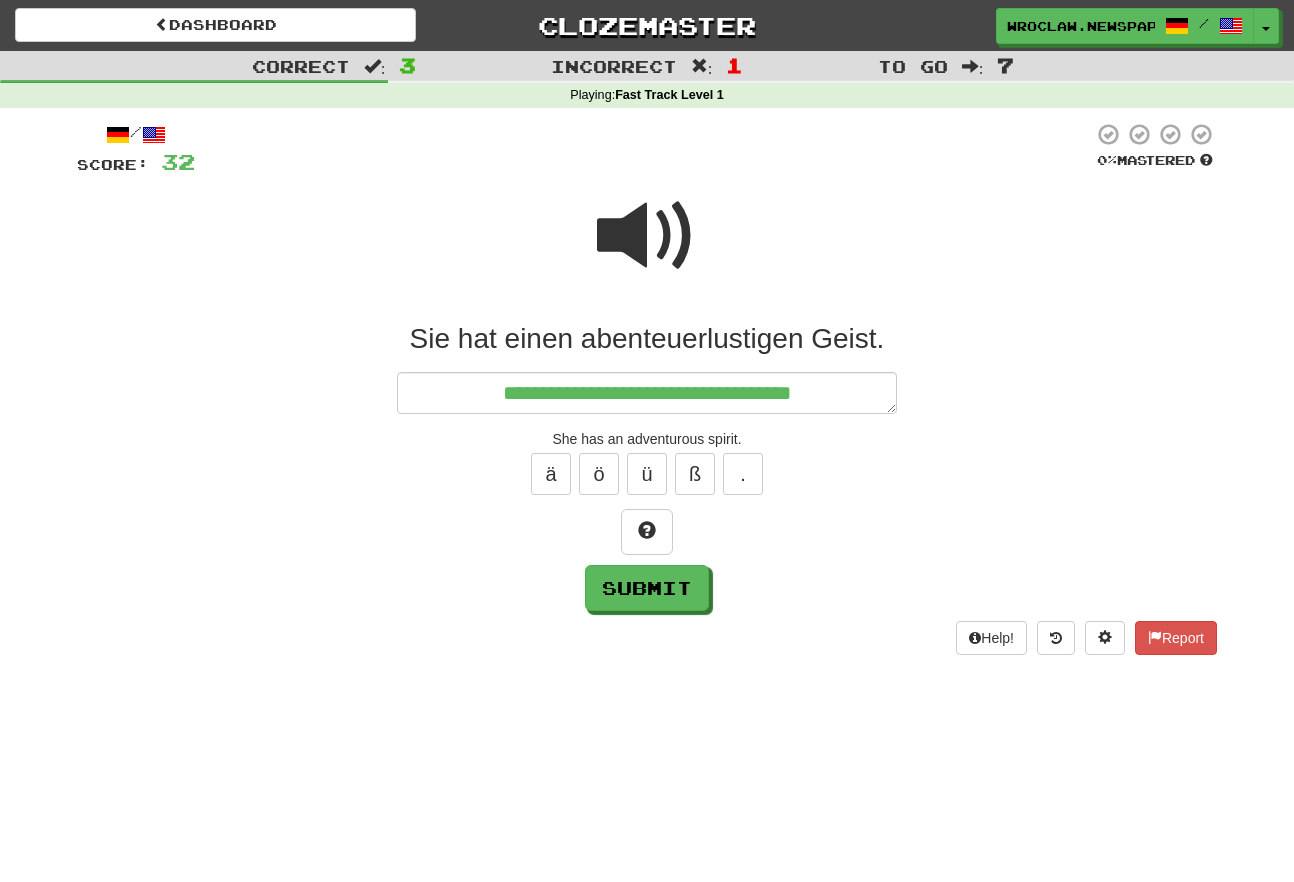 click at bounding box center [647, 532] 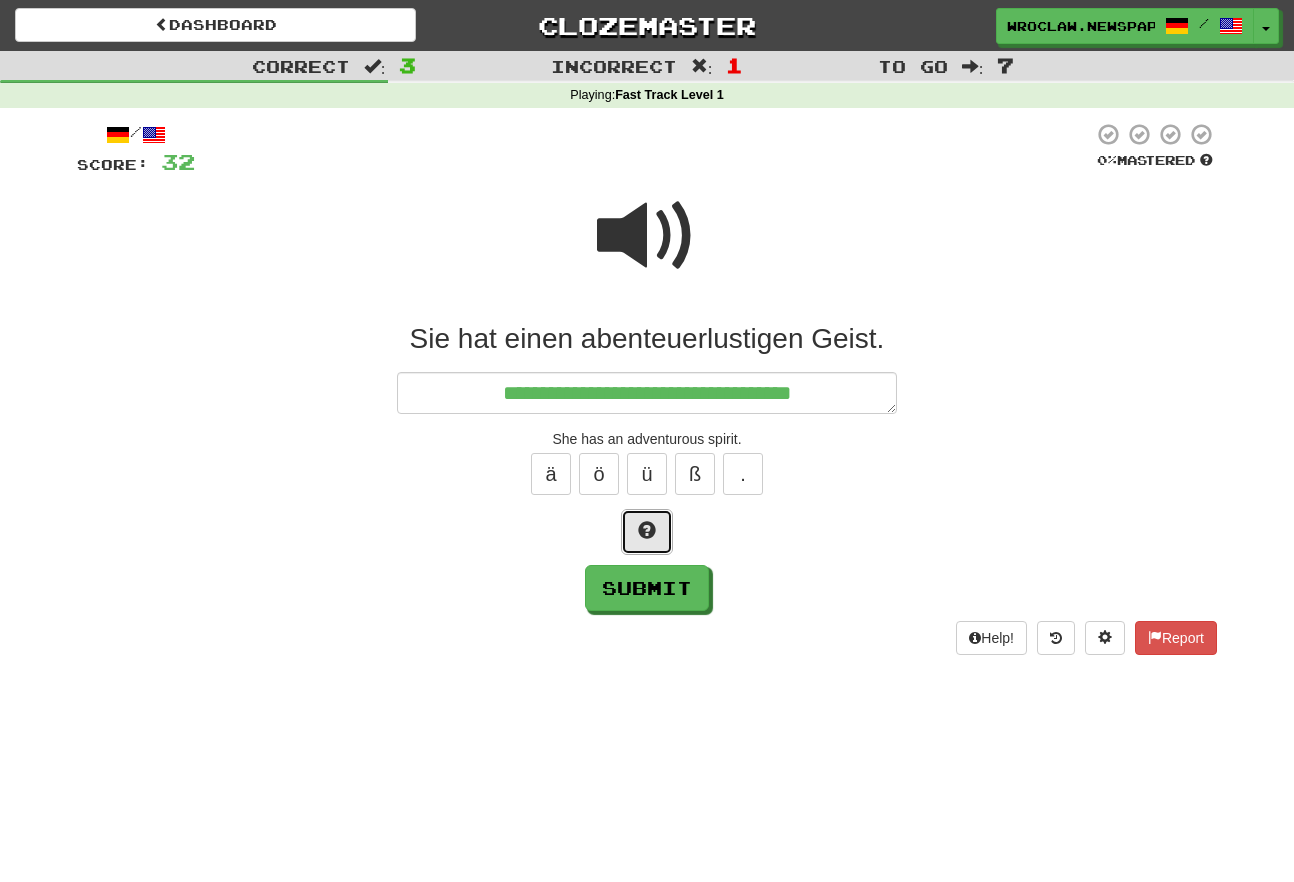 click at bounding box center [647, 532] 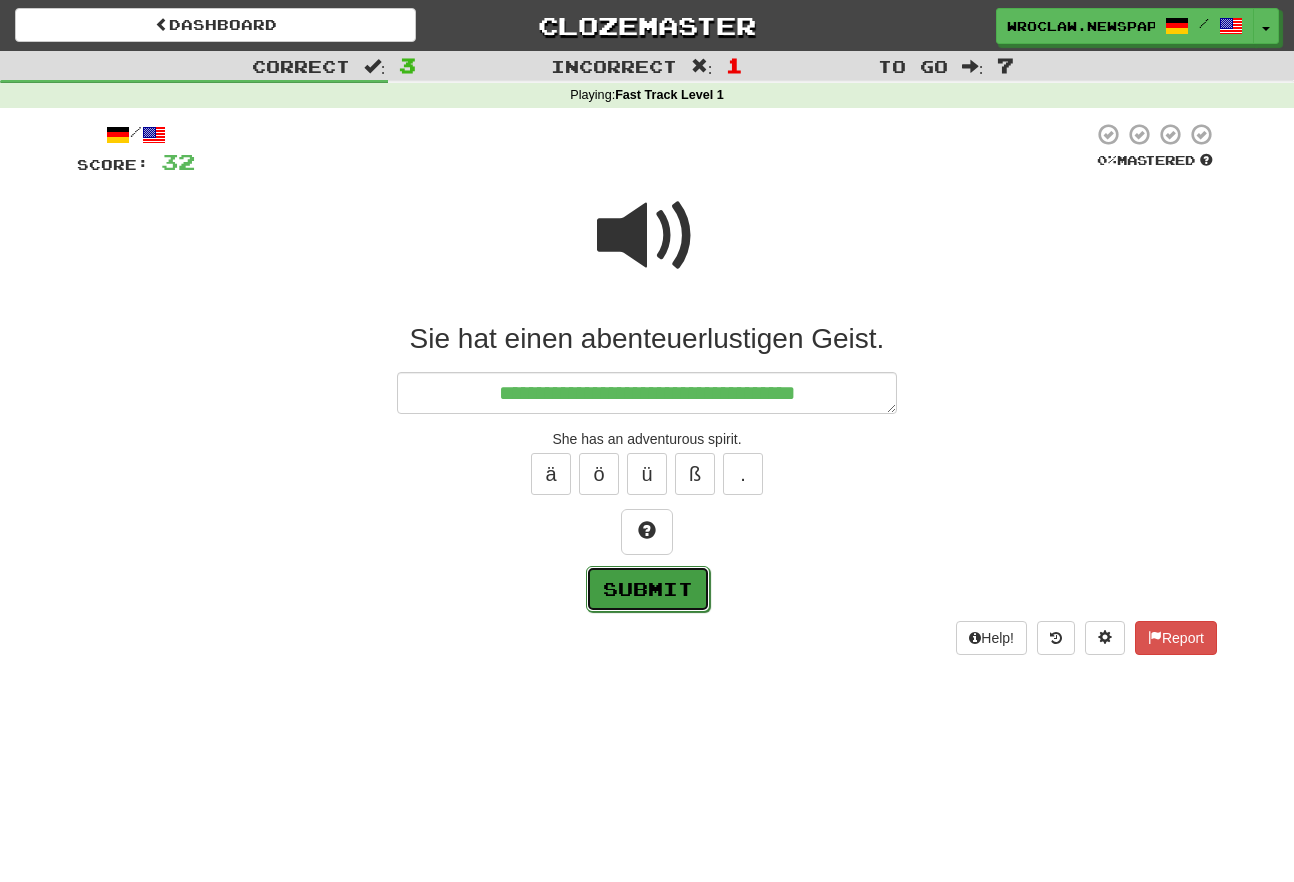 click on "Submit" at bounding box center (648, 589) 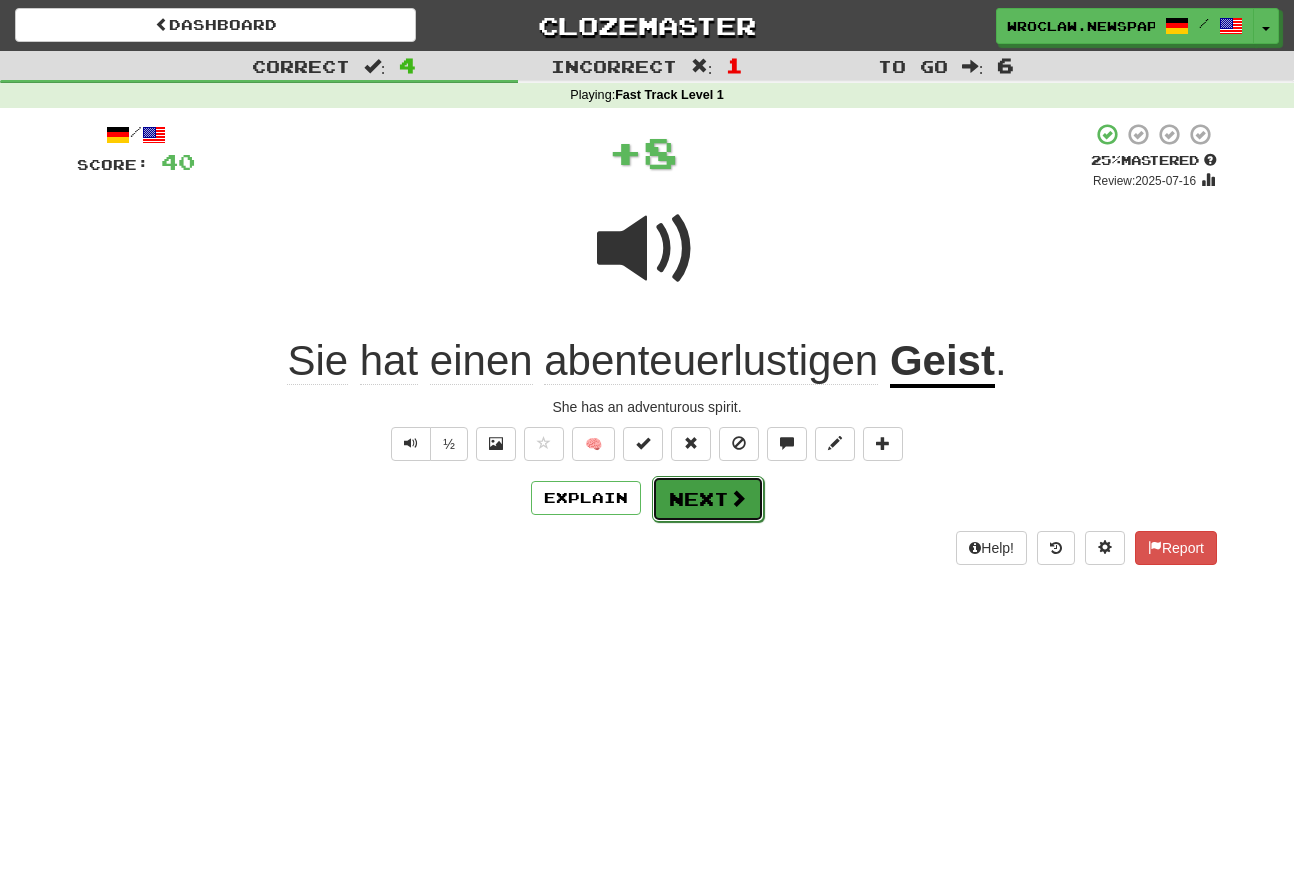 click on "Next" at bounding box center (708, 499) 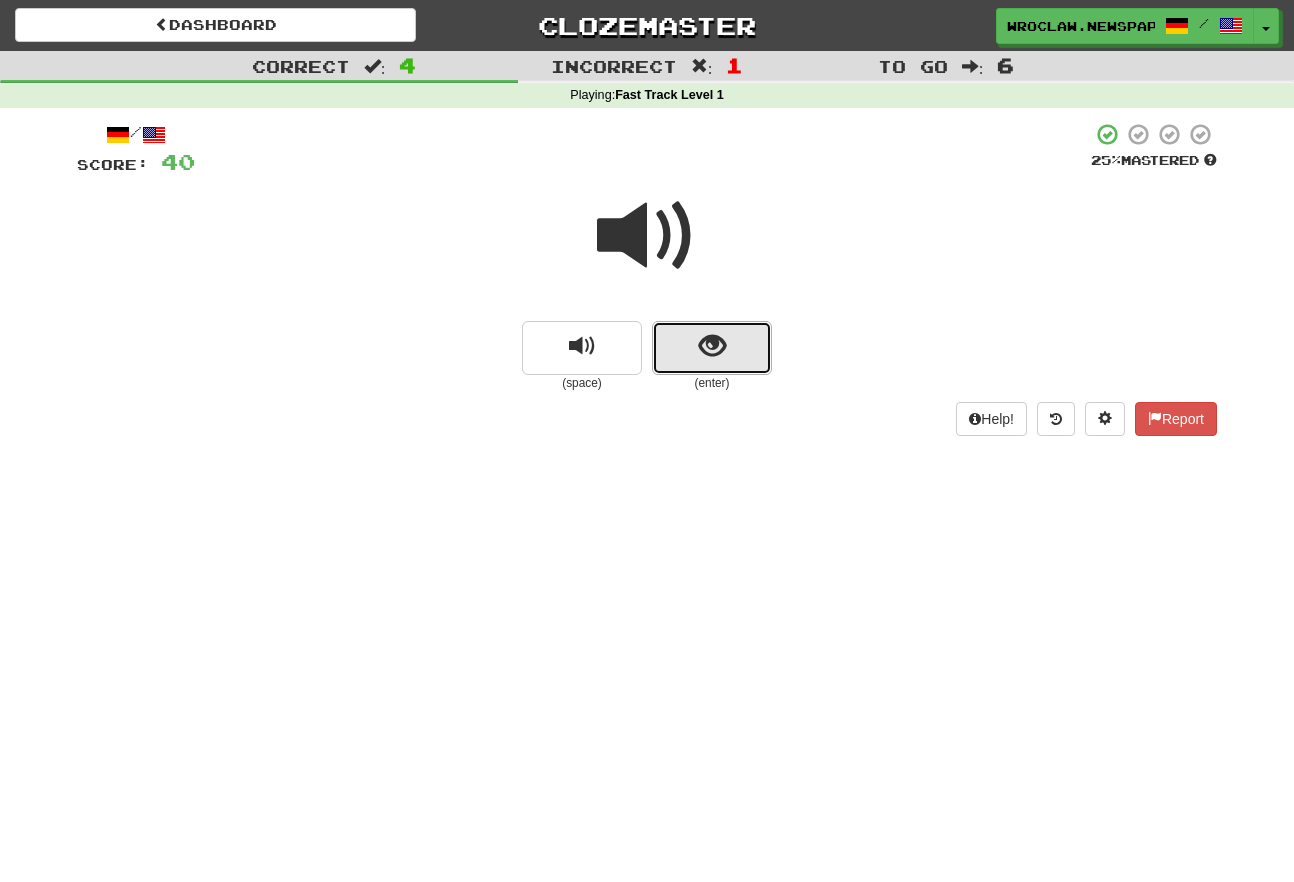 click at bounding box center (712, 348) 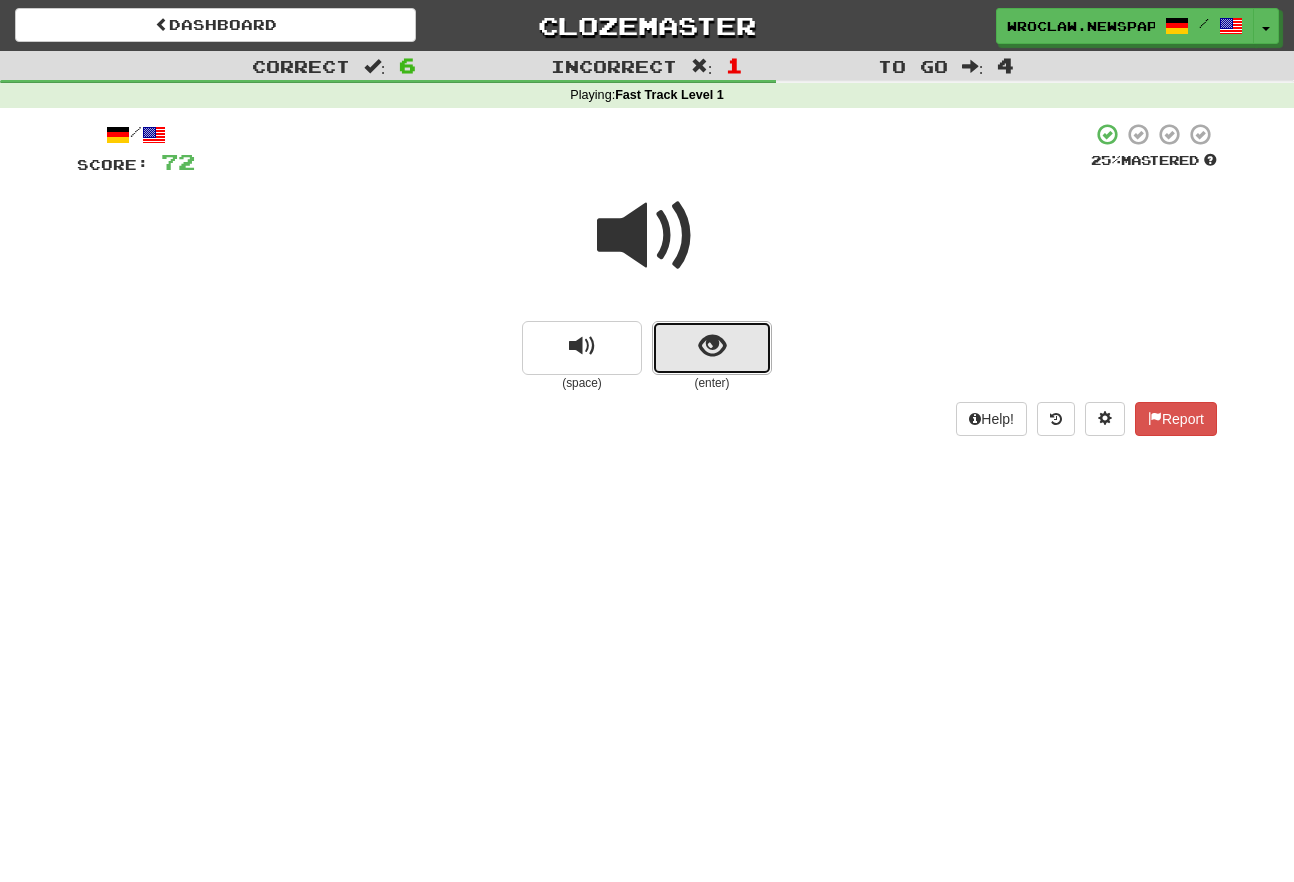 click at bounding box center (712, 348) 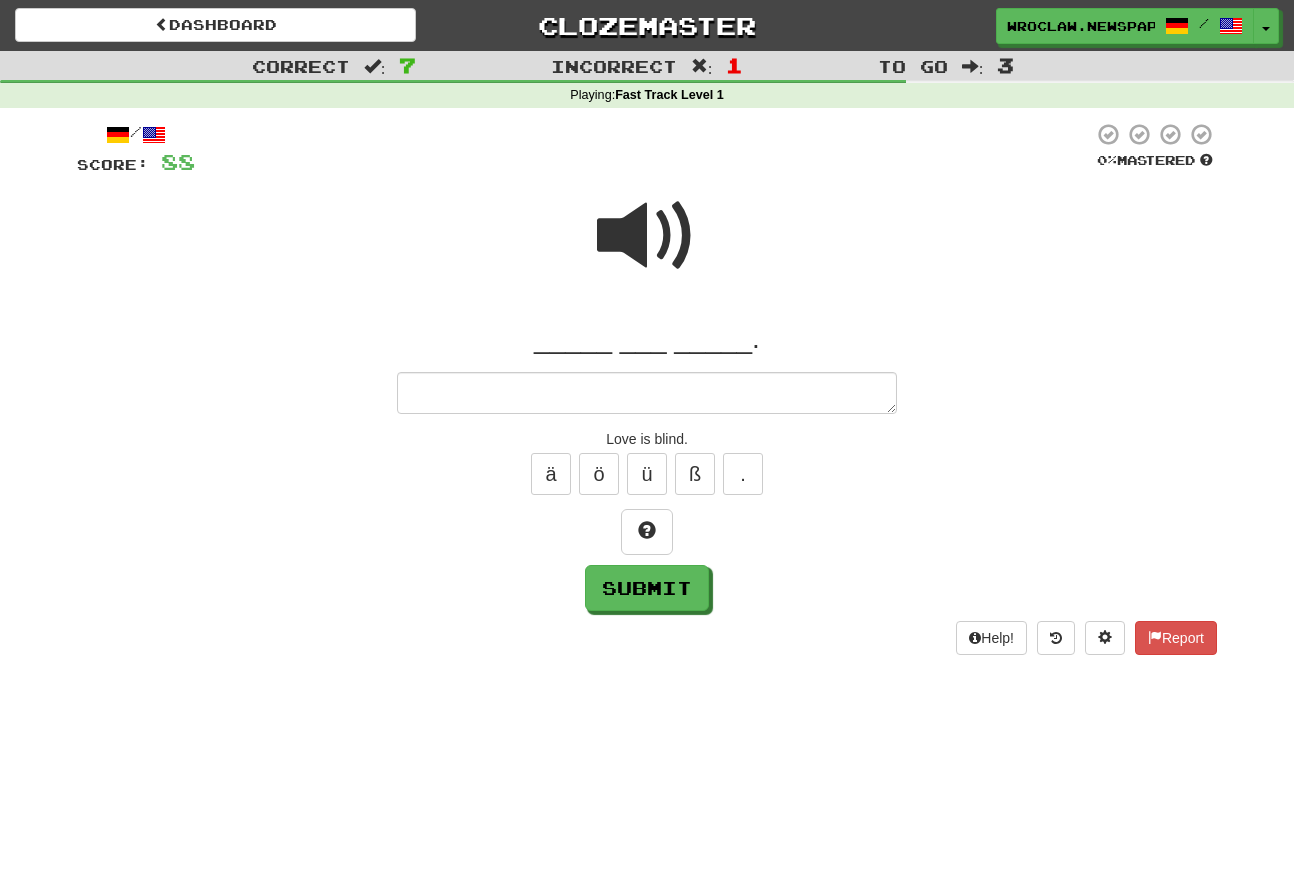 click at bounding box center (647, 236) 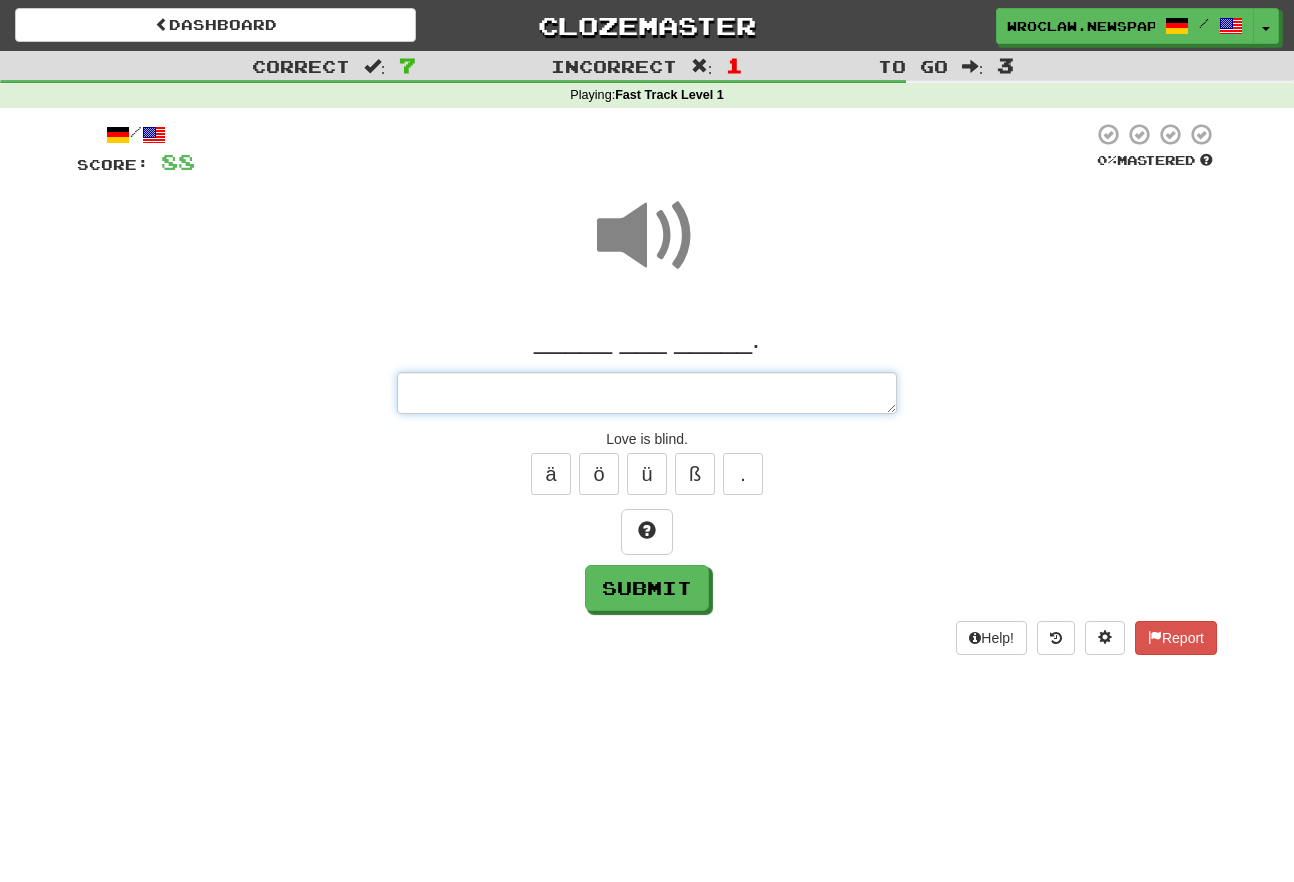 click at bounding box center [647, 393] 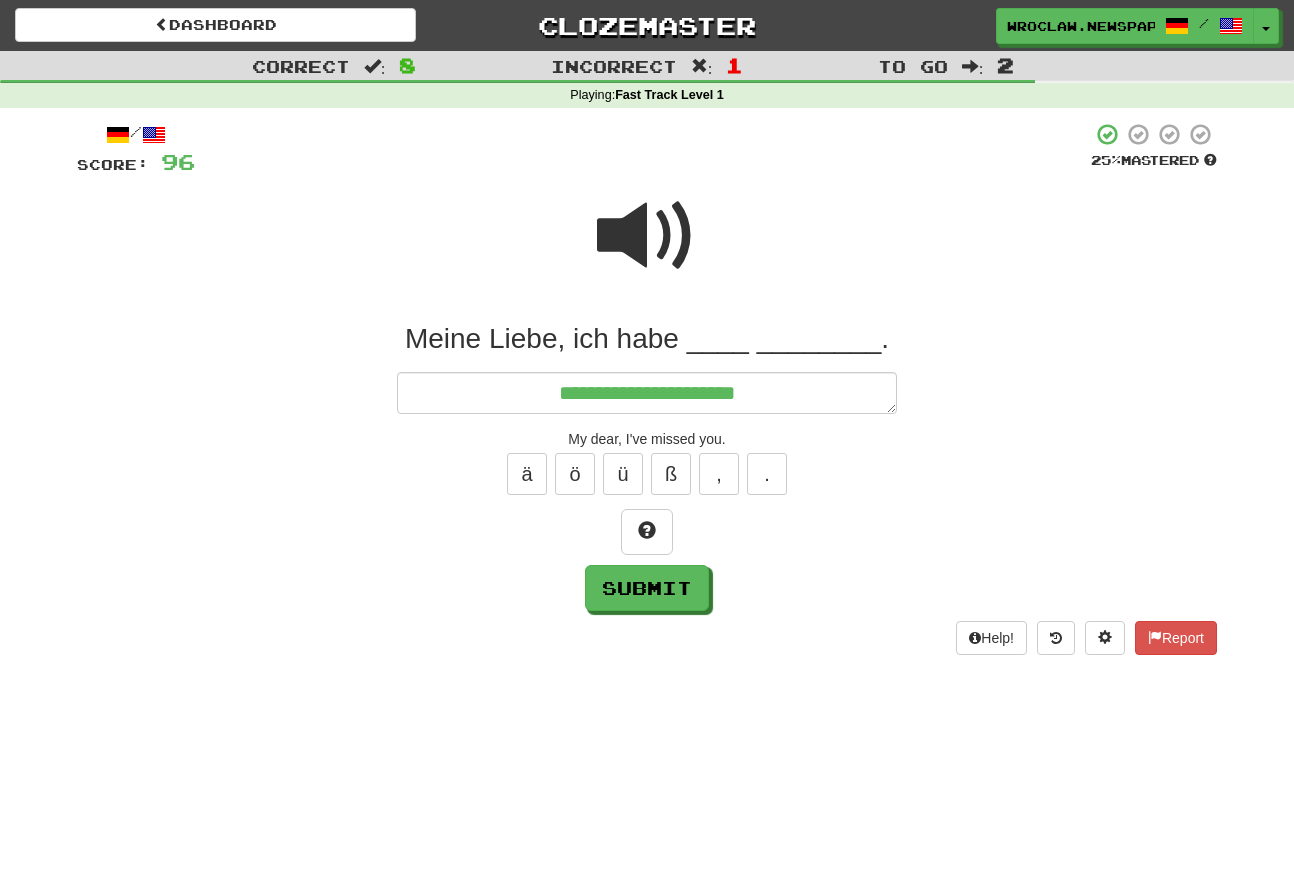 click at bounding box center [647, 236] 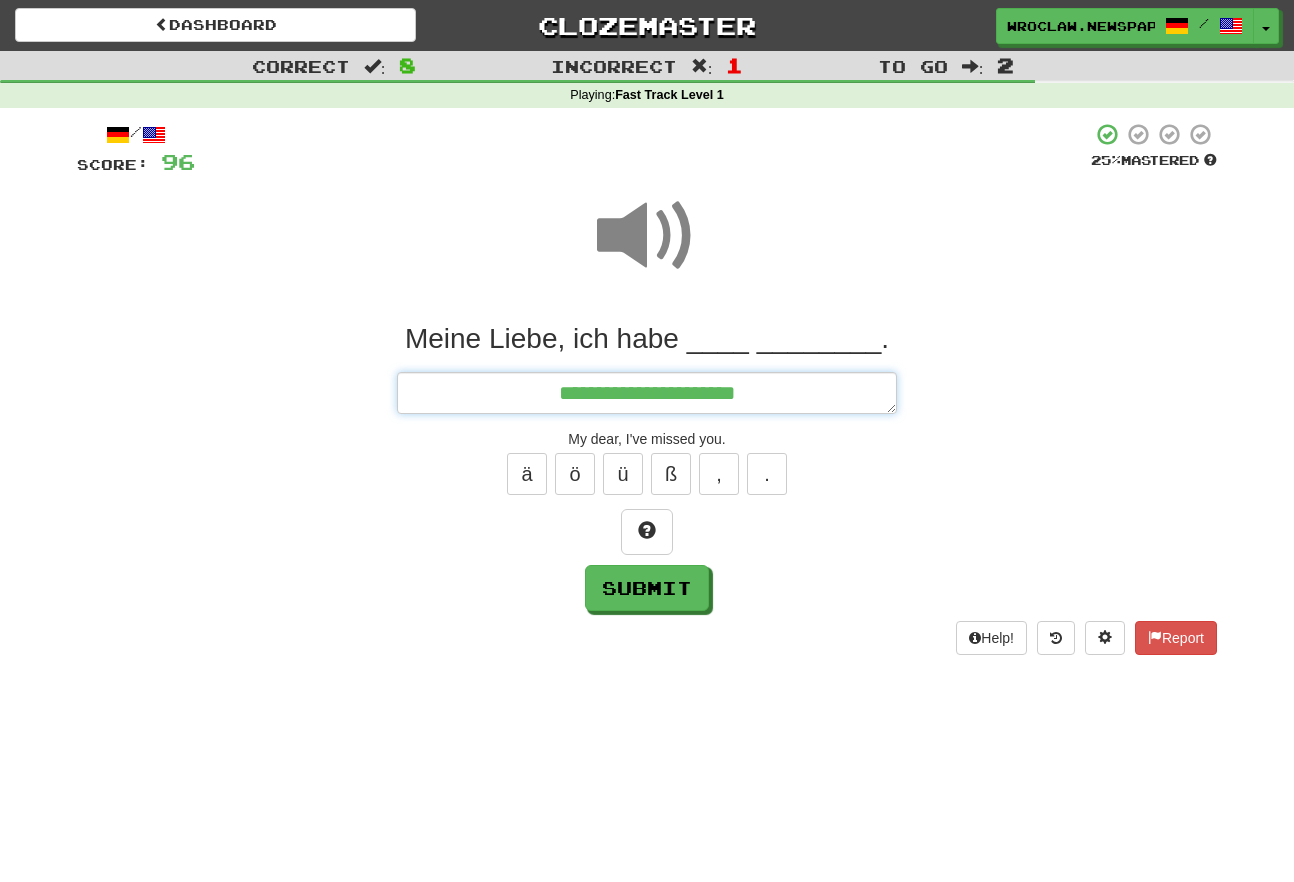 click on "**********" at bounding box center (647, 393) 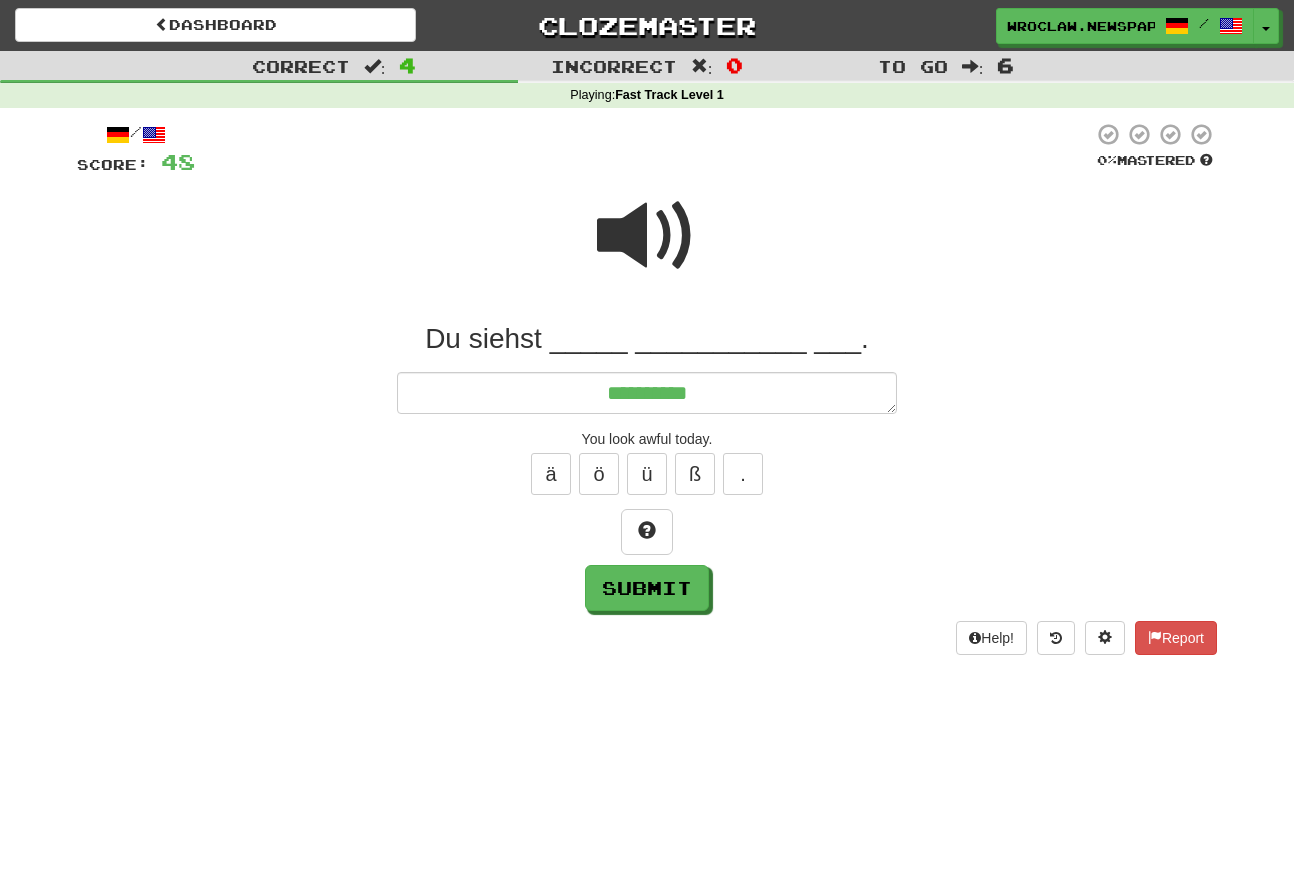 click at bounding box center [647, 236] 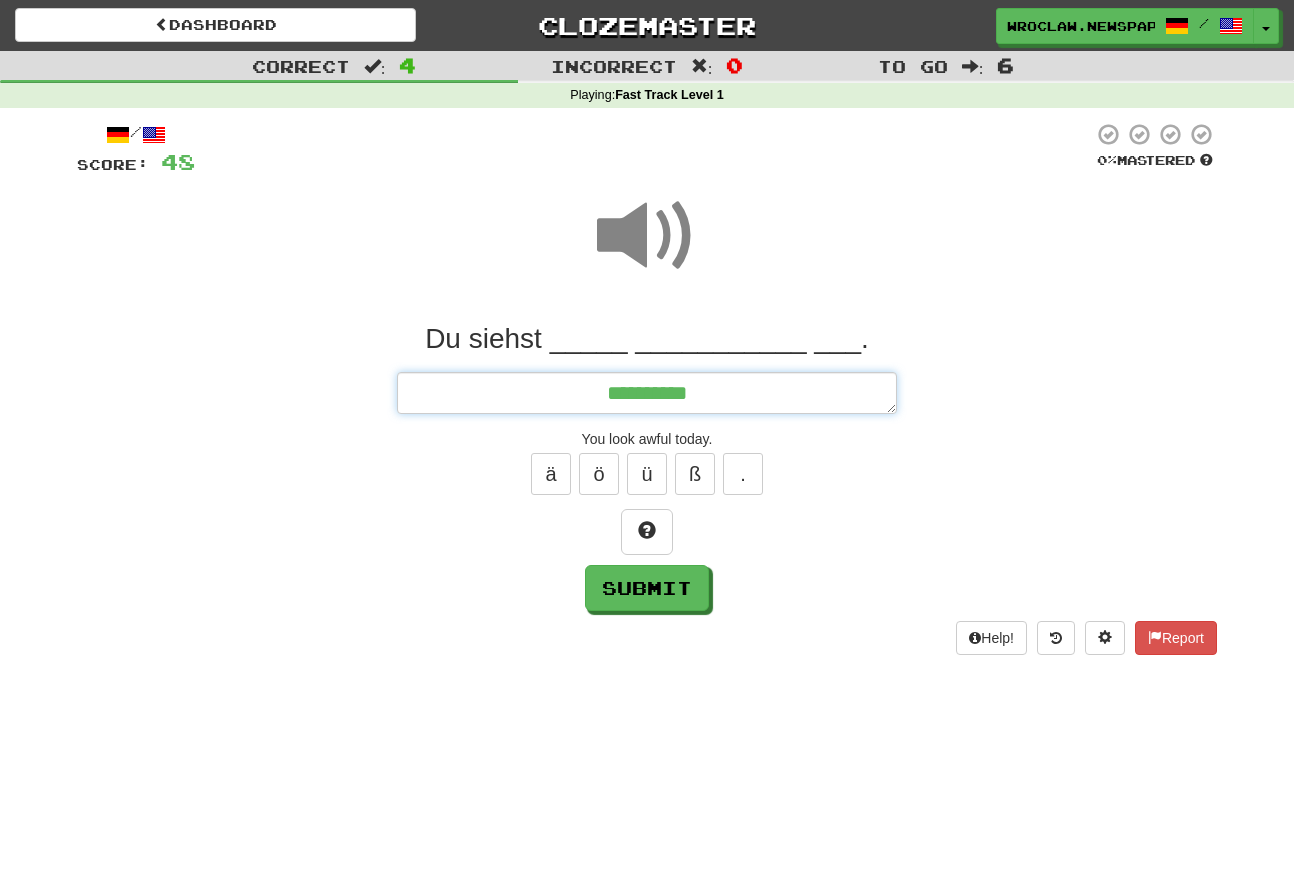 click on "*********" at bounding box center (647, 393) 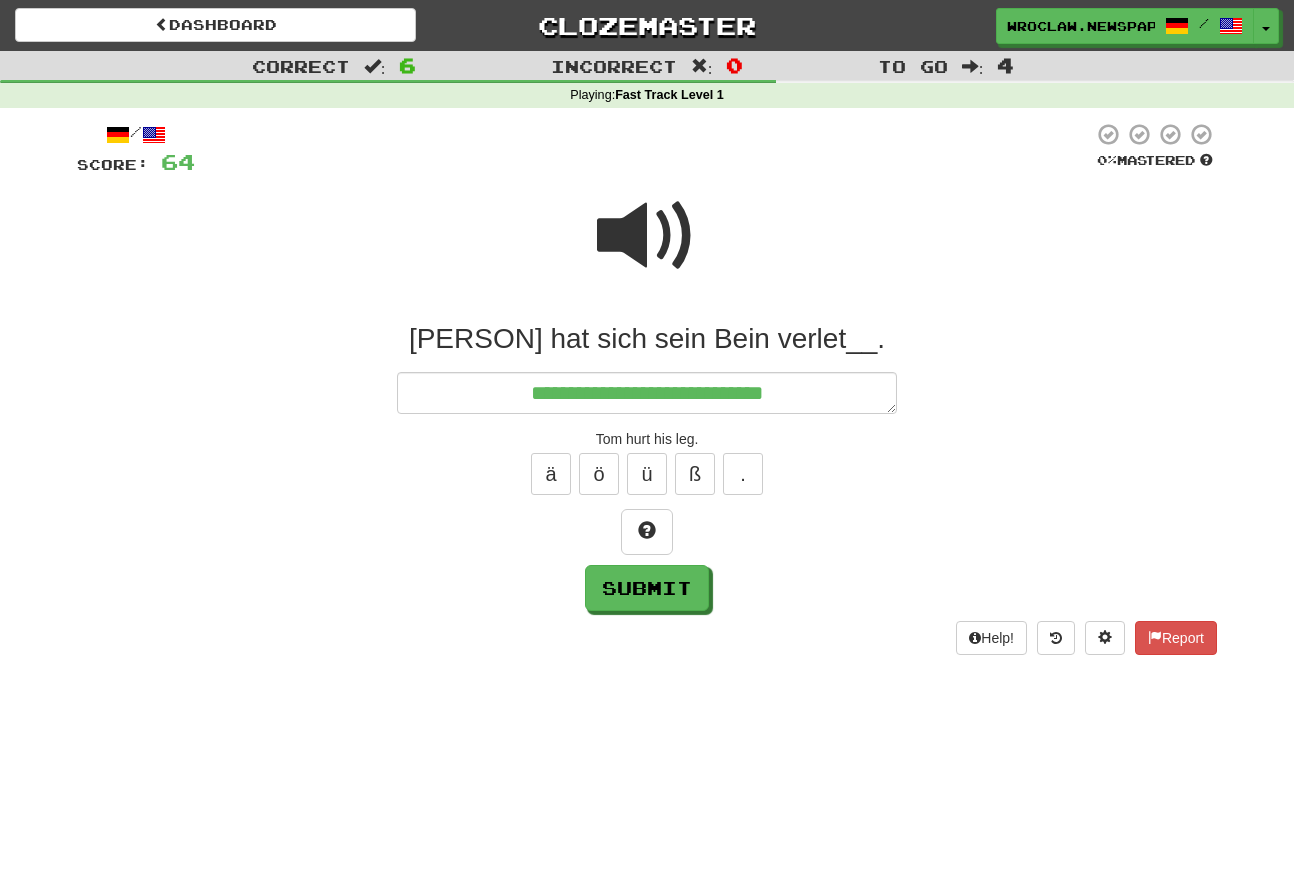 click at bounding box center (647, 236) 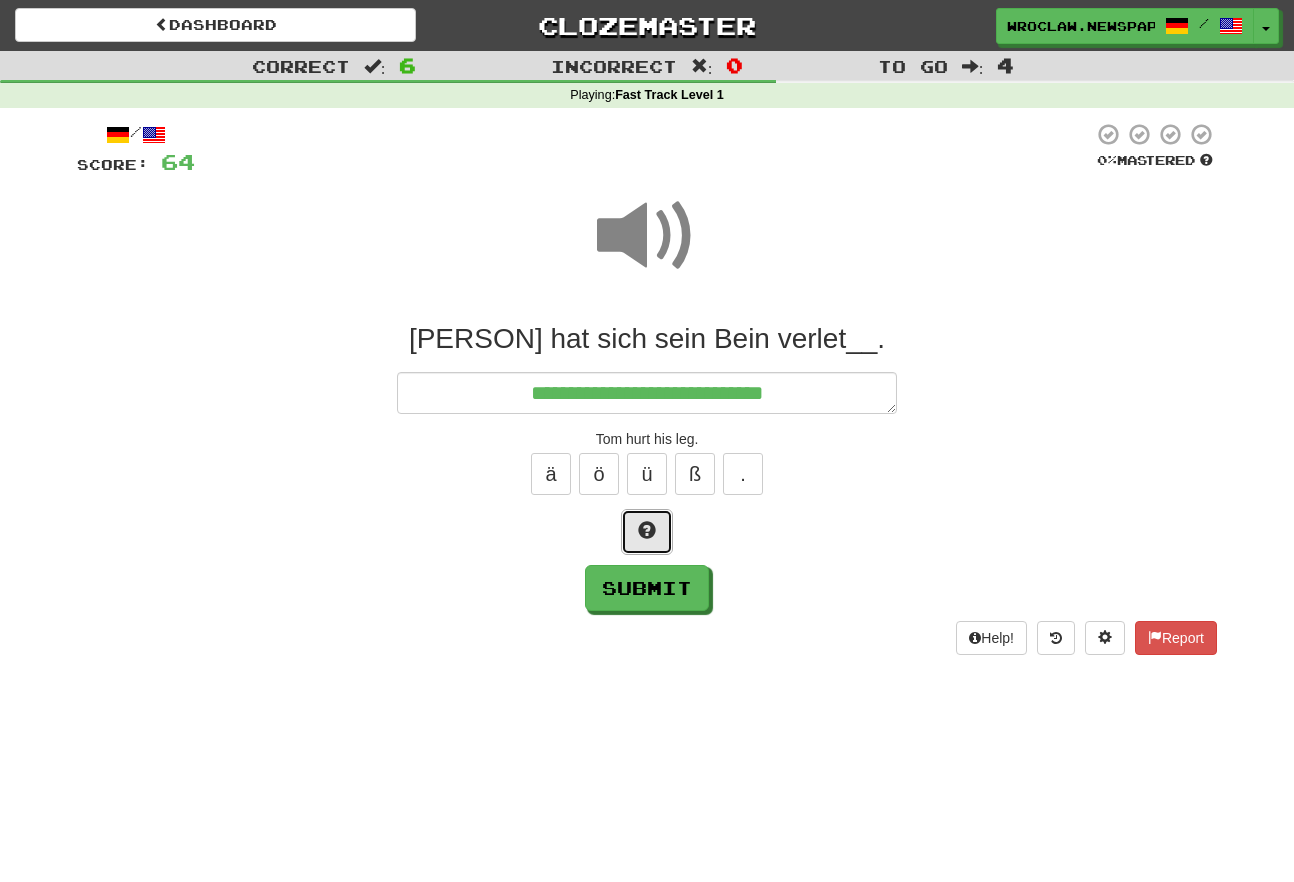 click at bounding box center (647, 532) 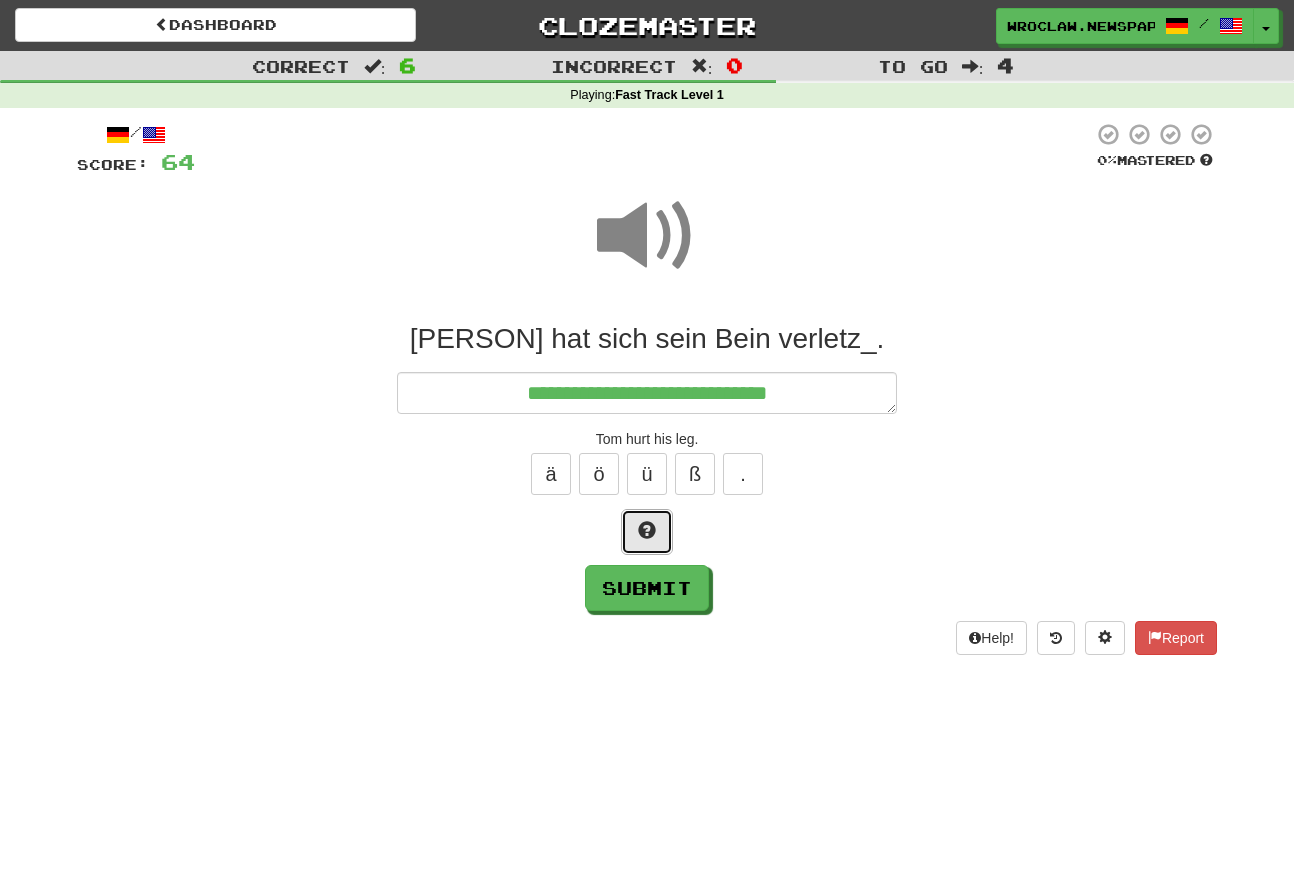 click at bounding box center [647, 532] 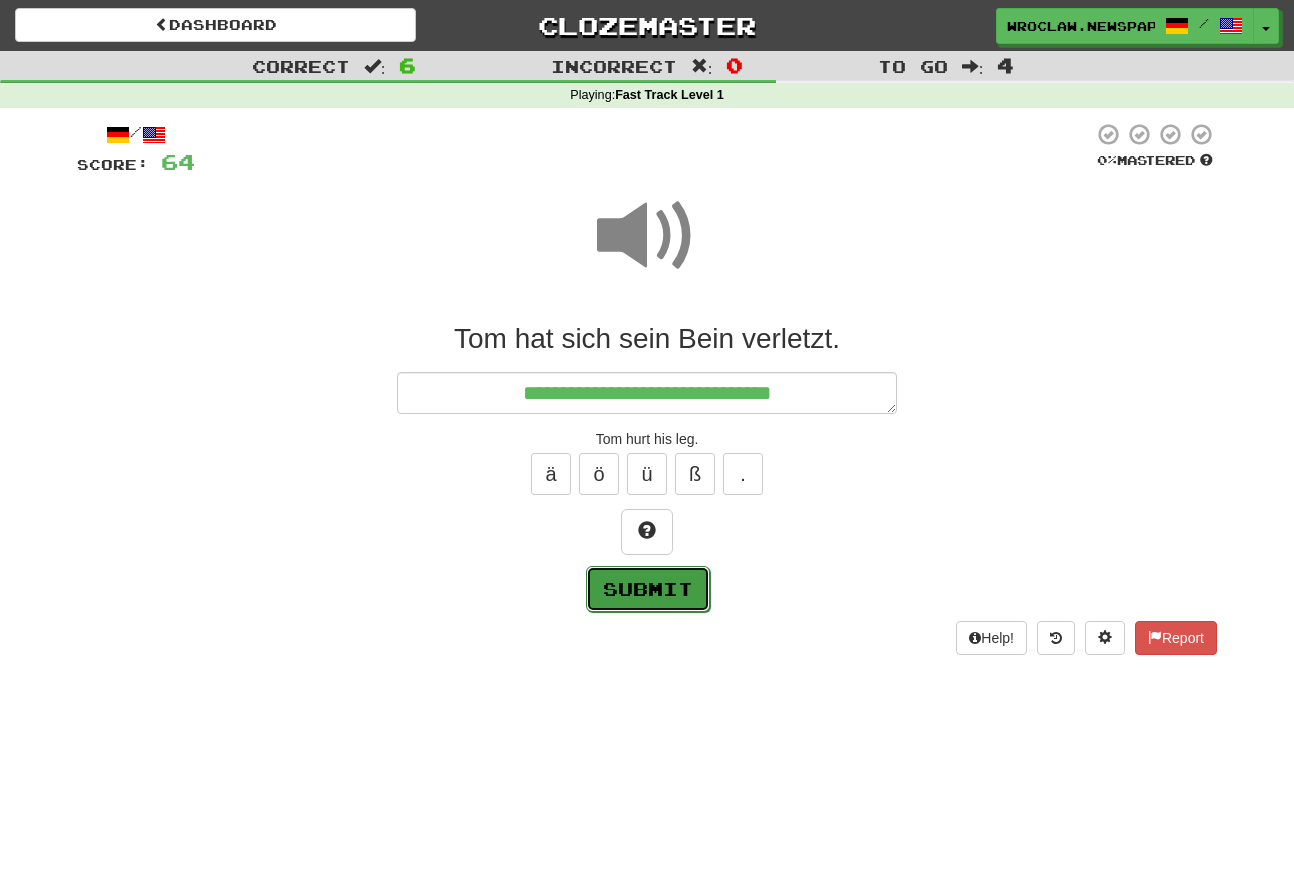 click on "Submit" at bounding box center [648, 589] 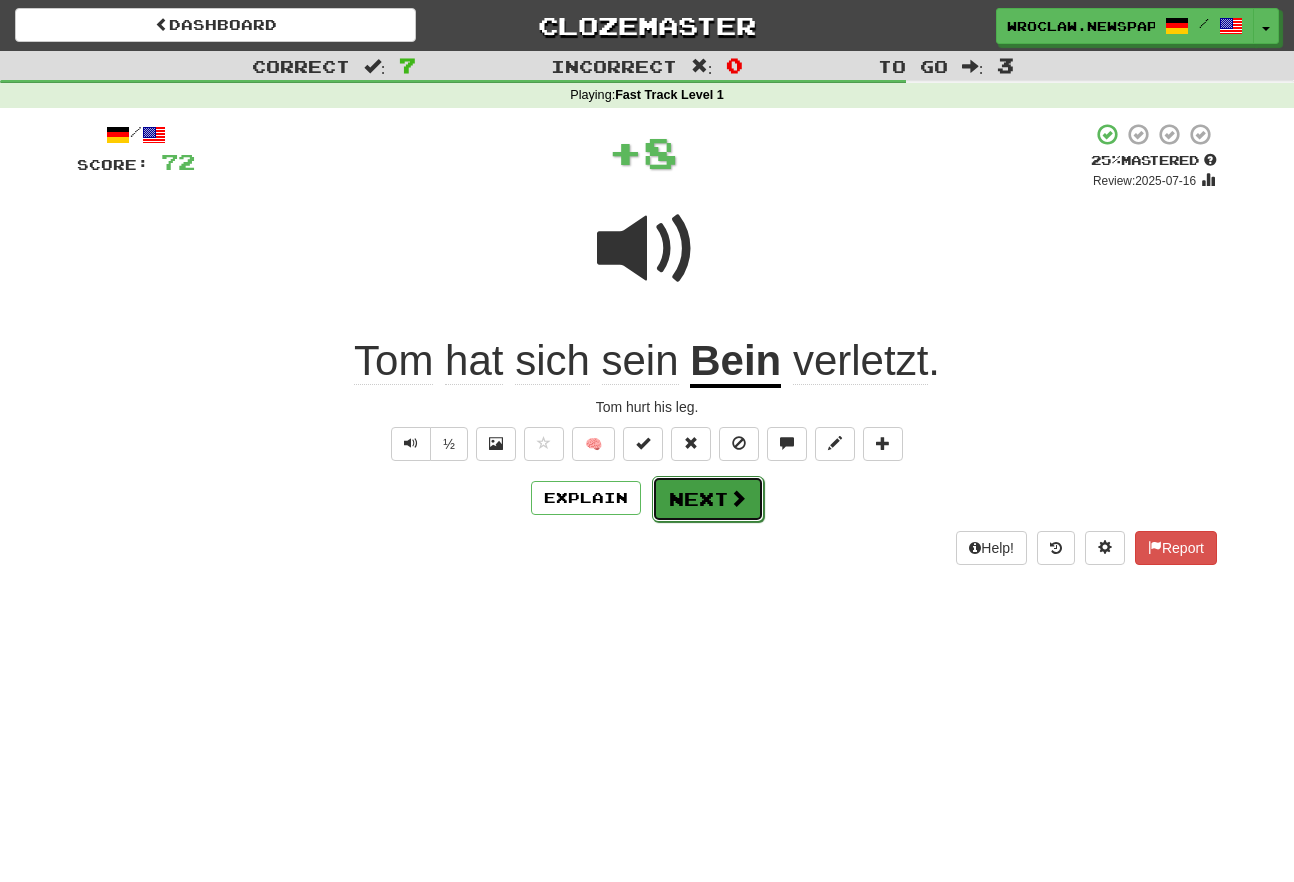 click on "Next" at bounding box center (708, 499) 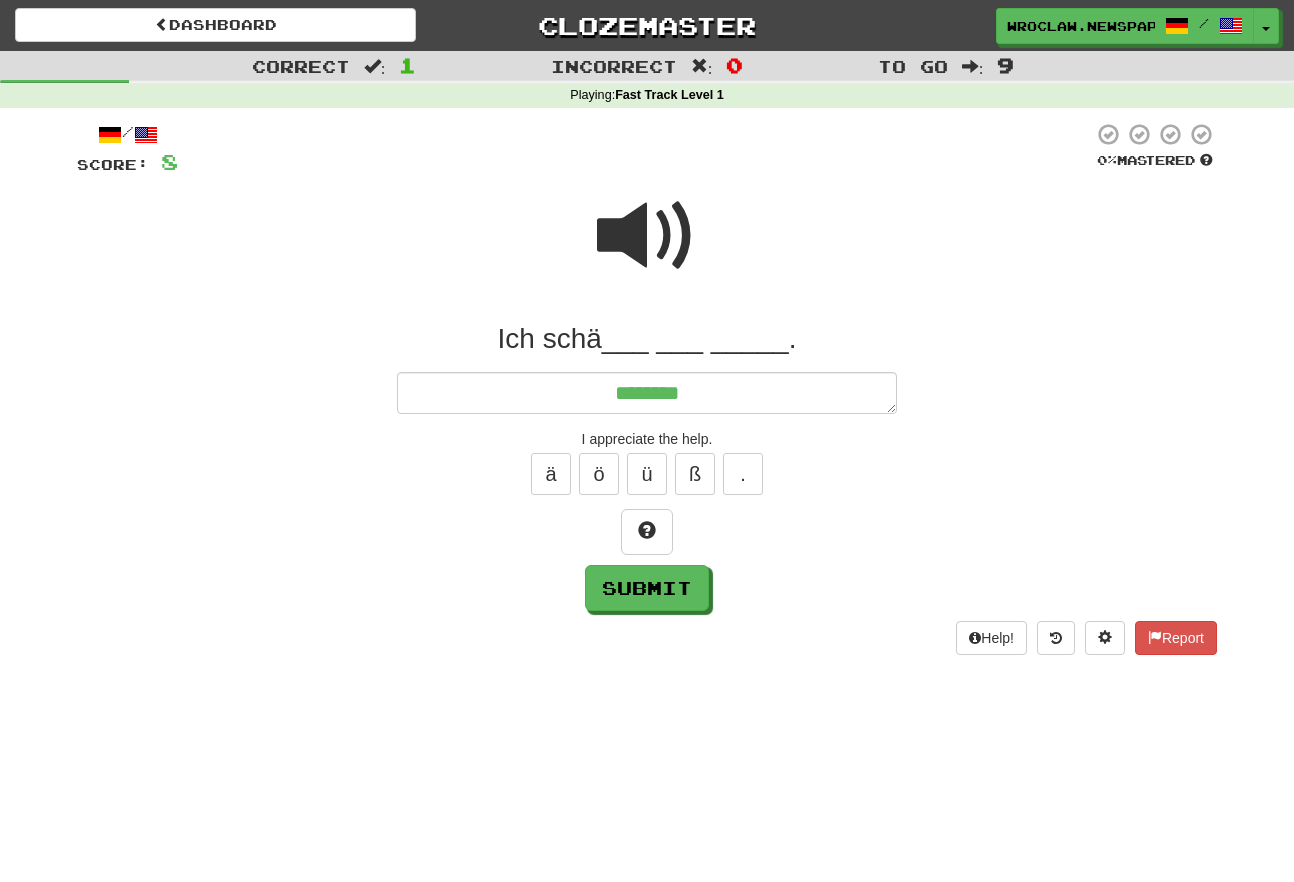 click at bounding box center [647, 236] 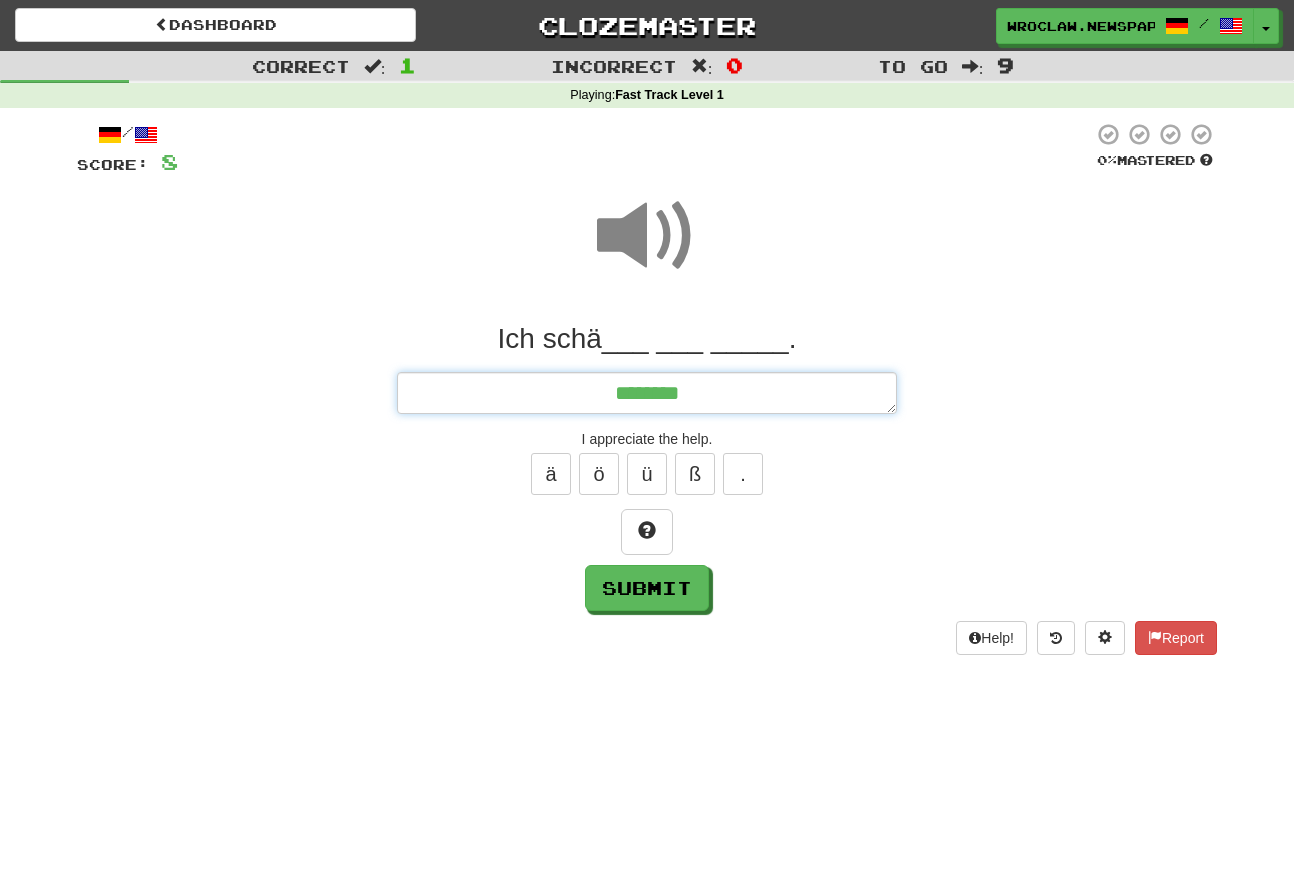 click on "********" at bounding box center [647, 393] 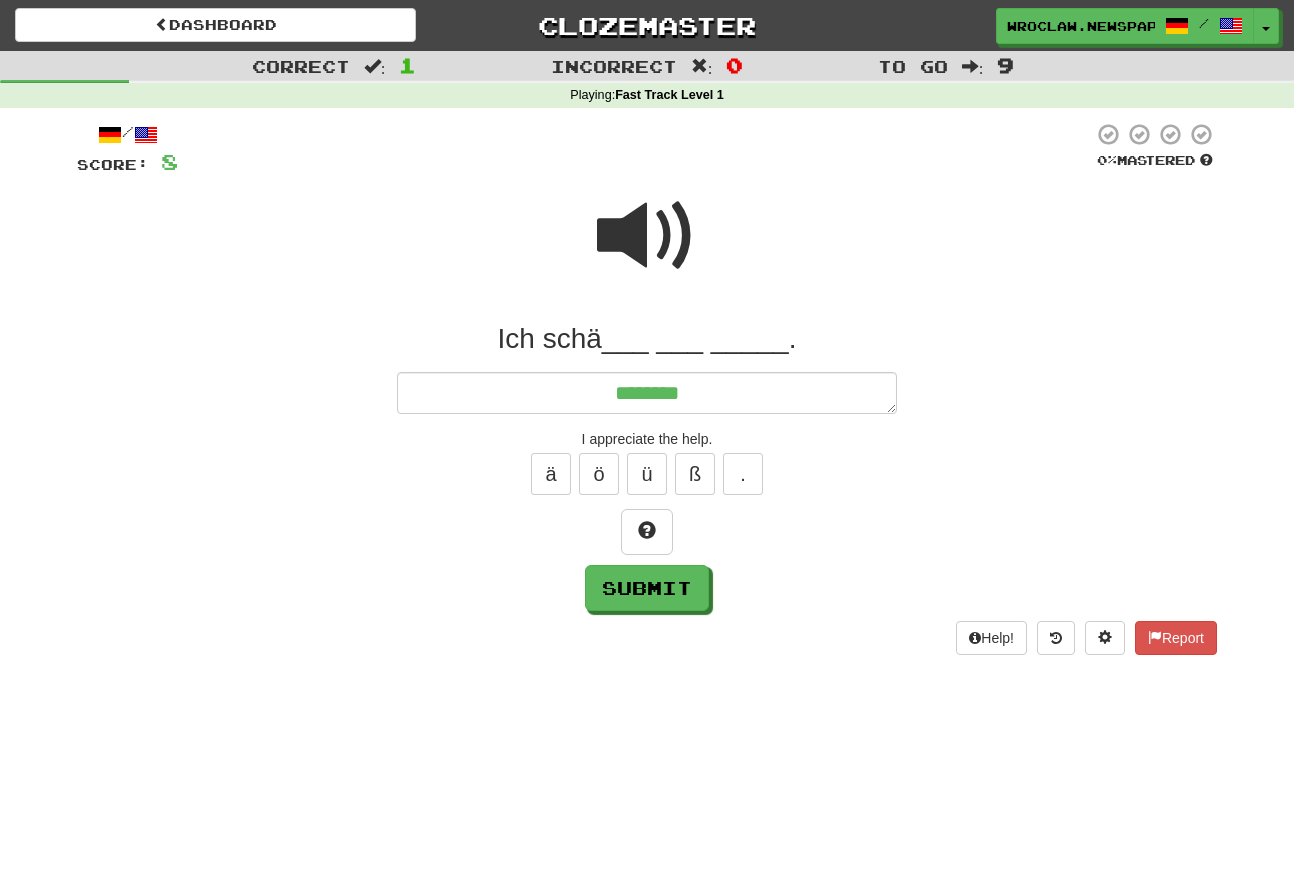 click at bounding box center (647, 249) 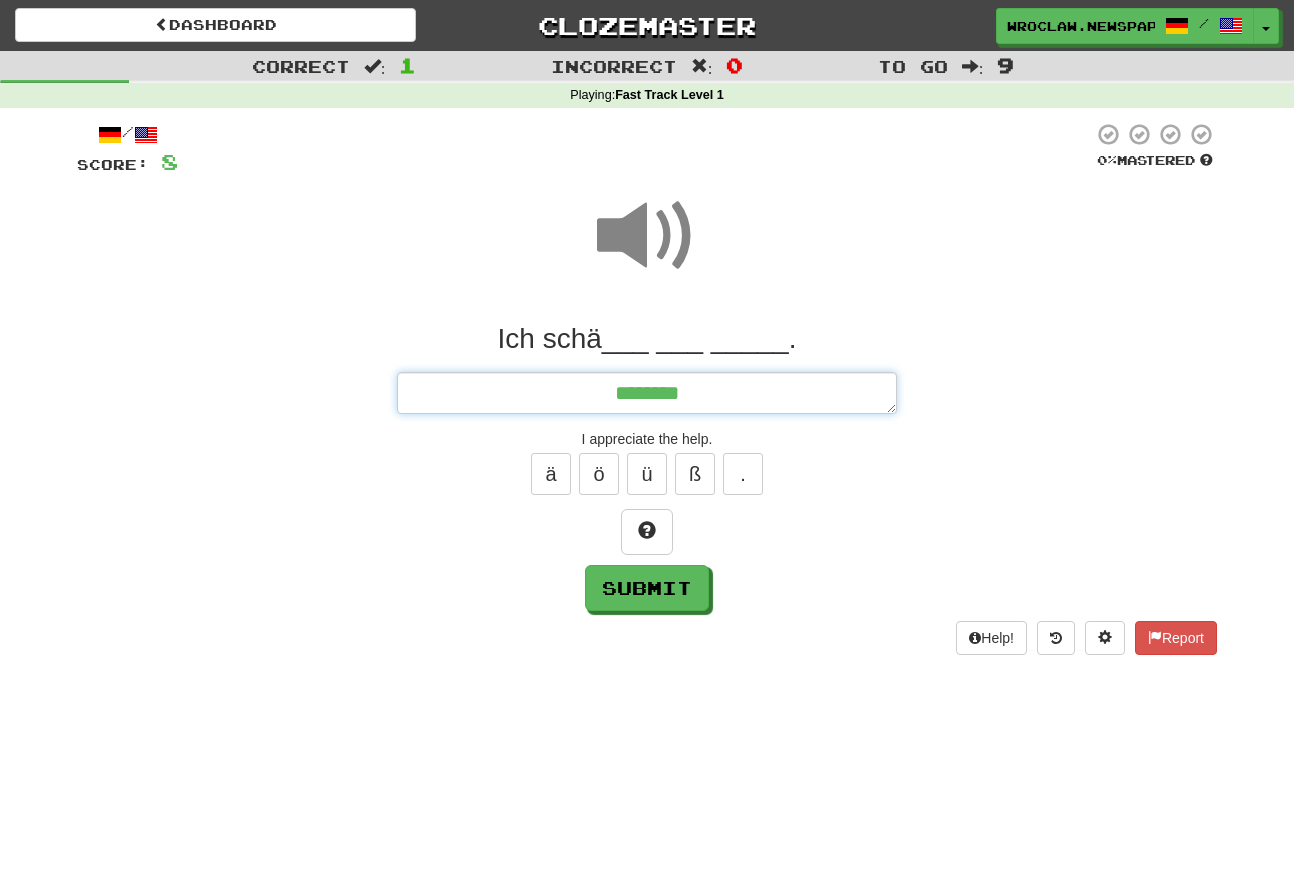 click on "********" at bounding box center [647, 393] 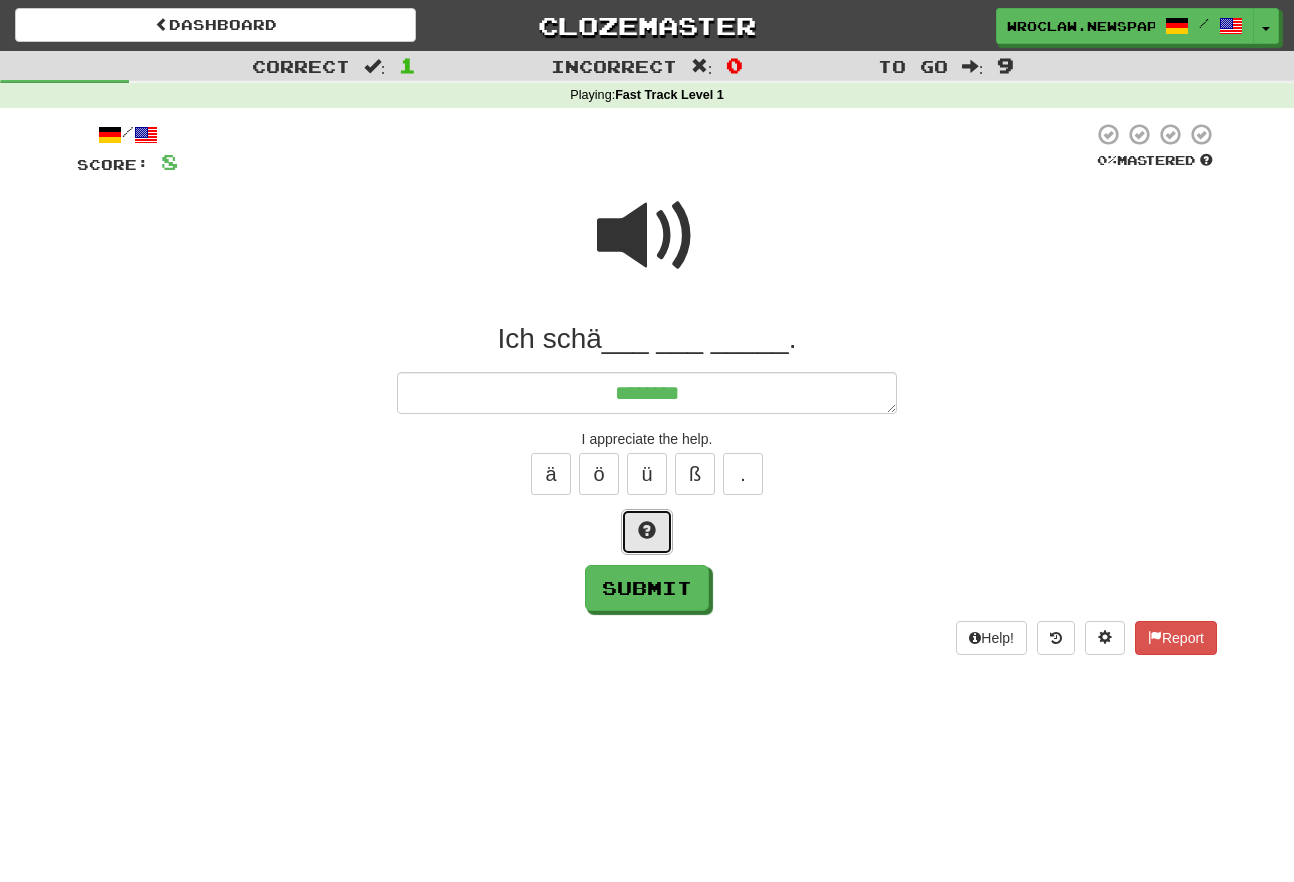 click at bounding box center (647, 532) 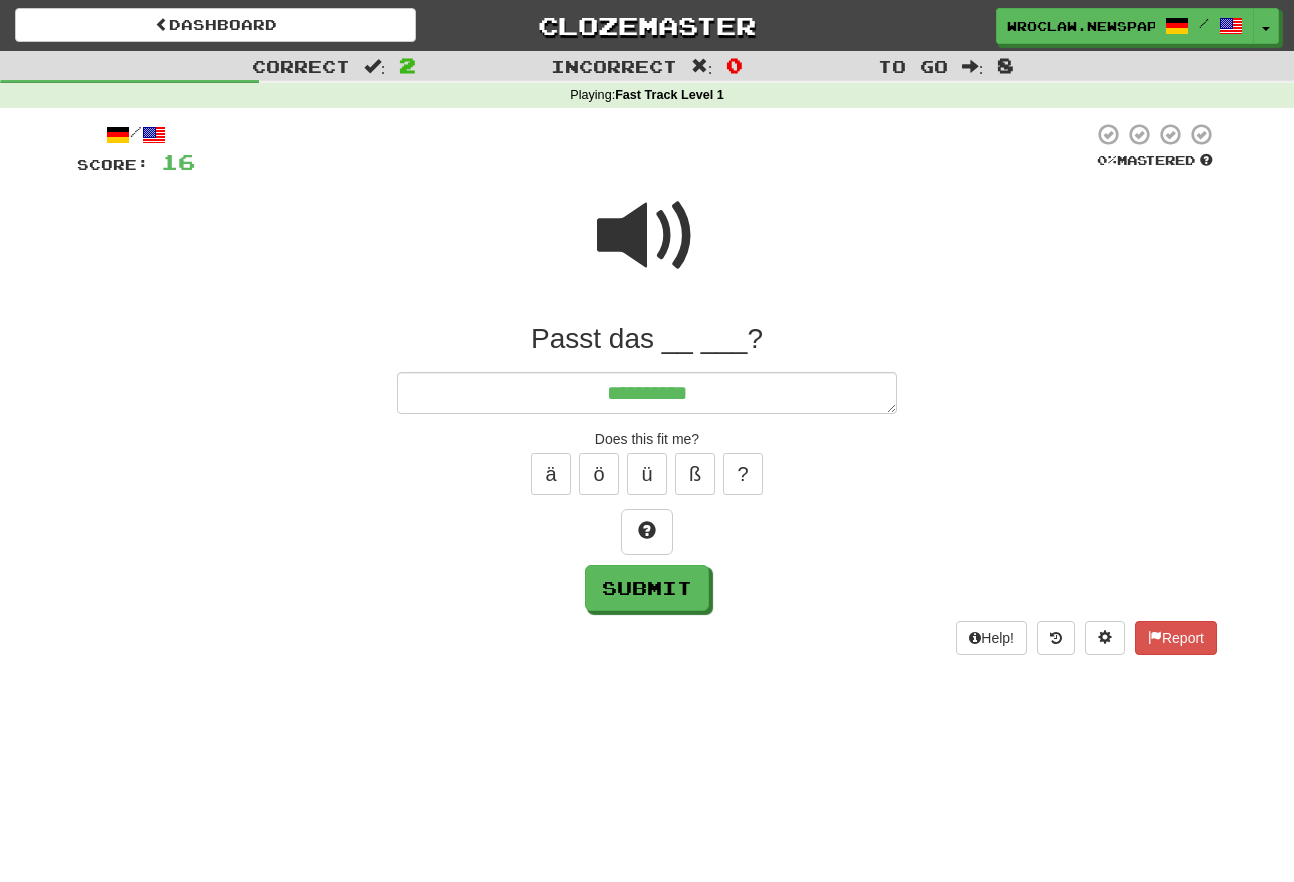 click at bounding box center (647, 236) 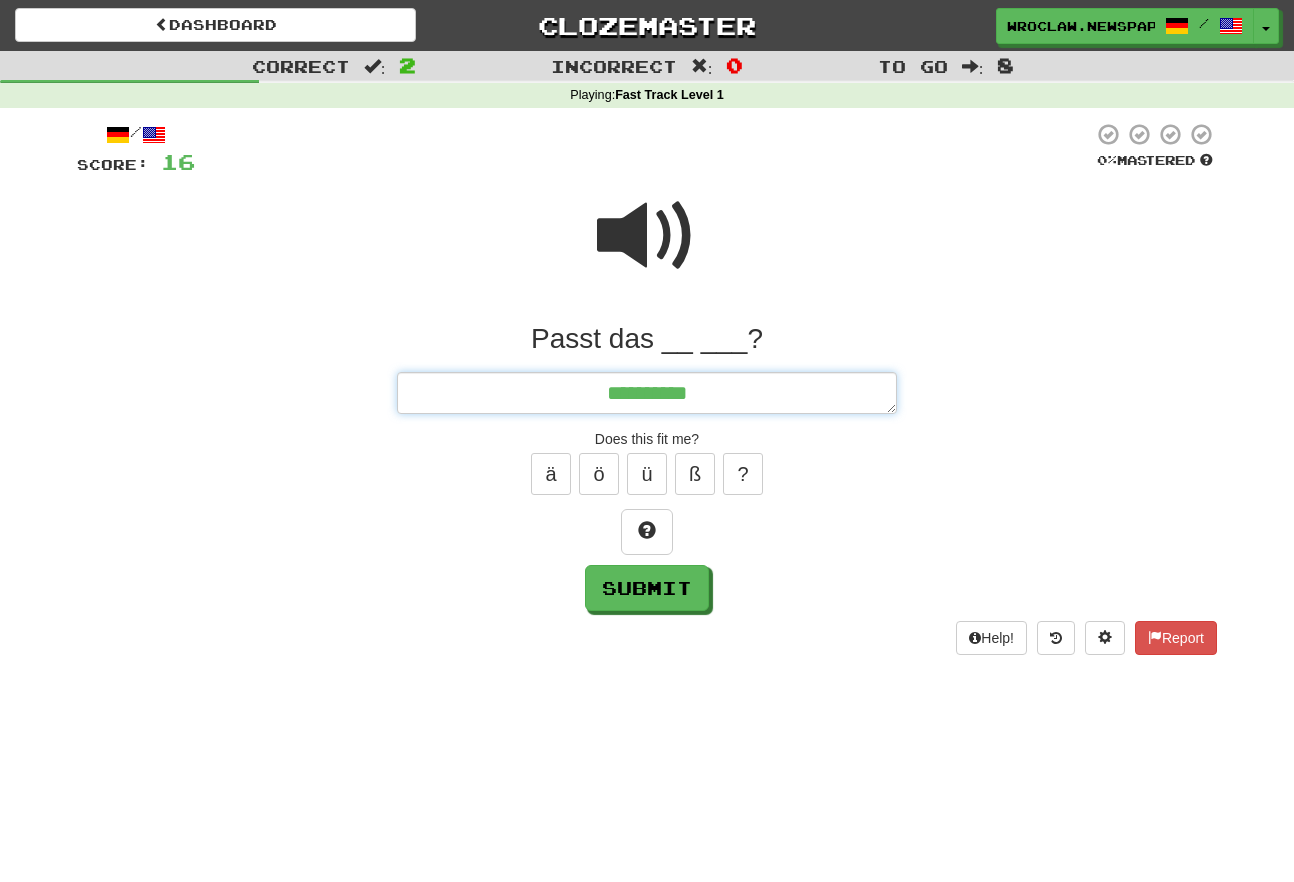 click on "*********" at bounding box center (647, 393) 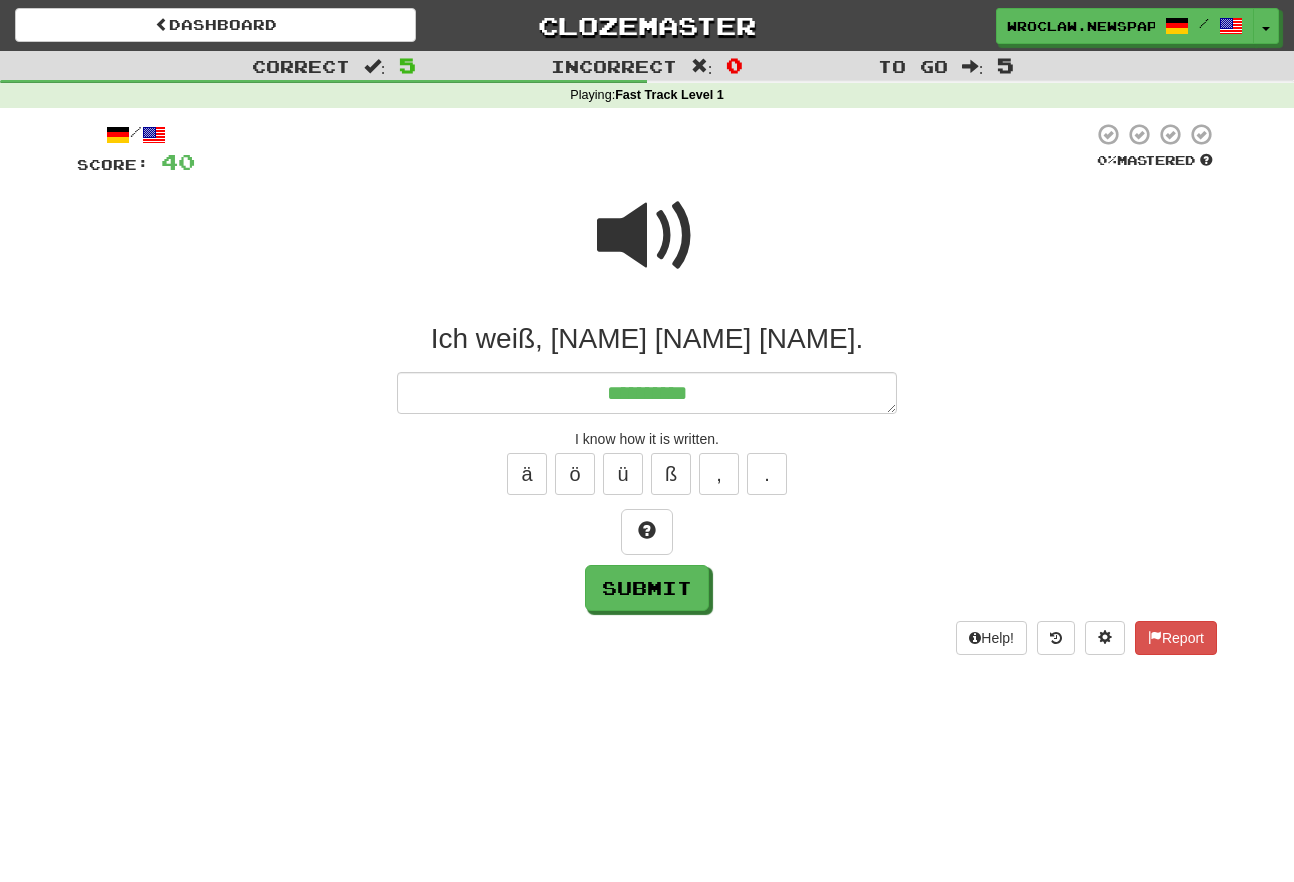 drag, startPoint x: 680, startPoint y: 226, endPoint x: 695, endPoint y: 244, distance: 23.43075 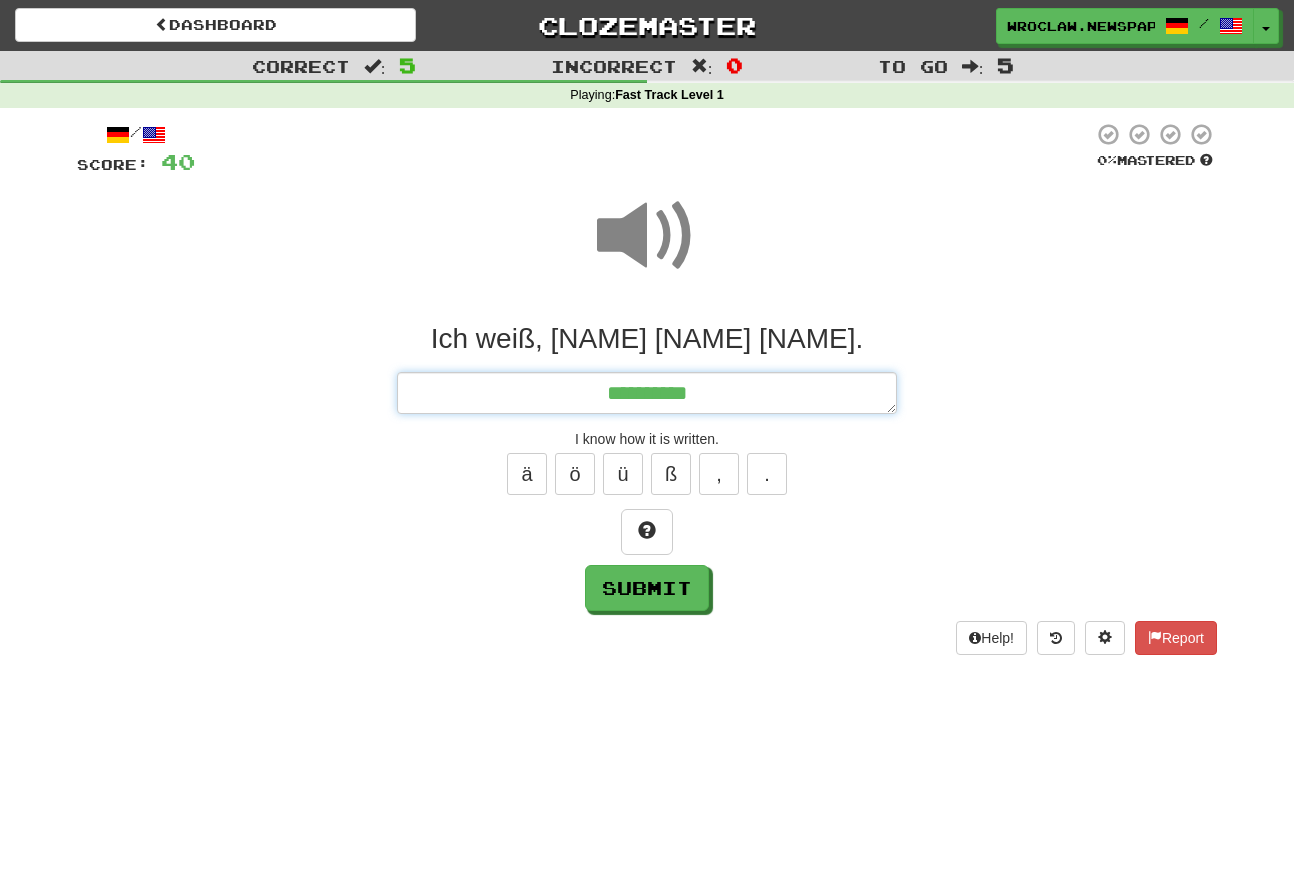 click on "*********" at bounding box center [647, 393] 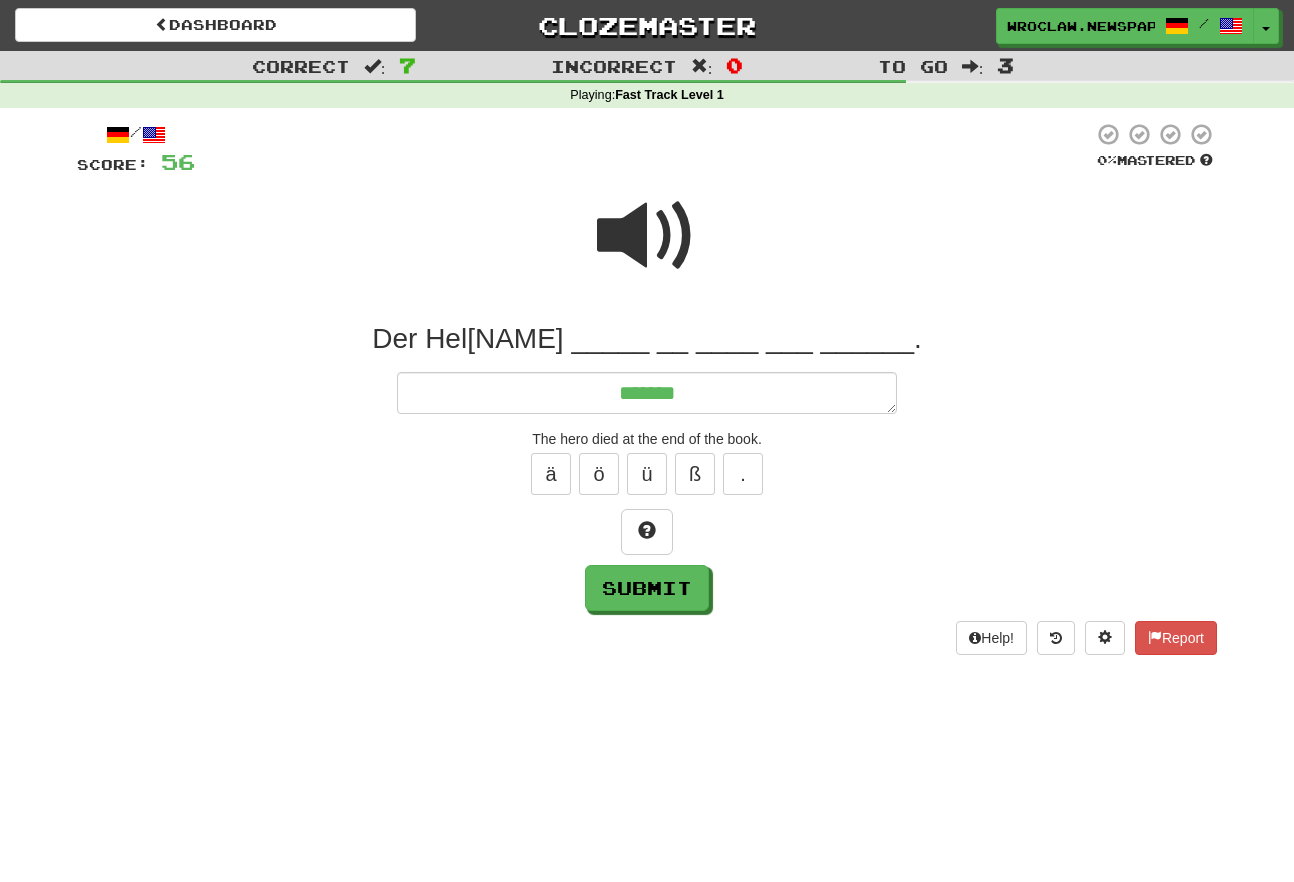 click at bounding box center [647, 236] 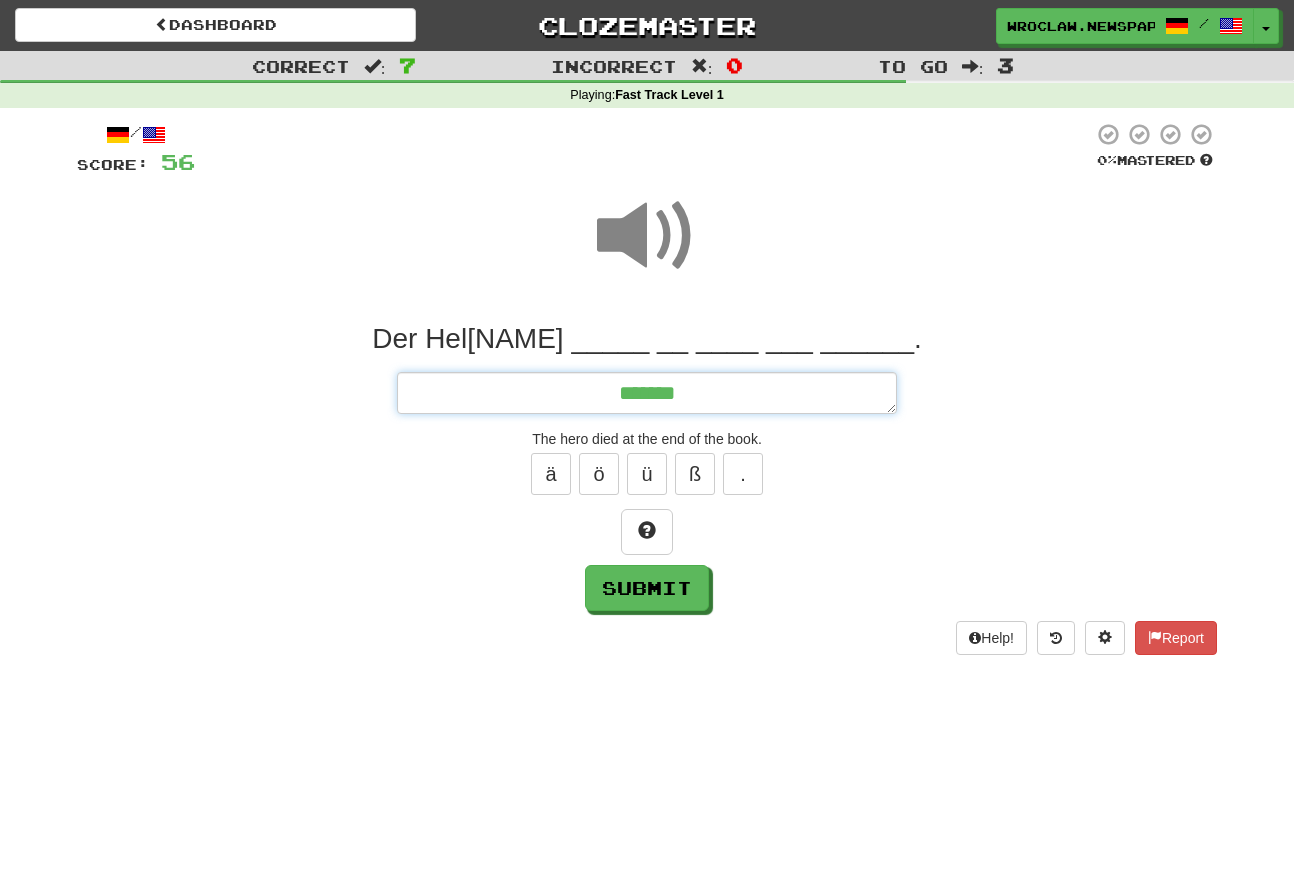 click on "*******" at bounding box center [647, 393] 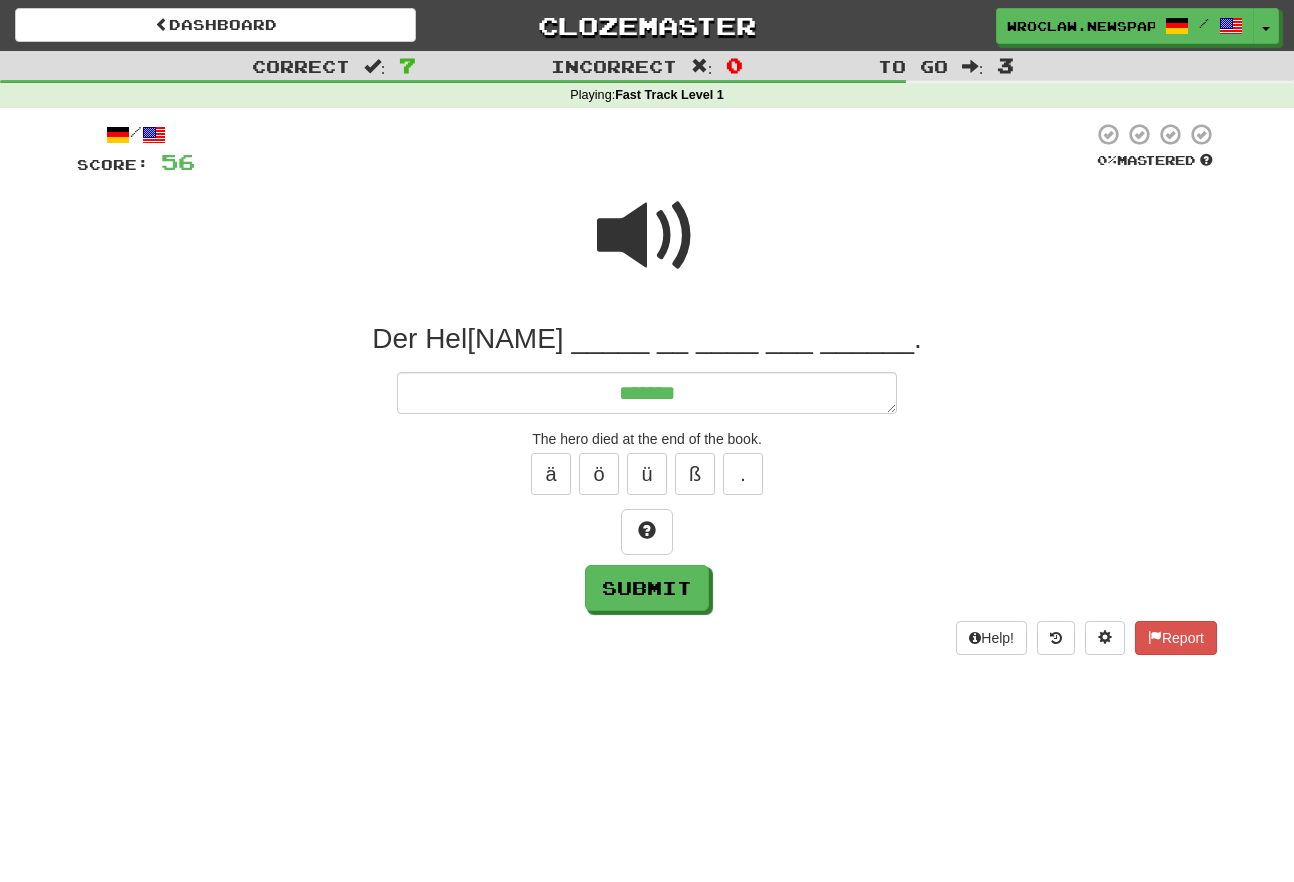 click at bounding box center [647, 236] 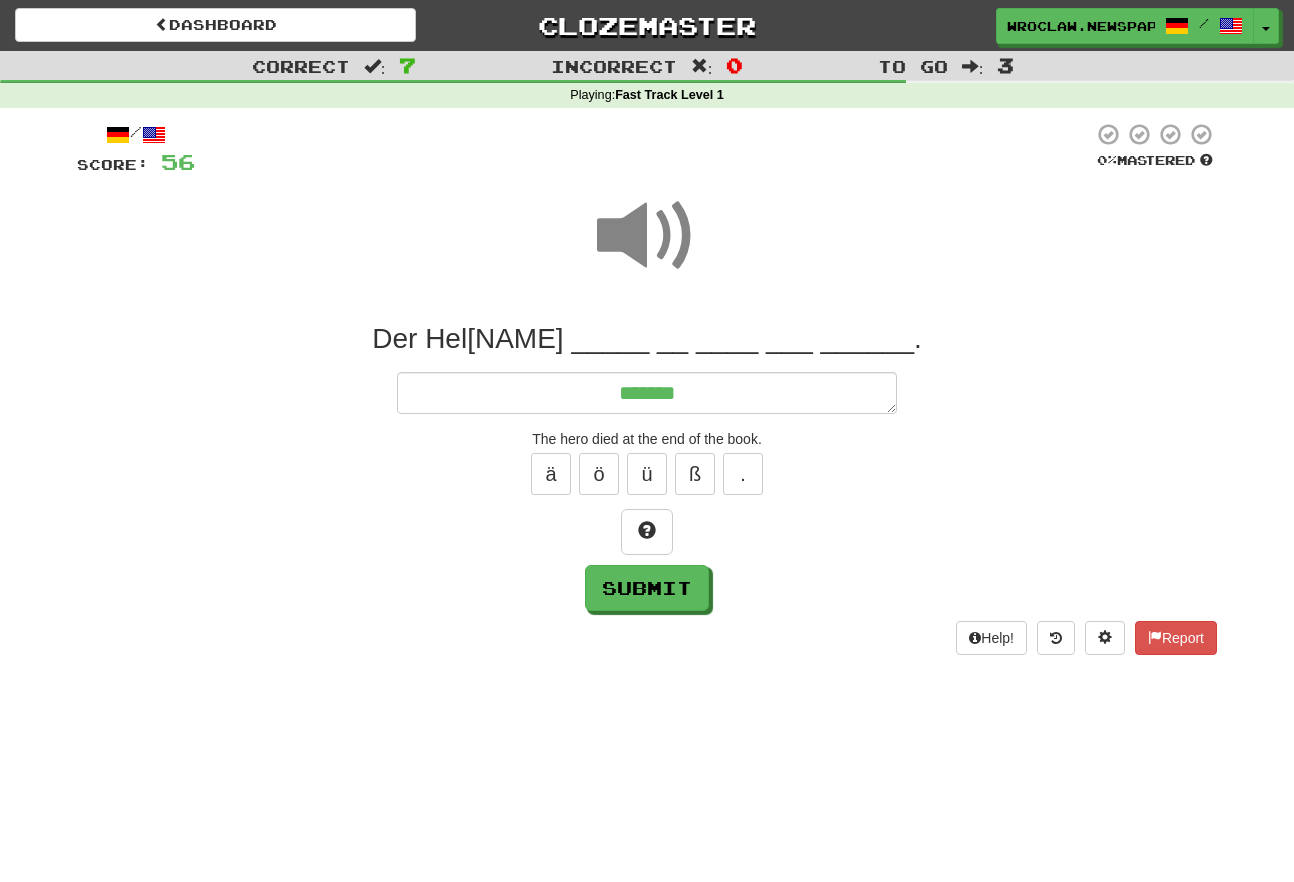 click at bounding box center [647, 236] 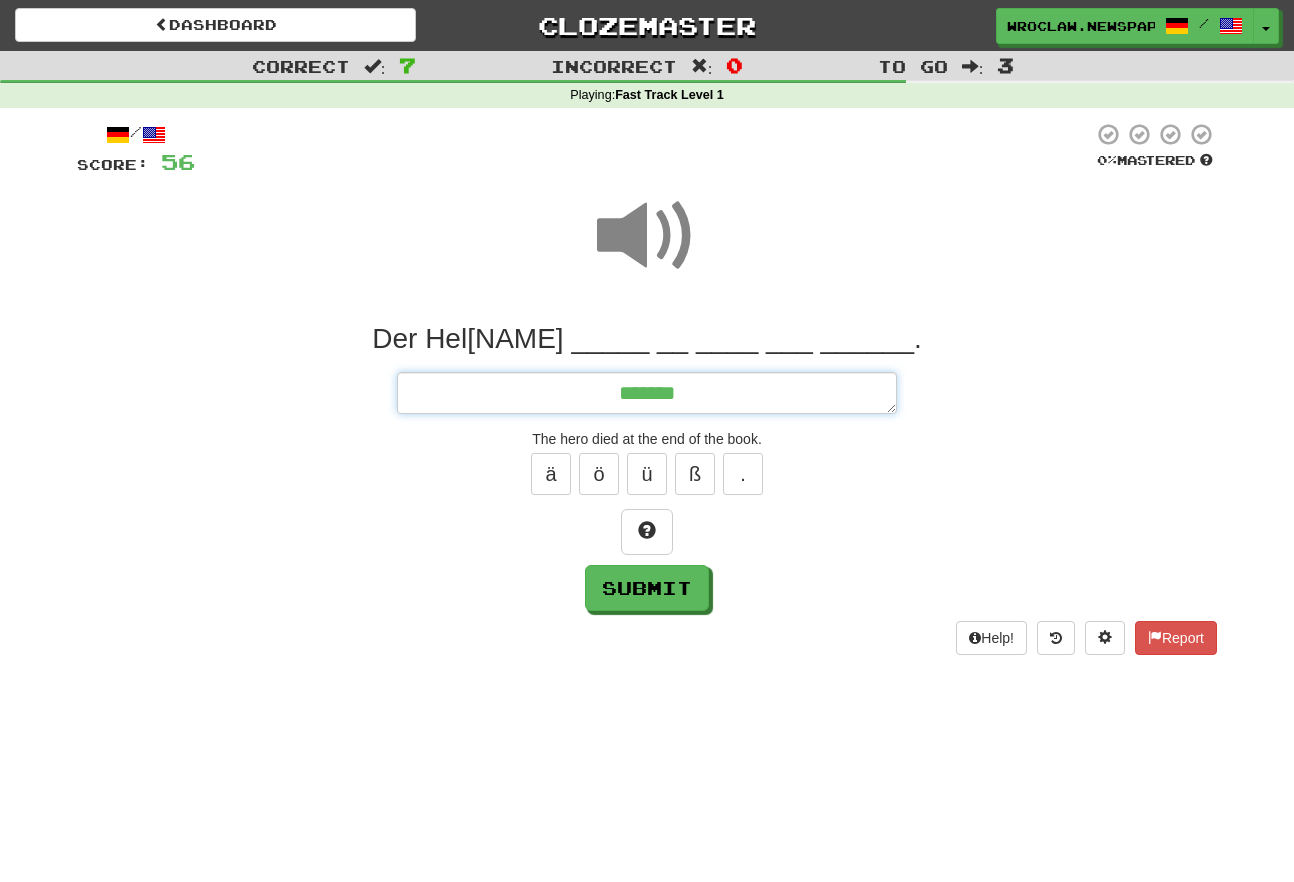 click on "*******" at bounding box center [647, 393] 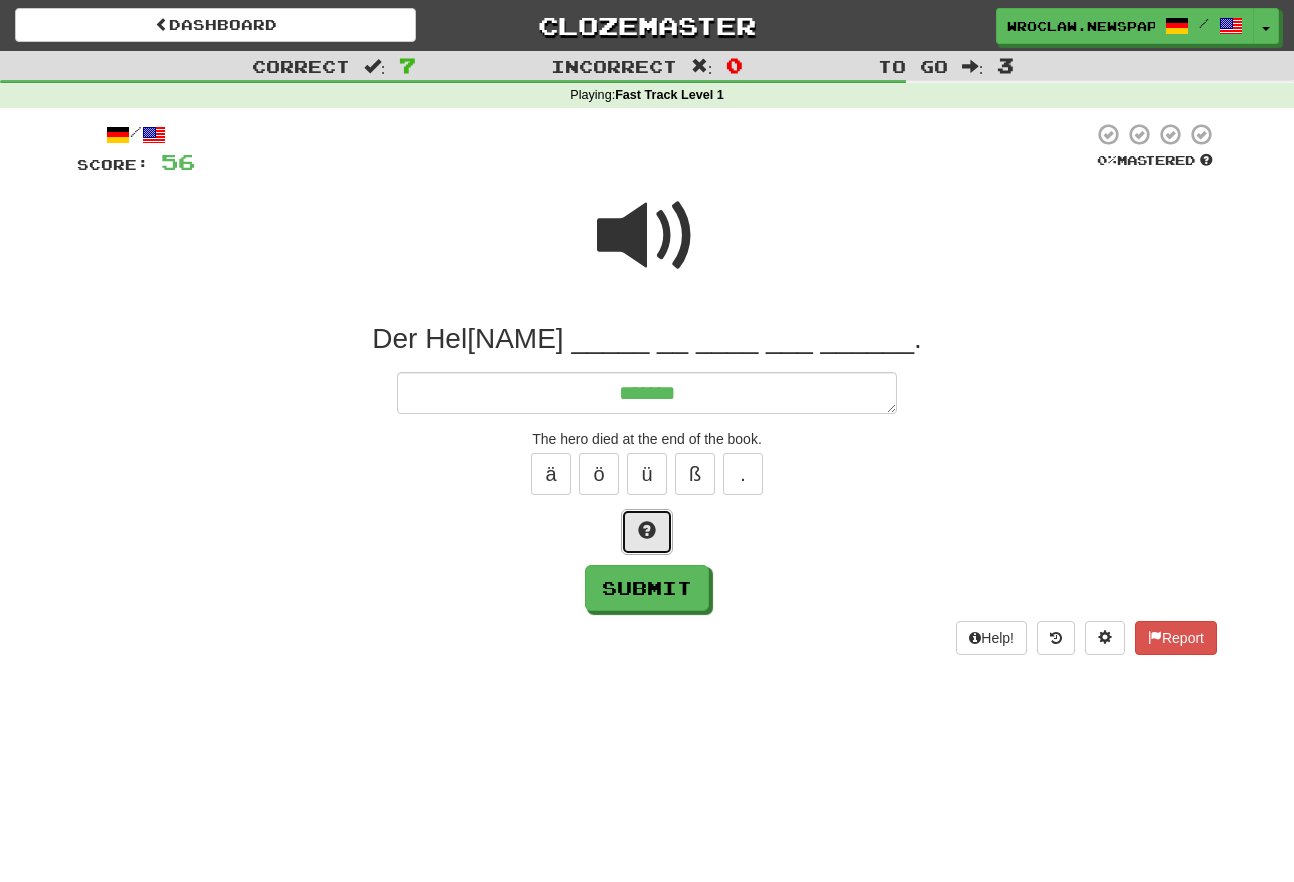click at bounding box center [647, 530] 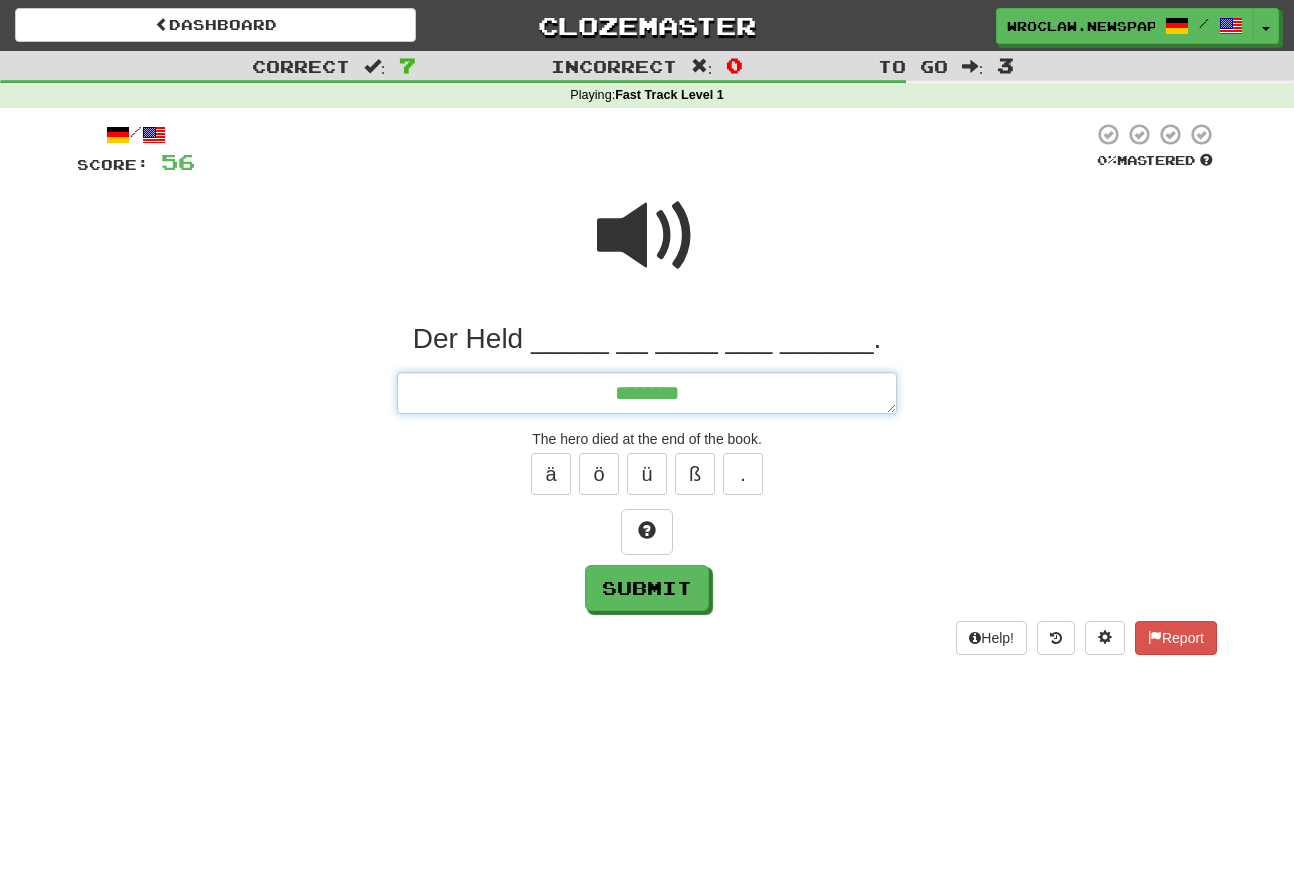 click on "********" at bounding box center (647, 393) 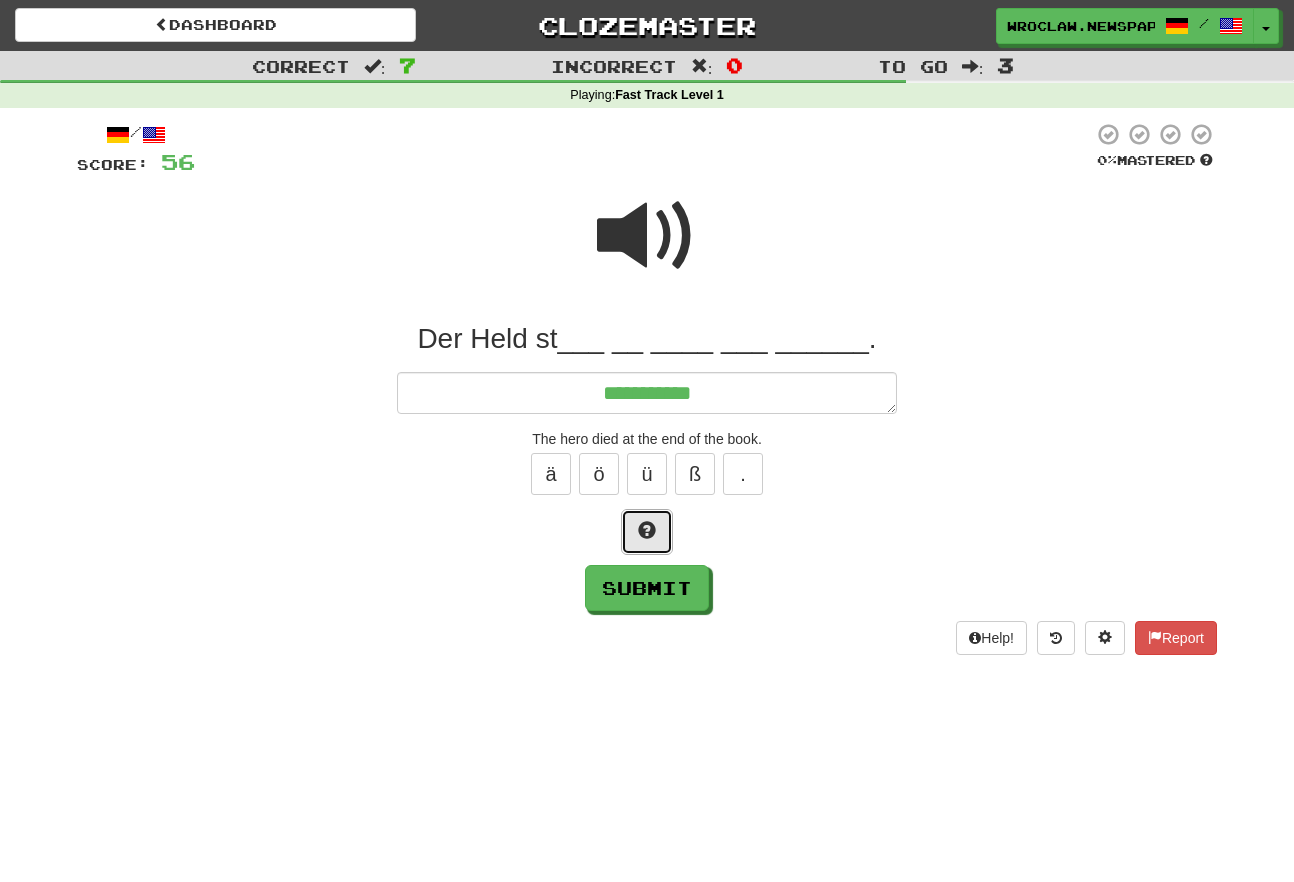 click at bounding box center (647, 530) 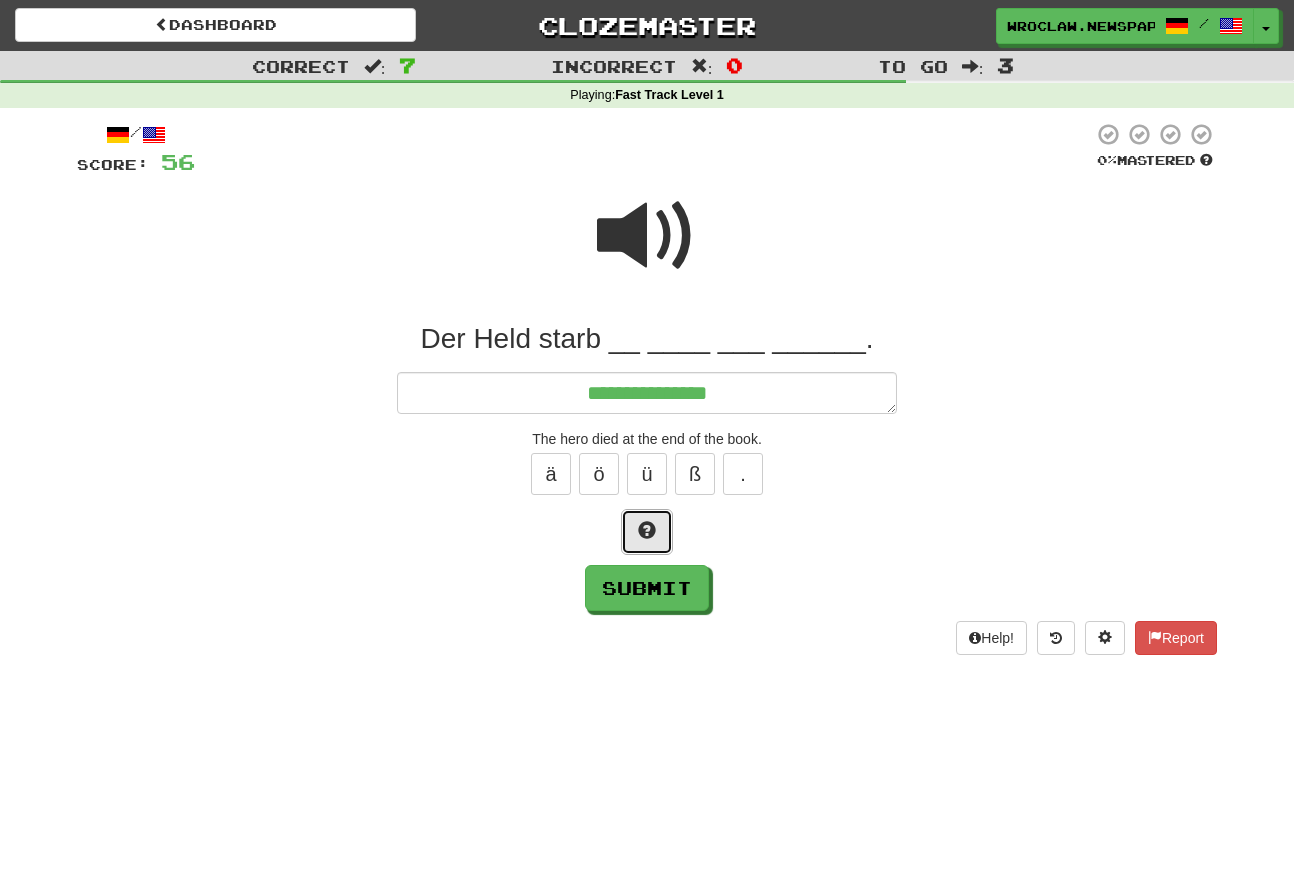 click at bounding box center [647, 530] 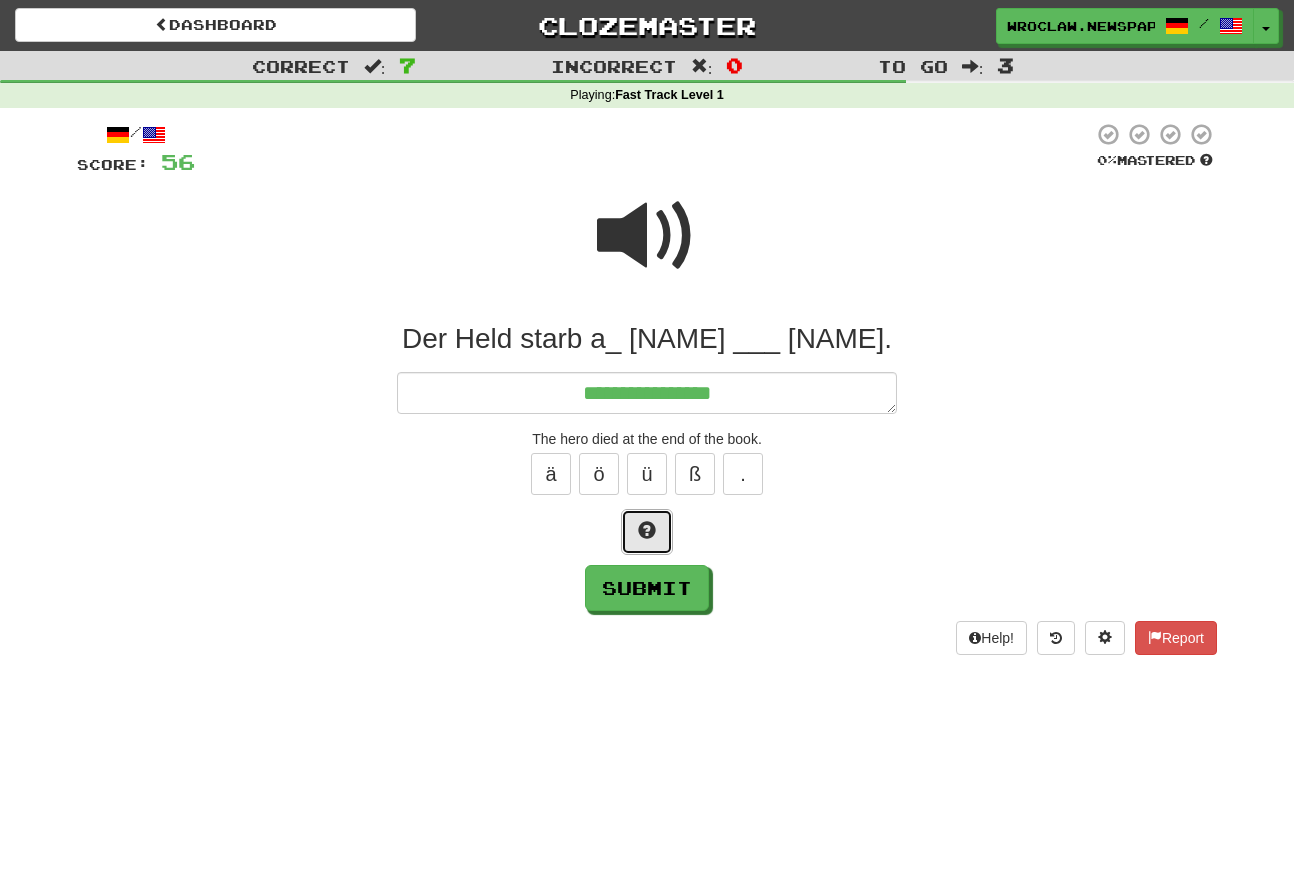 click at bounding box center (647, 530) 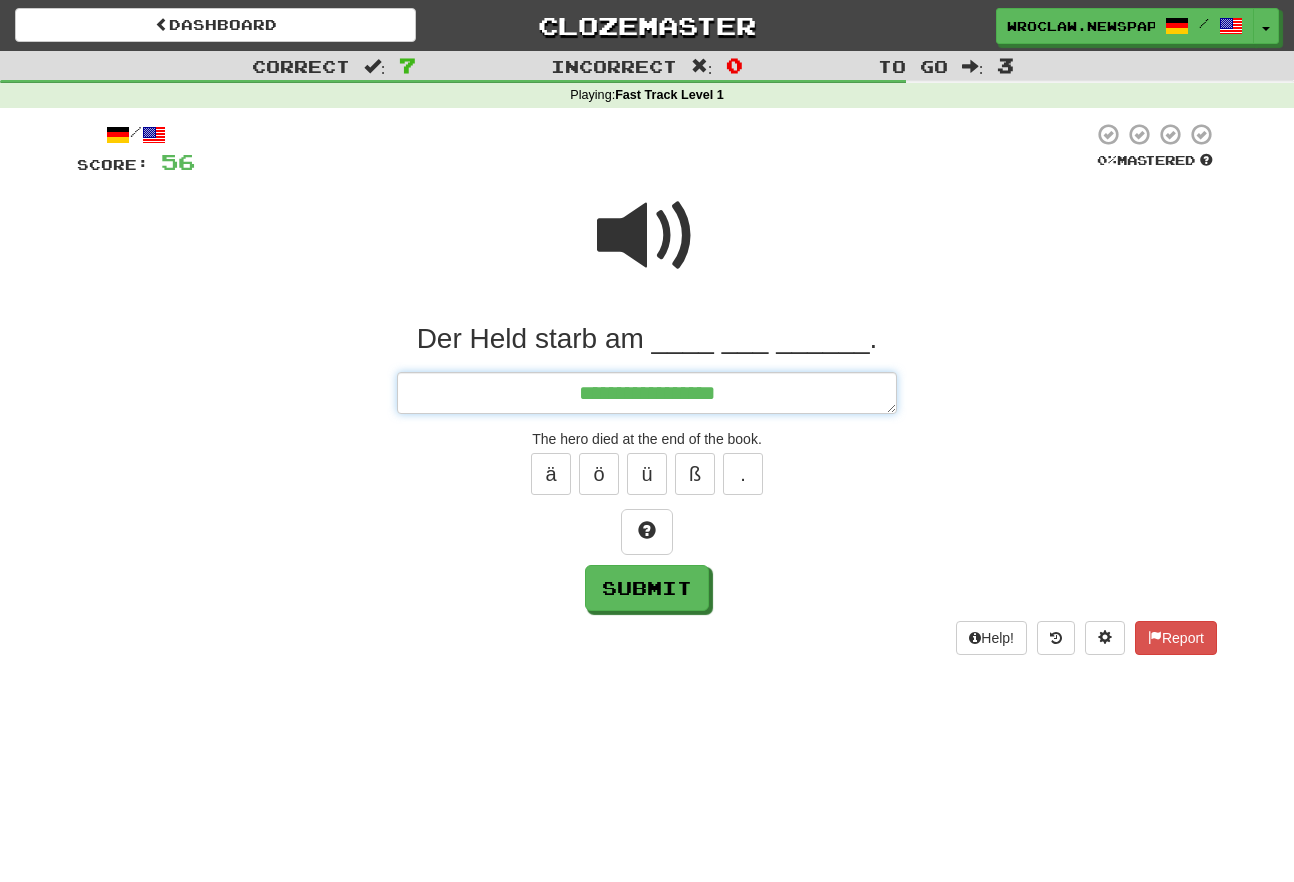 click on "**********" at bounding box center (647, 393) 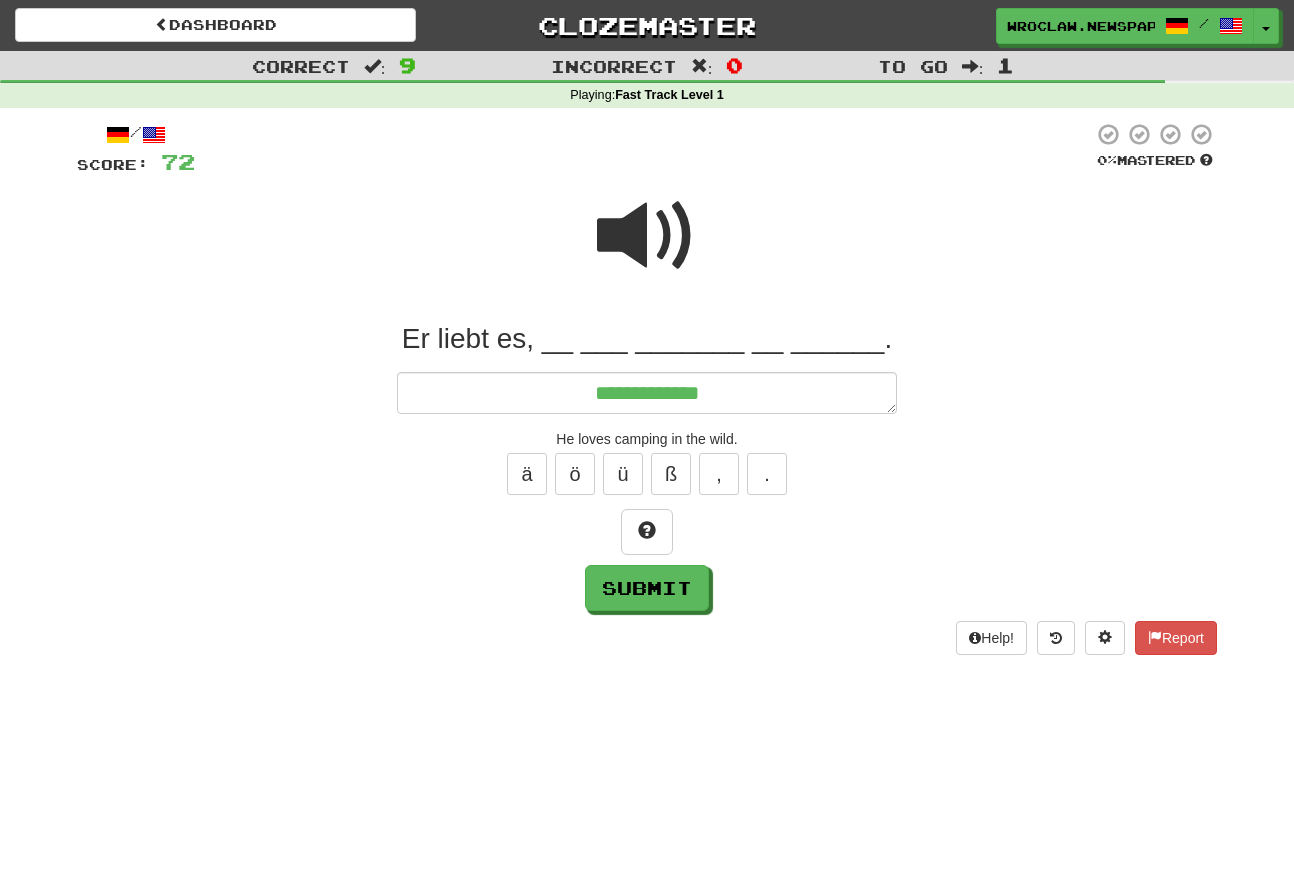 click at bounding box center (647, 249) 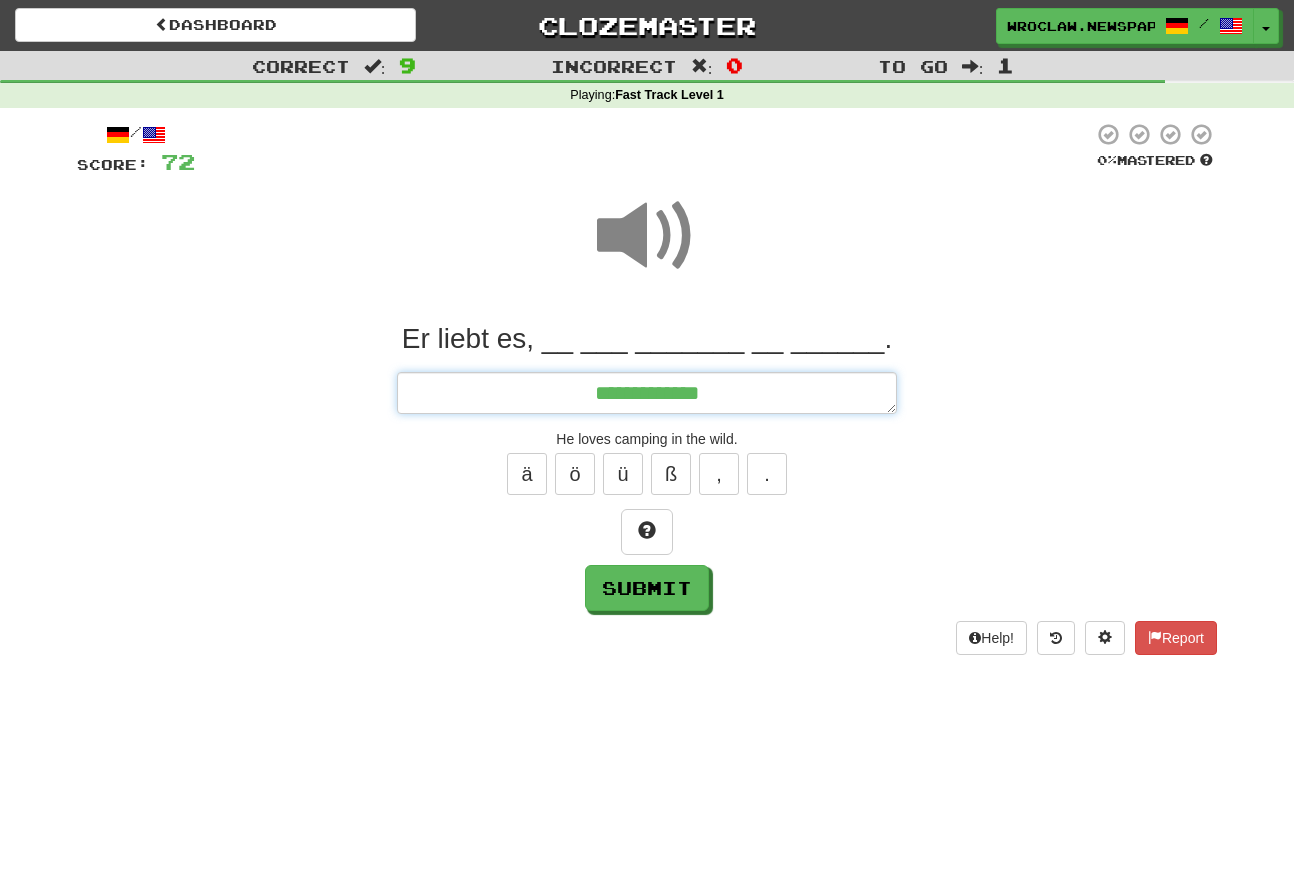 click on "**********" at bounding box center [647, 393] 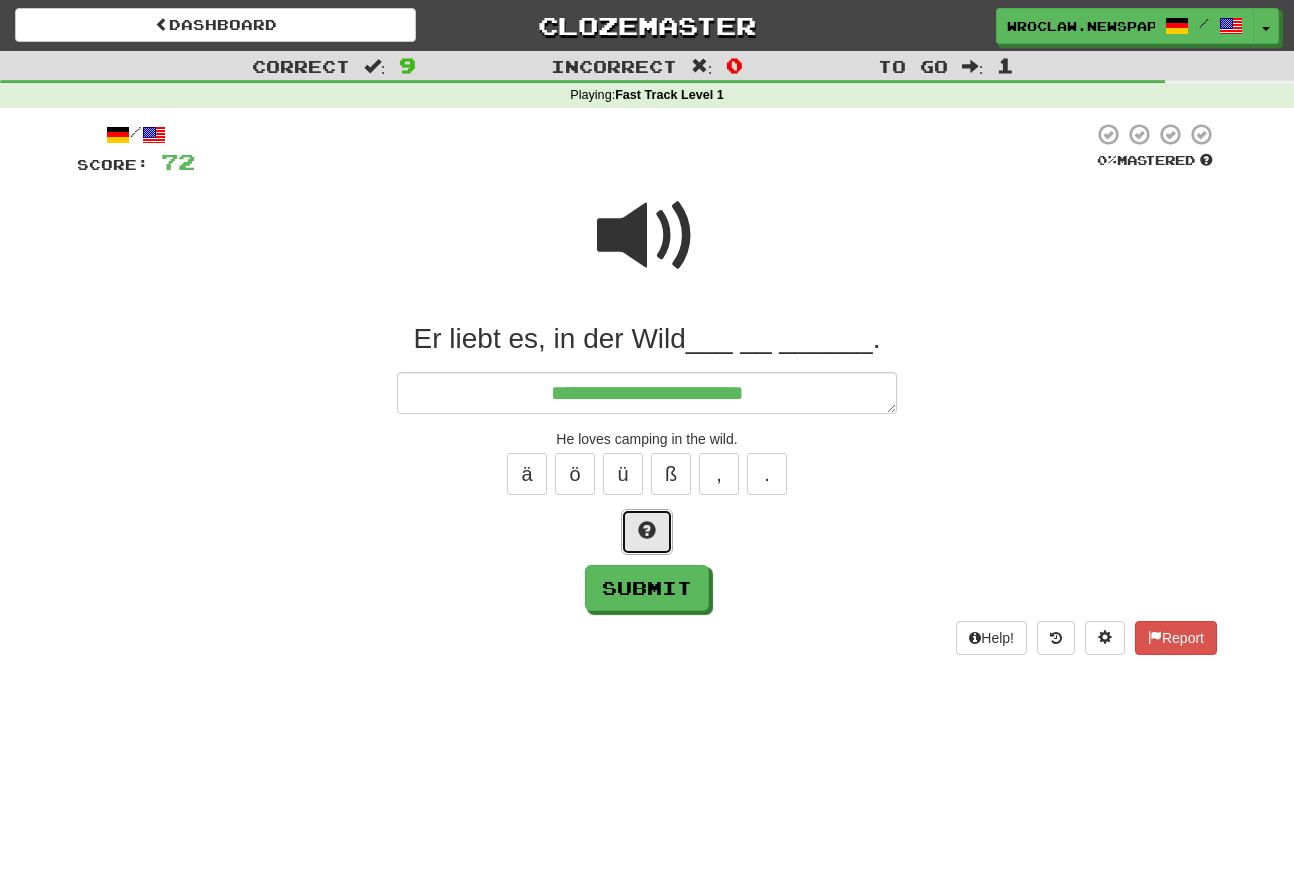 click at bounding box center [647, 530] 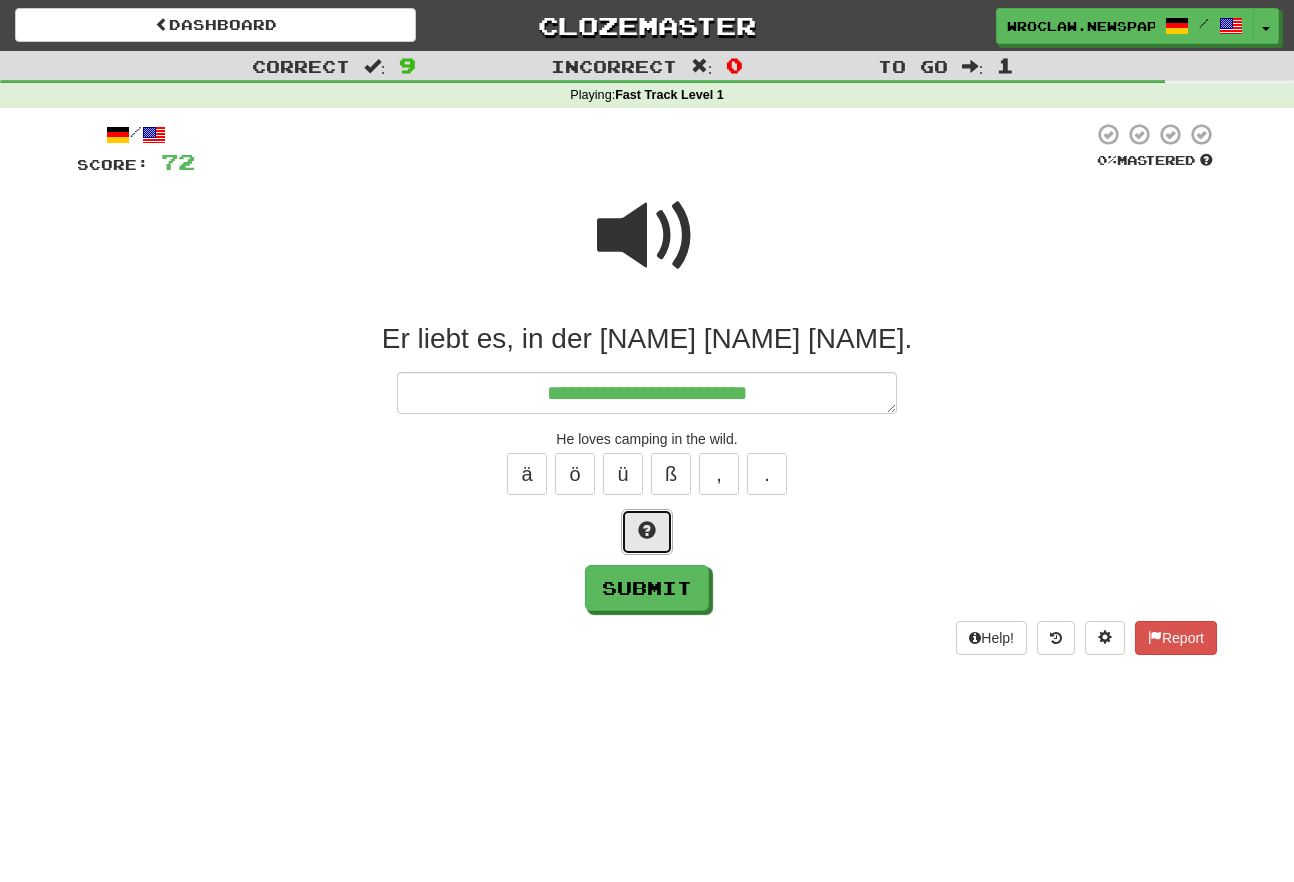 click at bounding box center (647, 530) 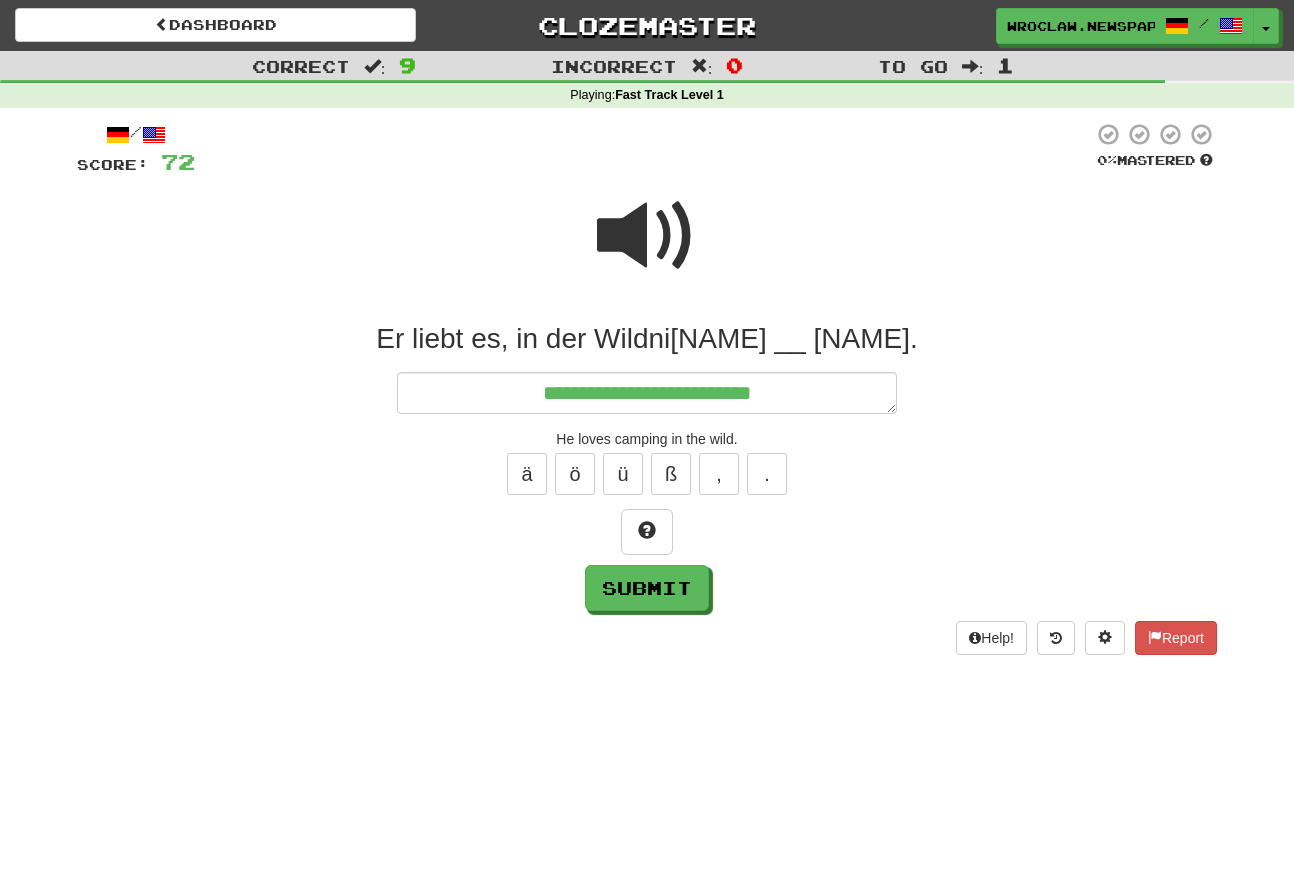 click on "**********" at bounding box center [647, 466] 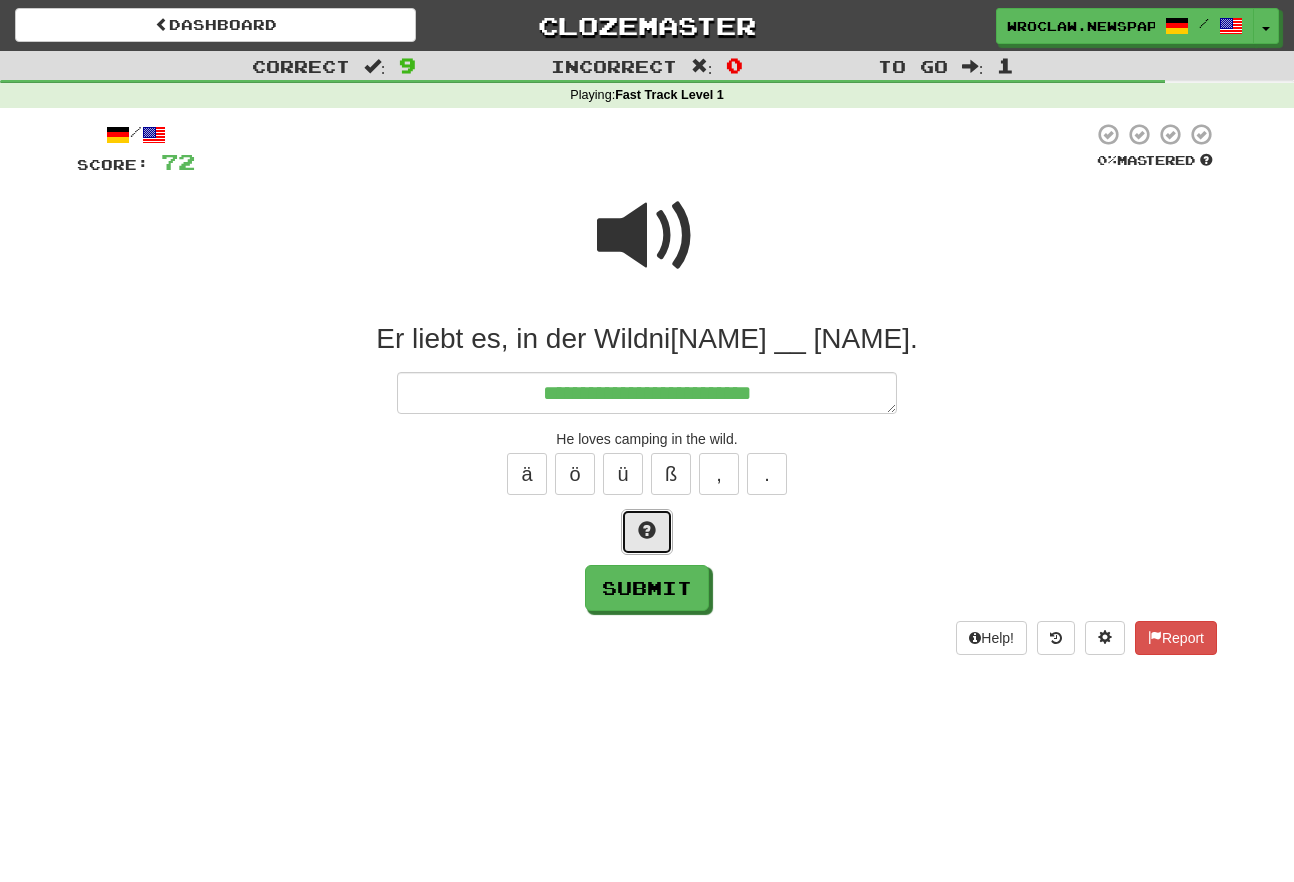 click at bounding box center [647, 530] 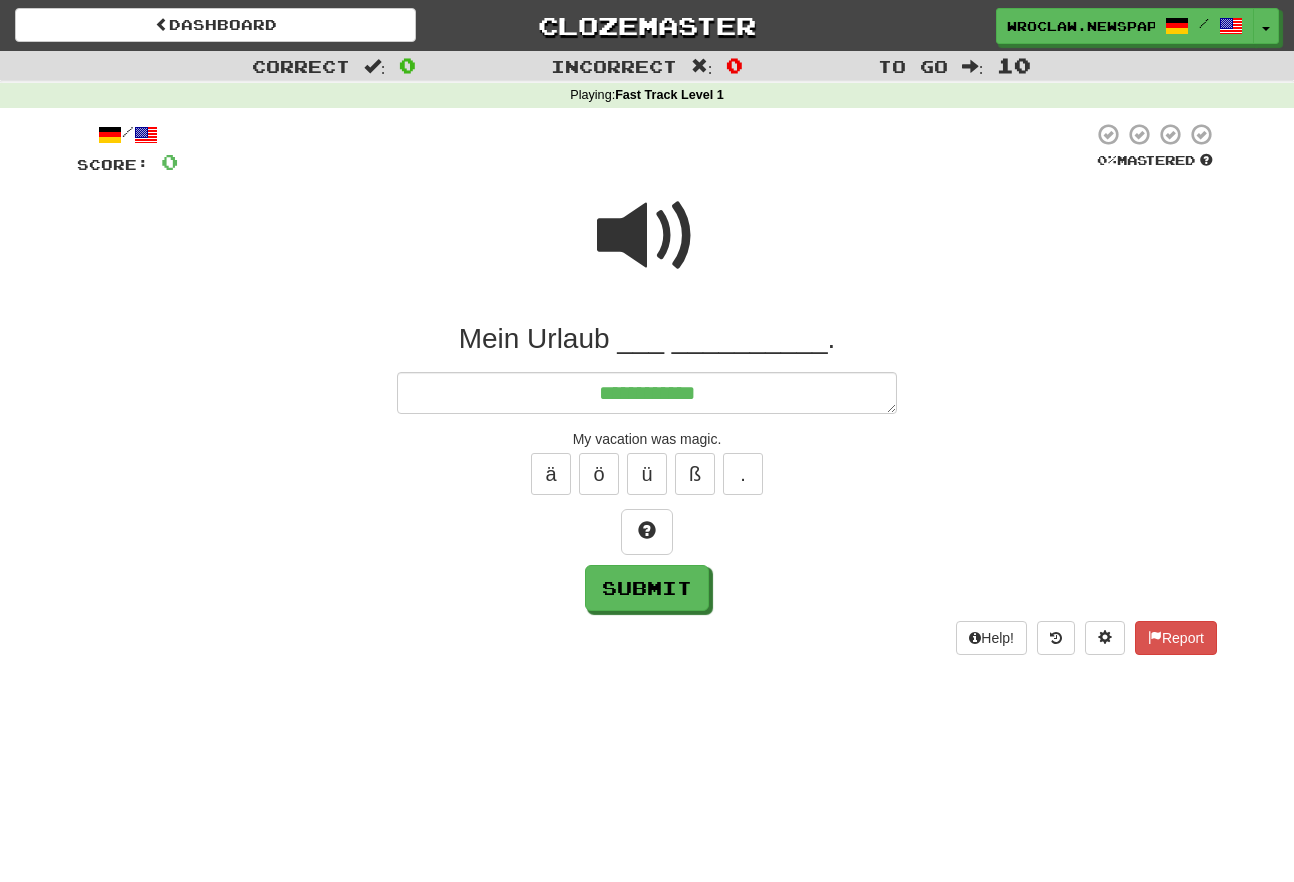 drag, startPoint x: 634, startPoint y: 180, endPoint x: 678, endPoint y: 246, distance: 79.32213 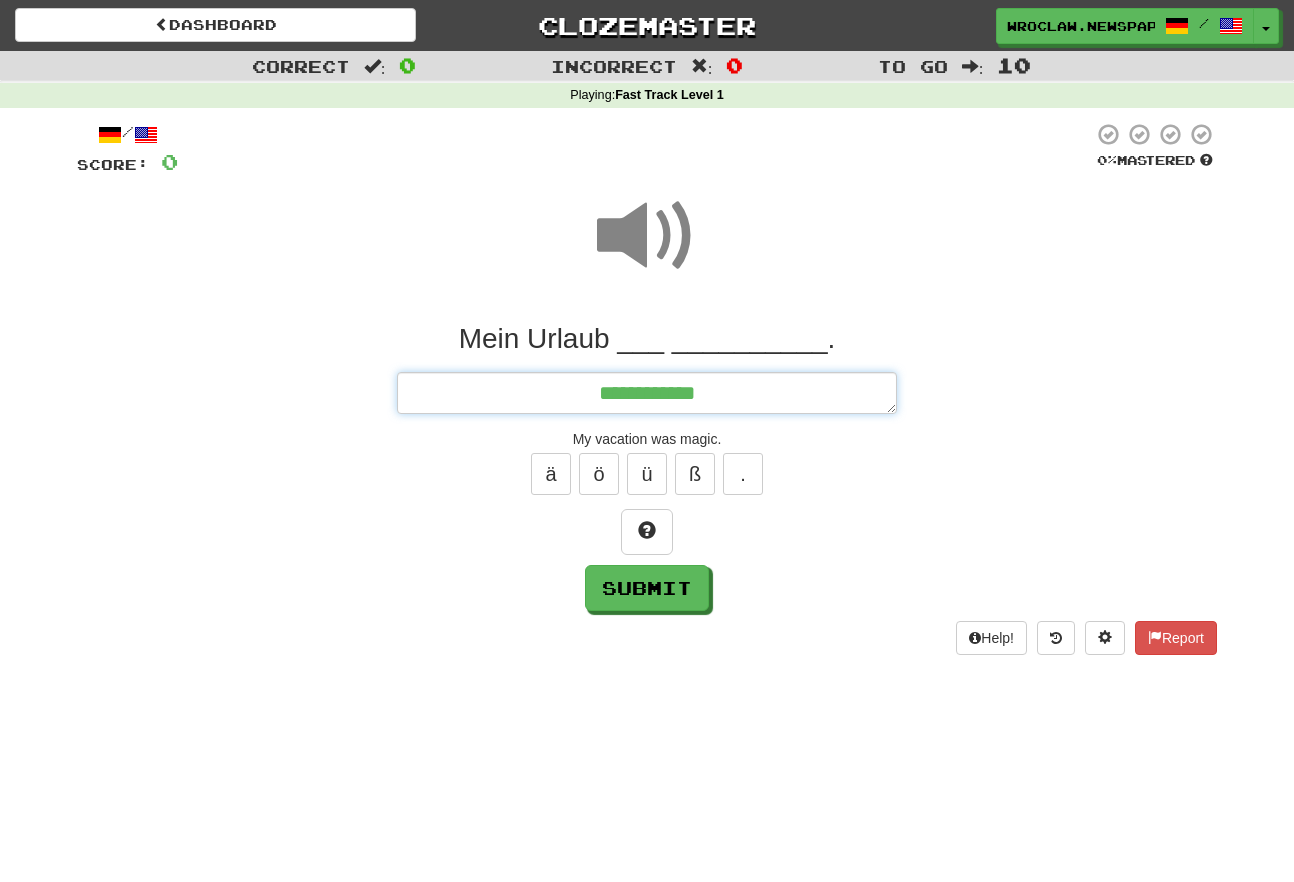 click on "**********" at bounding box center [647, 393] 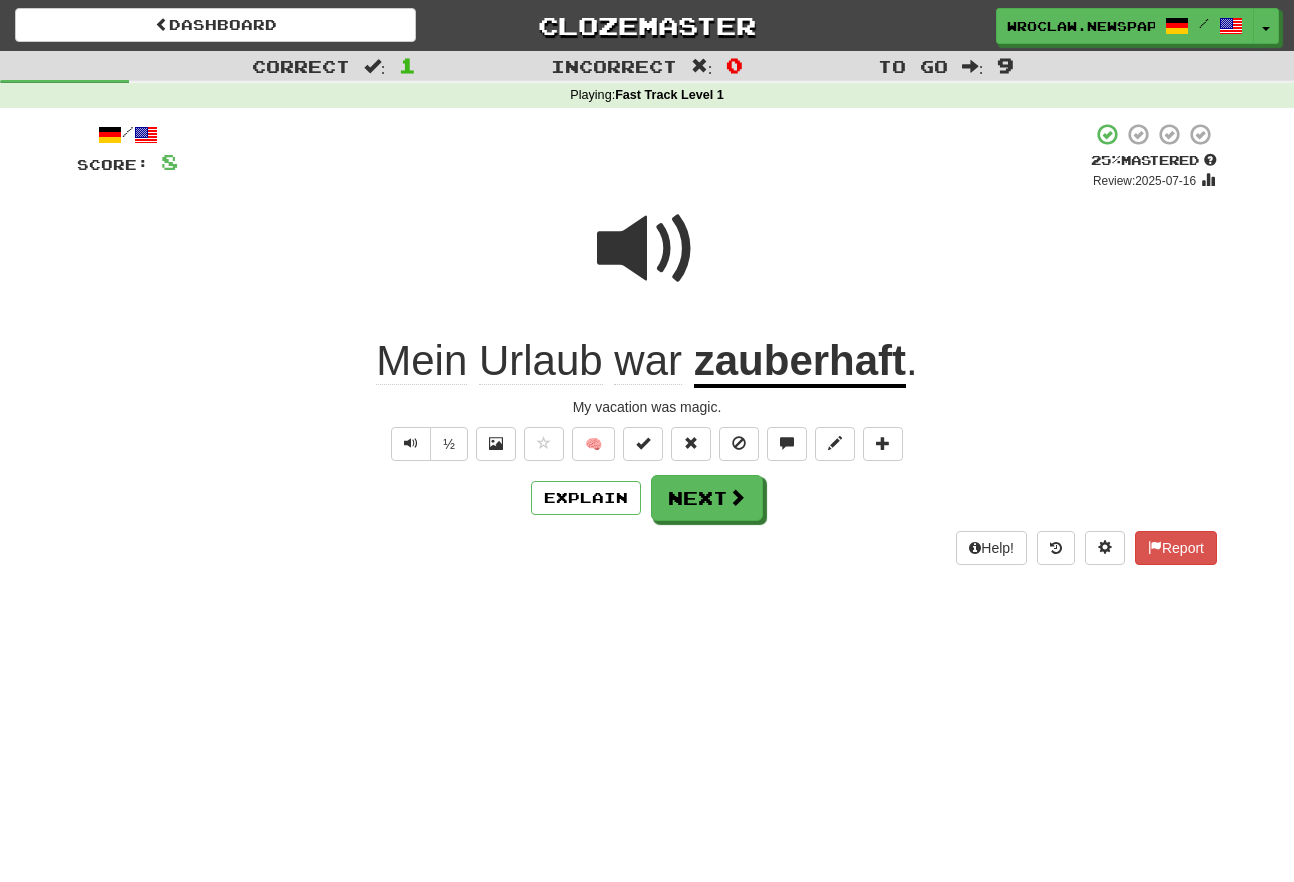 click on "zauberhaft" at bounding box center (800, 362) 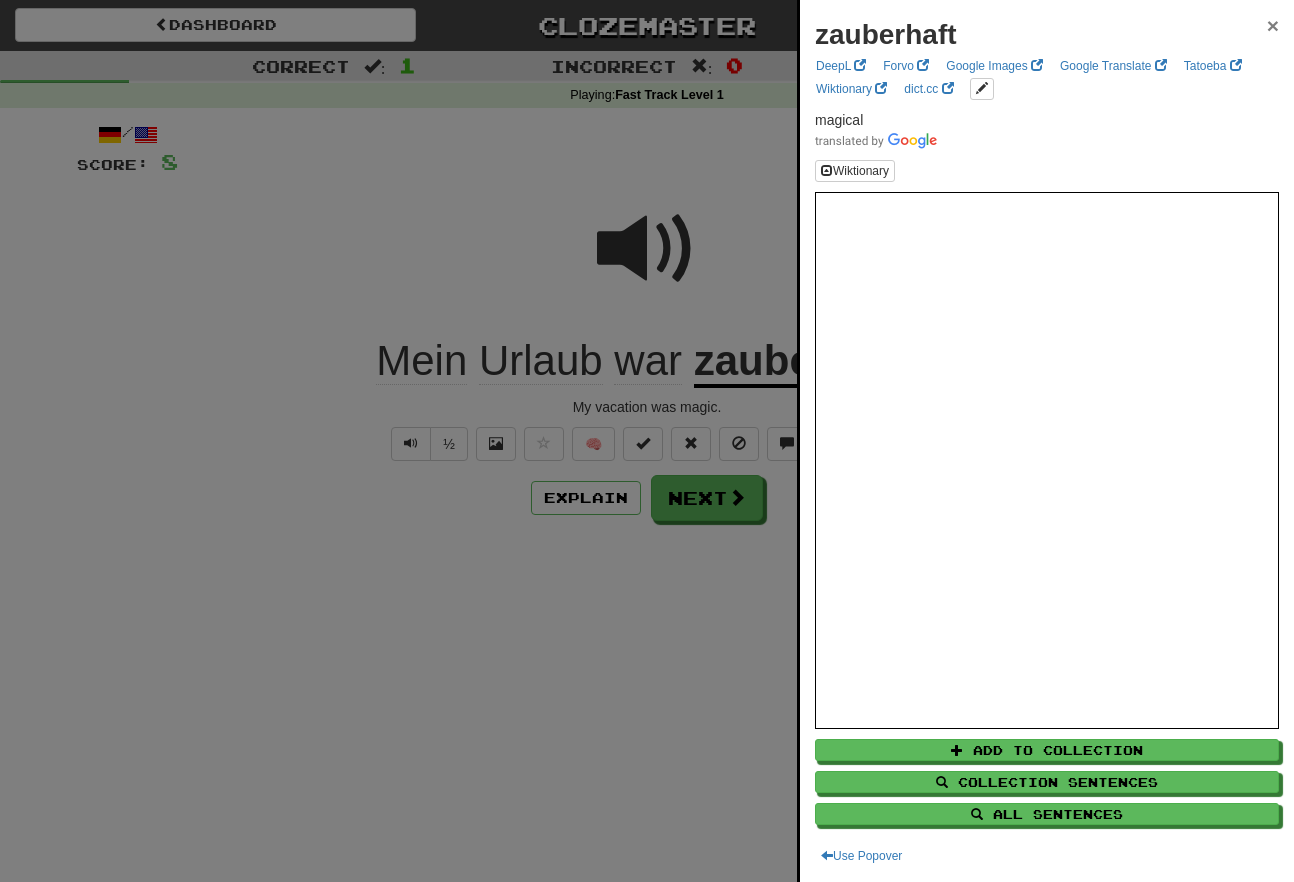 drag, startPoint x: 1257, startPoint y: 25, endPoint x: 1137, endPoint y: 169, distance: 187.446 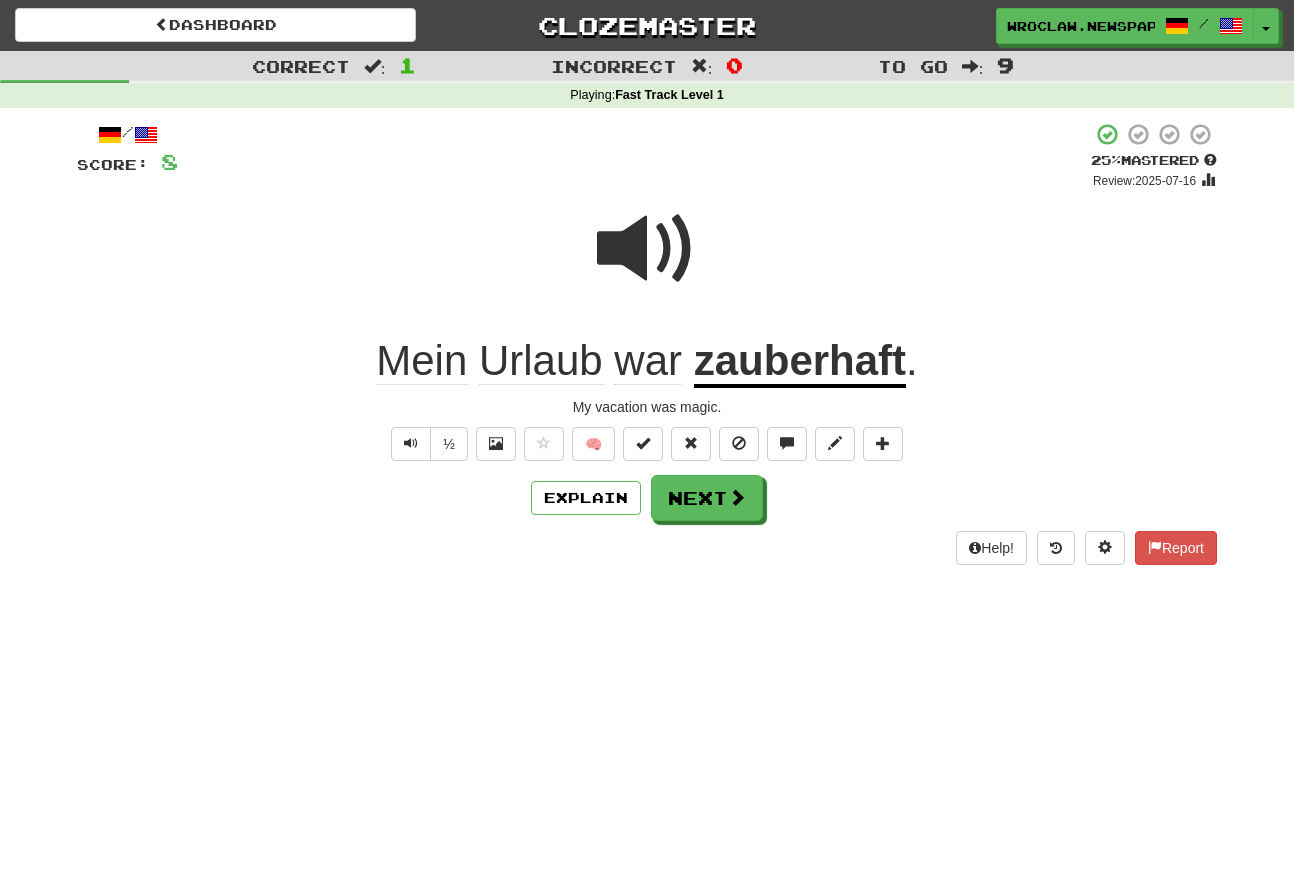 click on "zauberhaft" at bounding box center (800, 362) 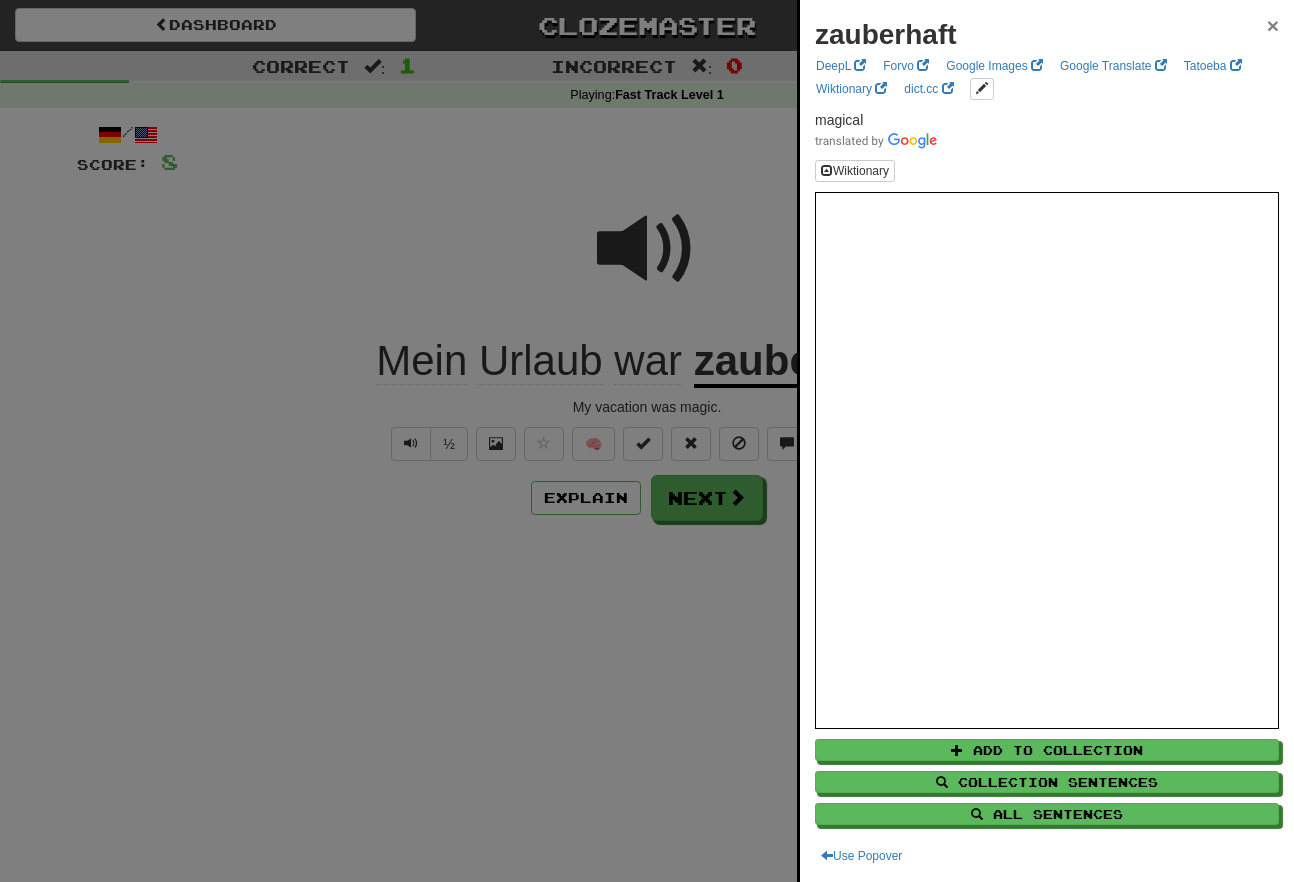 click on "×" at bounding box center [1273, 25] 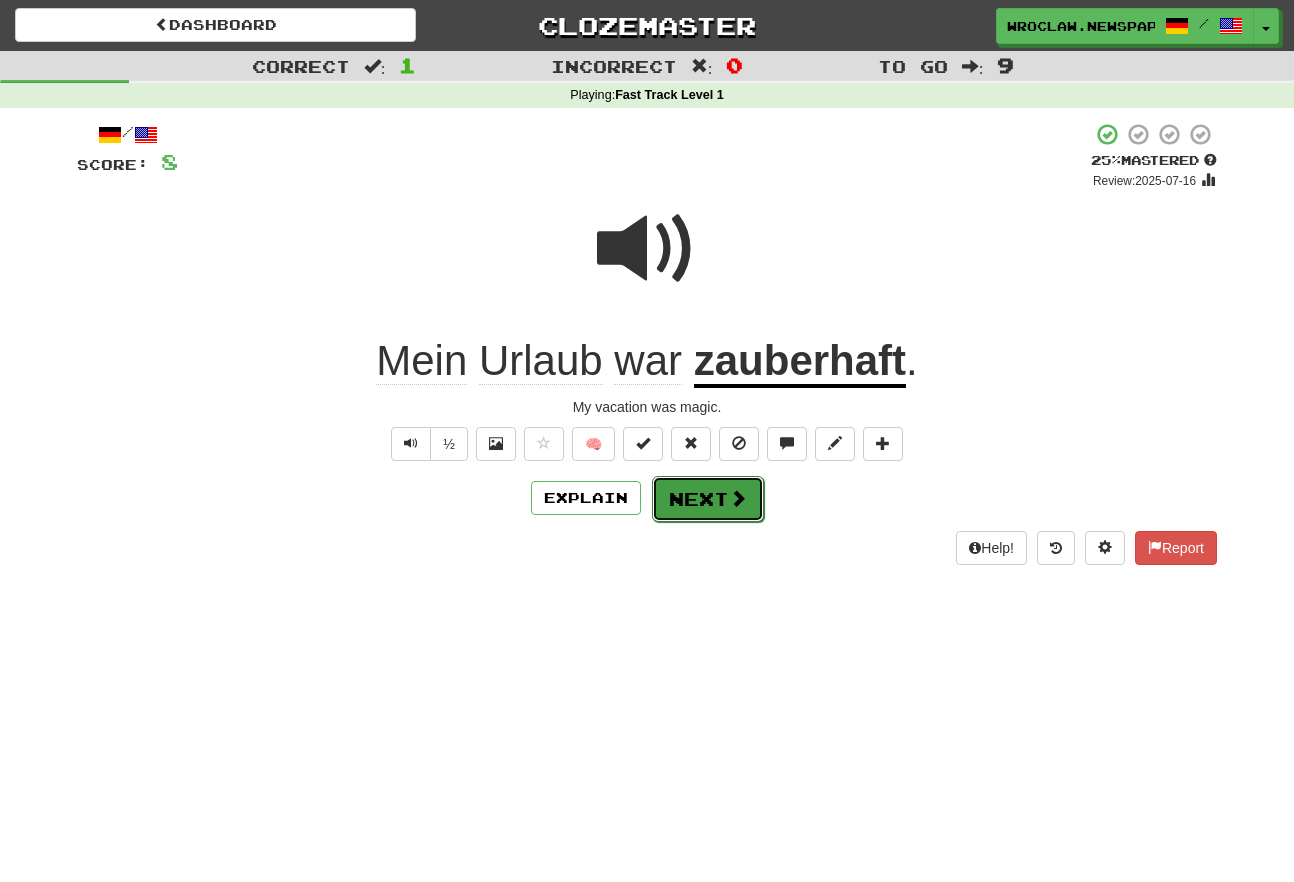click on "Next" at bounding box center [708, 499] 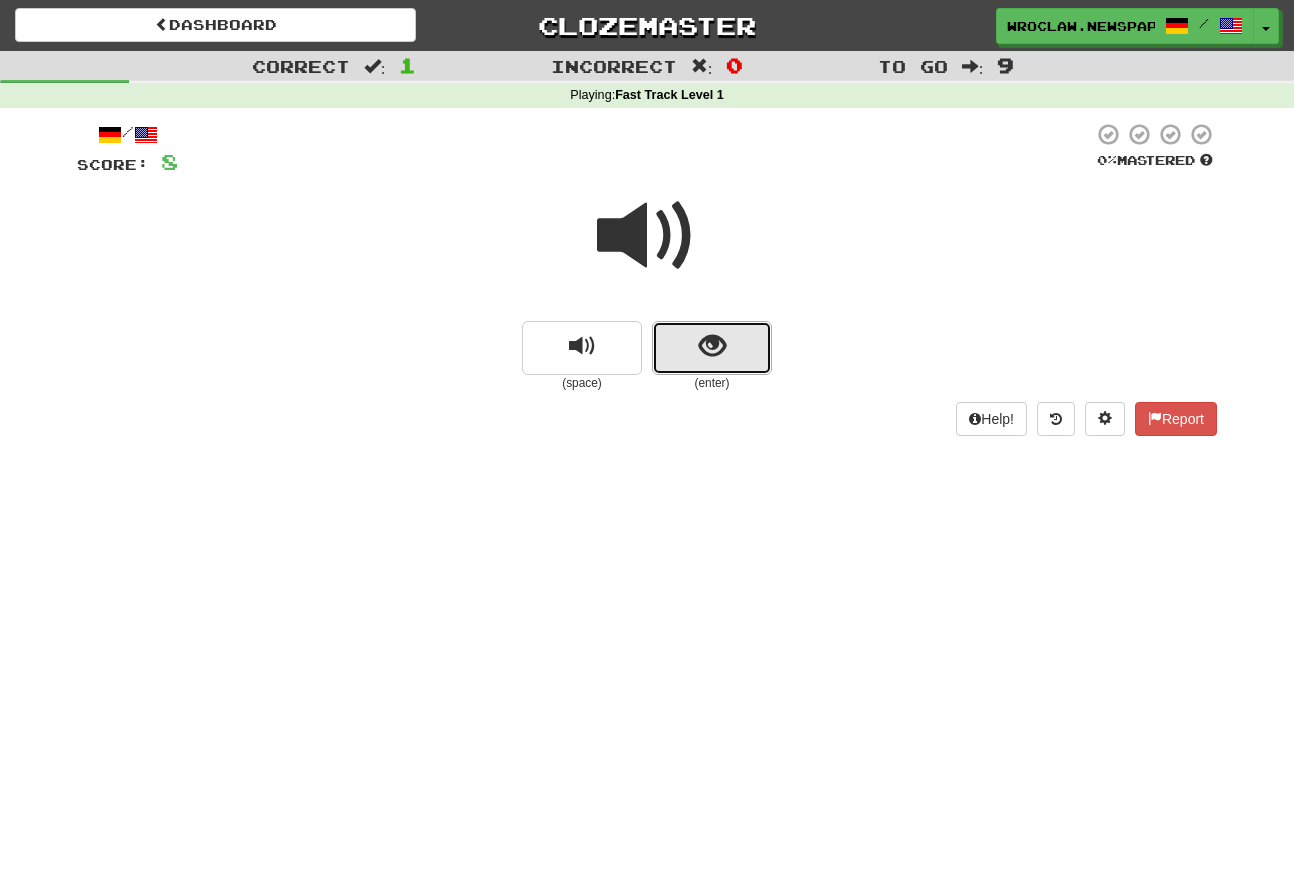 click at bounding box center (712, 348) 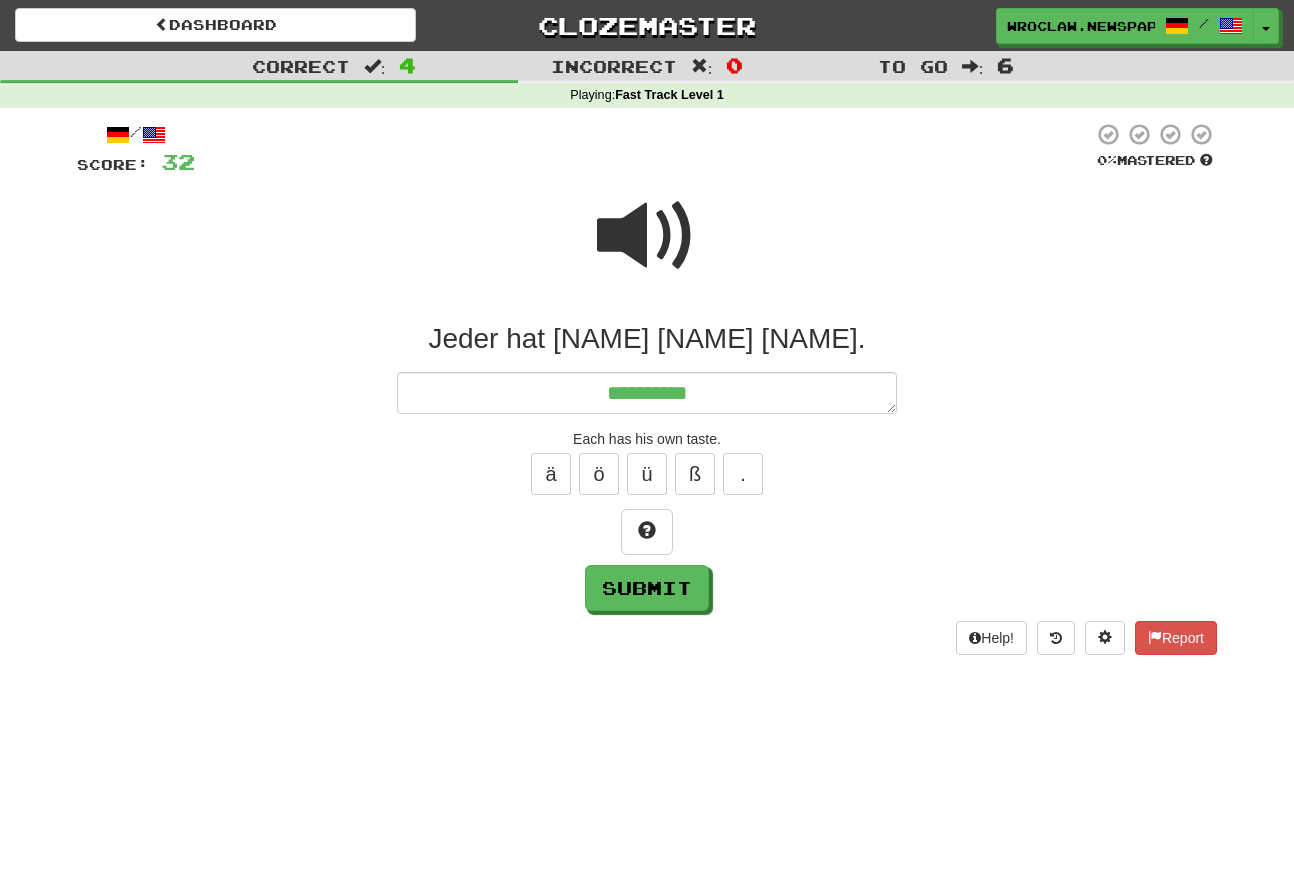 click at bounding box center (647, 236) 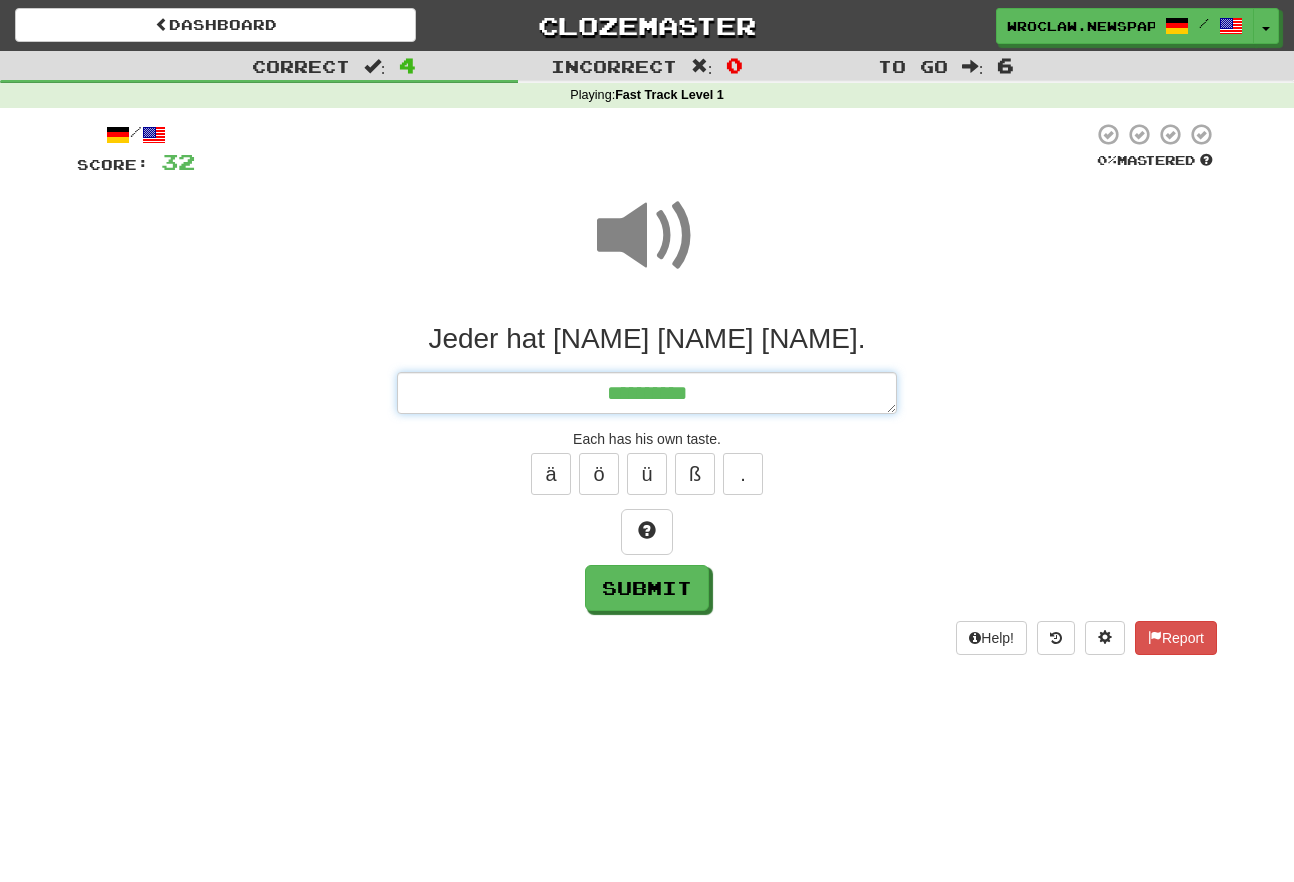 click on "*********" at bounding box center [647, 393] 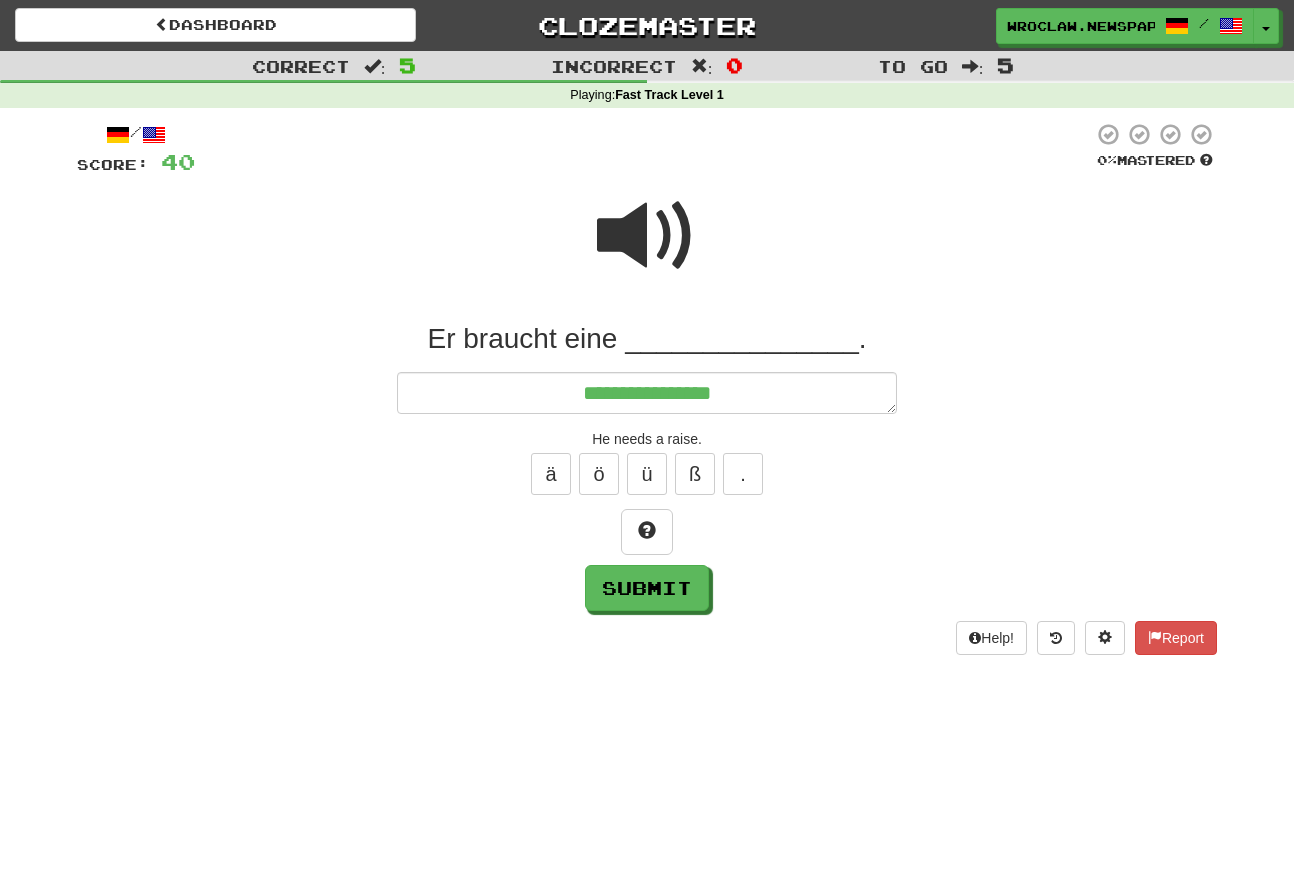 click at bounding box center (647, 236) 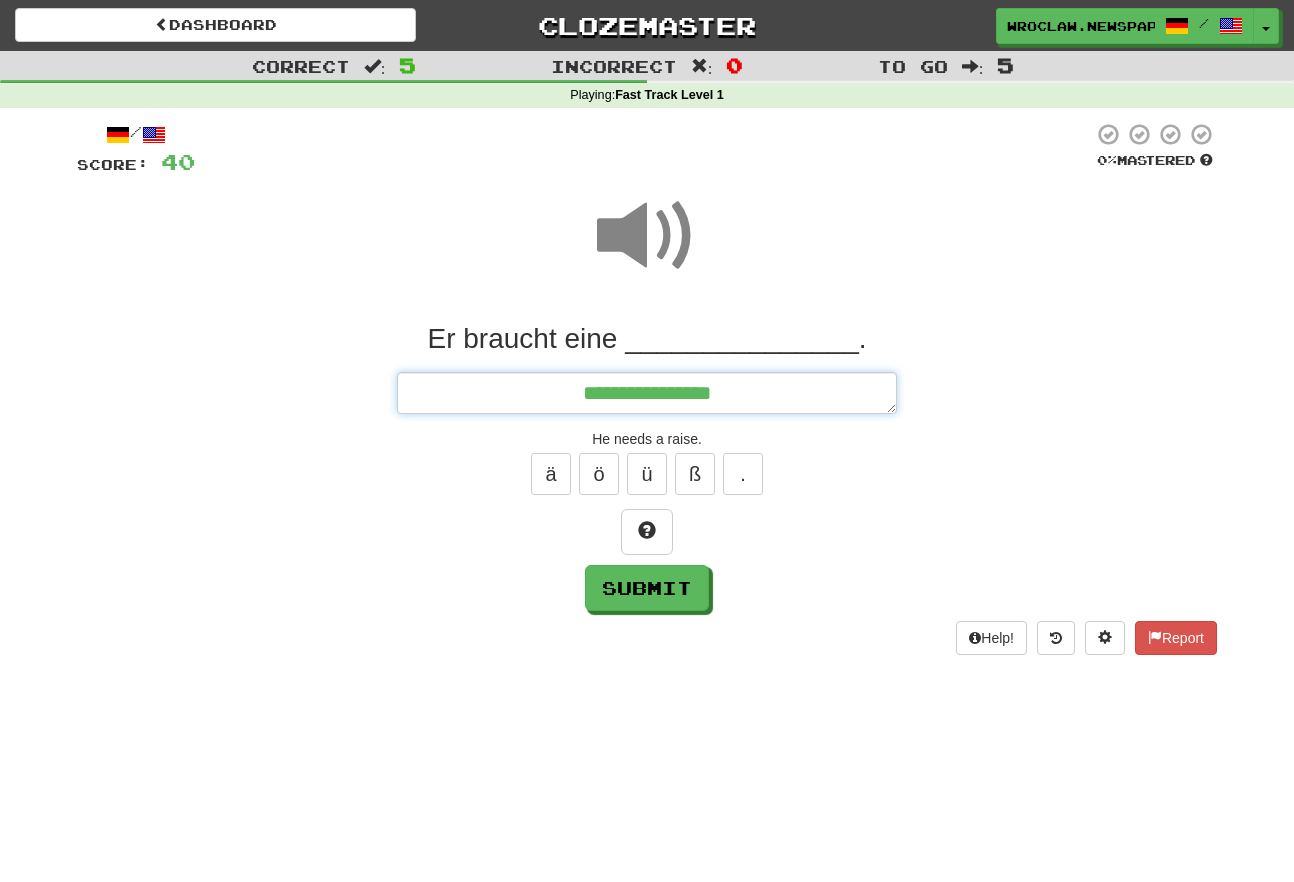 click on "**********" at bounding box center [647, 393] 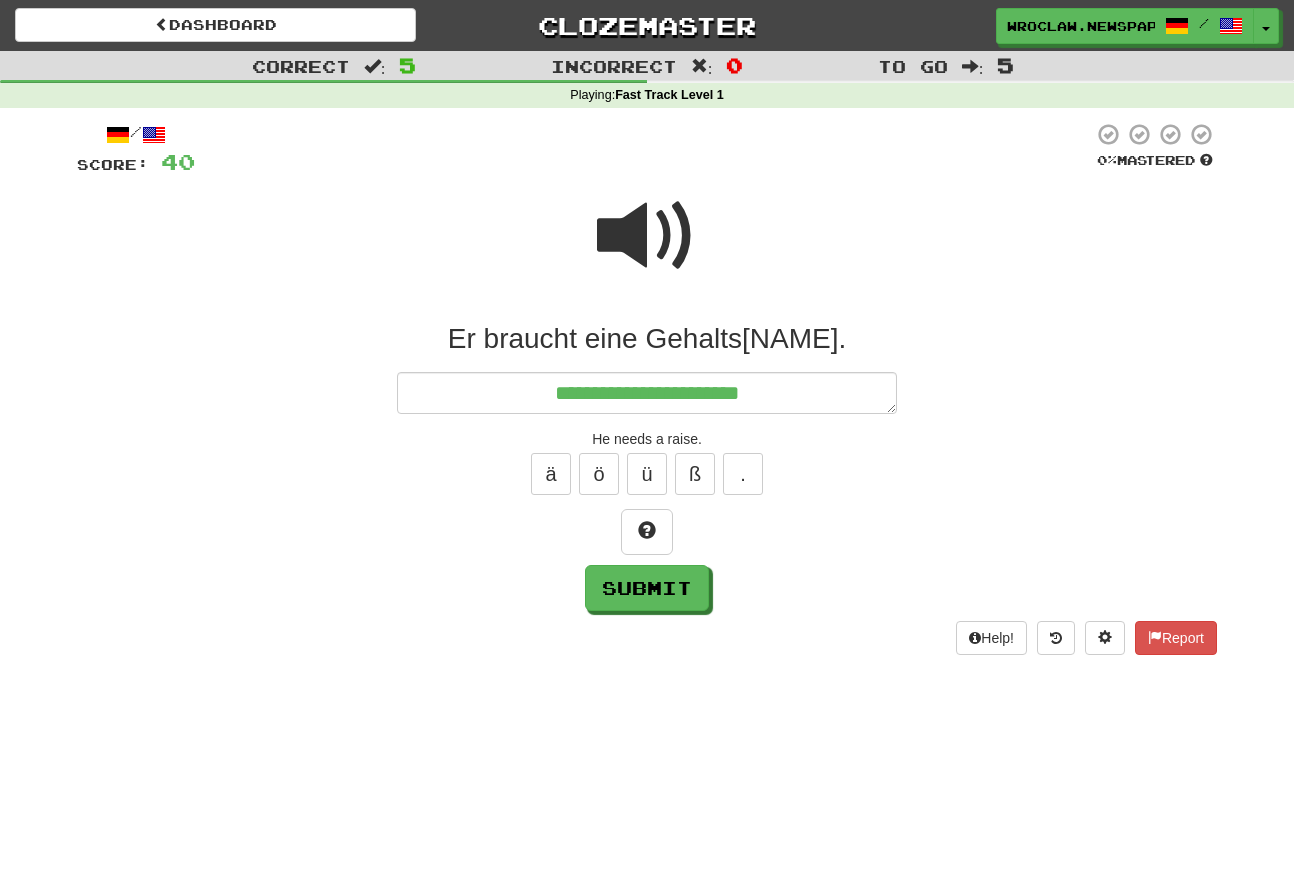 click at bounding box center [647, 236] 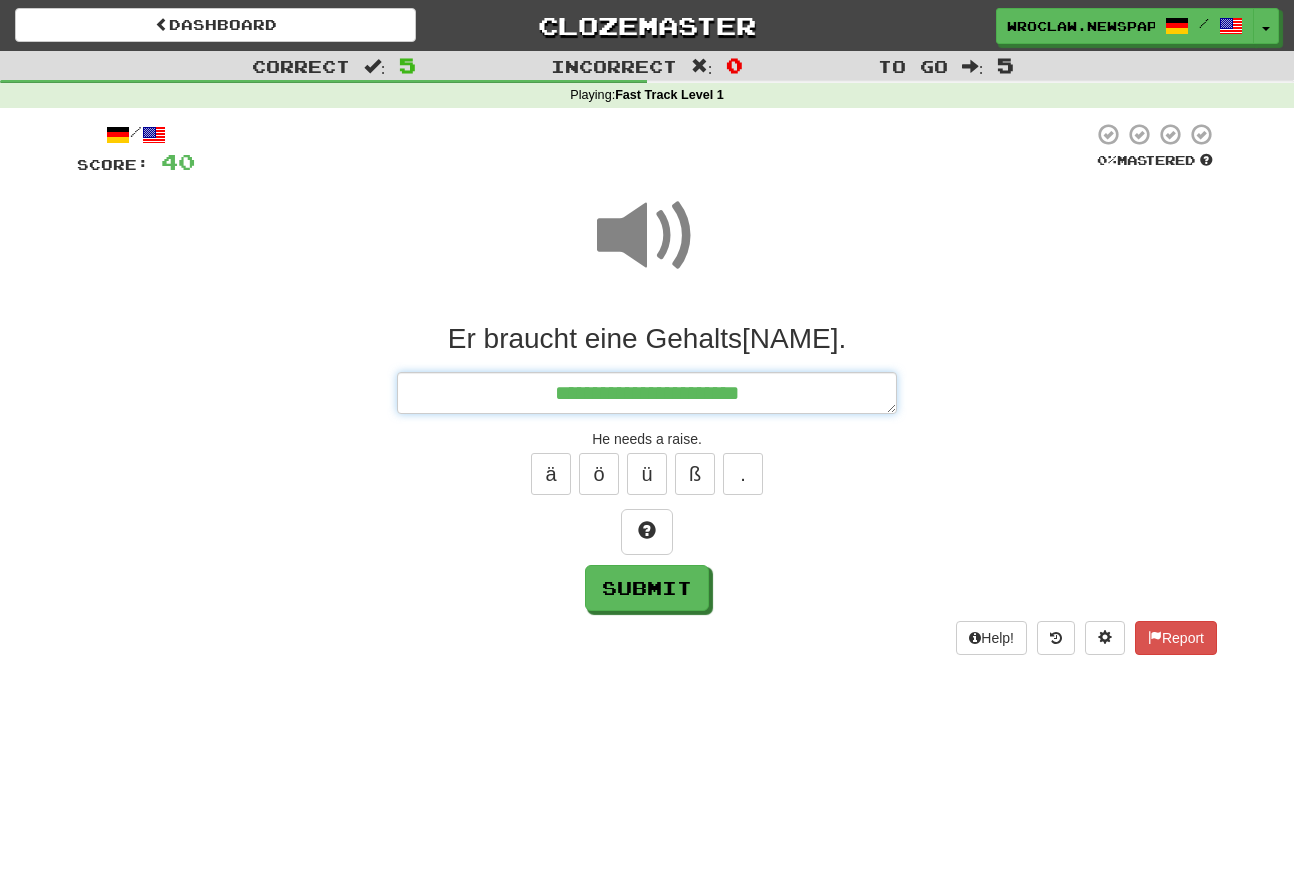 click on "**********" at bounding box center [647, 393] 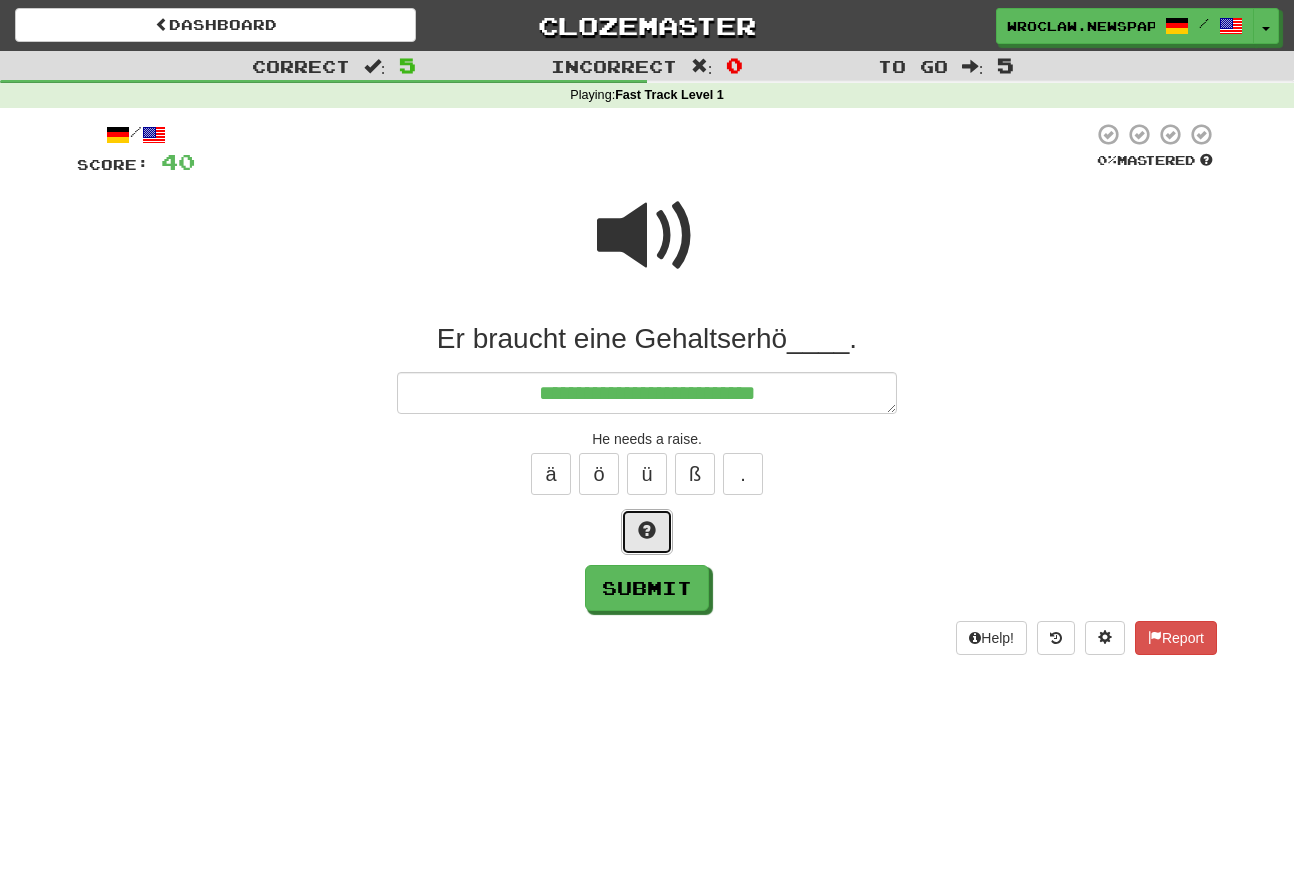 click at bounding box center [647, 532] 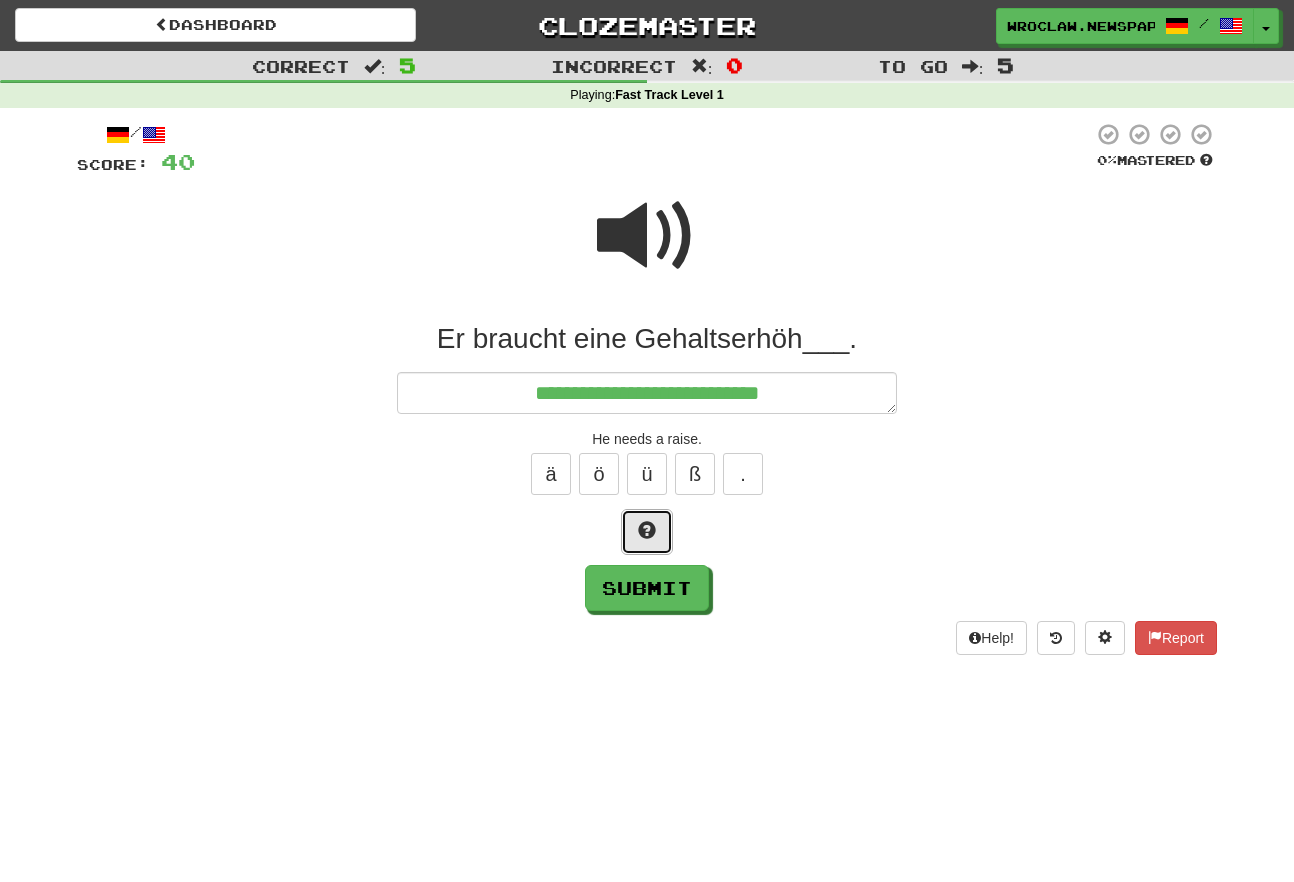 click at bounding box center [647, 532] 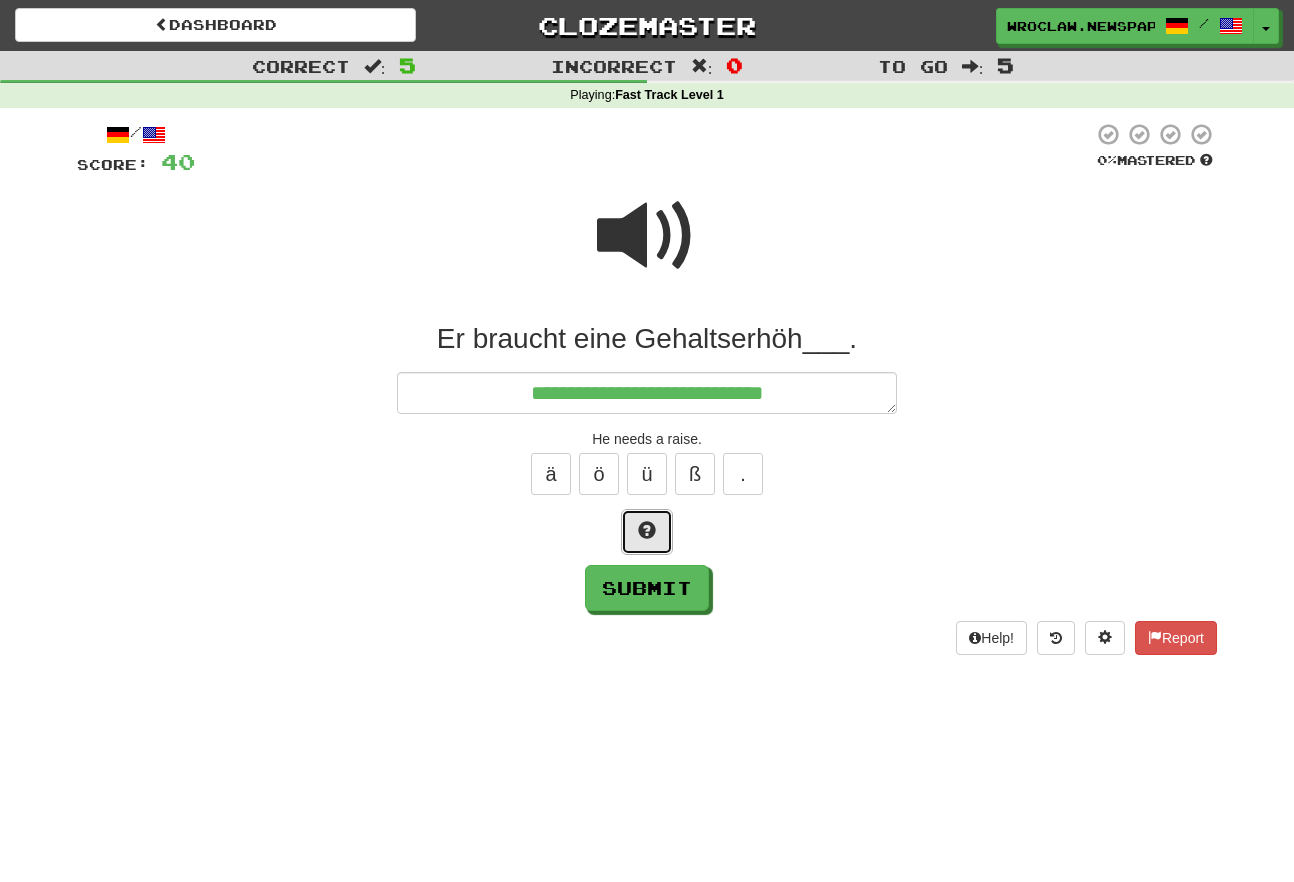 click at bounding box center (647, 532) 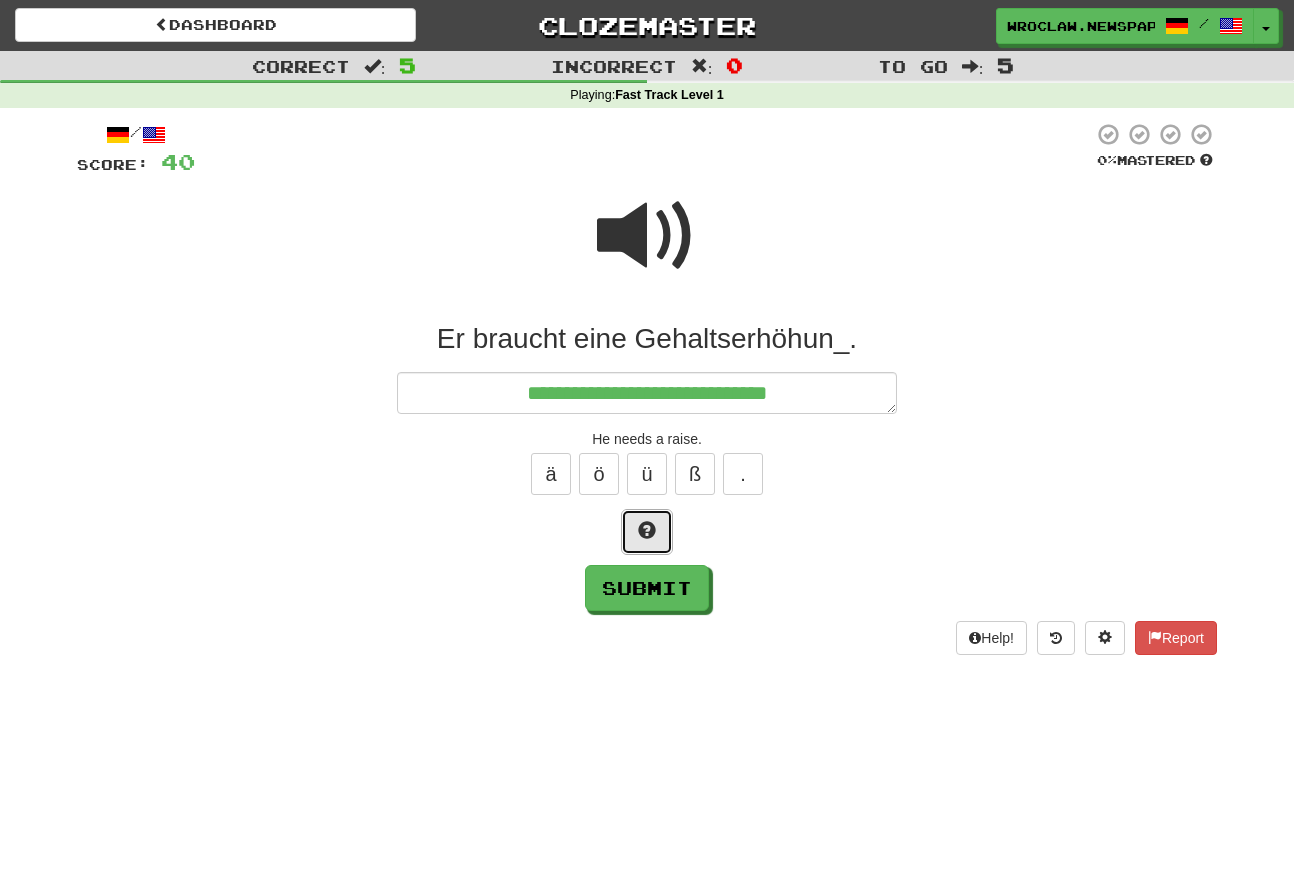 click at bounding box center [647, 532] 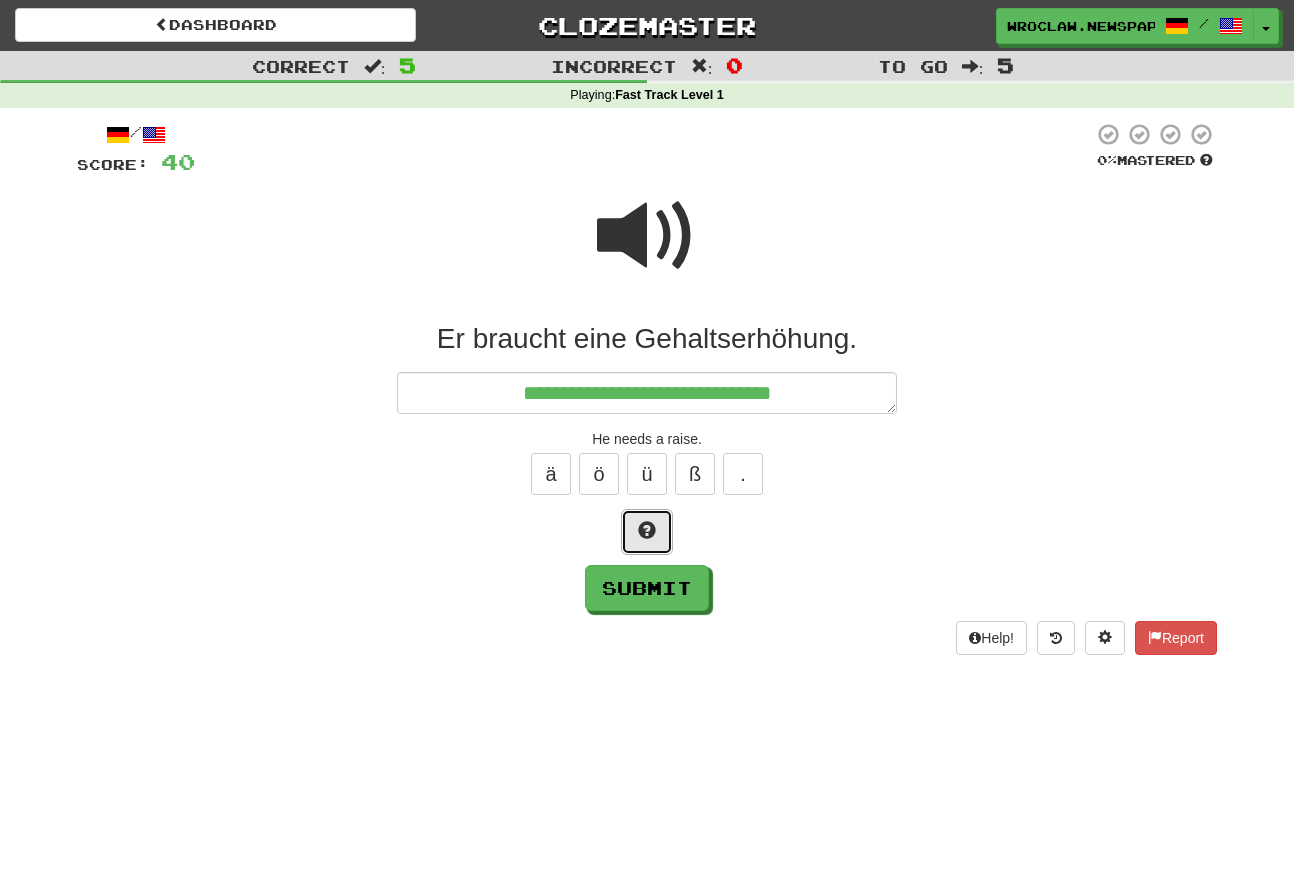 click at bounding box center [647, 532] 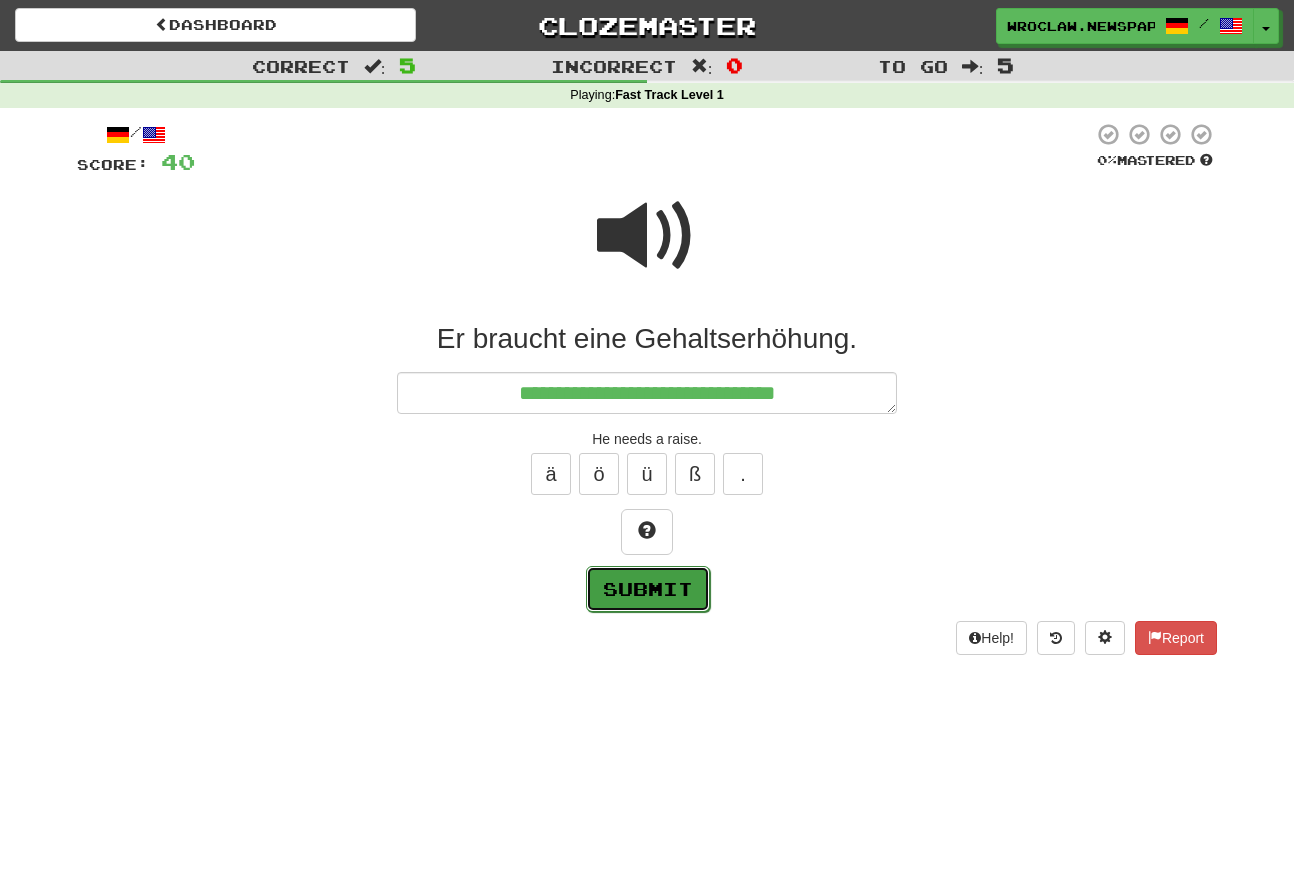 click on "Submit" at bounding box center [648, 589] 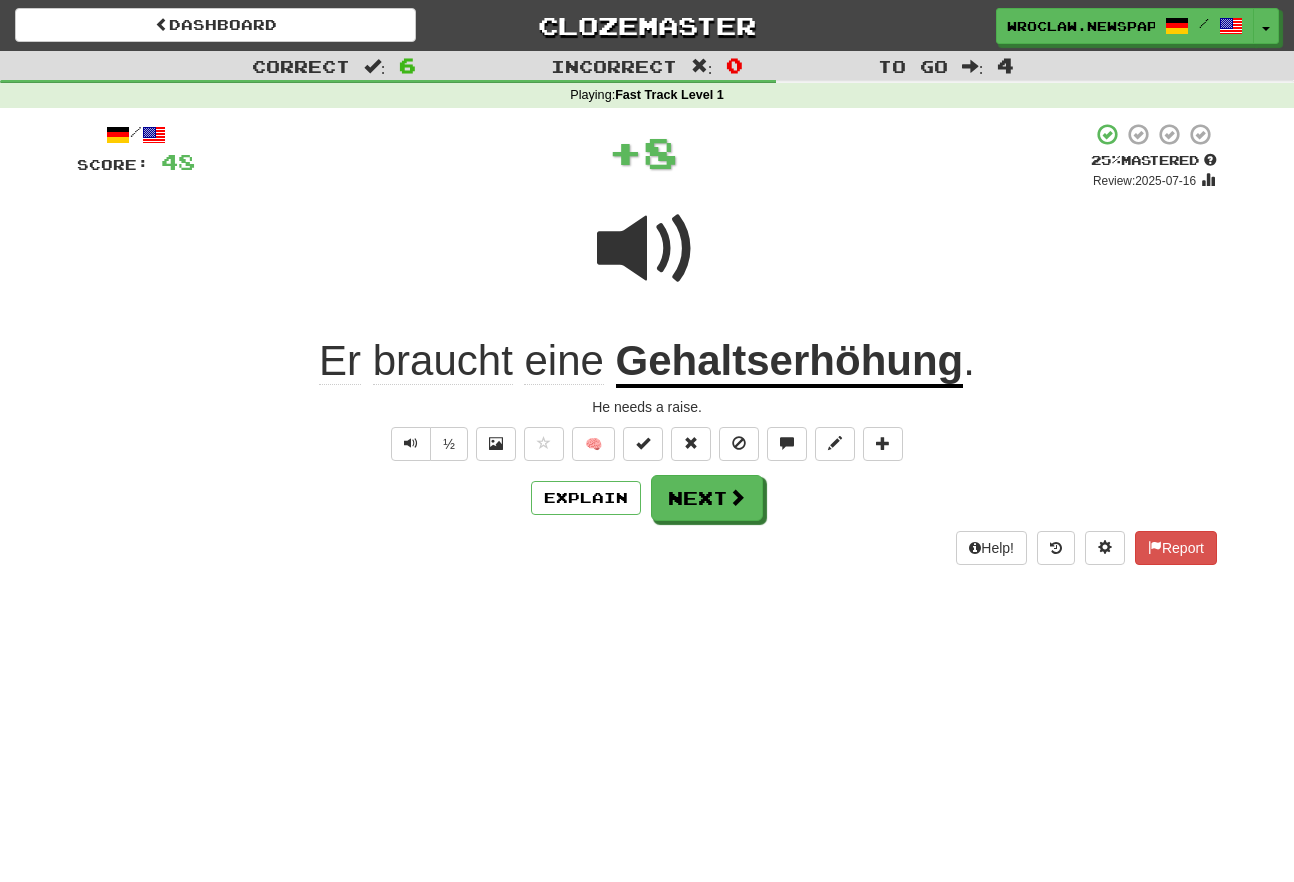 click on "/ Score: 48 + 8 25 % Mastered Review: 2025-07-16 Er braucht eine Gehaltserhöhung. He needs a raise. ½ 🧠 Explain Next Help! Report" at bounding box center (647, 343) 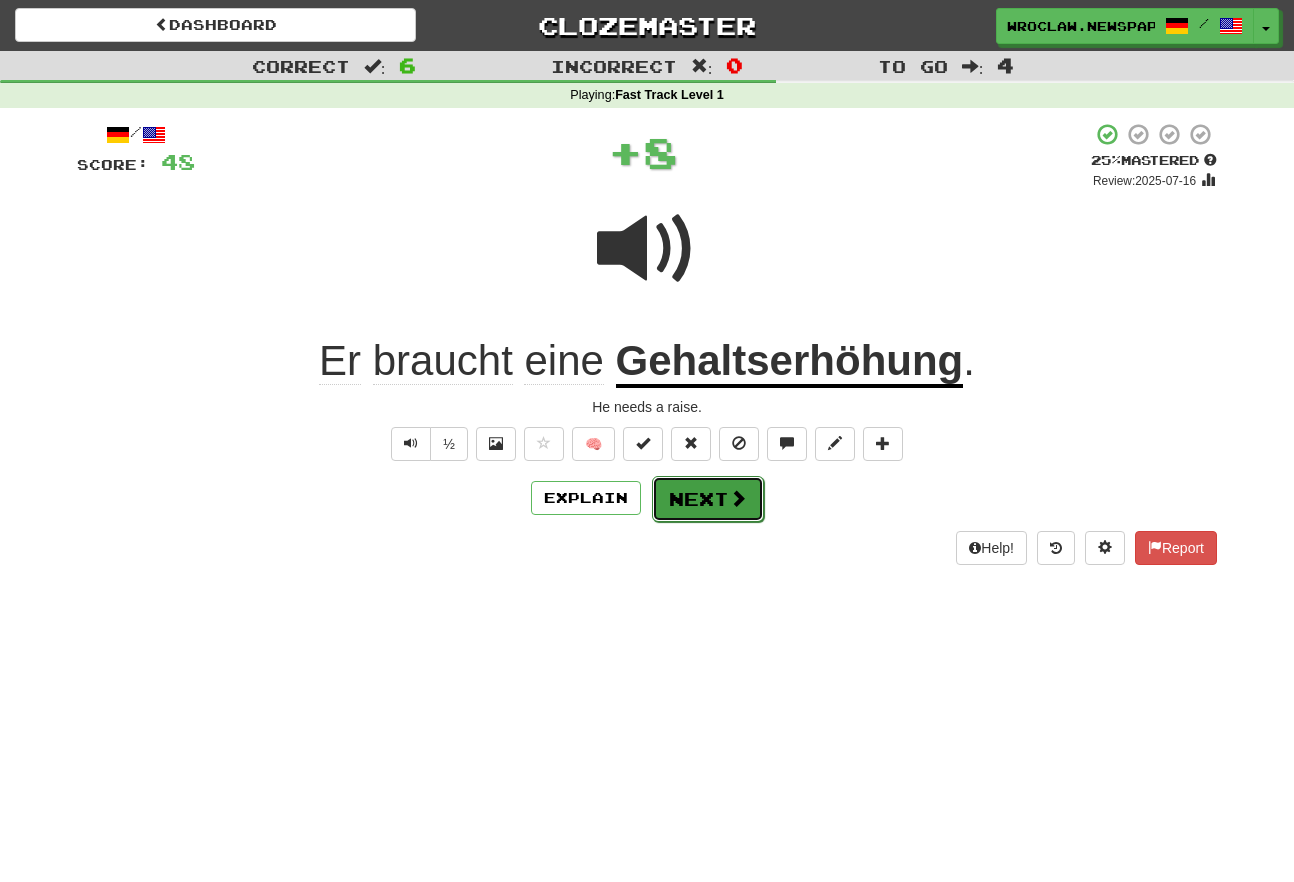 click on "Next" at bounding box center (708, 499) 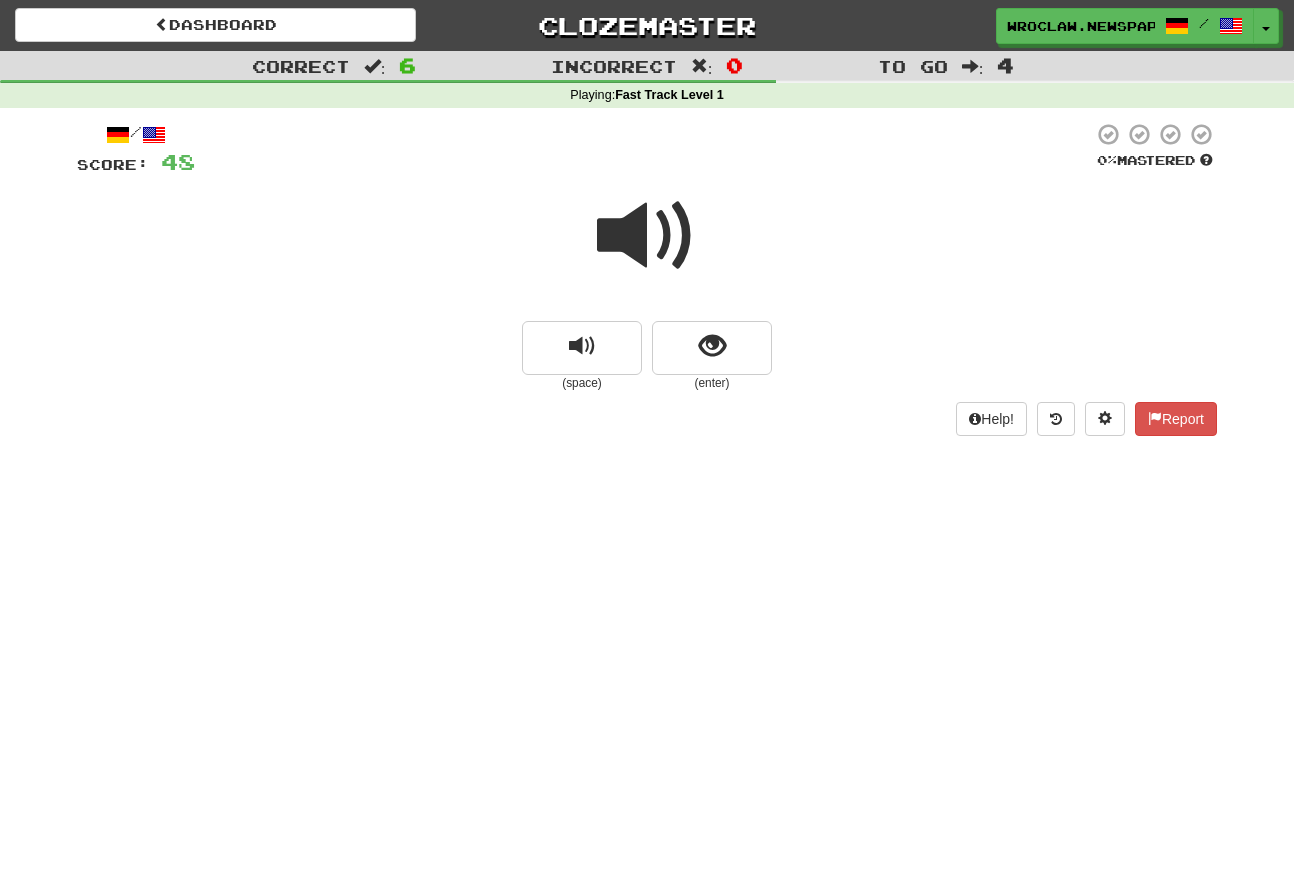 click at bounding box center (647, 236) 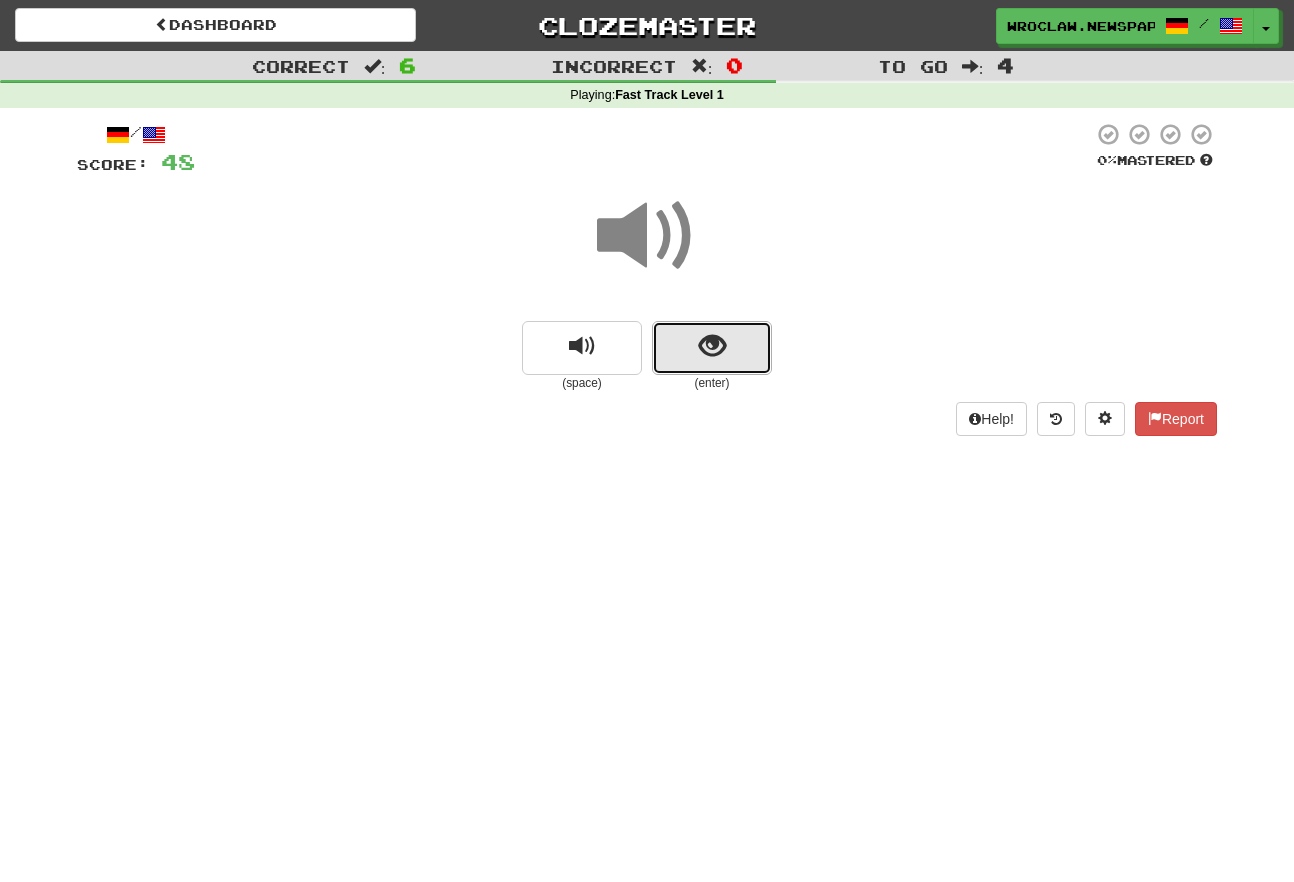 click at bounding box center [712, 348] 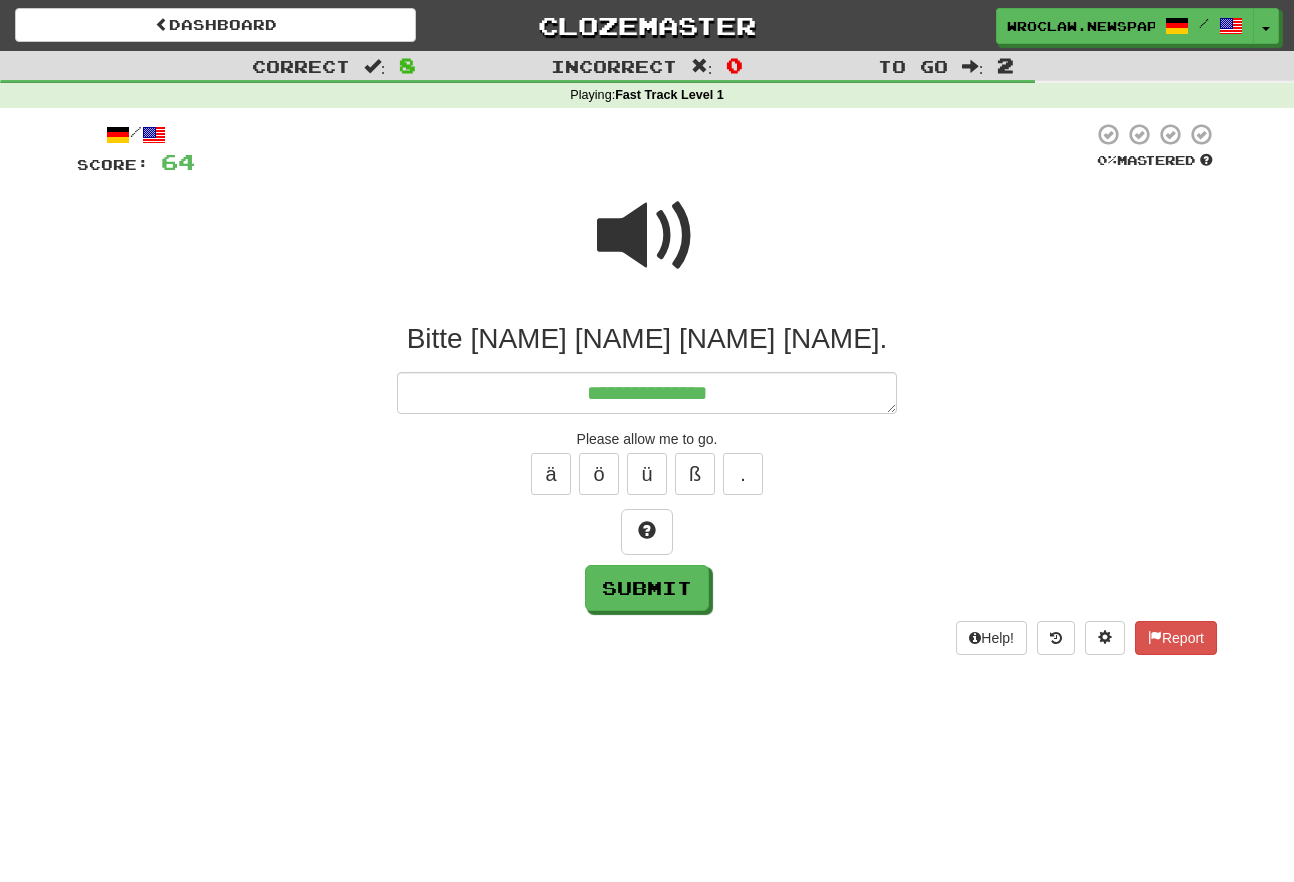 click at bounding box center [647, 236] 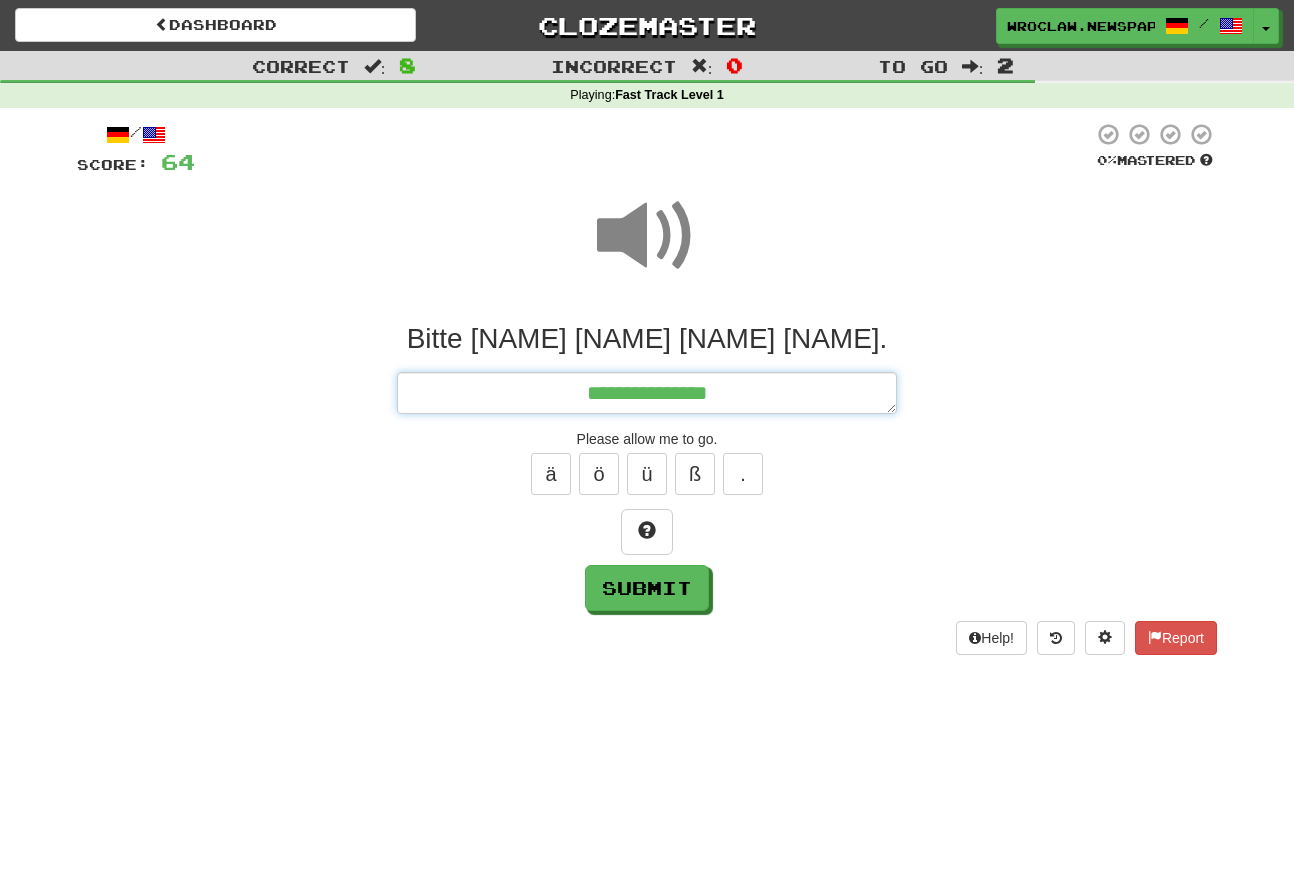 click on "**********" at bounding box center (647, 393) 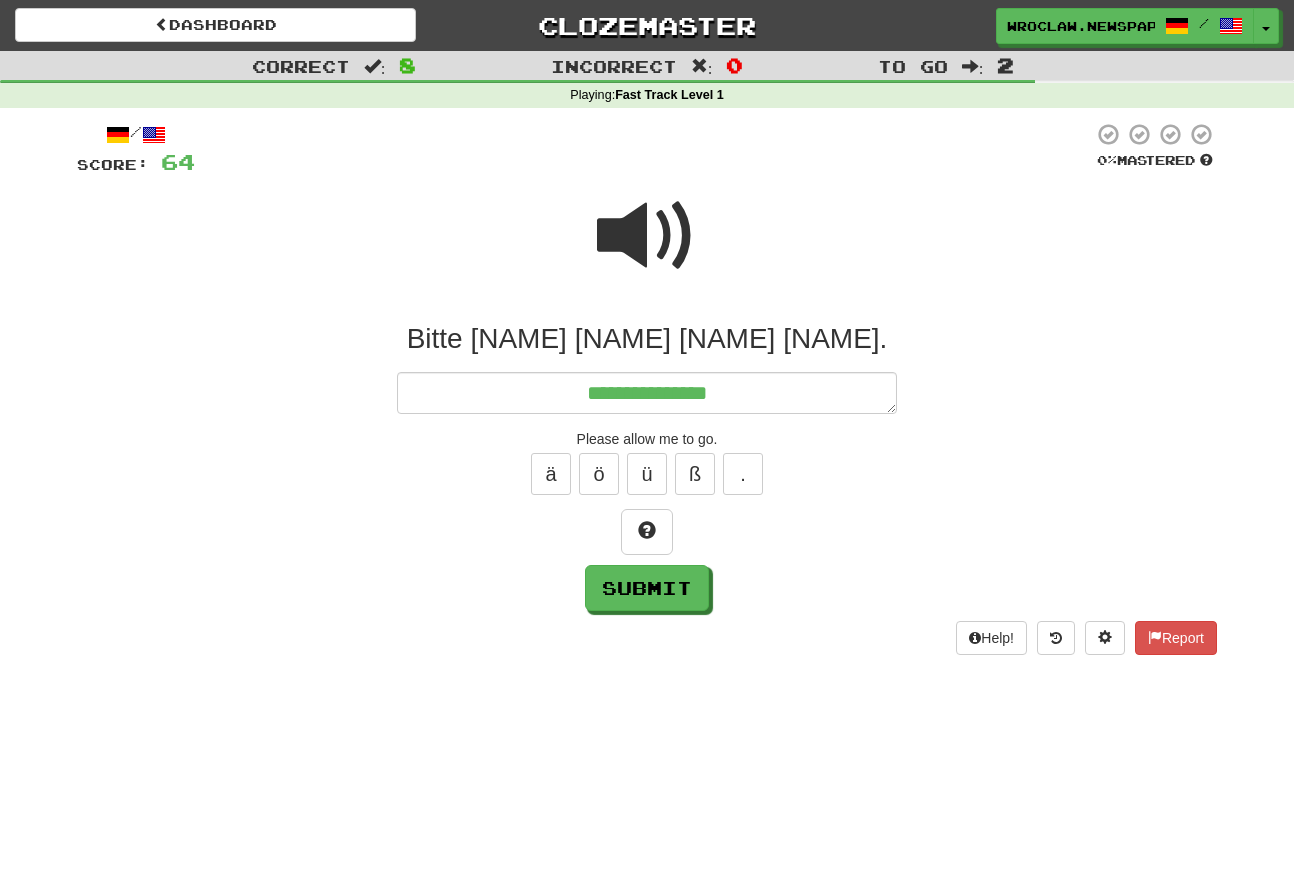 click at bounding box center (647, 236) 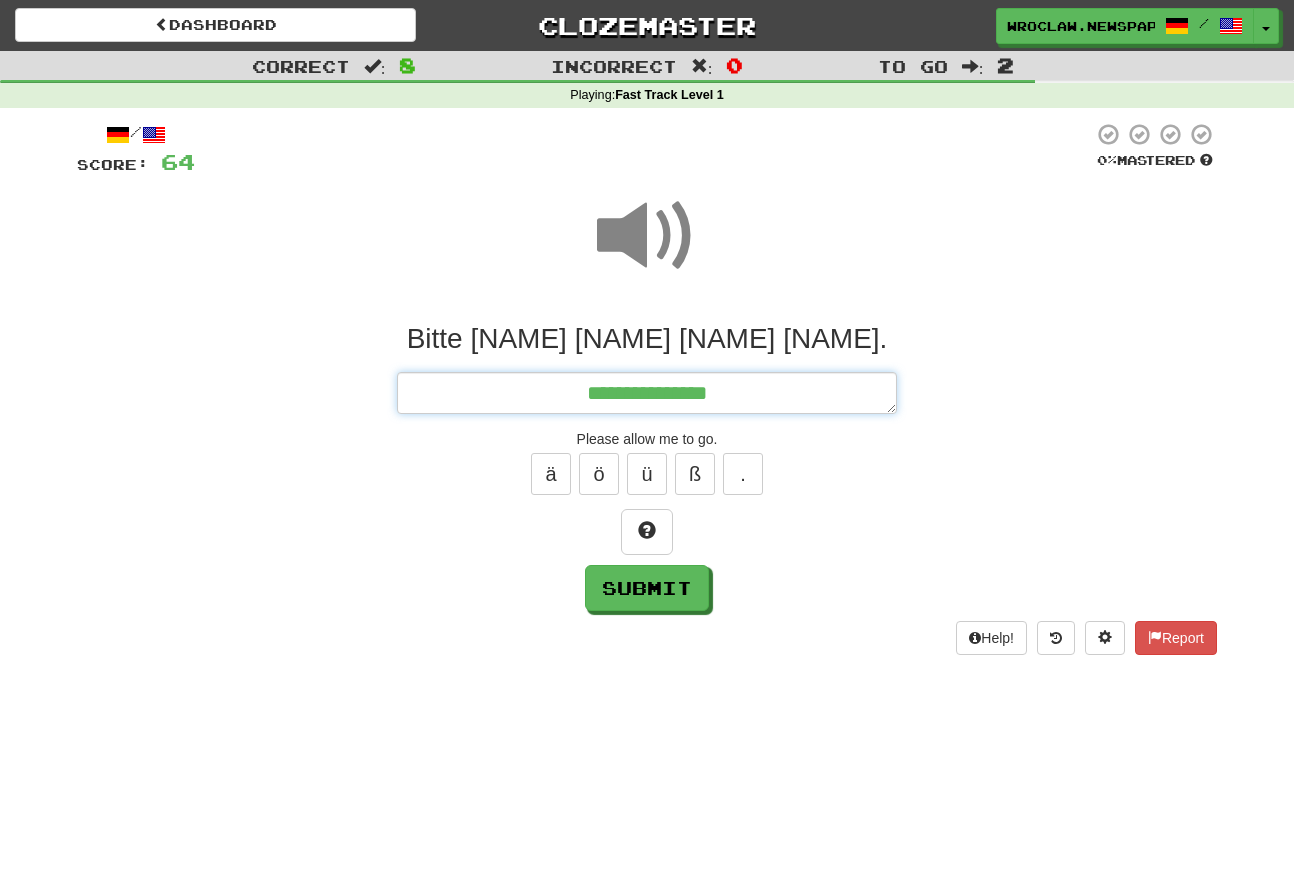 click on "**********" at bounding box center (647, 393) 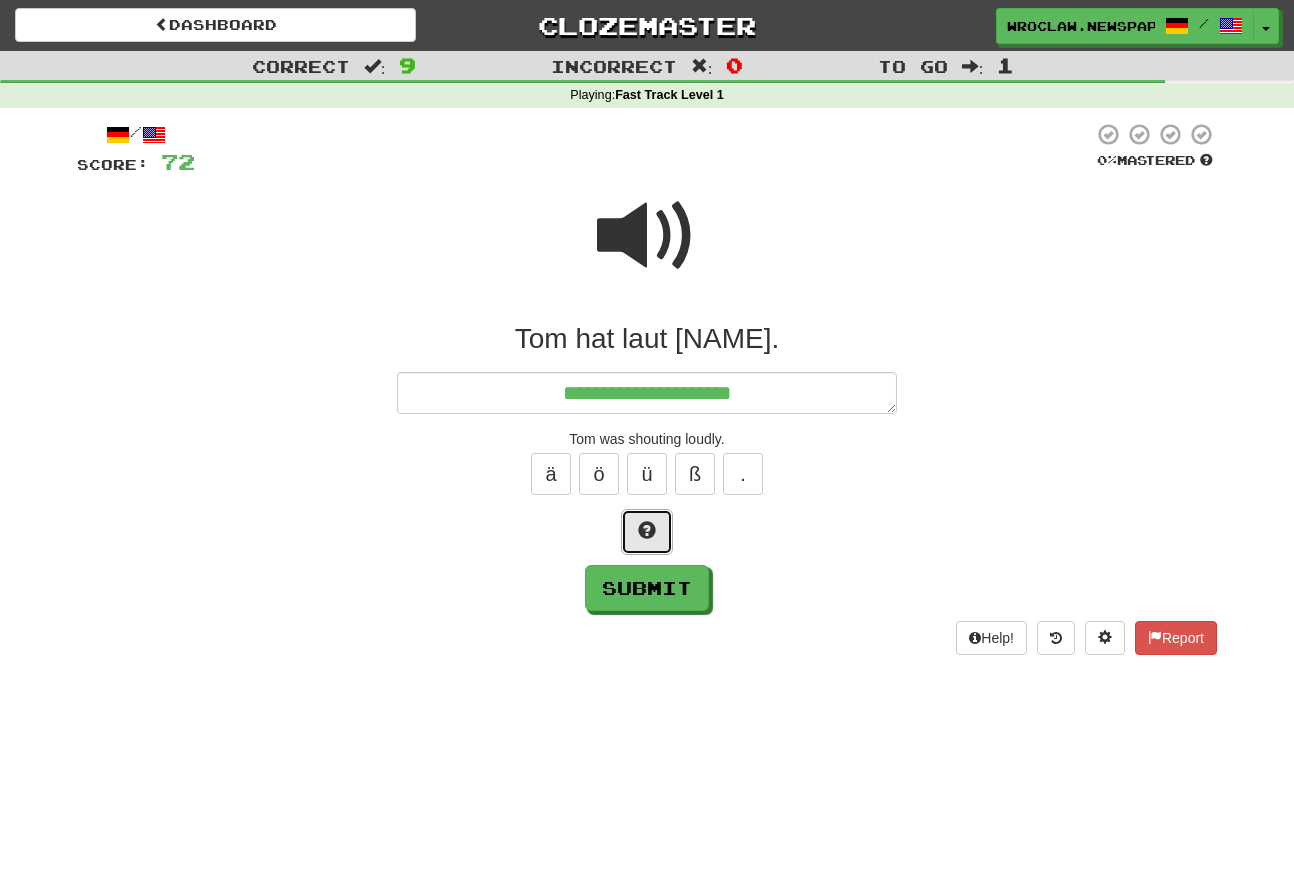 click at bounding box center [647, 532] 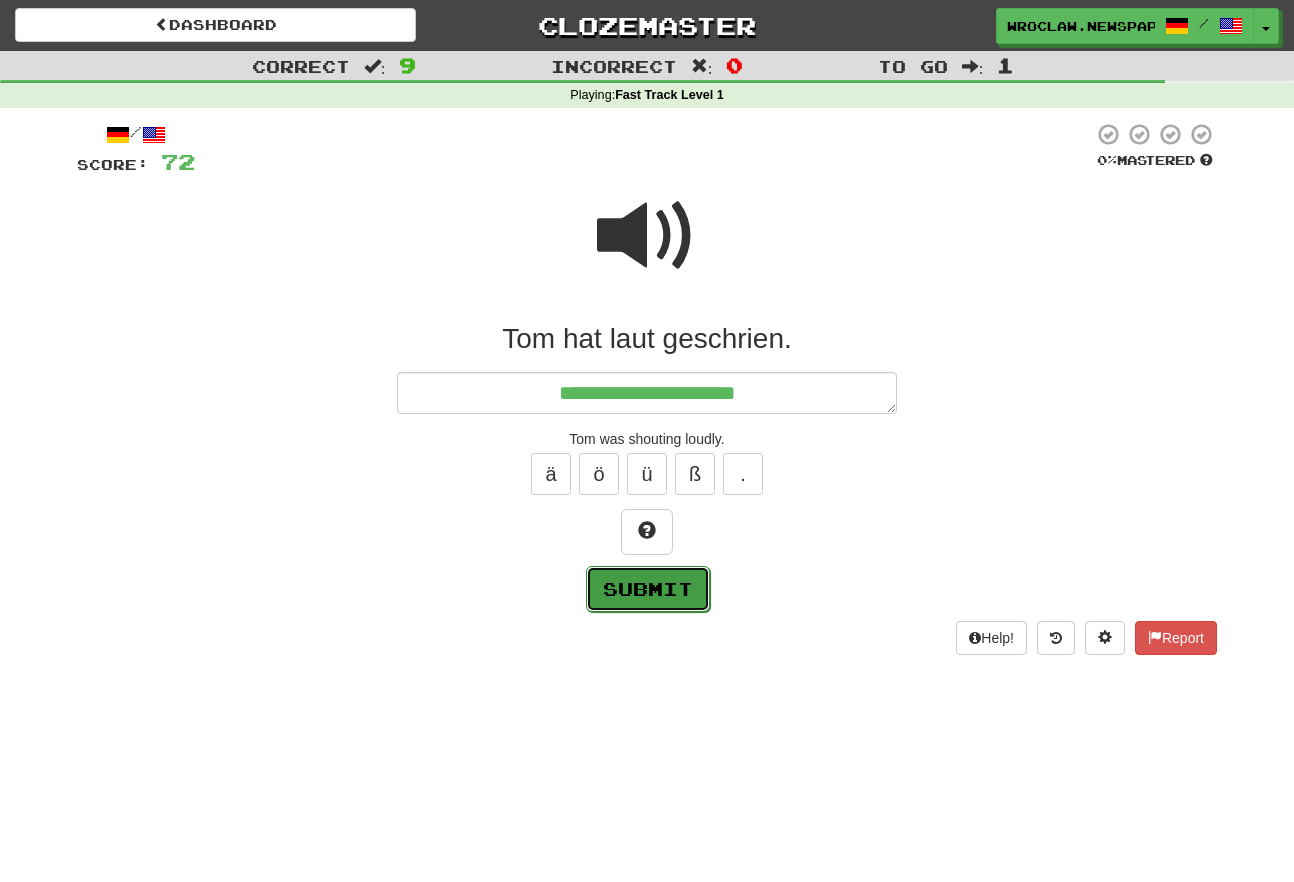click on "Submit" at bounding box center [648, 589] 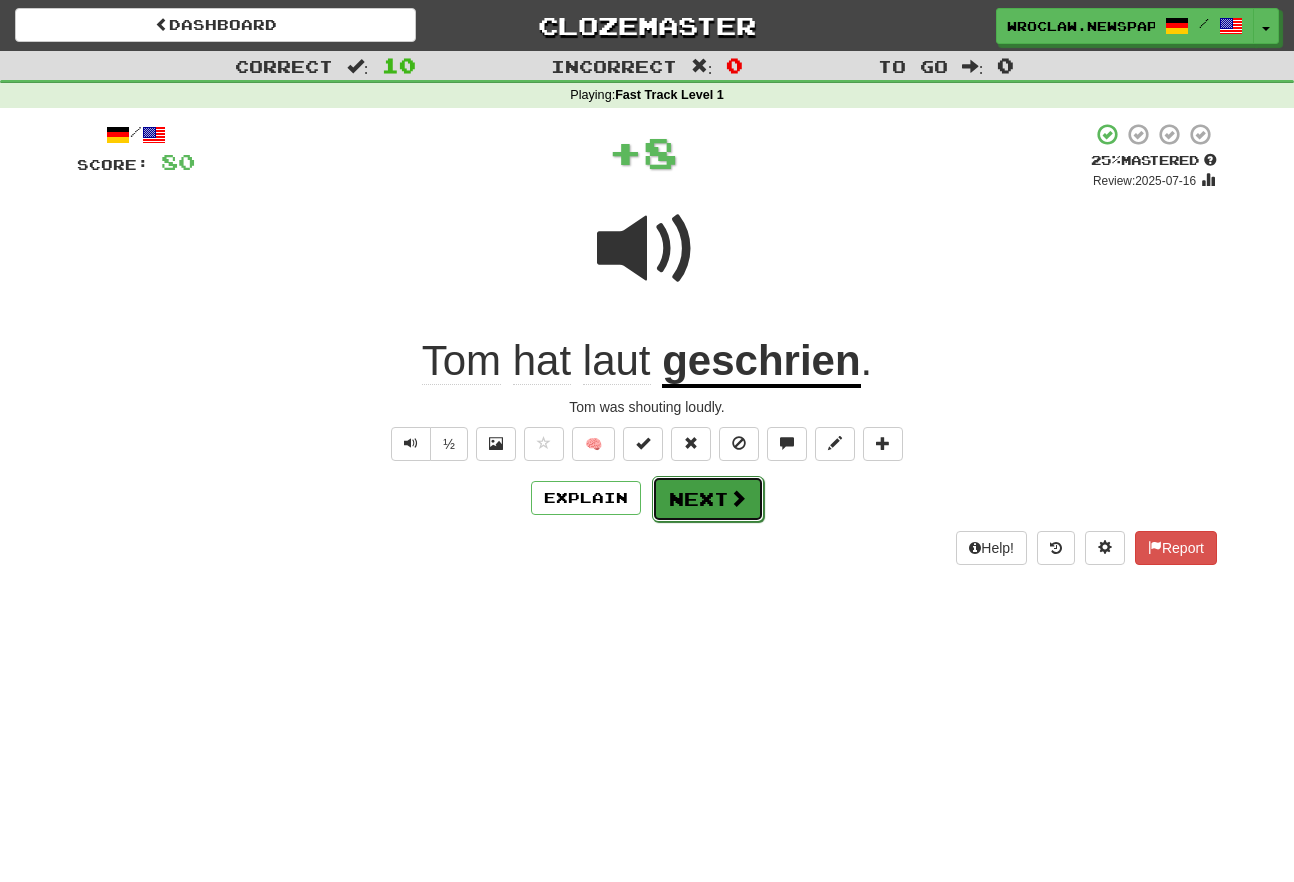 click on "Next" at bounding box center [708, 499] 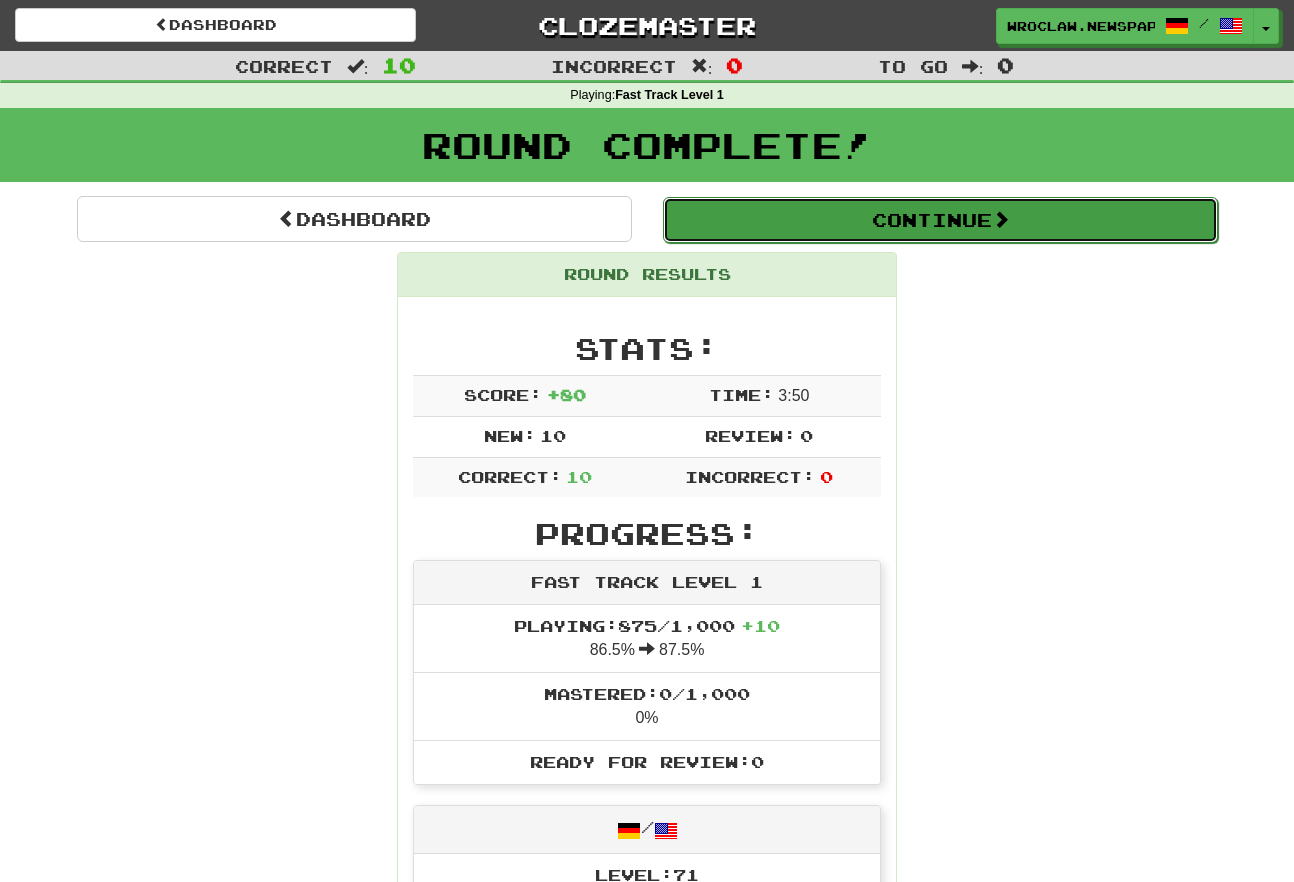 click on "Continue" at bounding box center [940, 220] 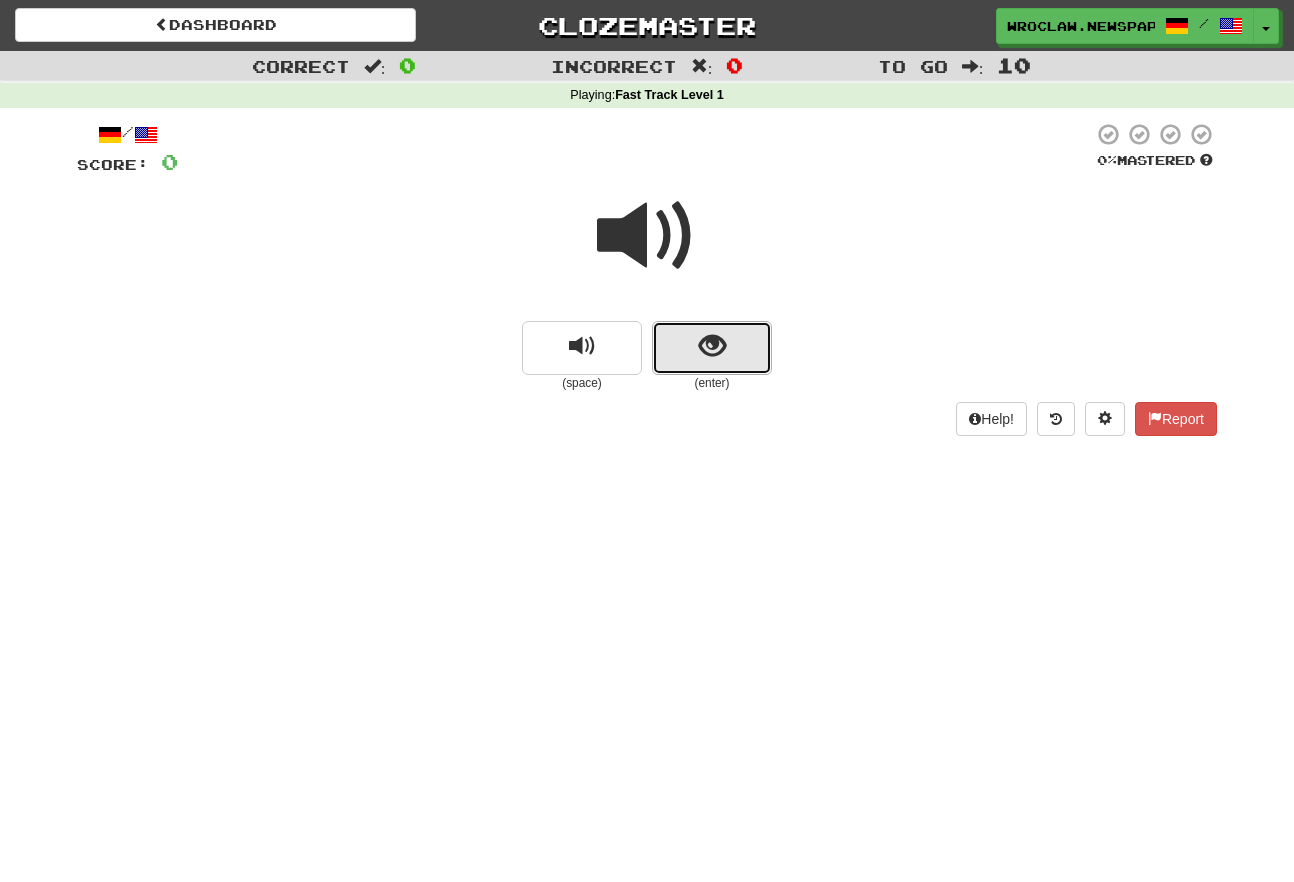 click at bounding box center [712, 346] 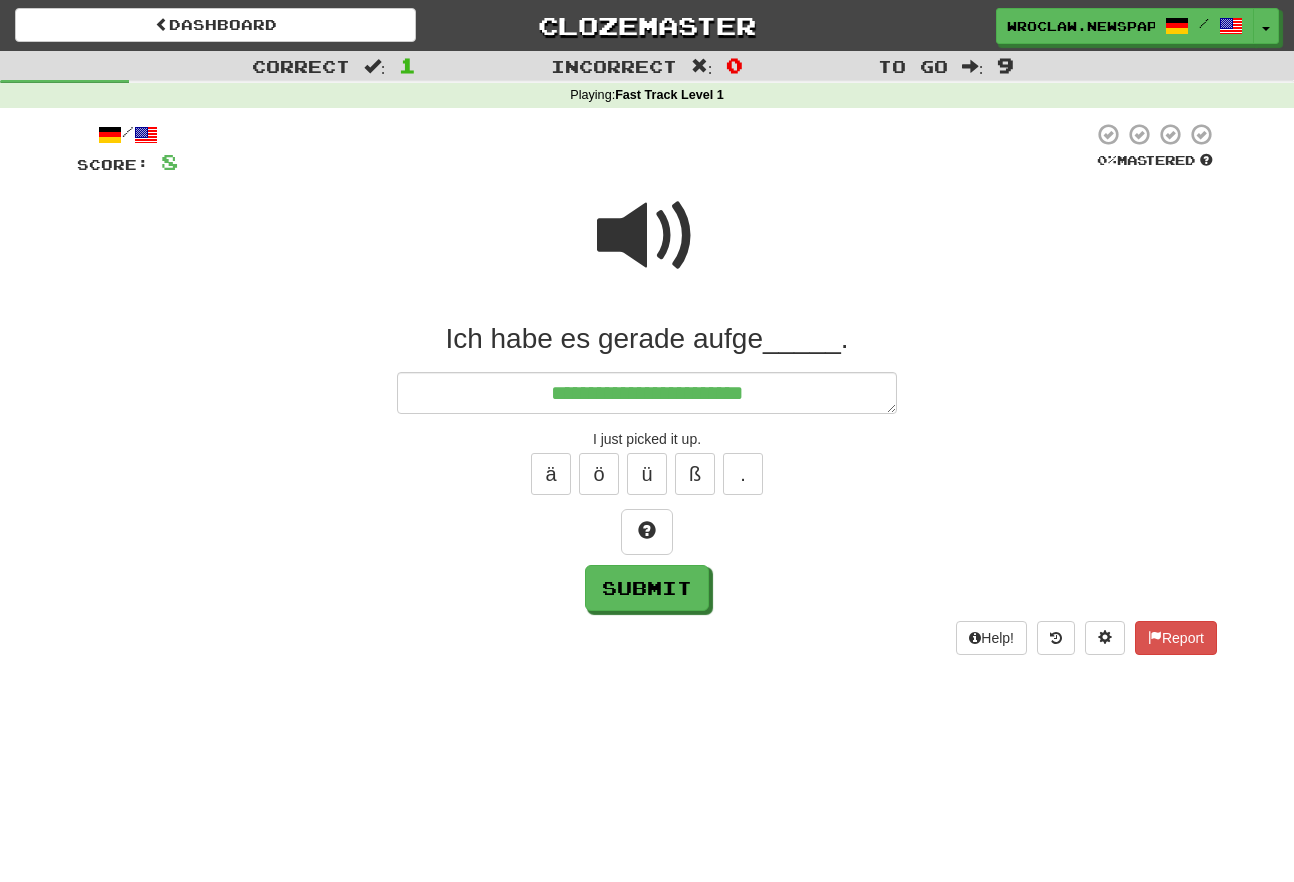 click at bounding box center (647, 236) 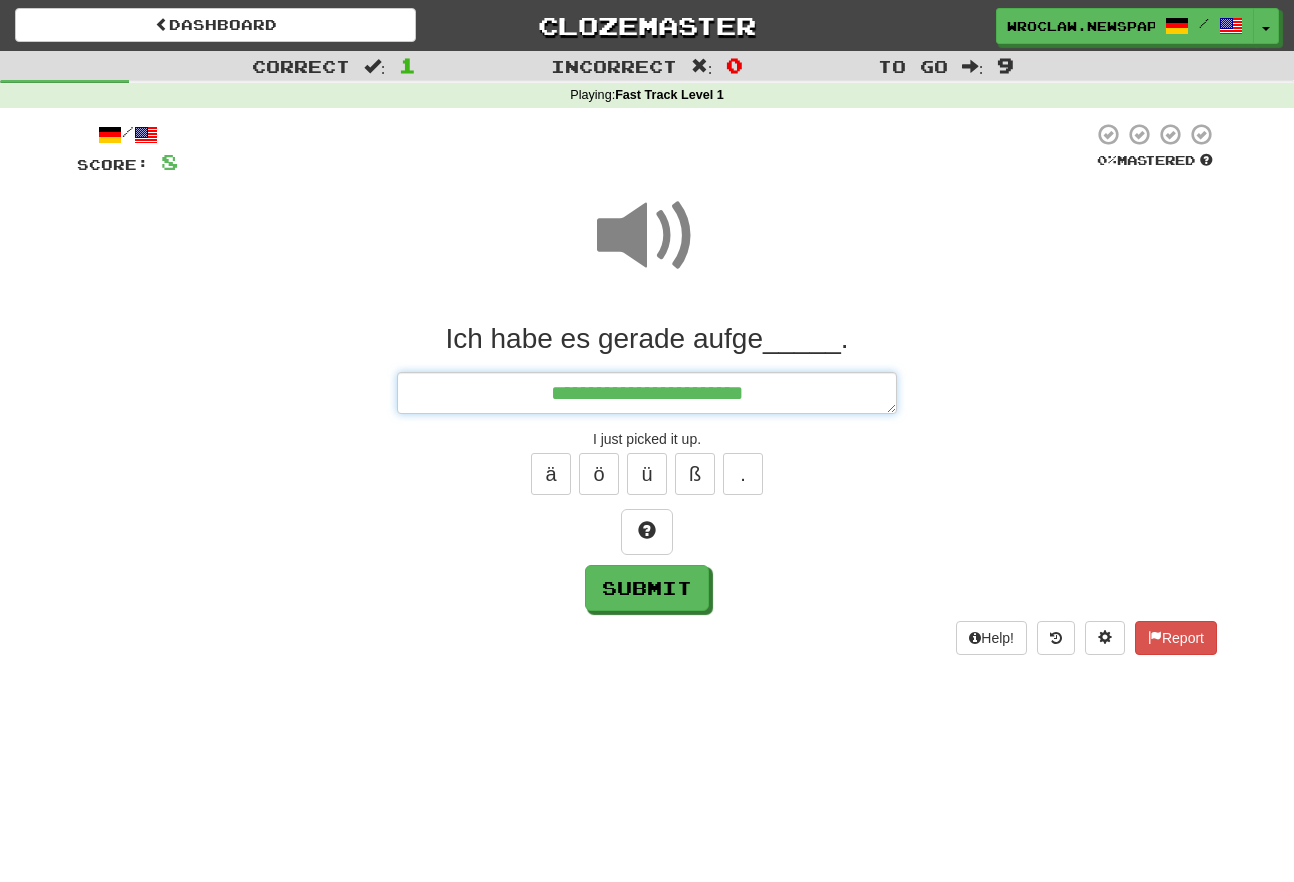 click on "**********" at bounding box center (647, 393) 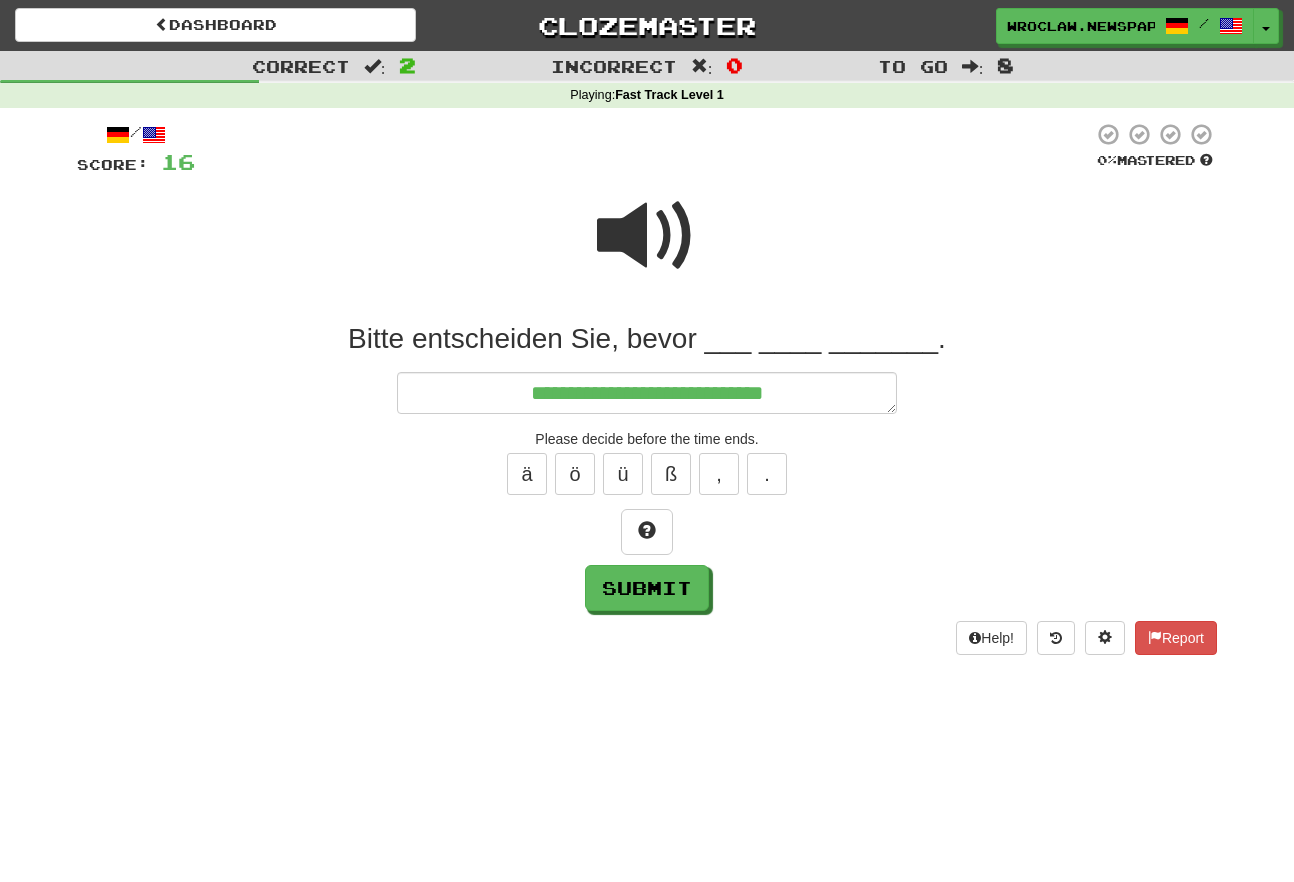 click at bounding box center (647, 249) 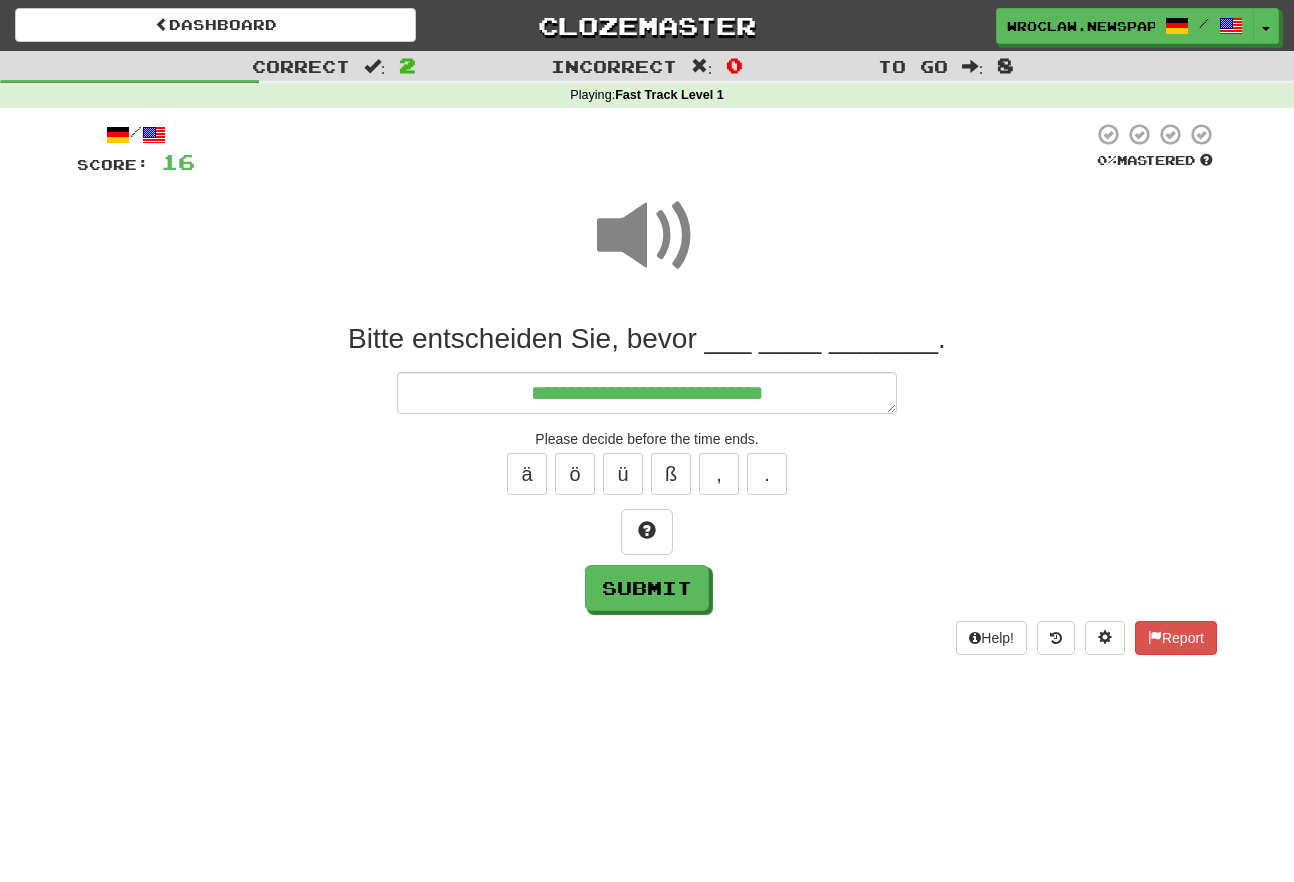 click at bounding box center [647, 236] 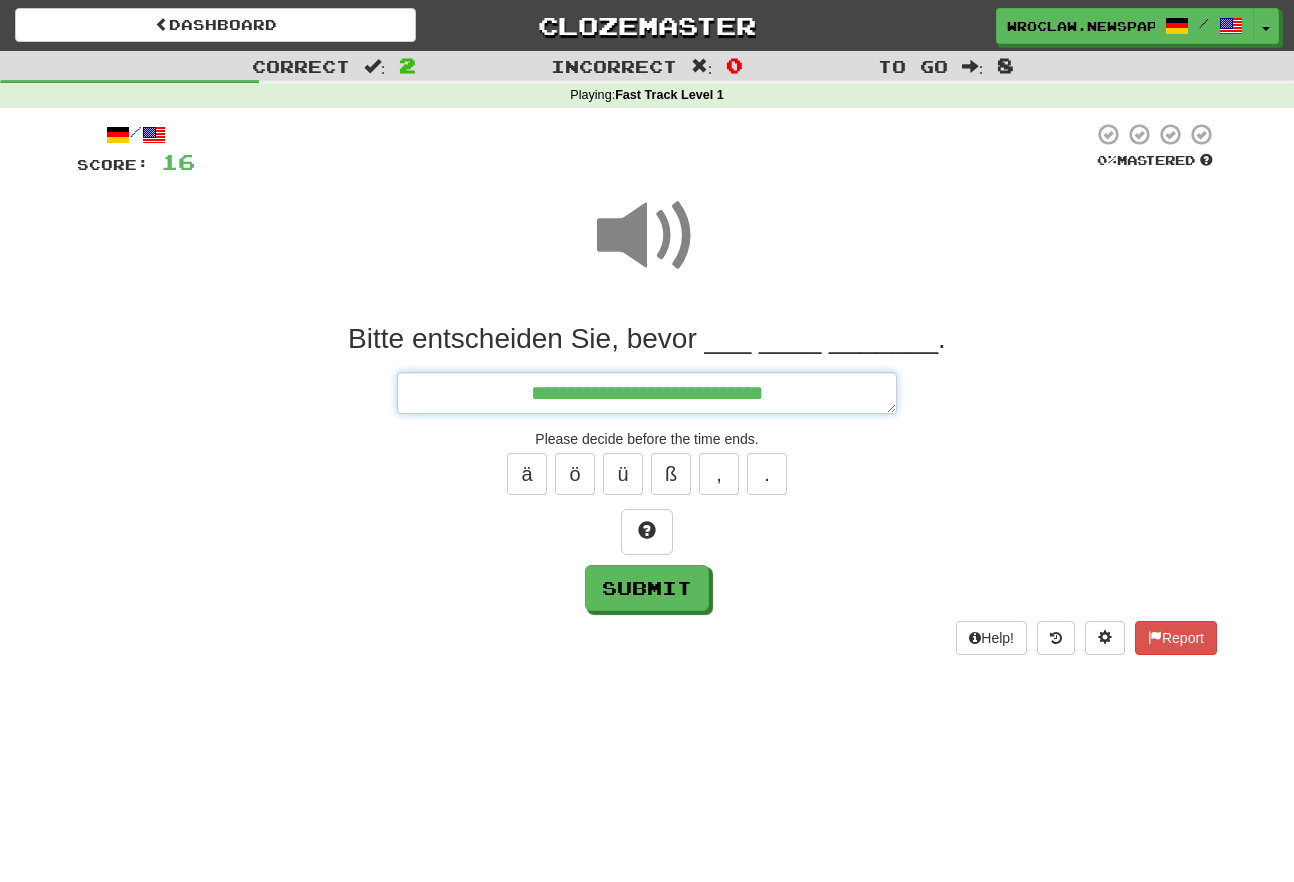 click on "**********" at bounding box center [647, 393] 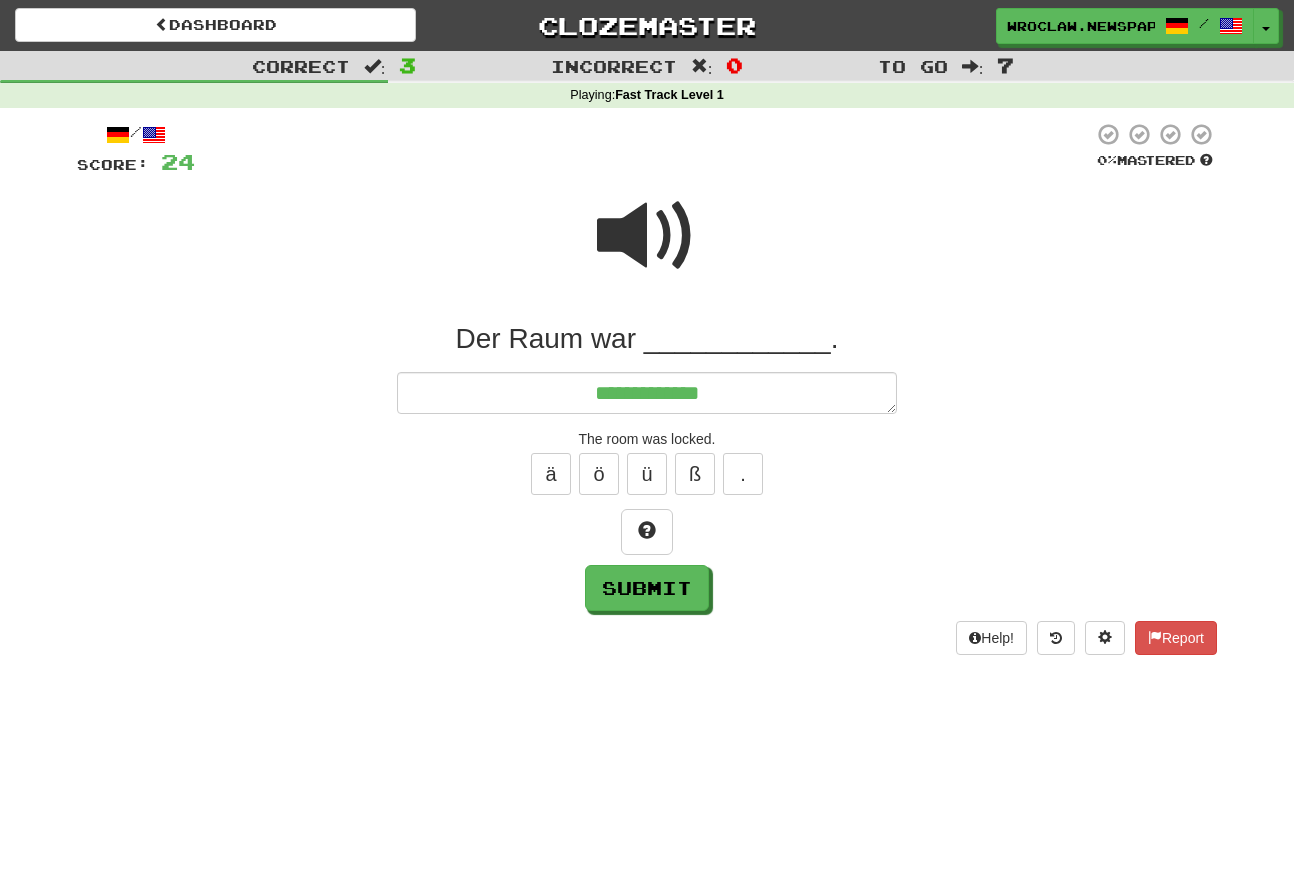 drag, startPoint x: 747, startPoint y: 230, endPoint x: 733, endPoint y: 232, distance: 14.142136 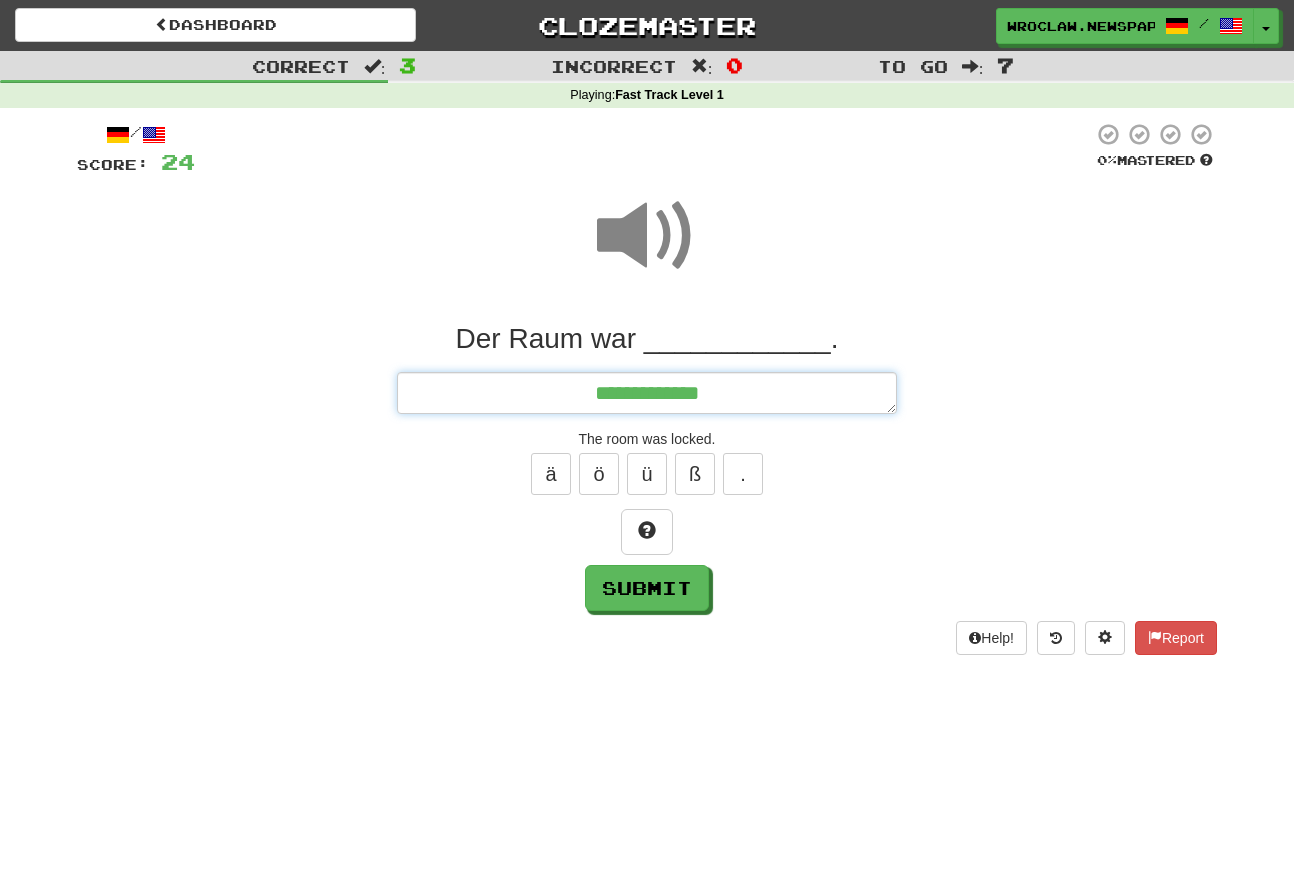 click on "**********" at bounding box center (647, 393) 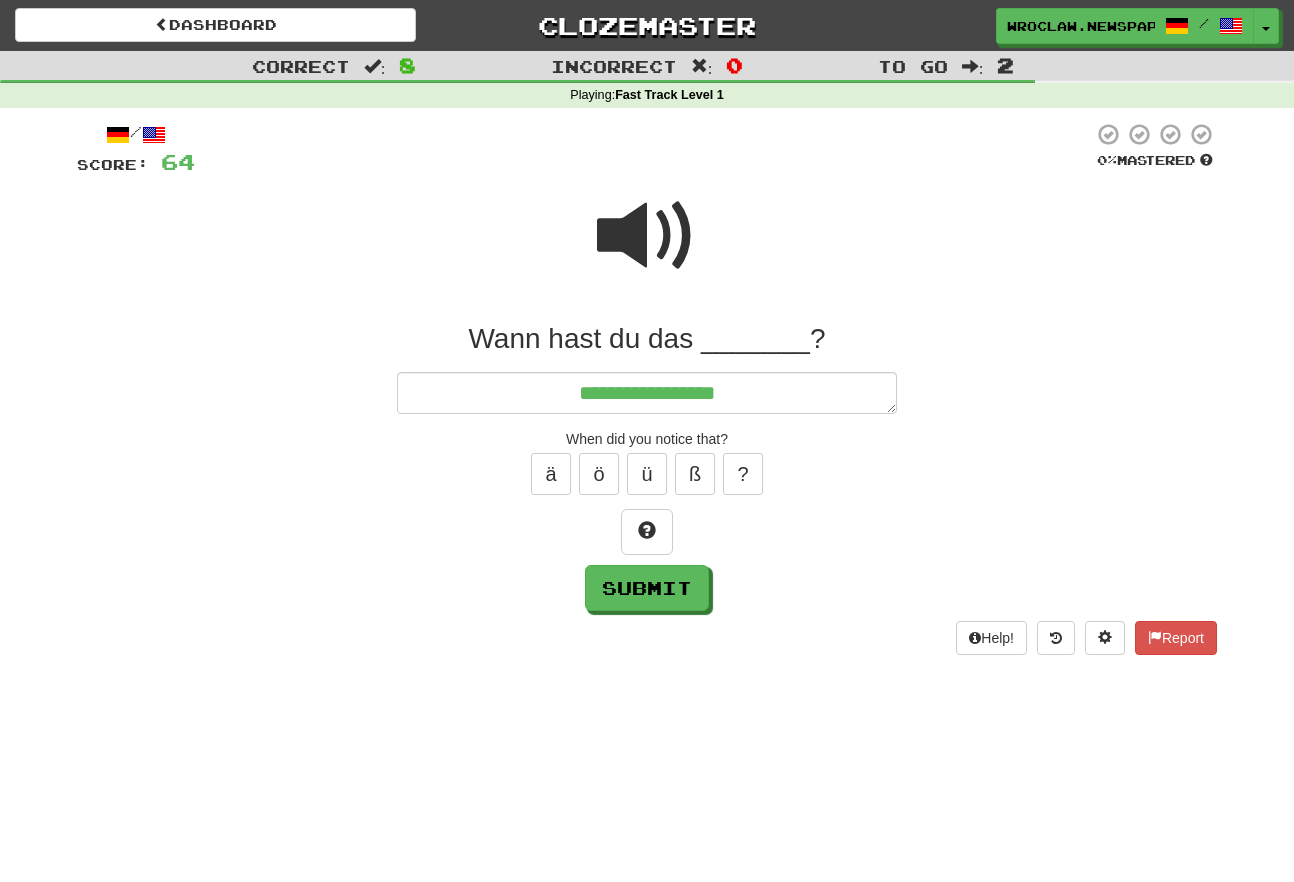 click at bounding box center [647, 249] 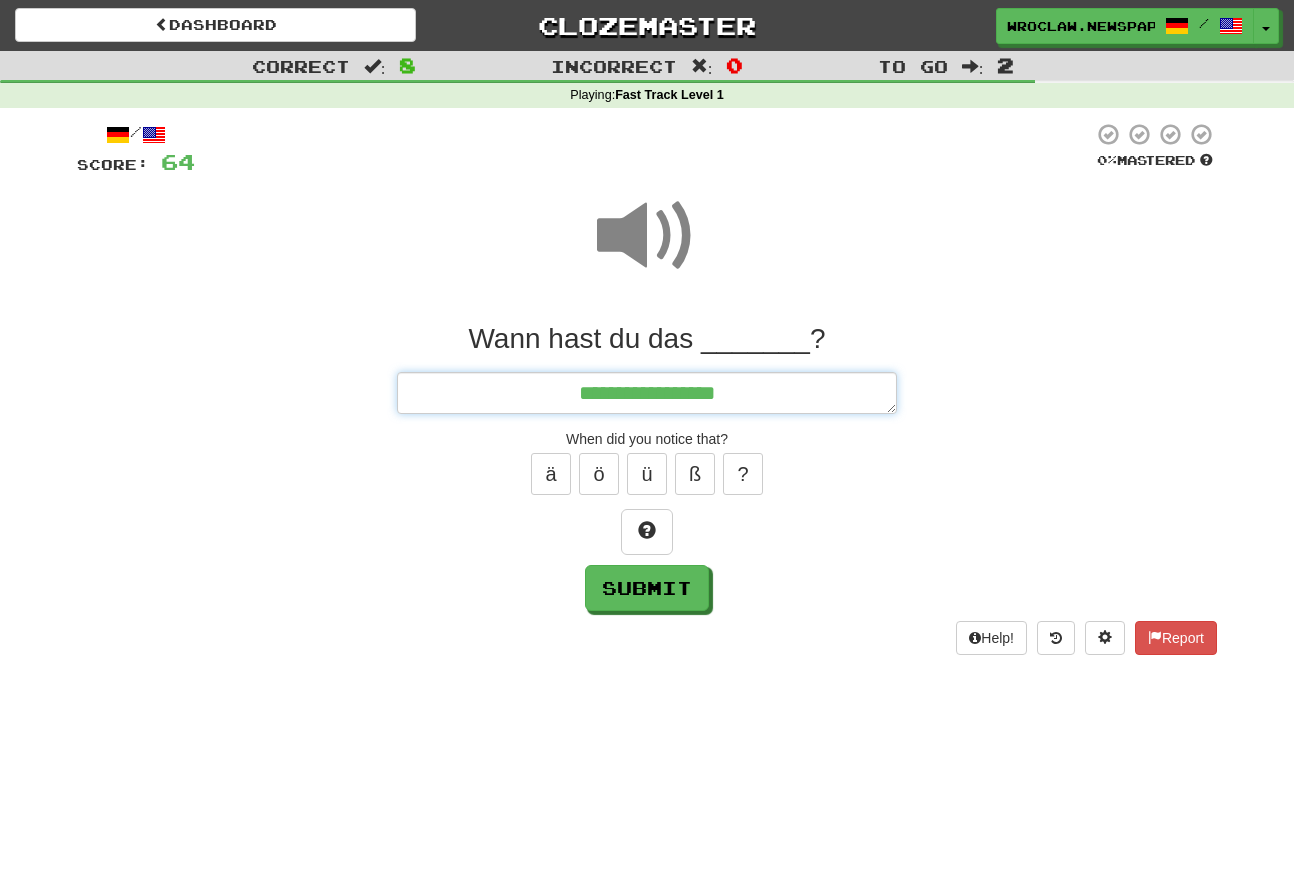 click on "**********" at bounding box center (647, 393) 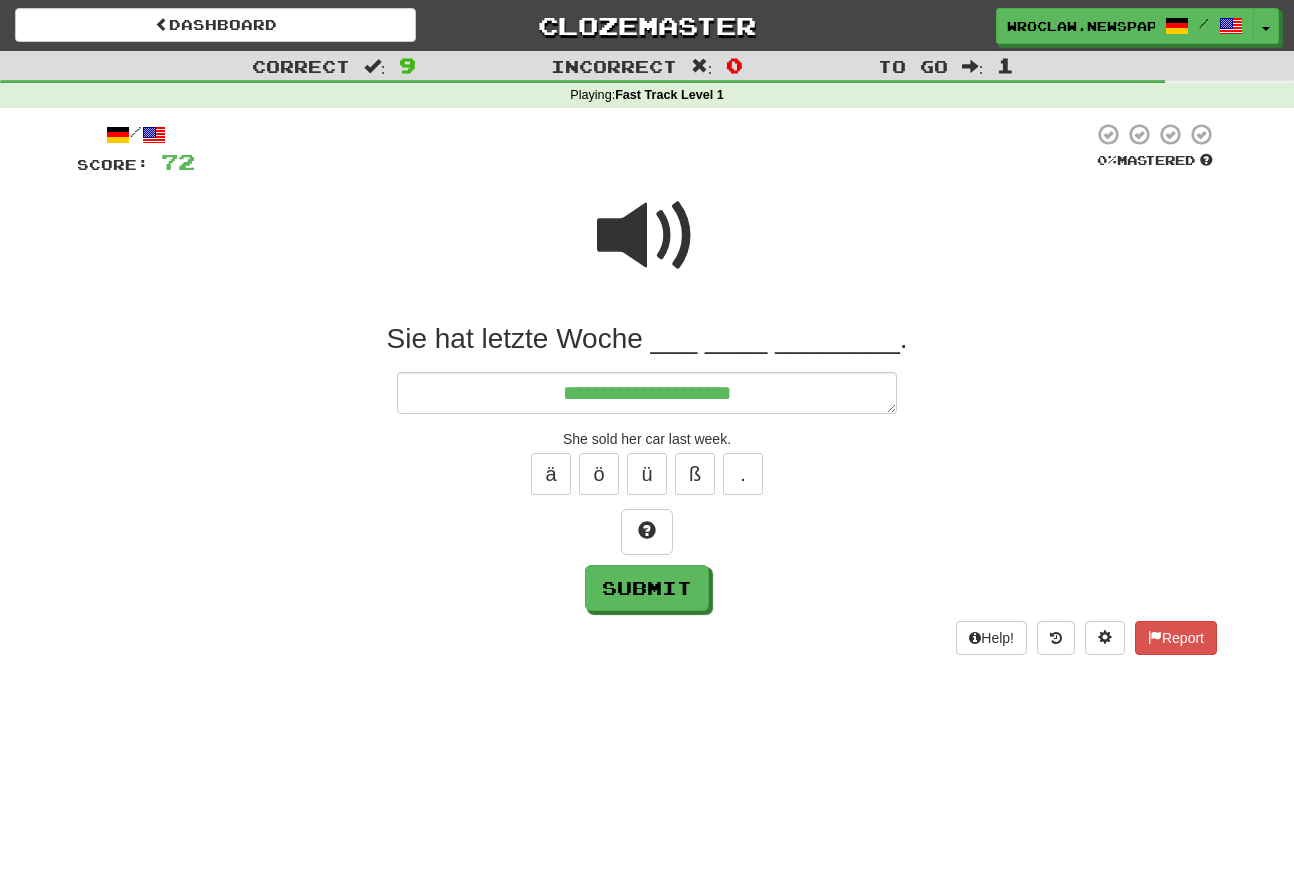 click at bounding box center (647, 236) 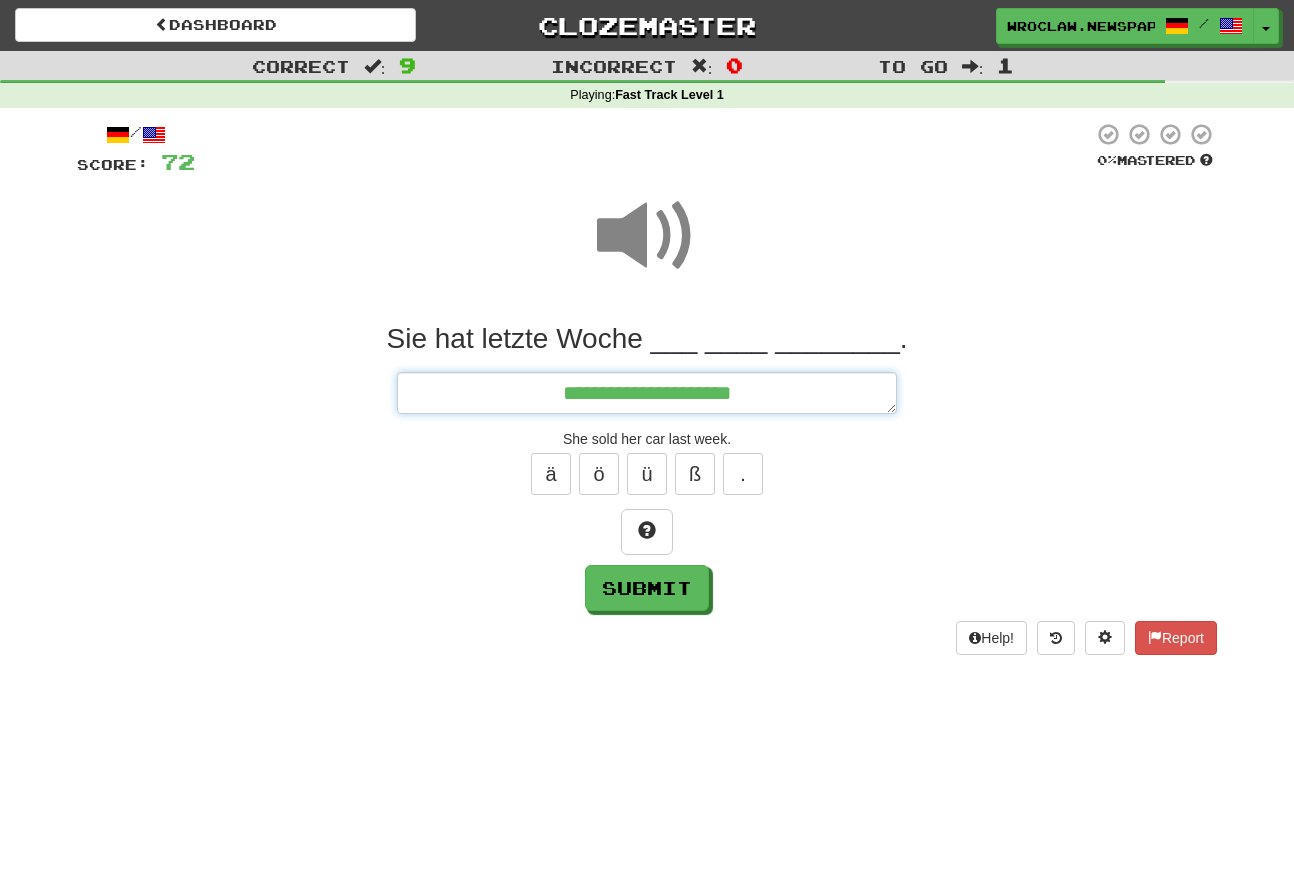 click on "**********" at bounding box center (647, 393) 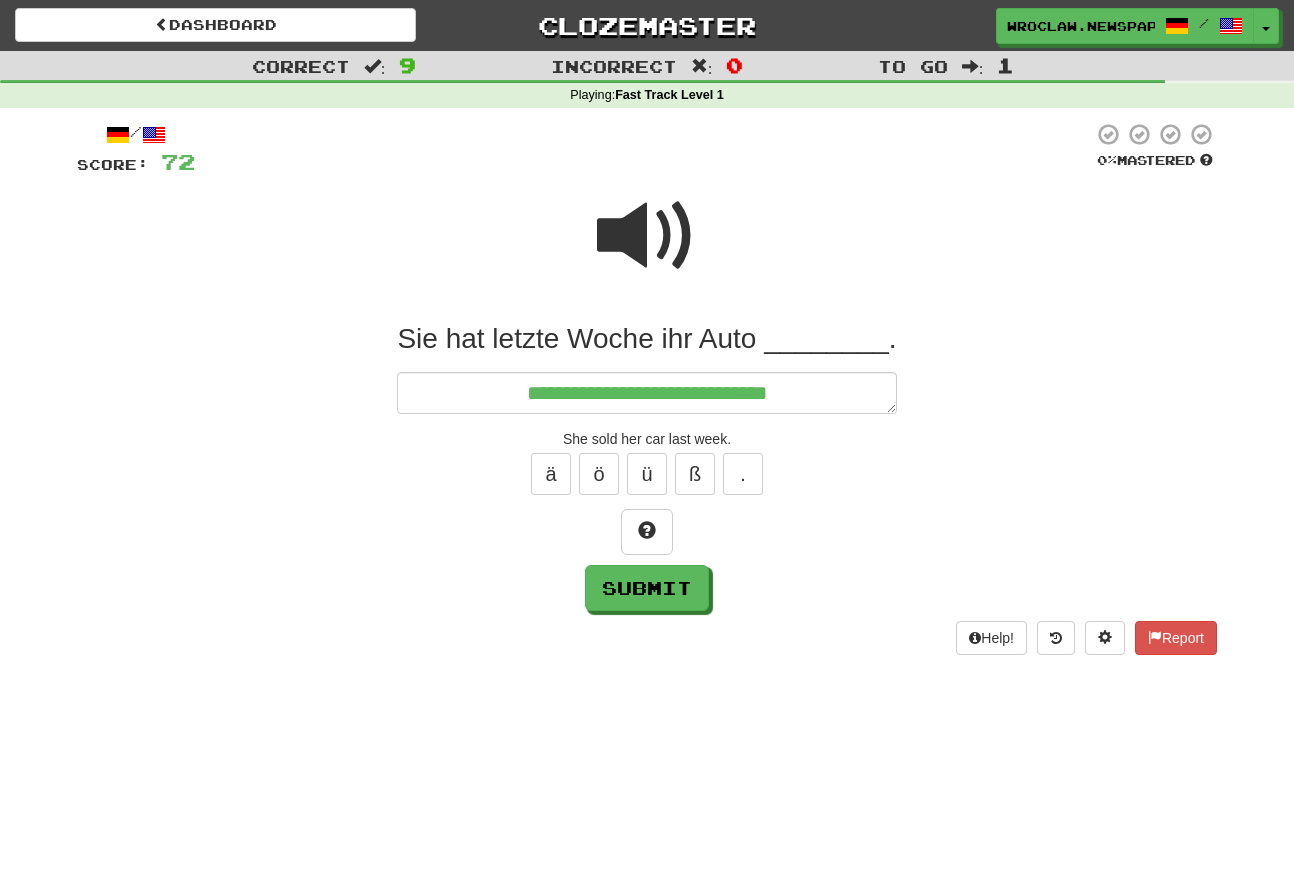 click at bounding box center [647, 236] 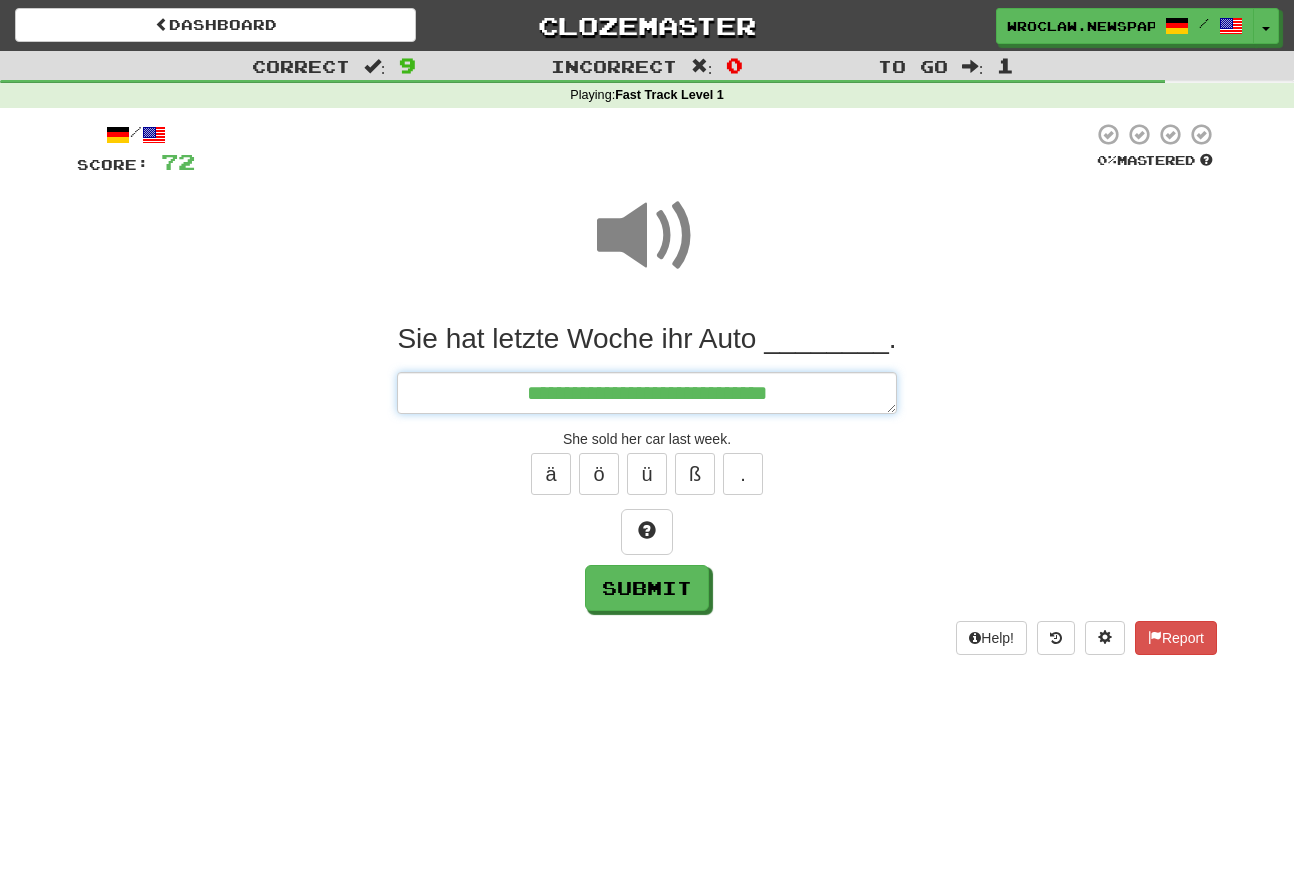 click on "**********" at bounding box center (647, 393) 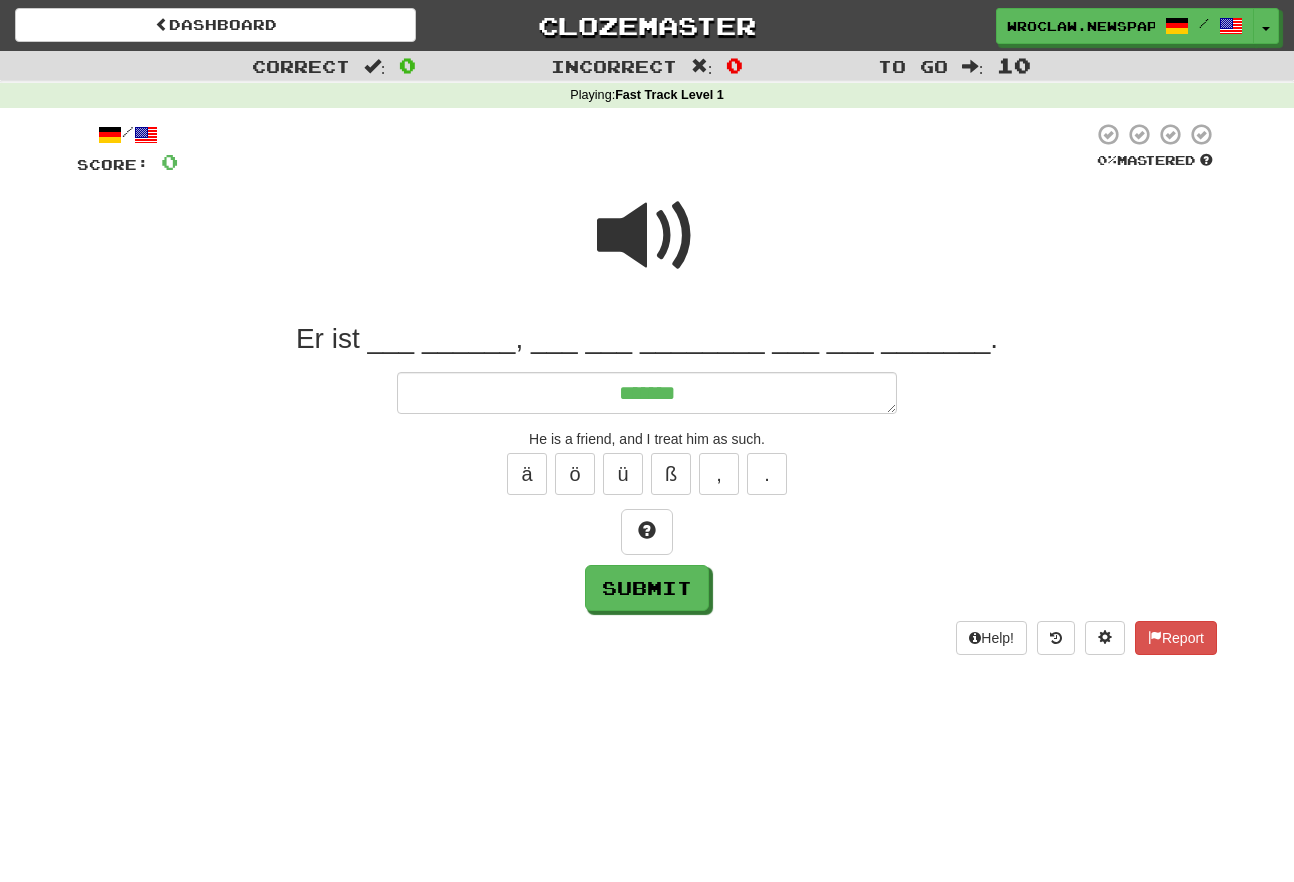 drag, startPoint x: 669, startPoint y: 229, endPoint x: 718, endPoint y: 273, distance: 65.8559 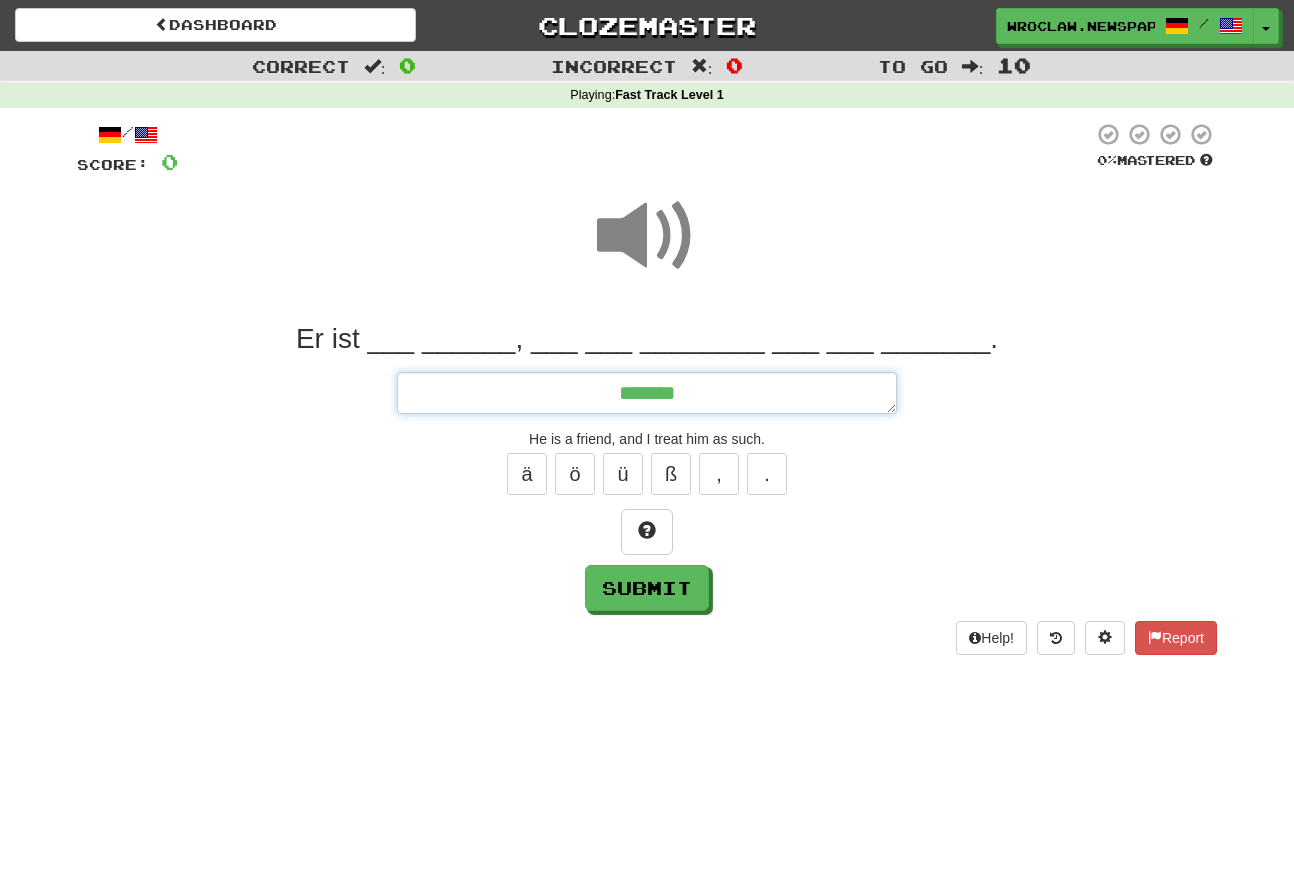click on "******" at bounding box center [647, 393] 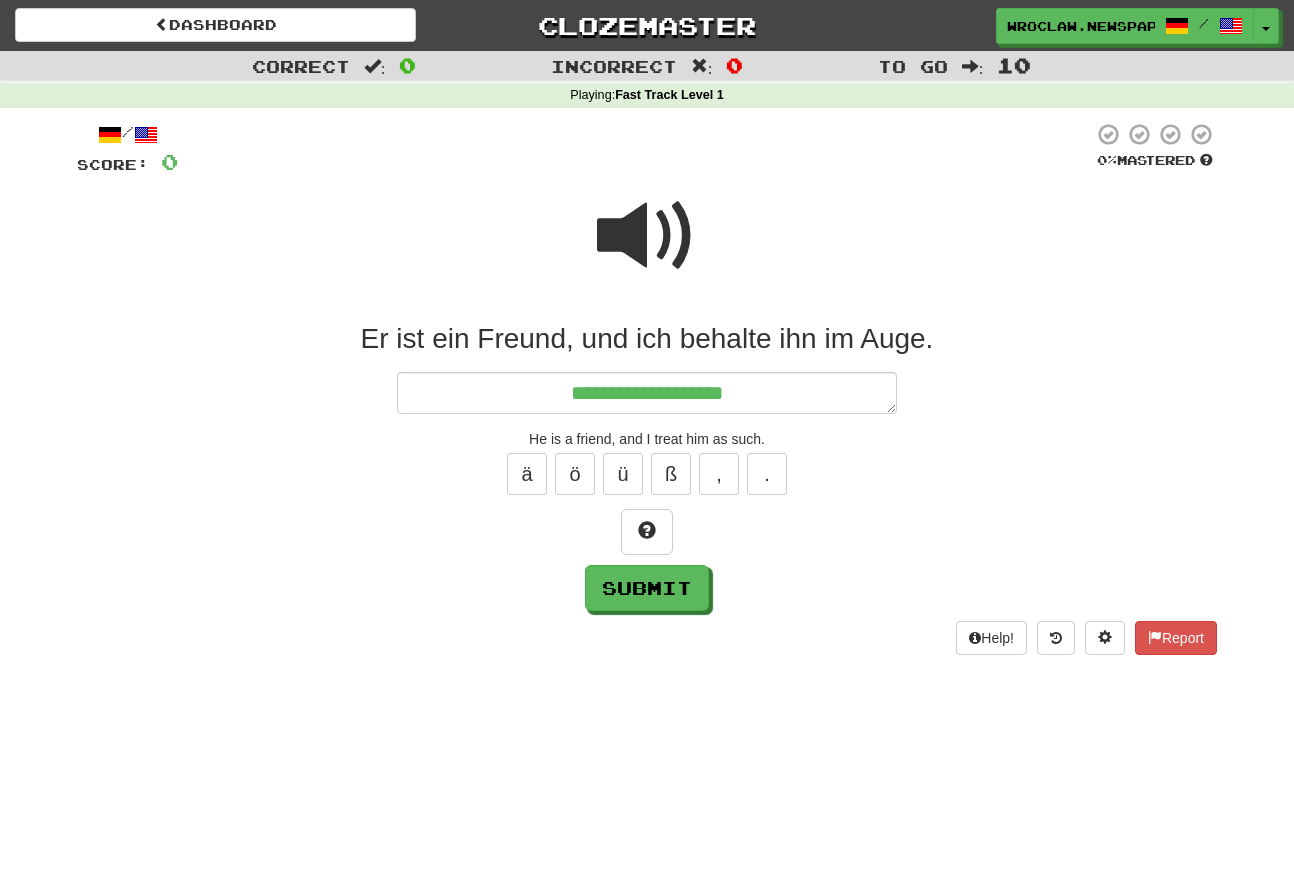 click at bounding box center [647, 236] 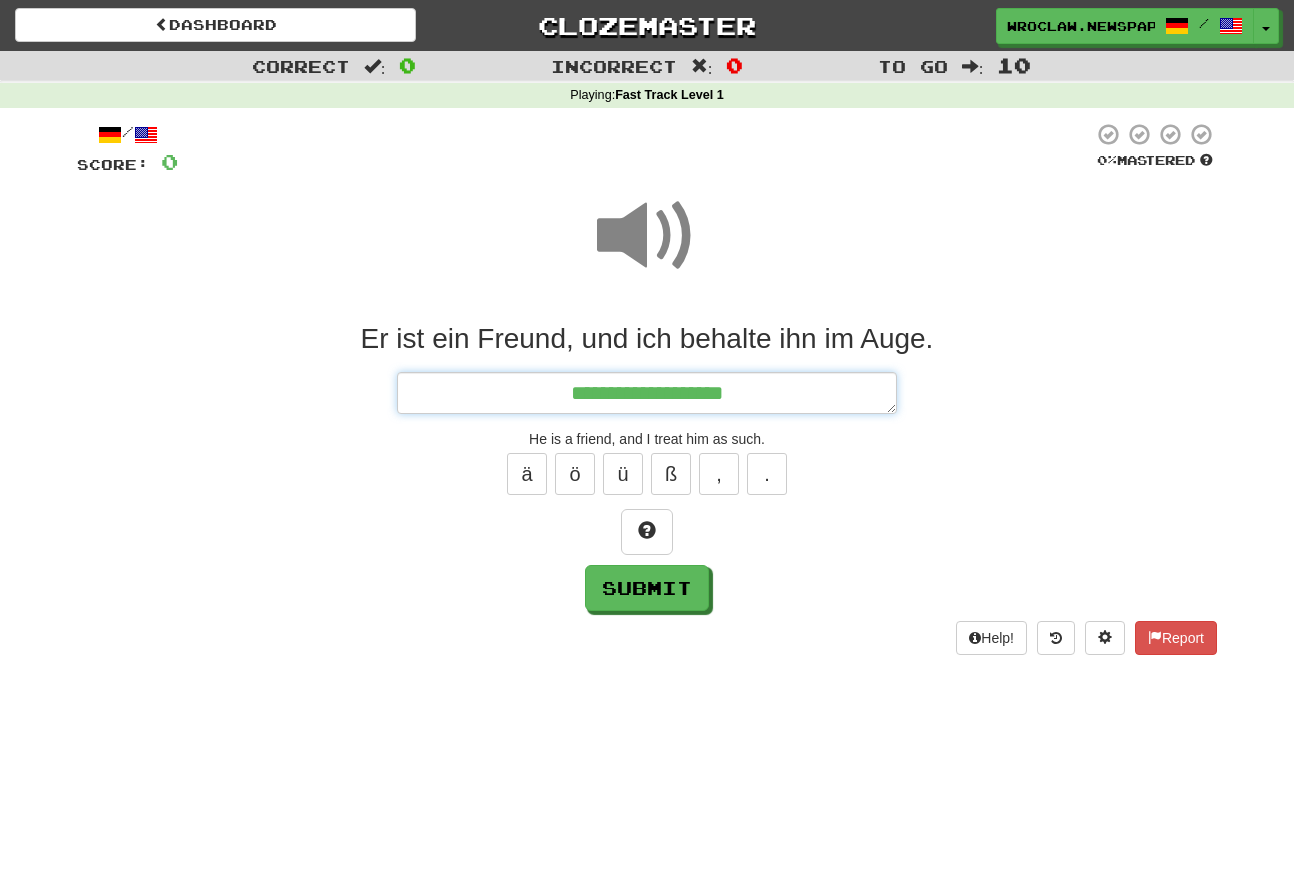 click on "**********" at bounding box center (647, 393) 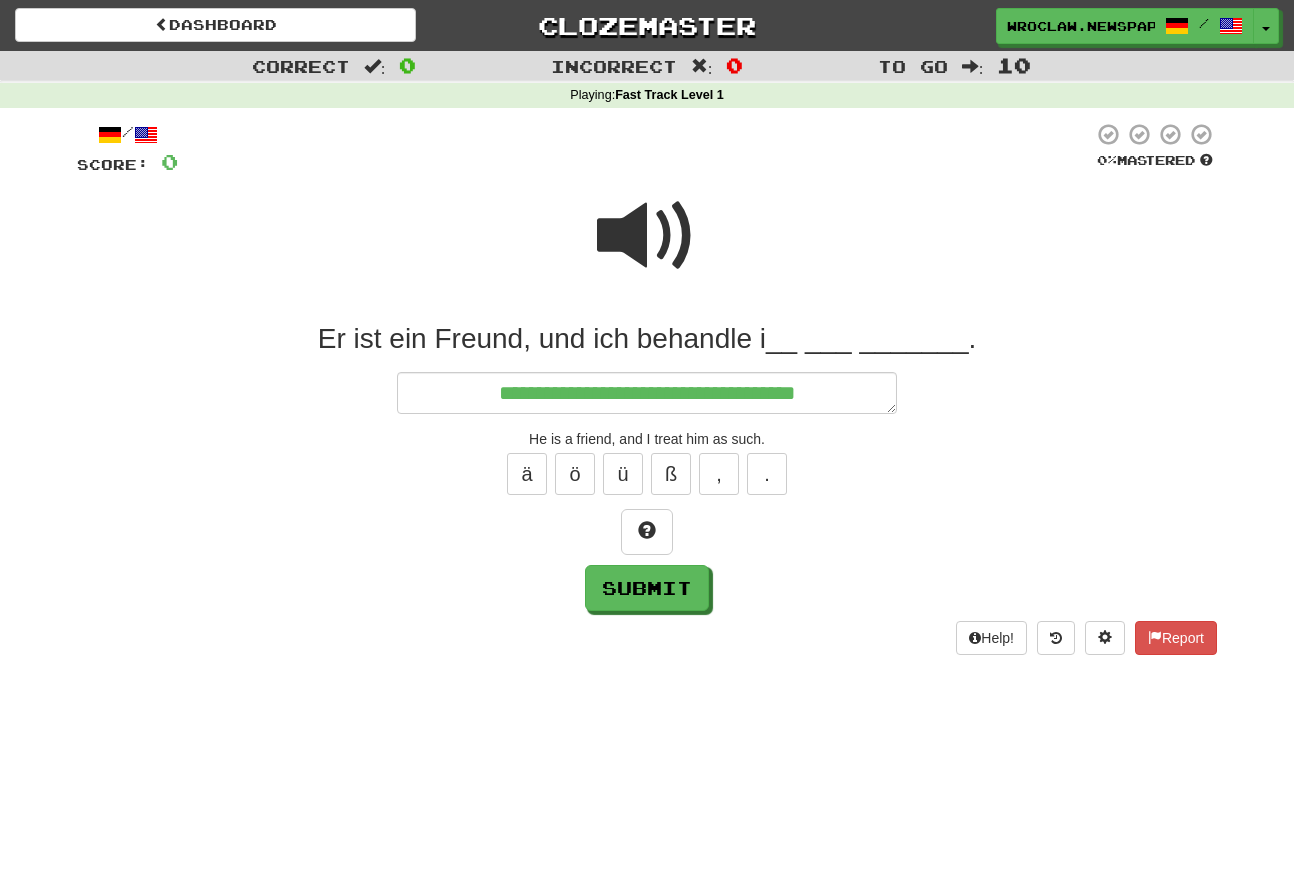 click at bounding box center (647, 236) 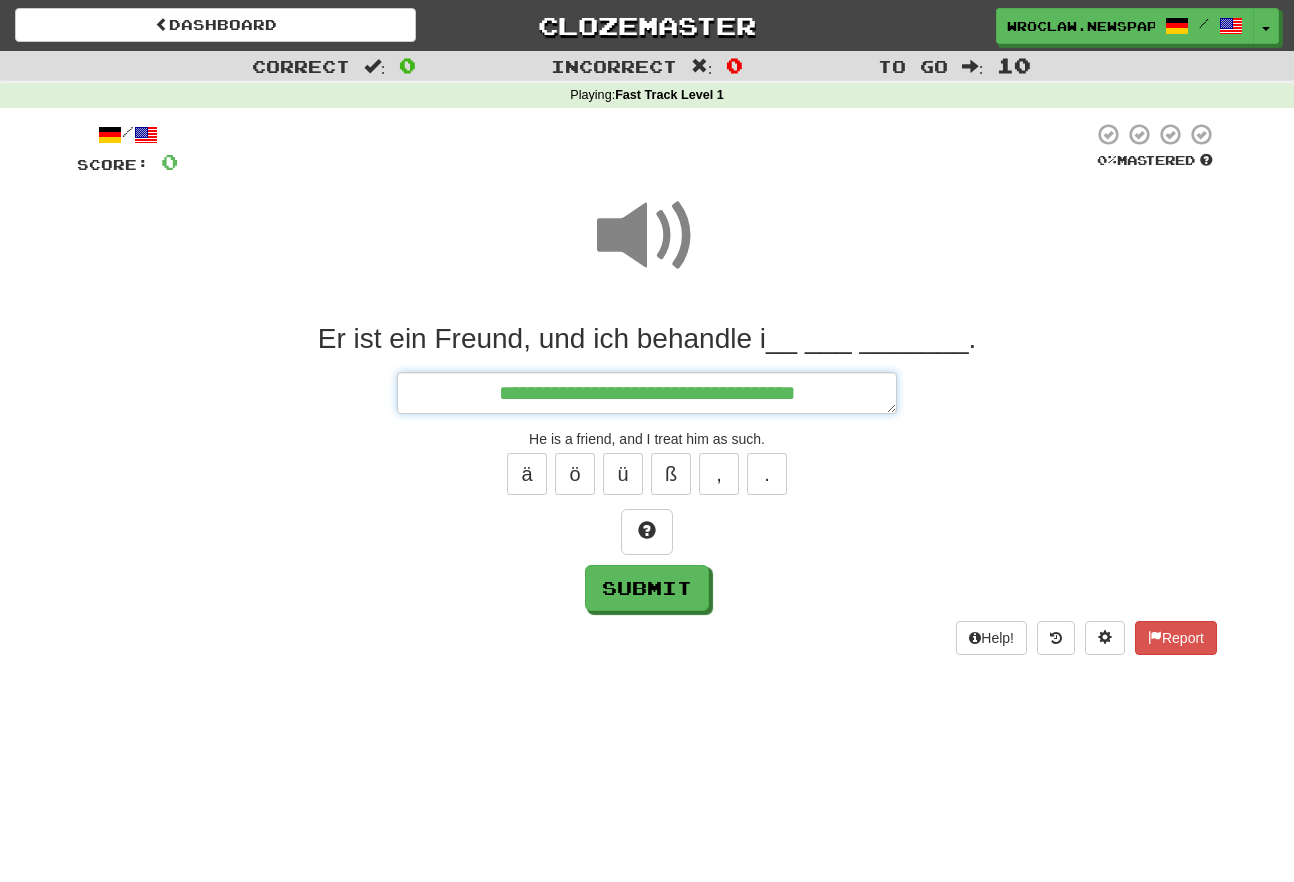click on "**********" at bounding box center [647, 393] 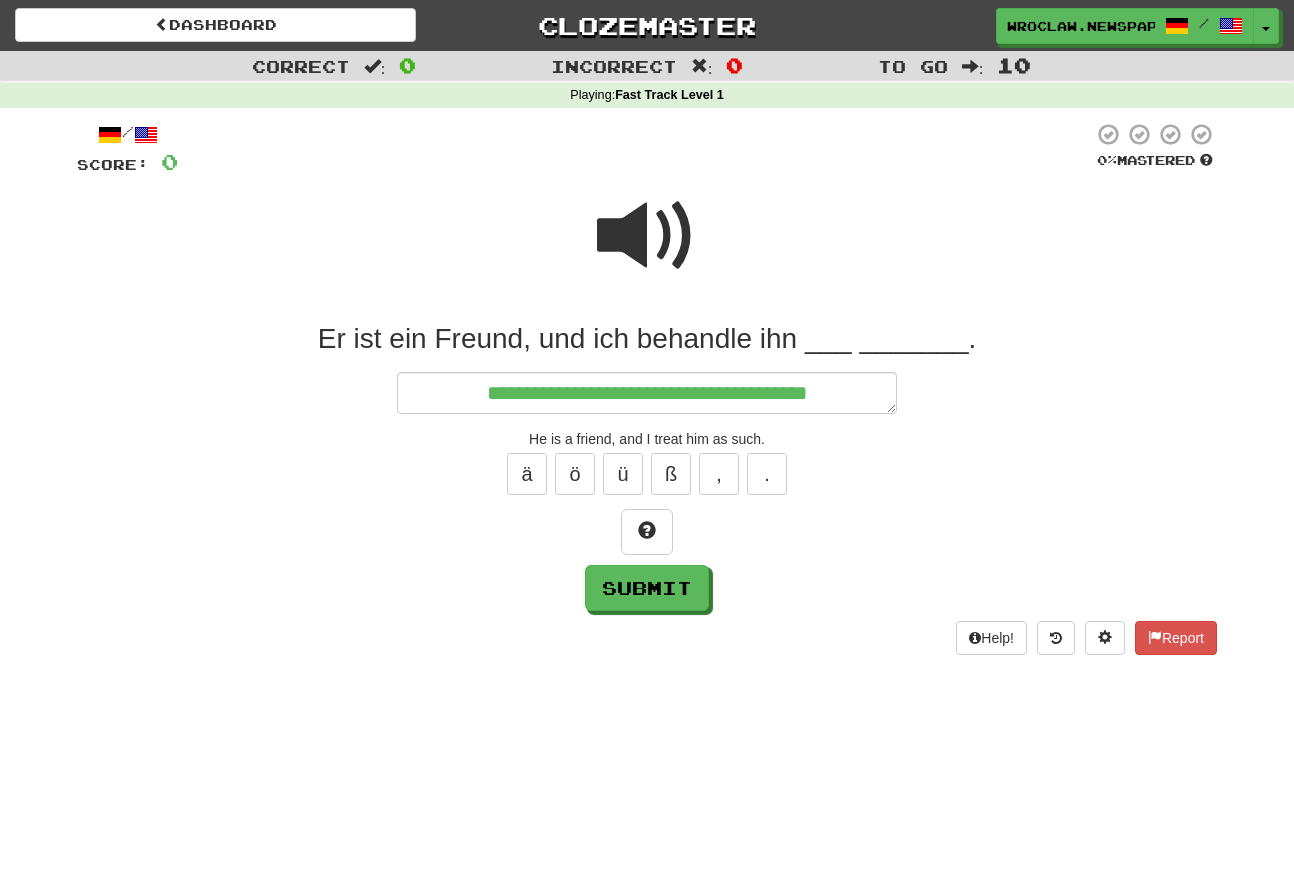 click at bounding box center [647, 236] 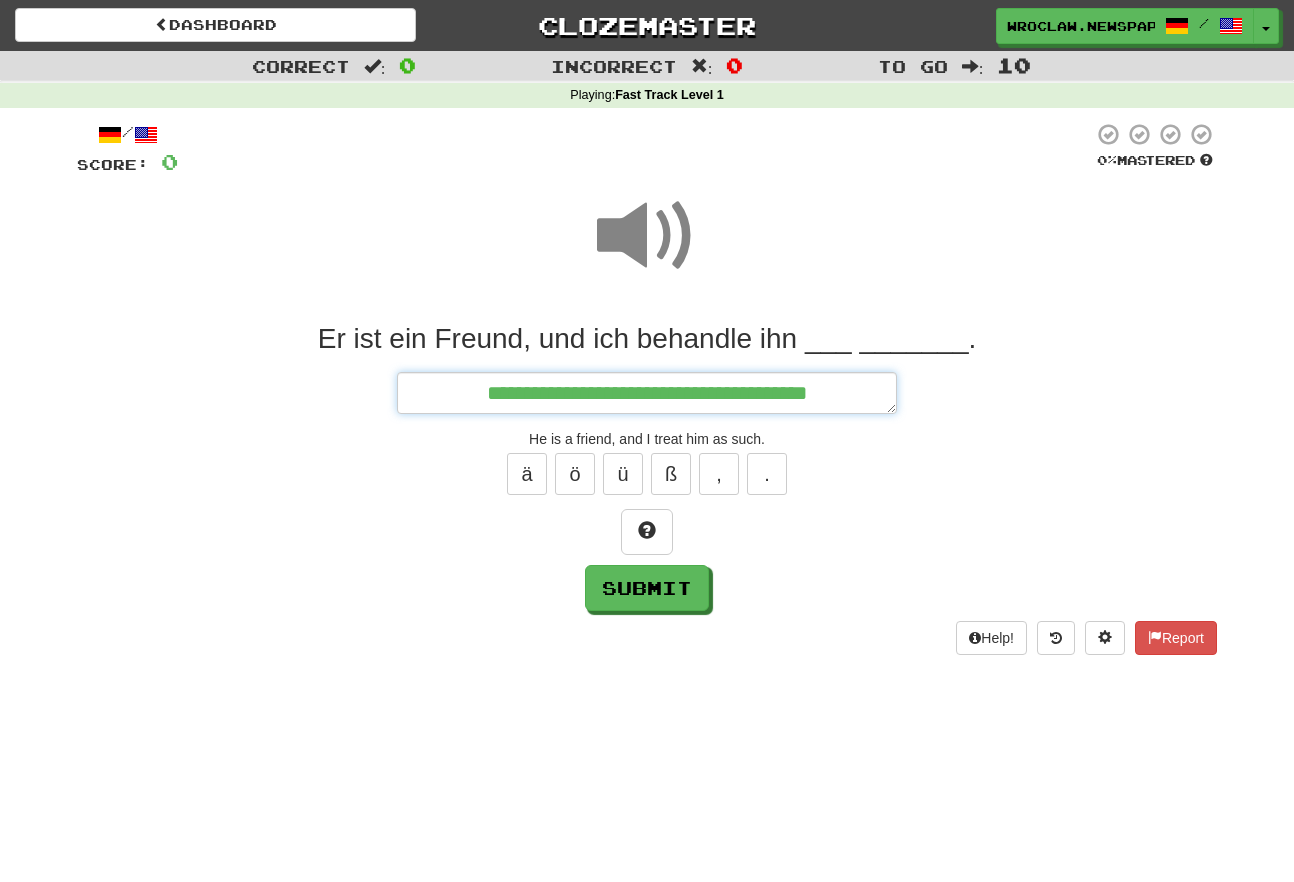 click on "**********" at bounding box center [647, 393] 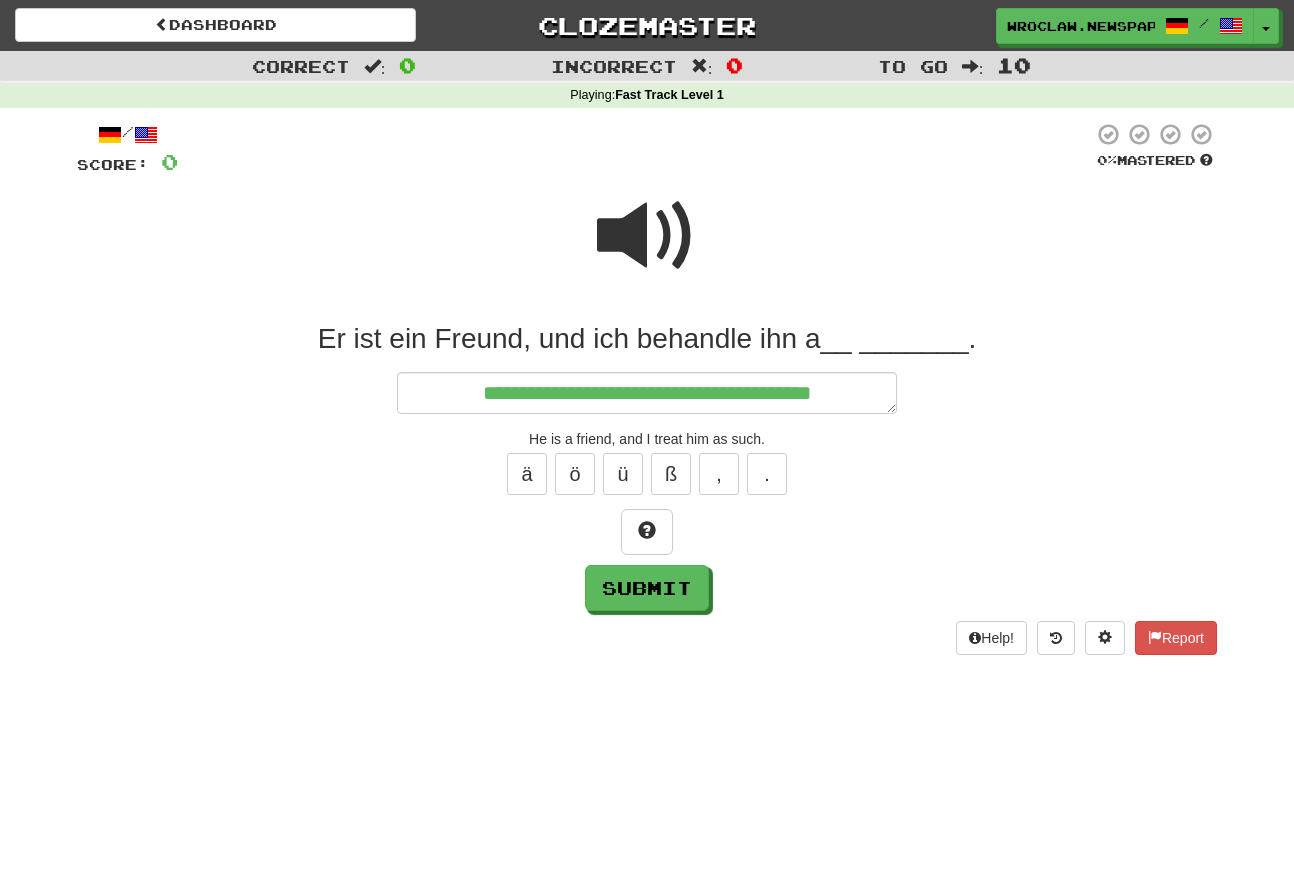 click at bounding box center [647, 249] 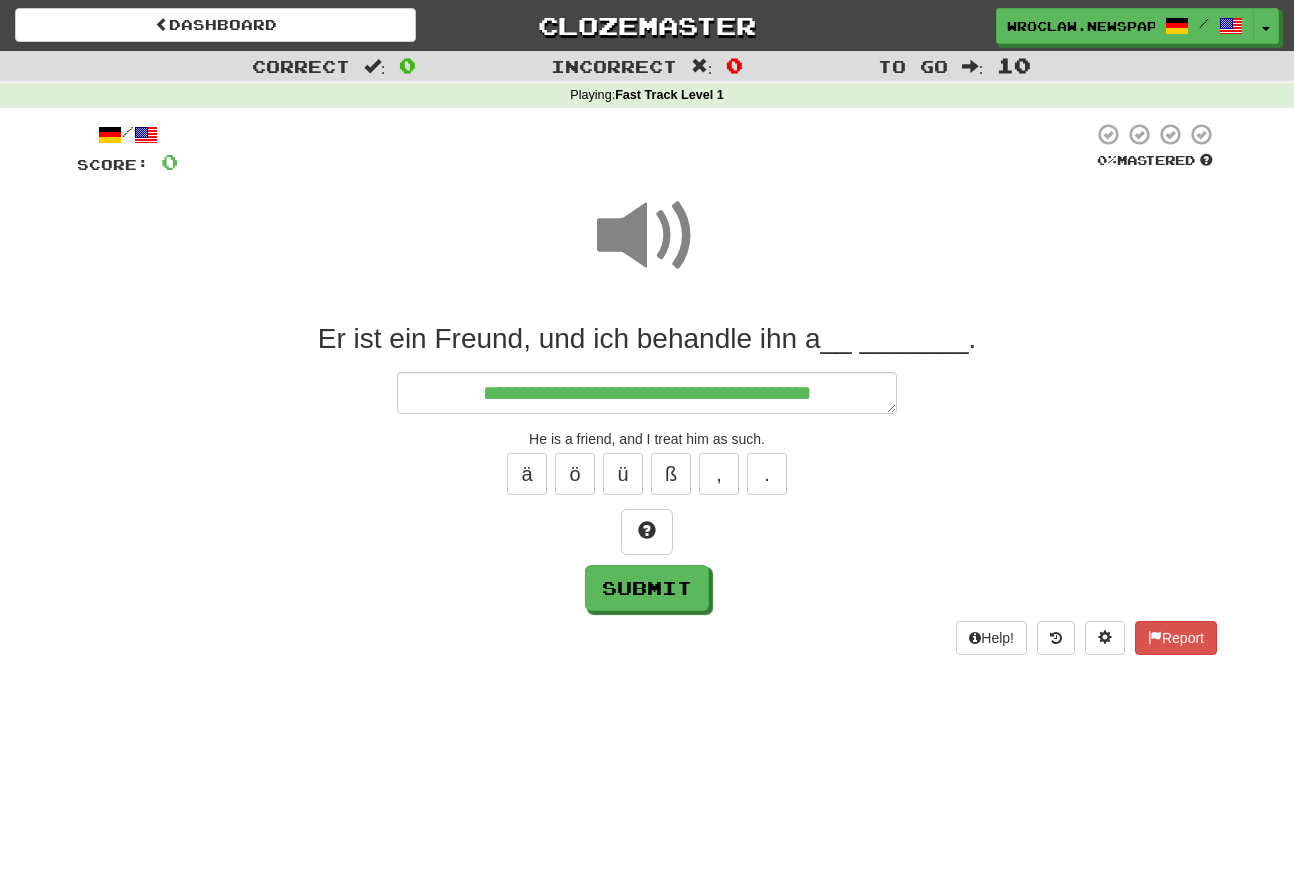 click at bounding box center (647, 249) 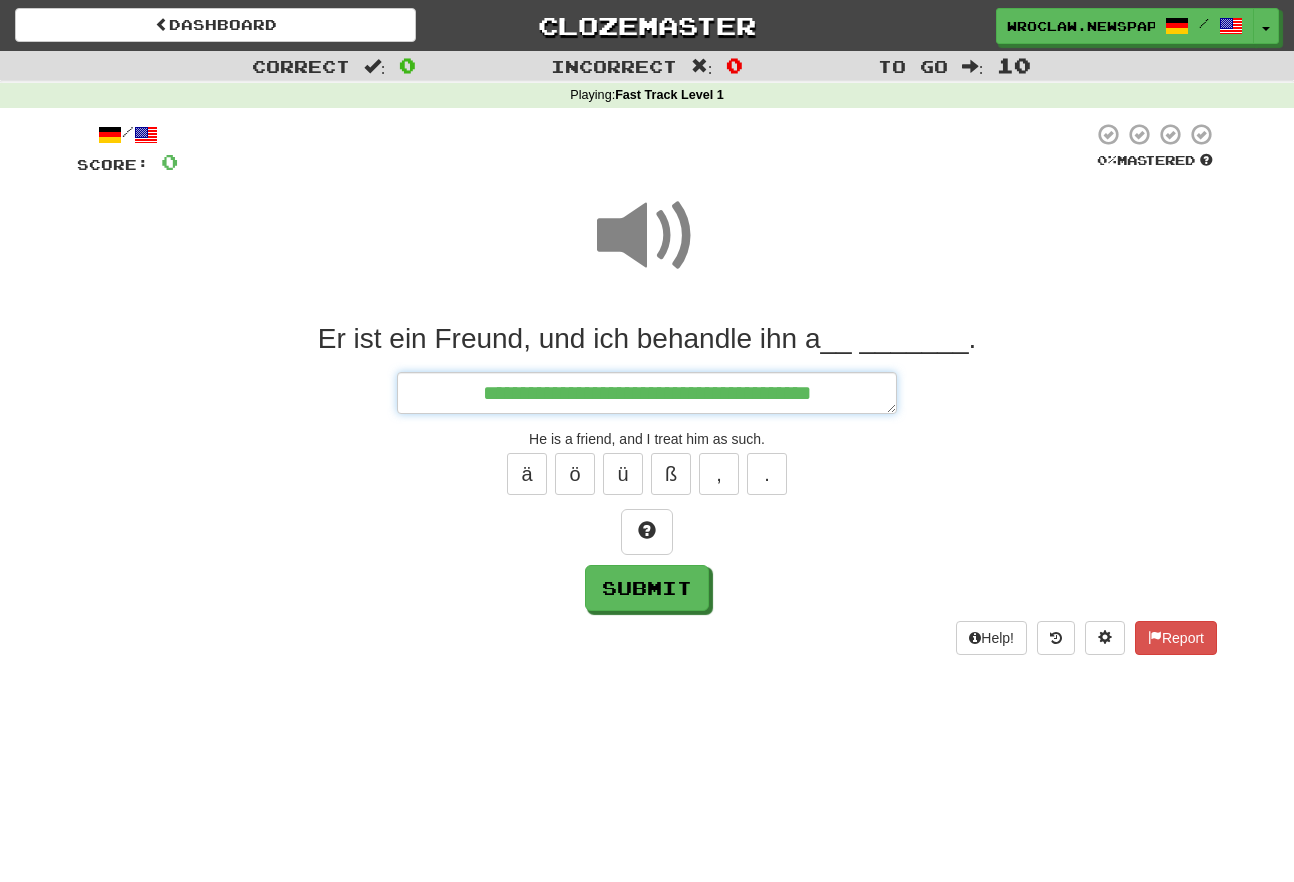 click on "**********" at bounding box center [647, 393] 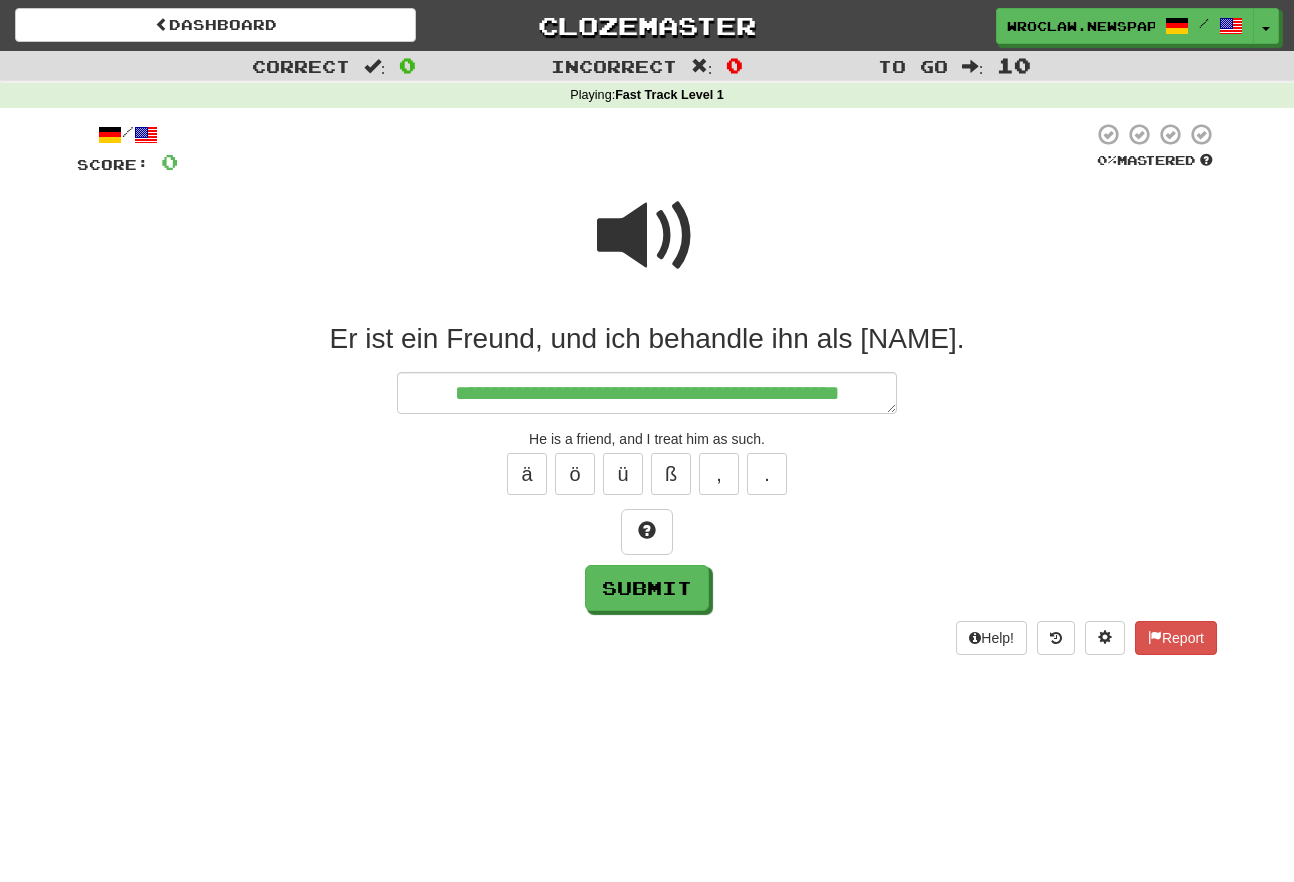 click at bounding box center (647, 236) 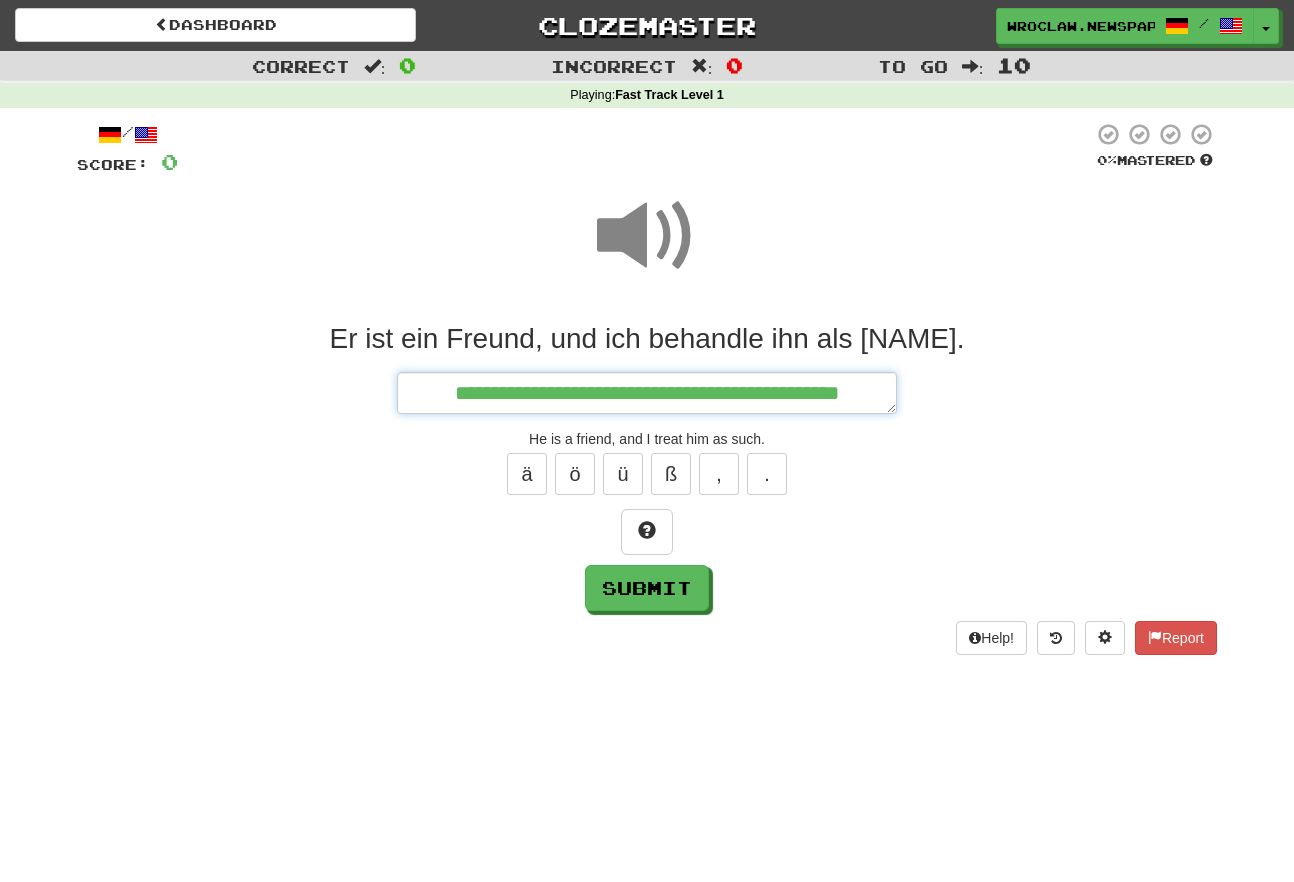 click on "**********" at bounding box center [647, 393] 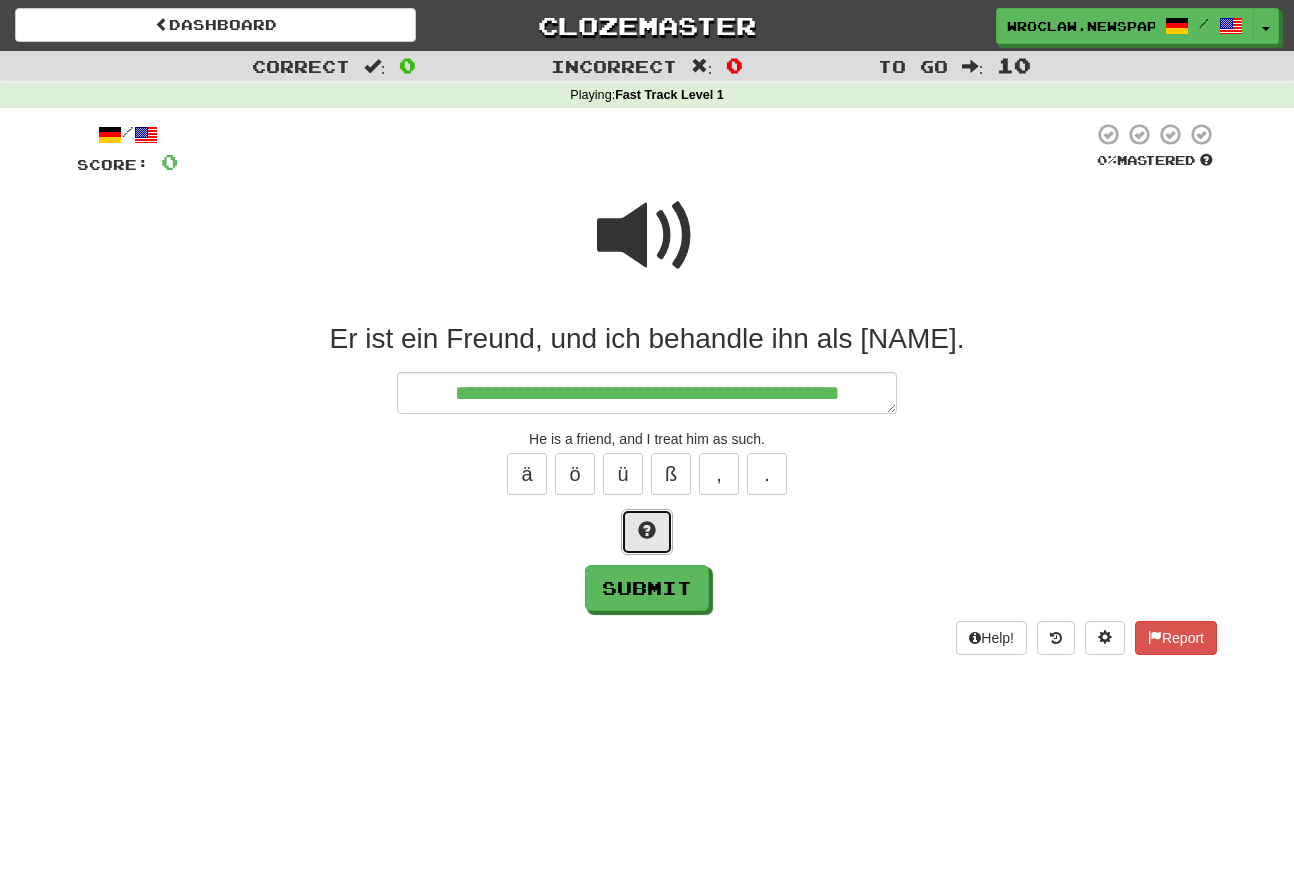 click at bounding box center (647, 532) 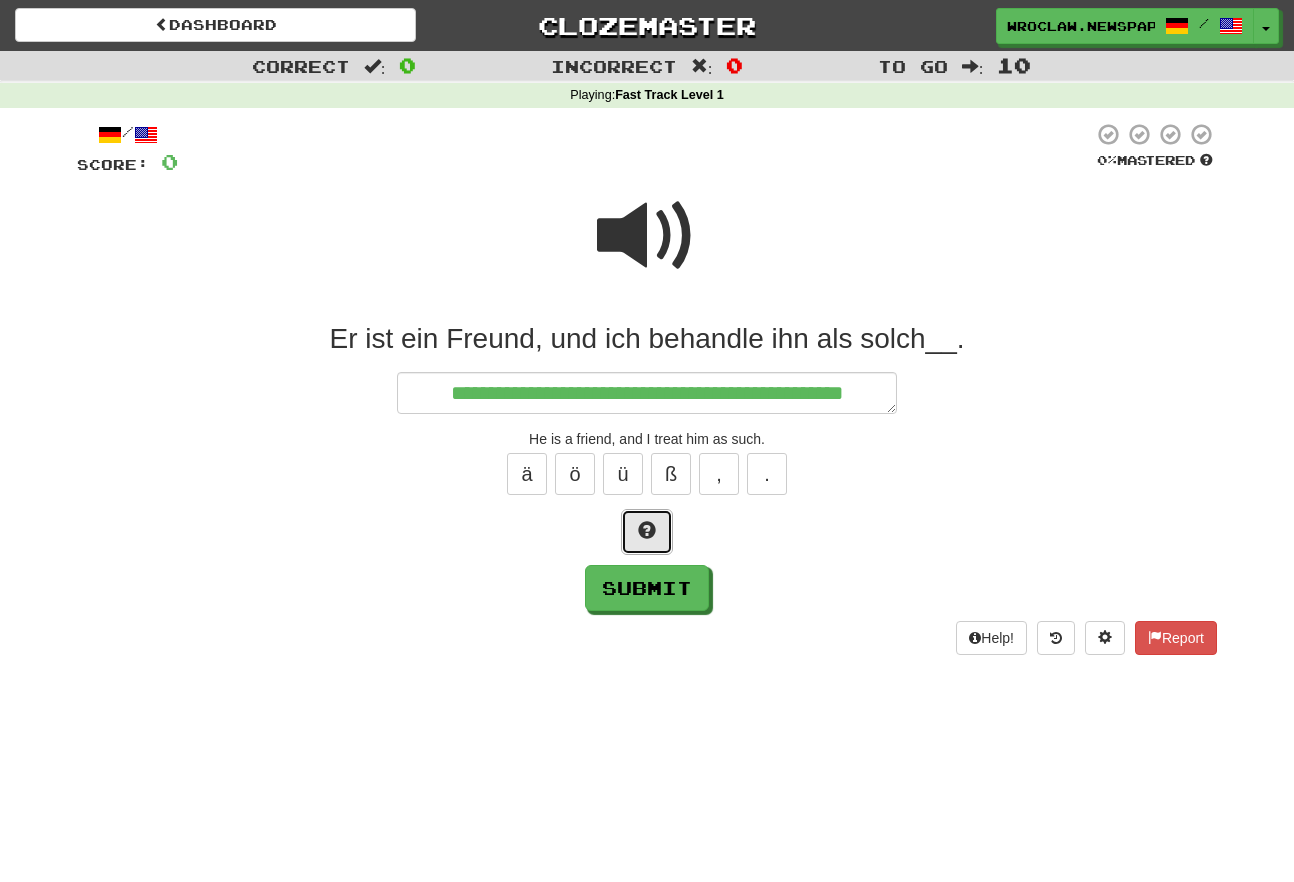 click at bounding box center [647, 532] 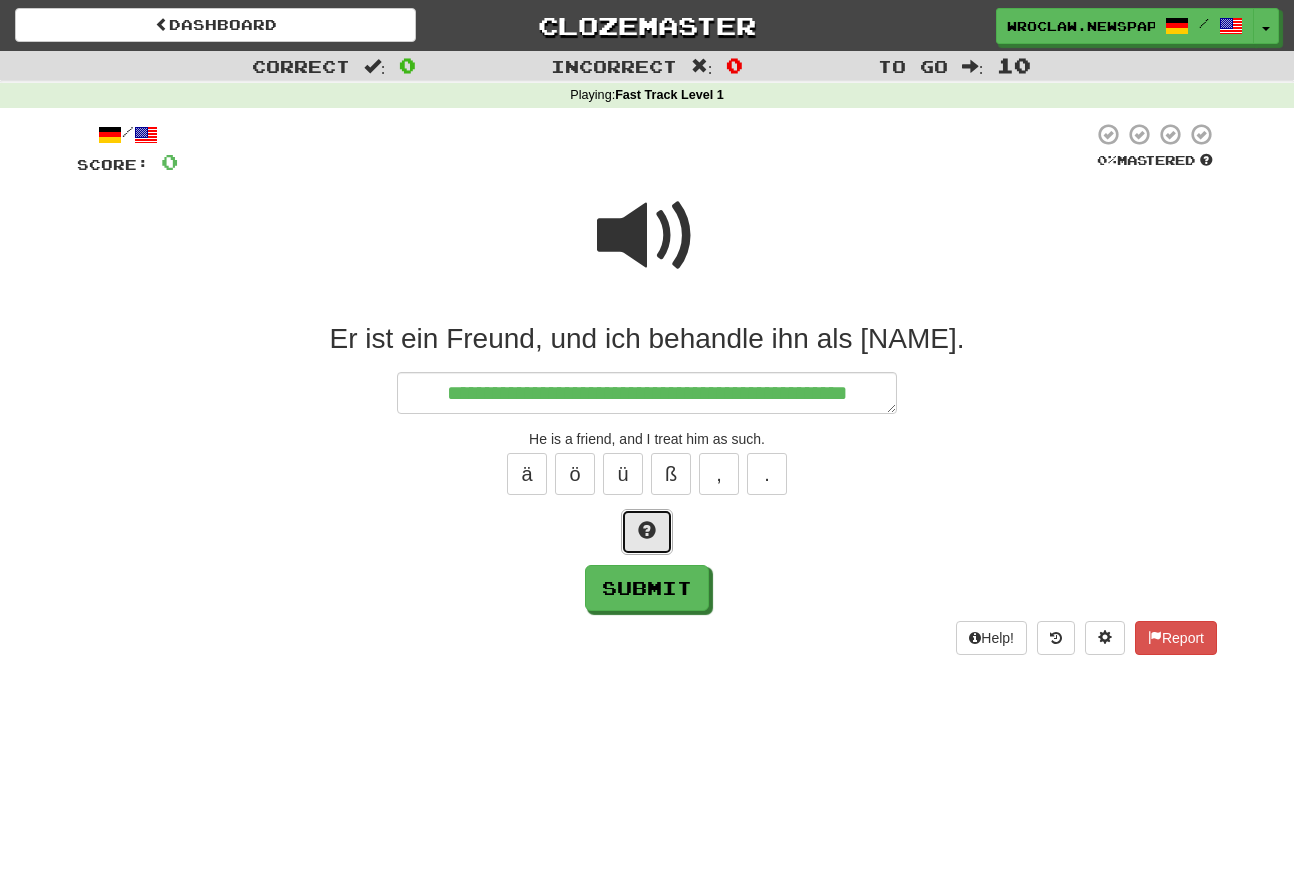click at bounding box center [647, 532] 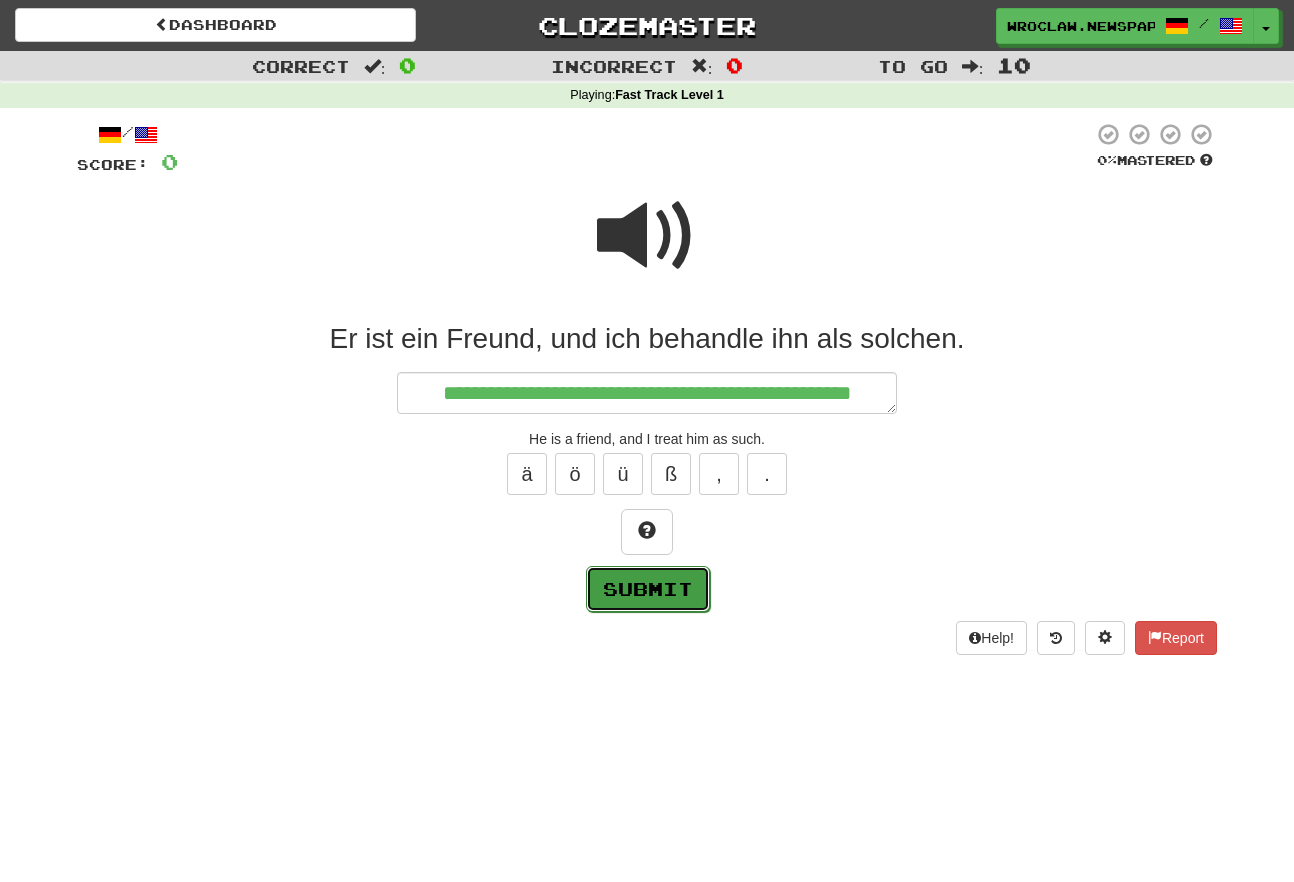 click on "Submit" at bounding box center [648, 589] 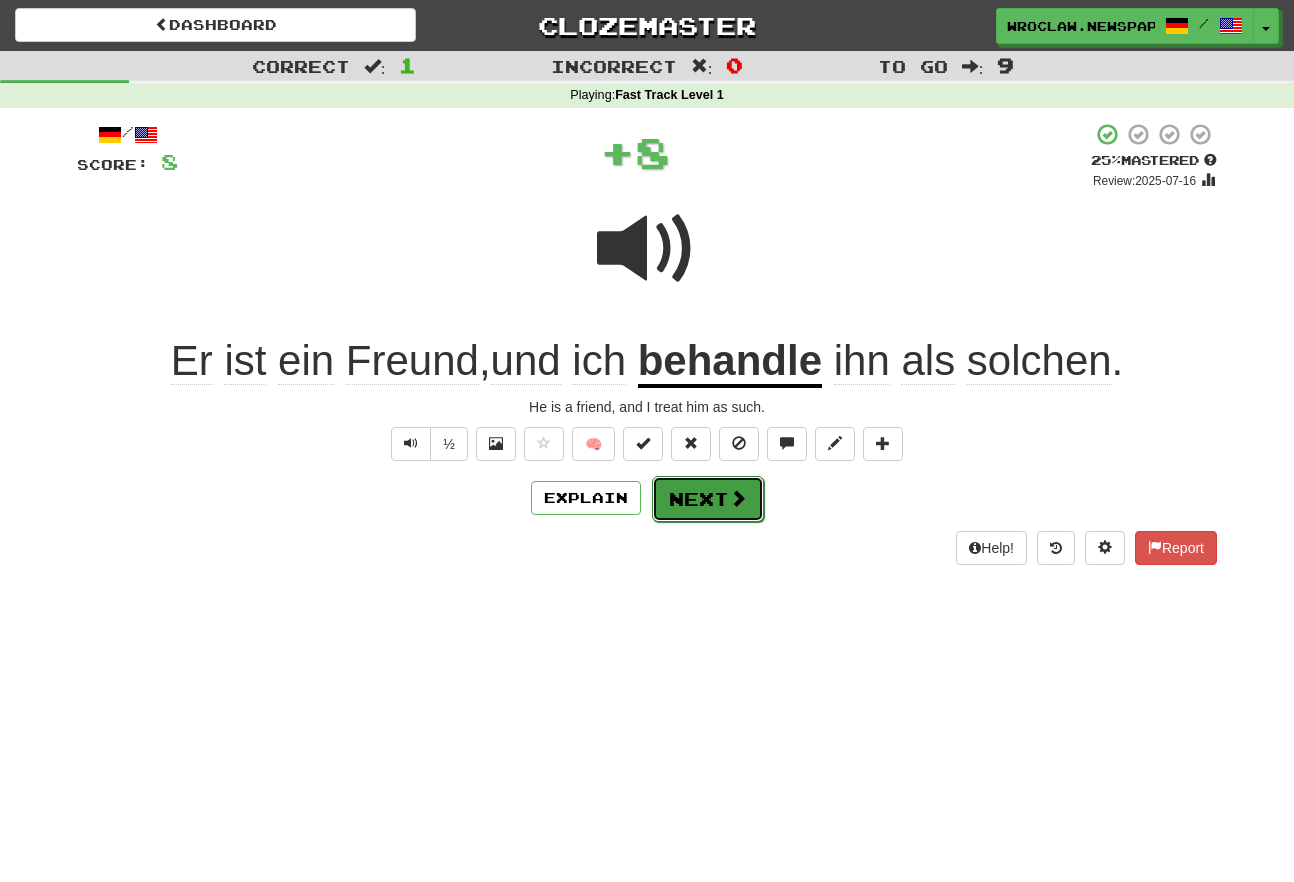 click on "Next" at bounding box center (708, 499) 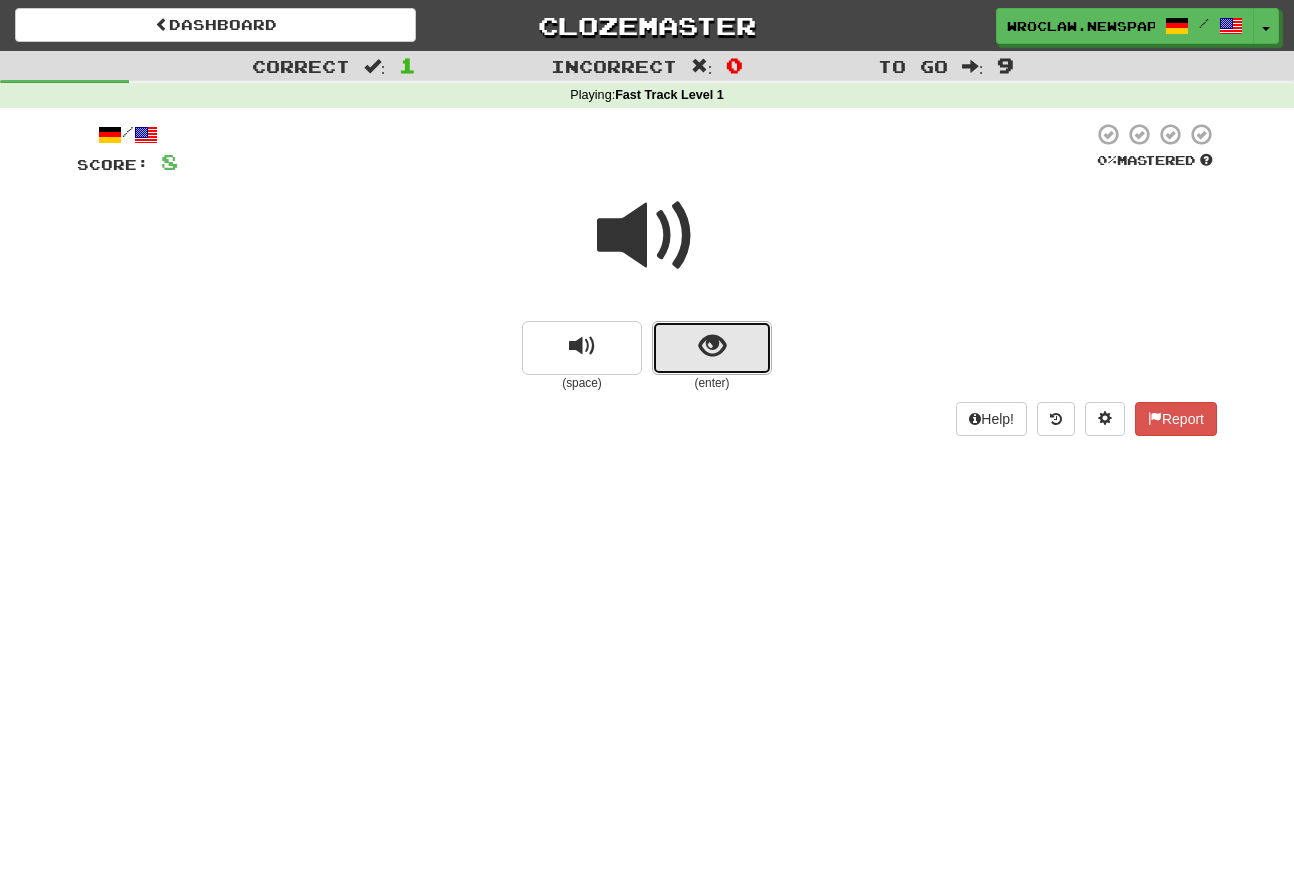 click at bounding box center [712, 348] 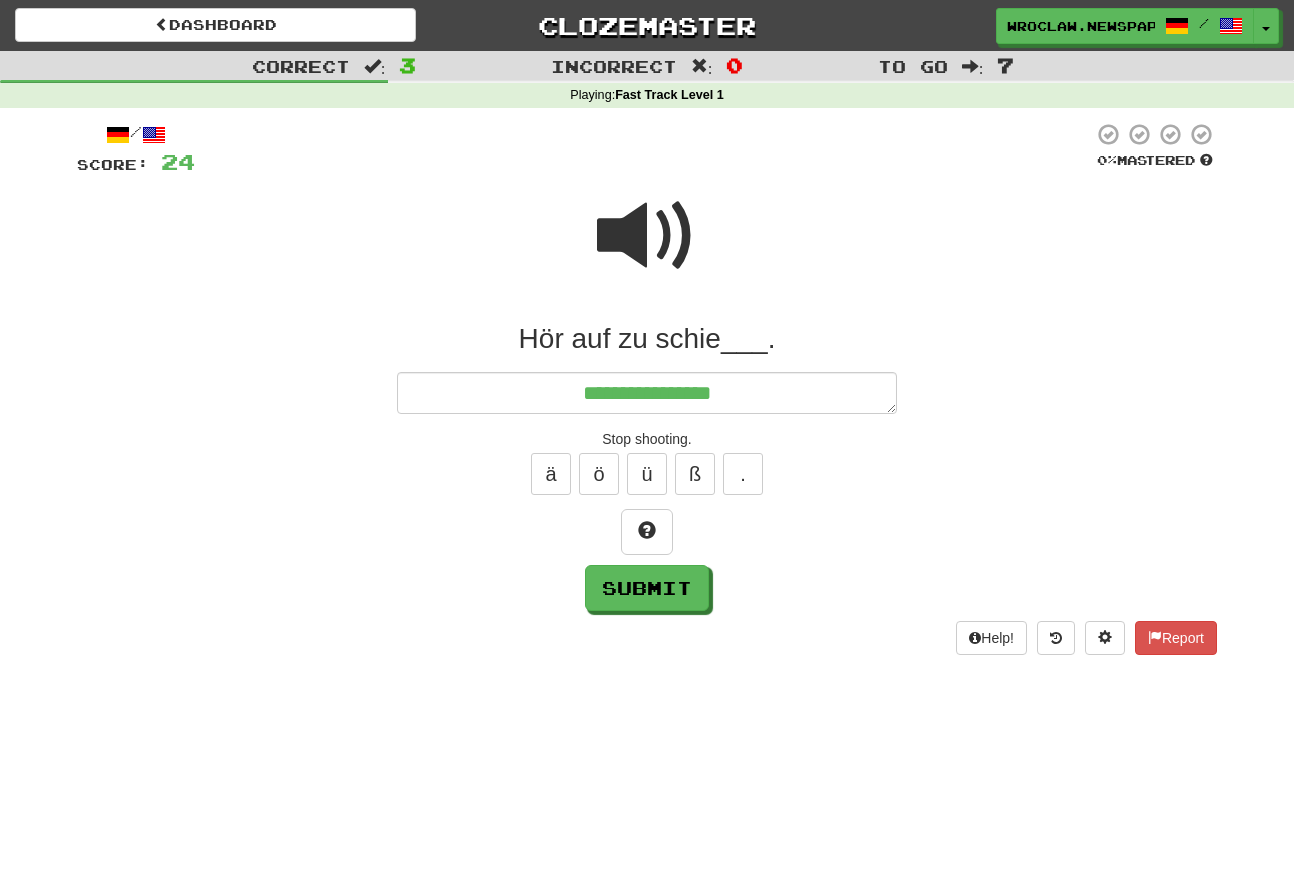 click at bounding box center [647, 236] 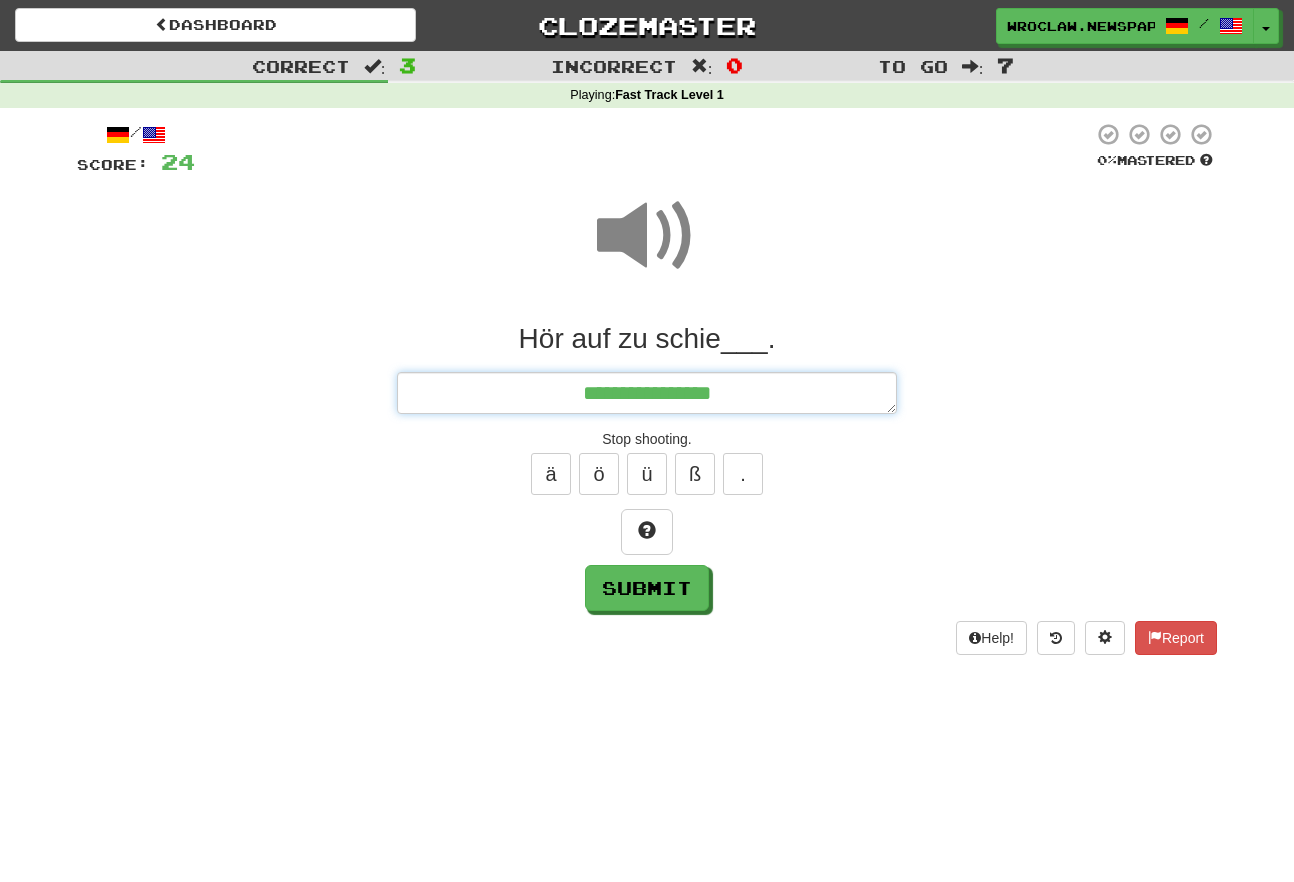click on "**********" at bounding box center (647, 393) 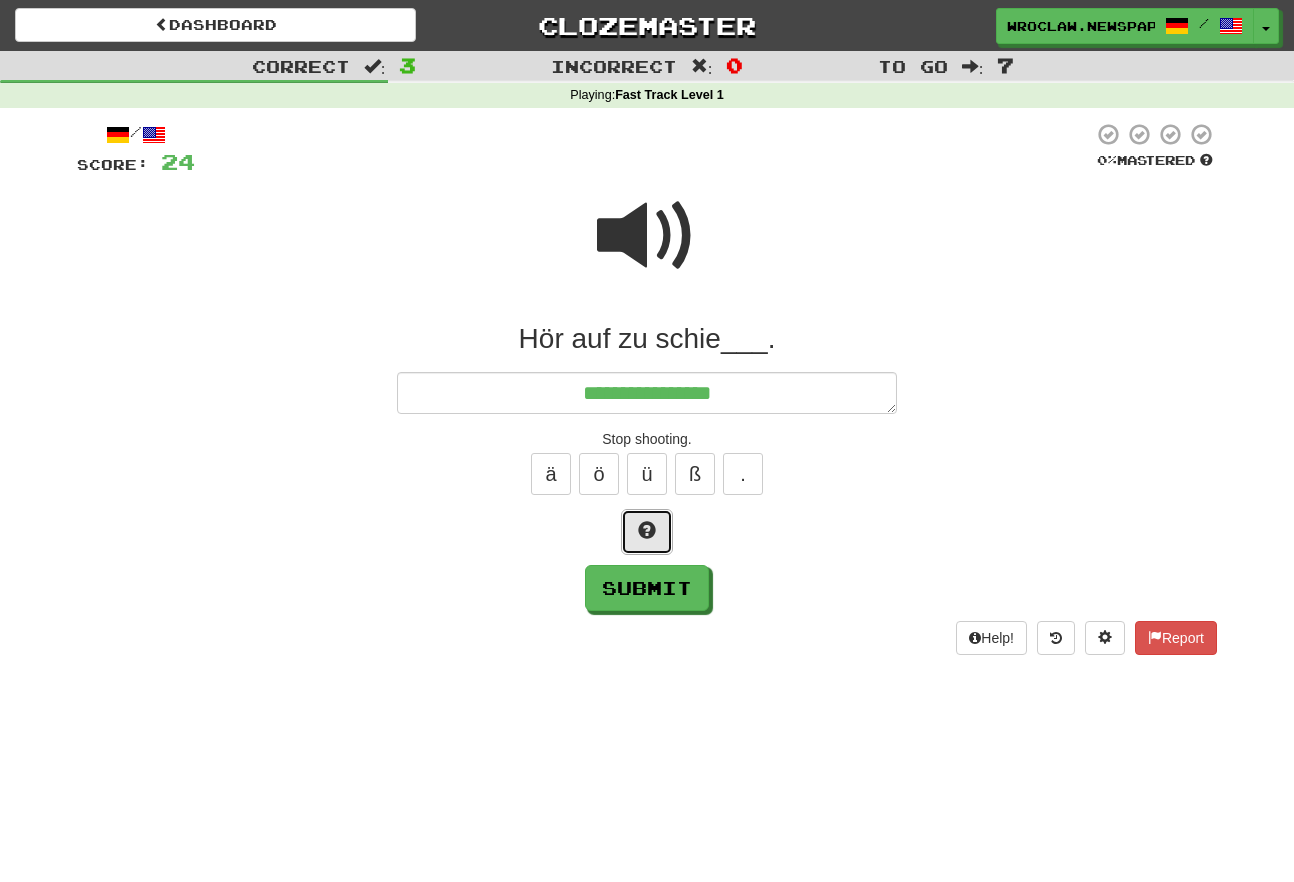 click at bounding box center (647, 532) 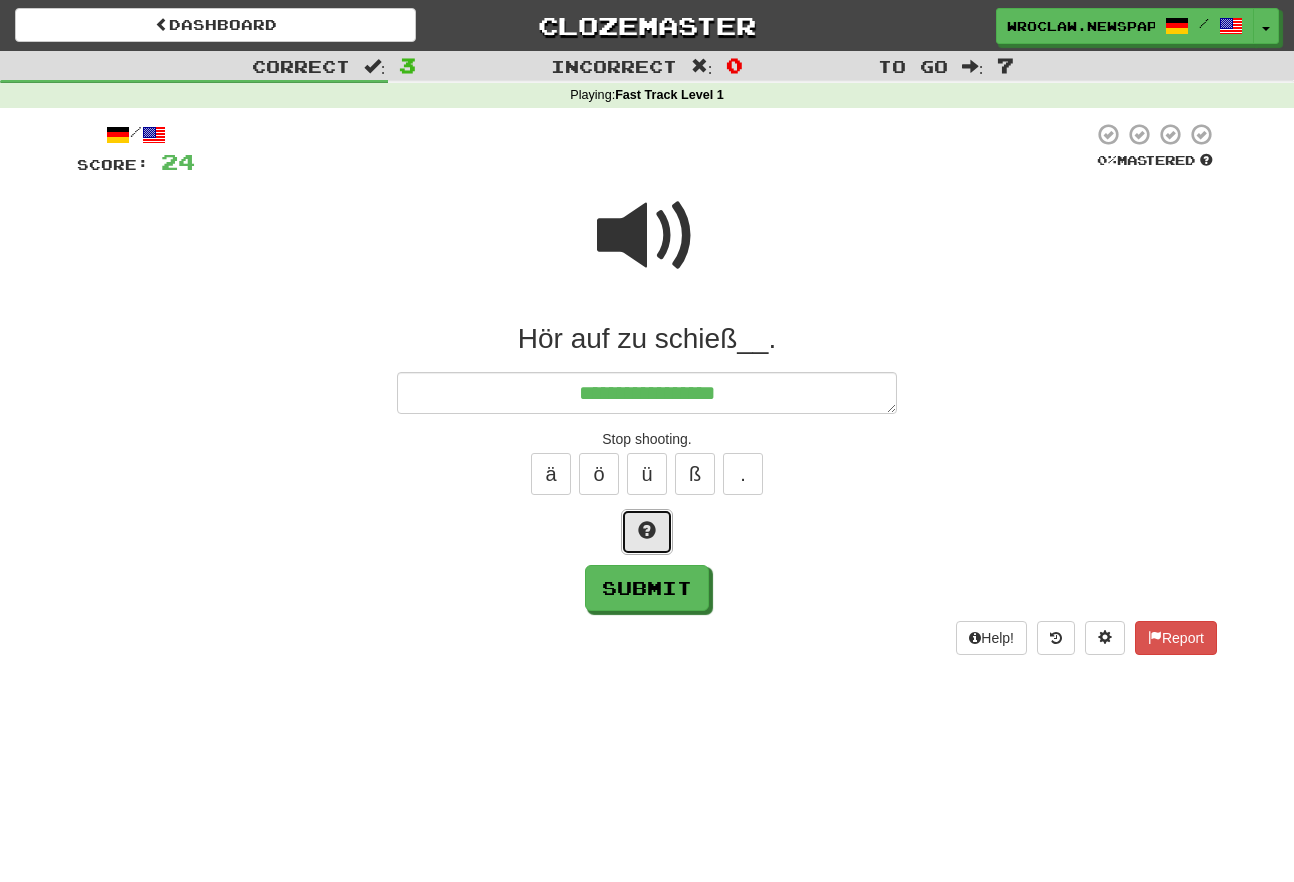 click at bounding box center (647, 532) 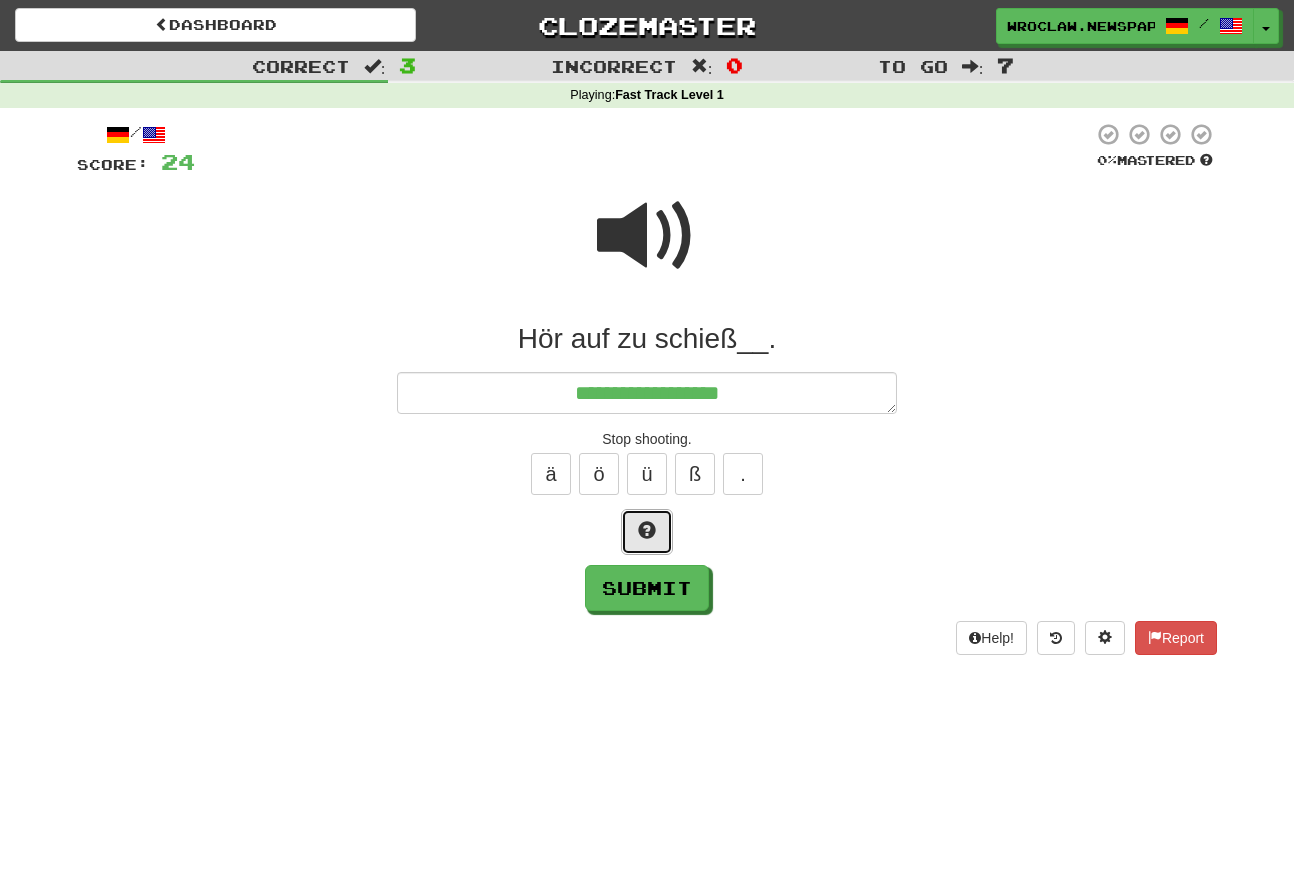 click at bounding box center (647, 532) 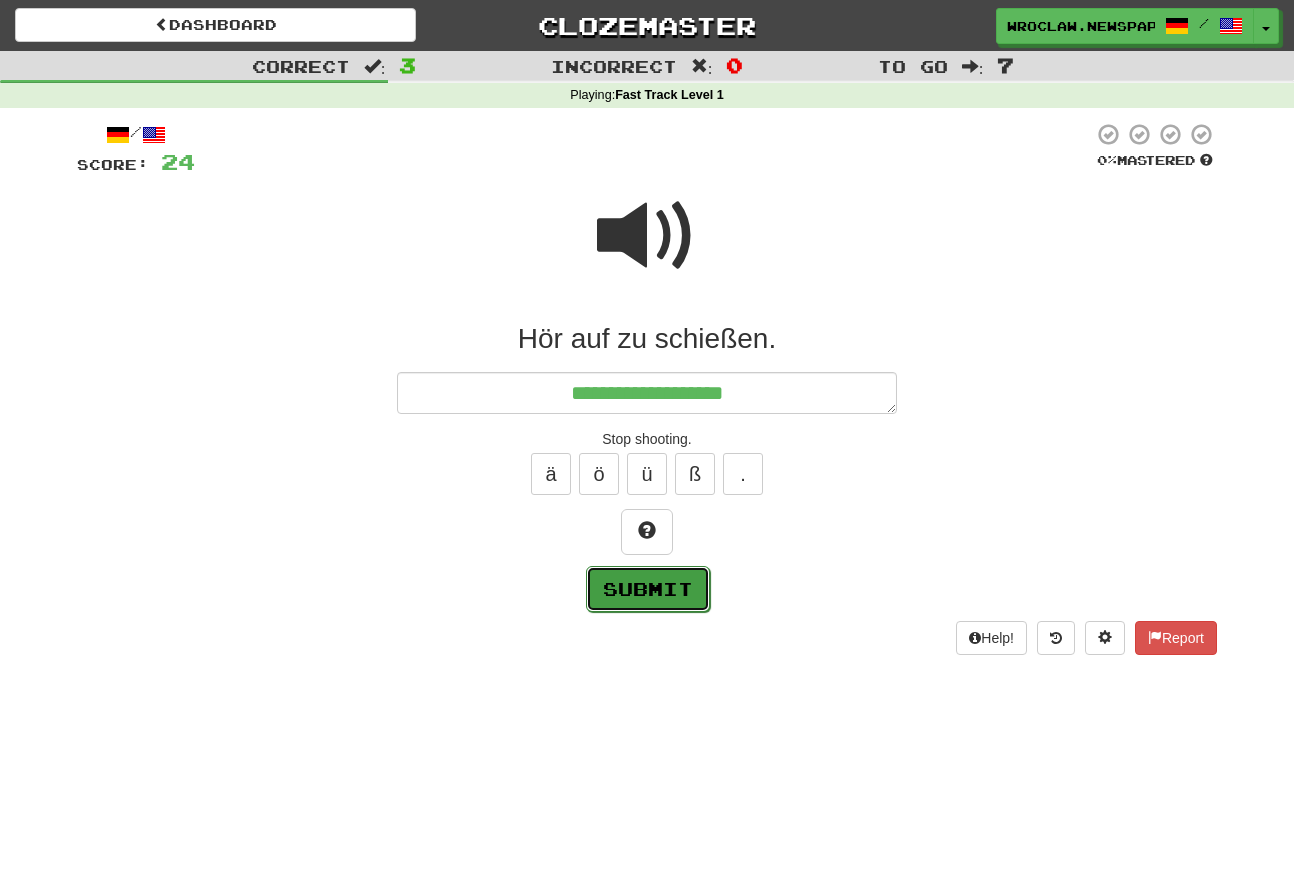 click on "Submit" at bounding box center [648, 589] 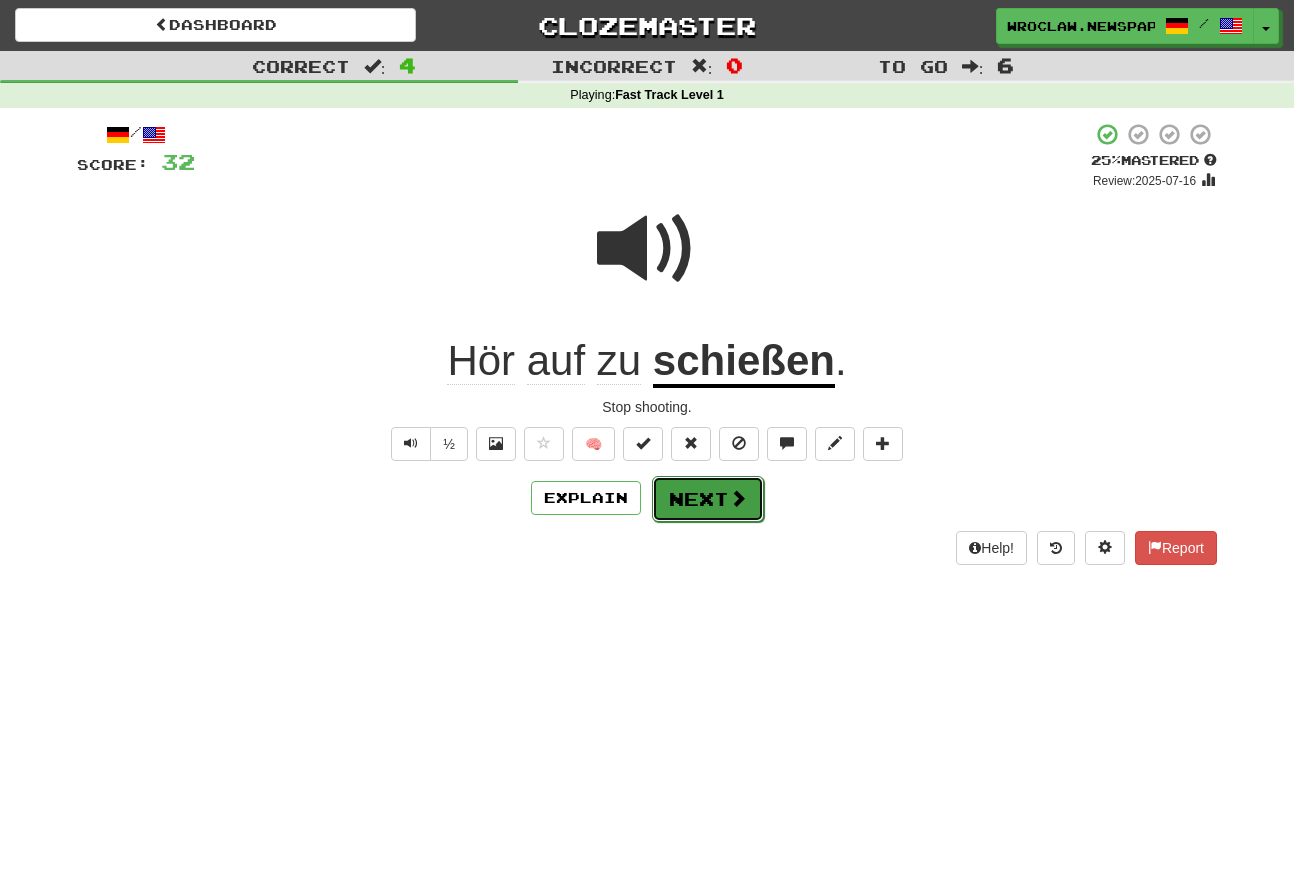 click on "Next" at bounding box center (708, 499) 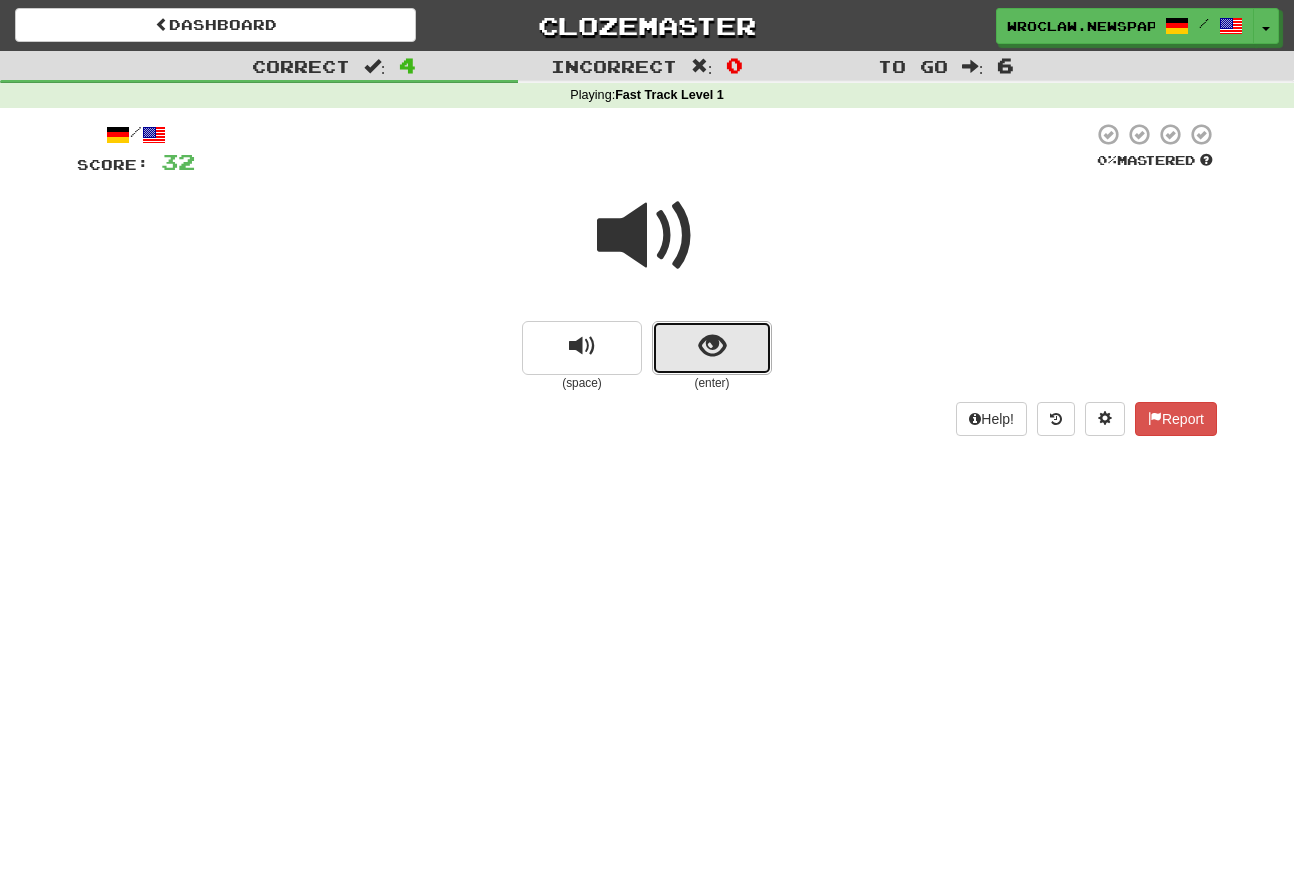 click at bounding box center (712, 346) 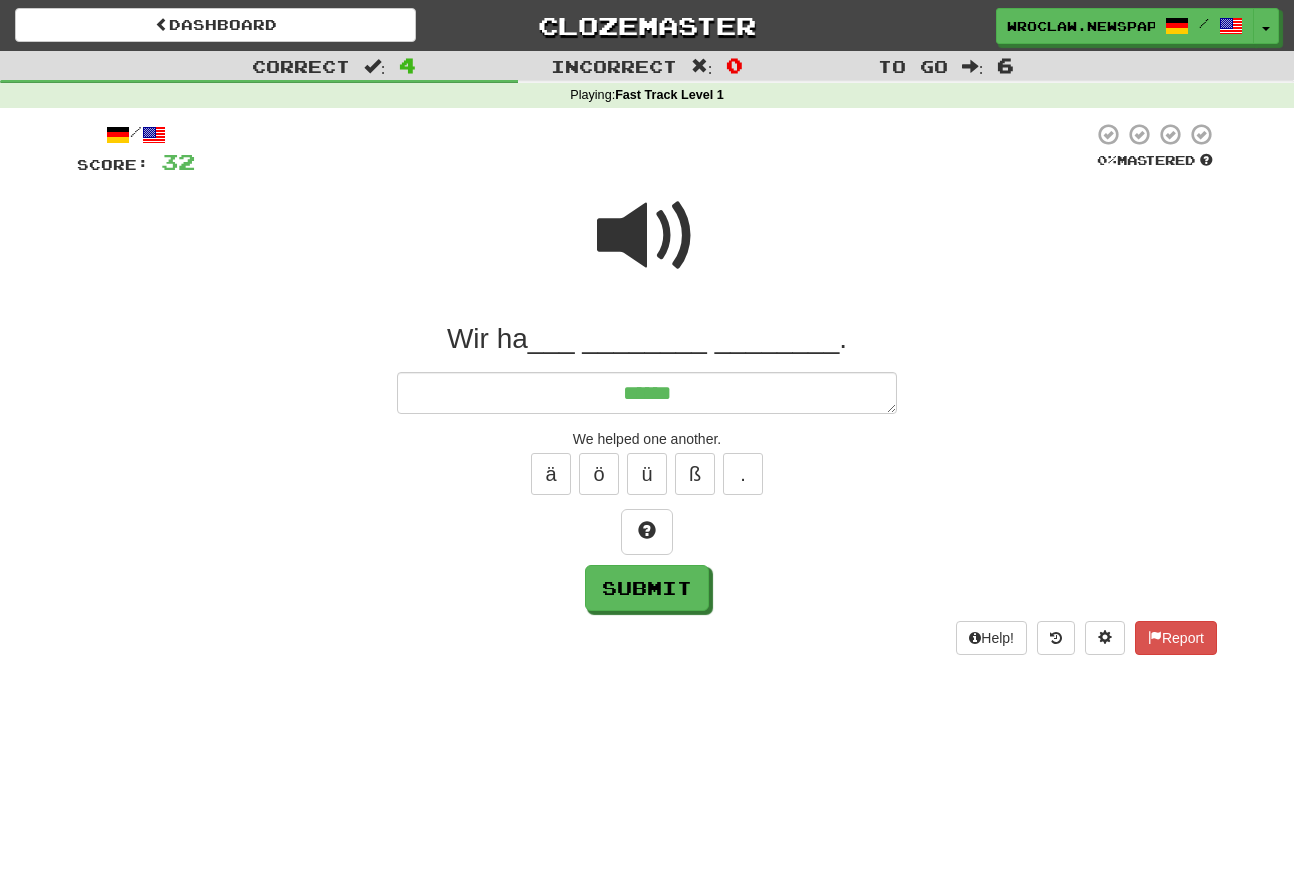 click at bounding box center [647, 236] 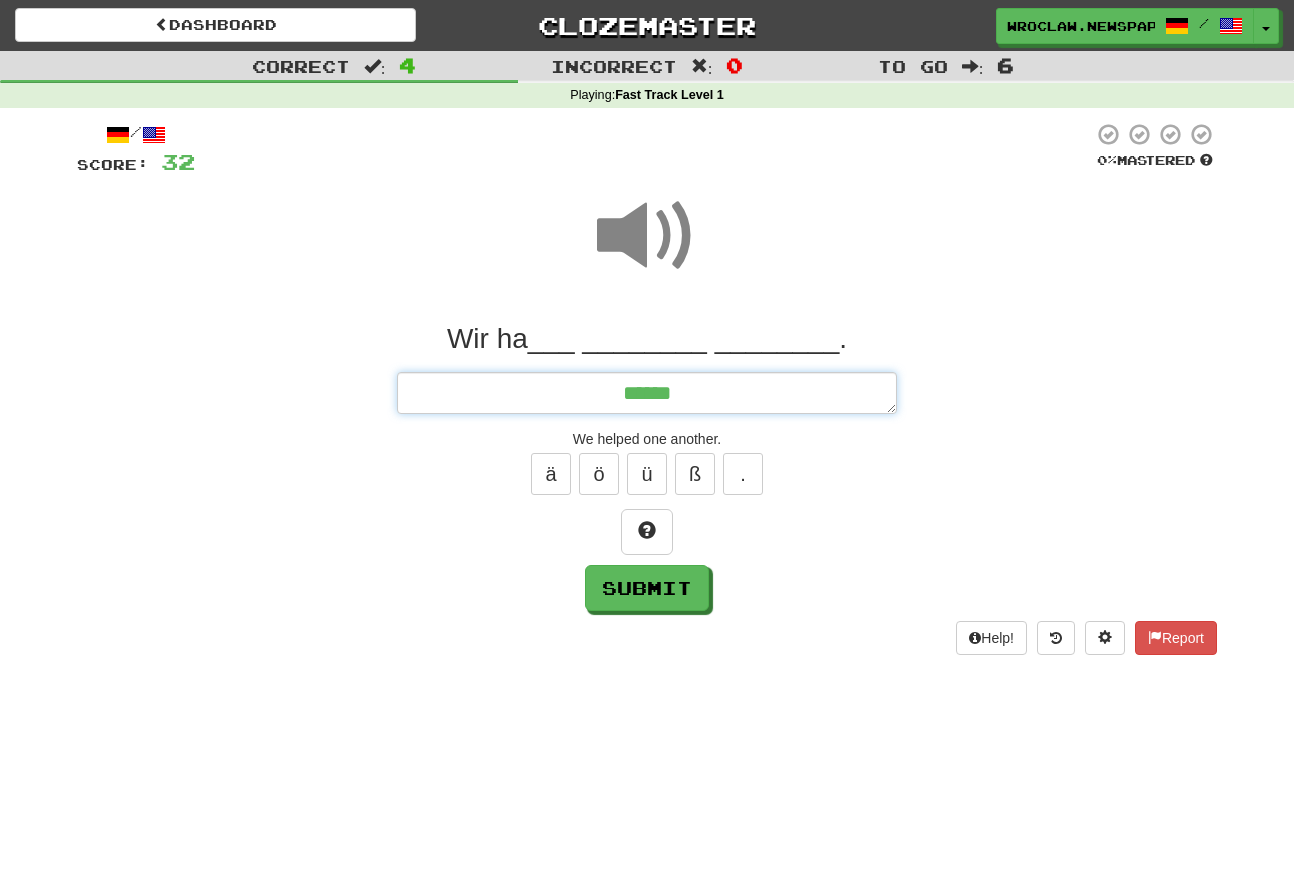 click on "******" at bounding box center [647, 393] 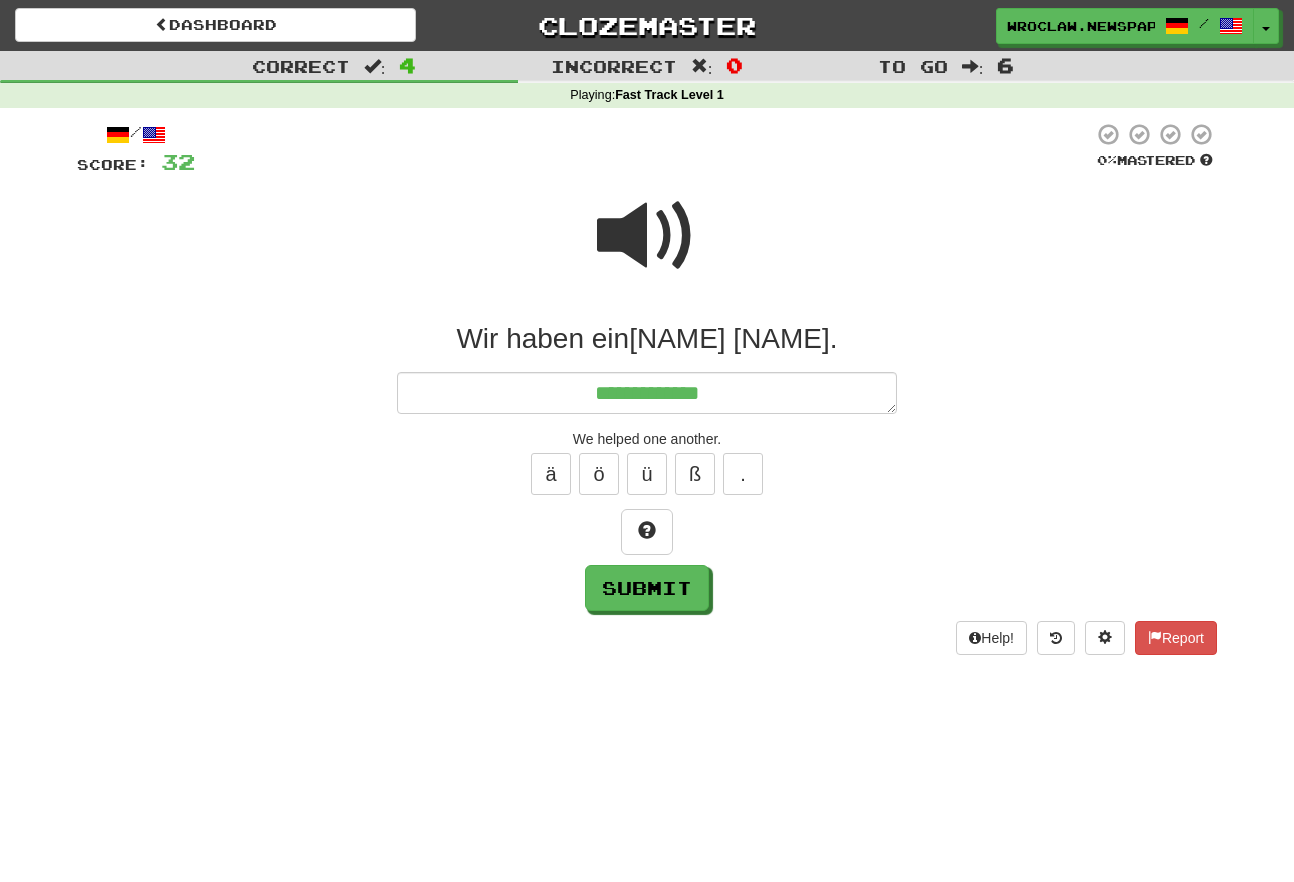 click at bounding box center [647, 236] 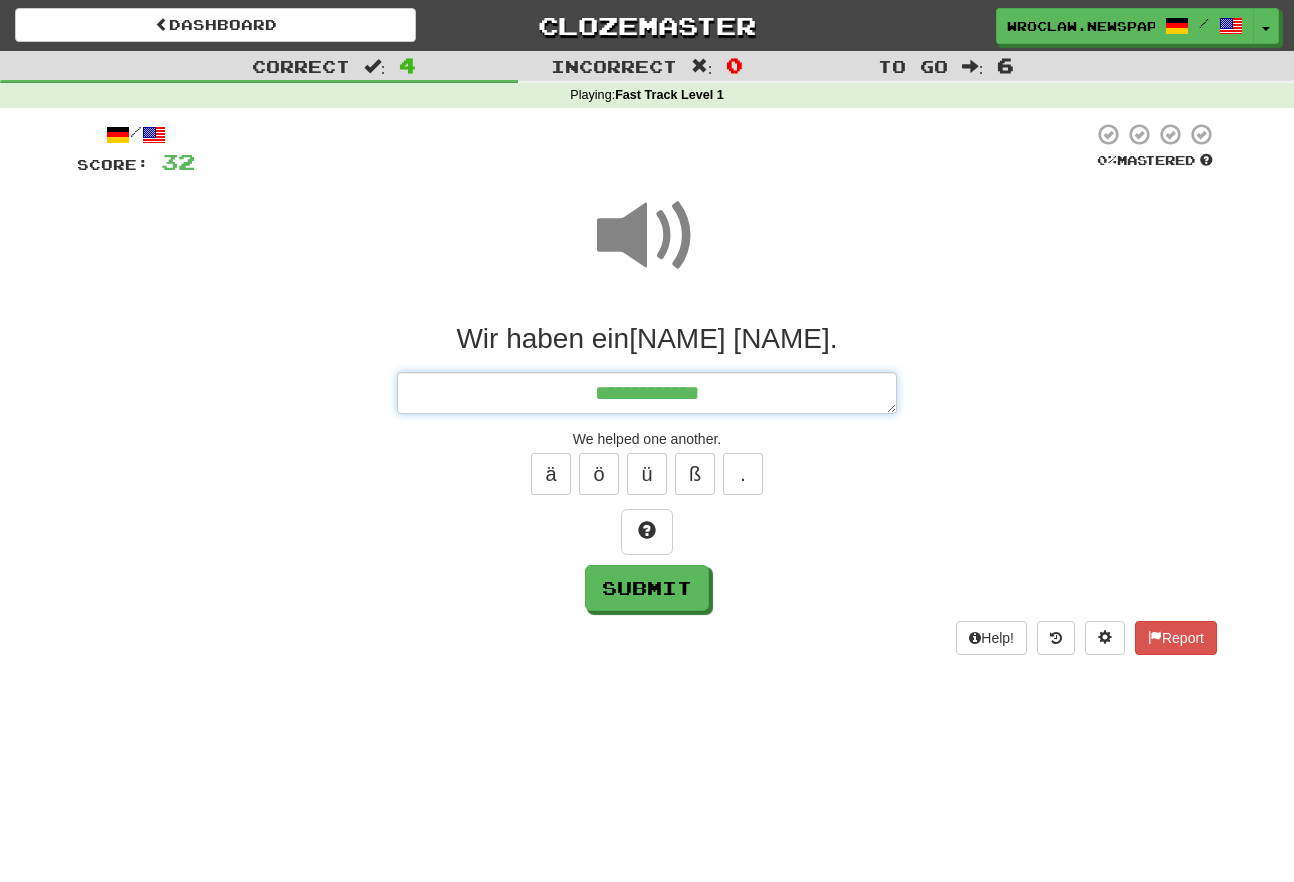 click on "**********" at bounding box center [647, 393] 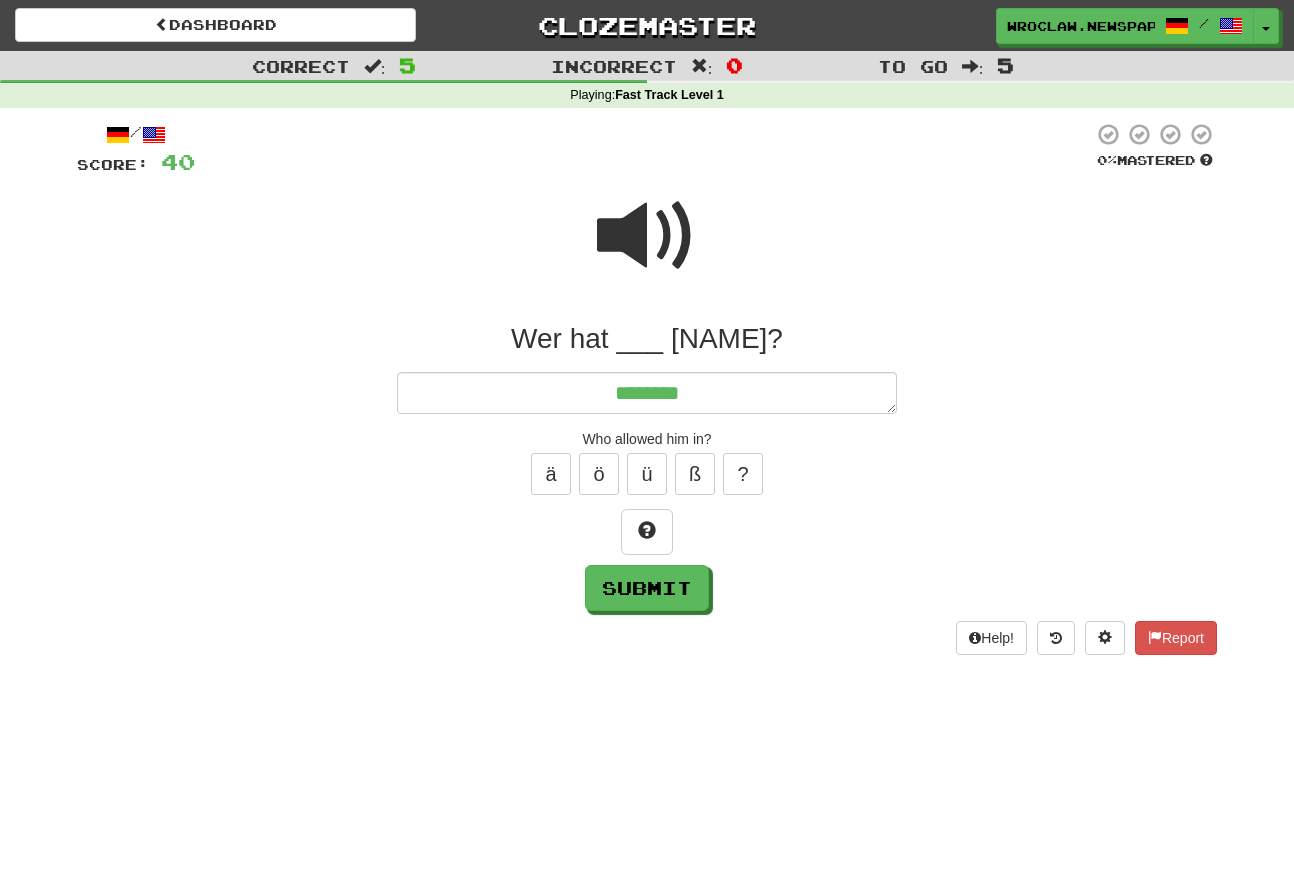 click at bounding box center (647, 236) 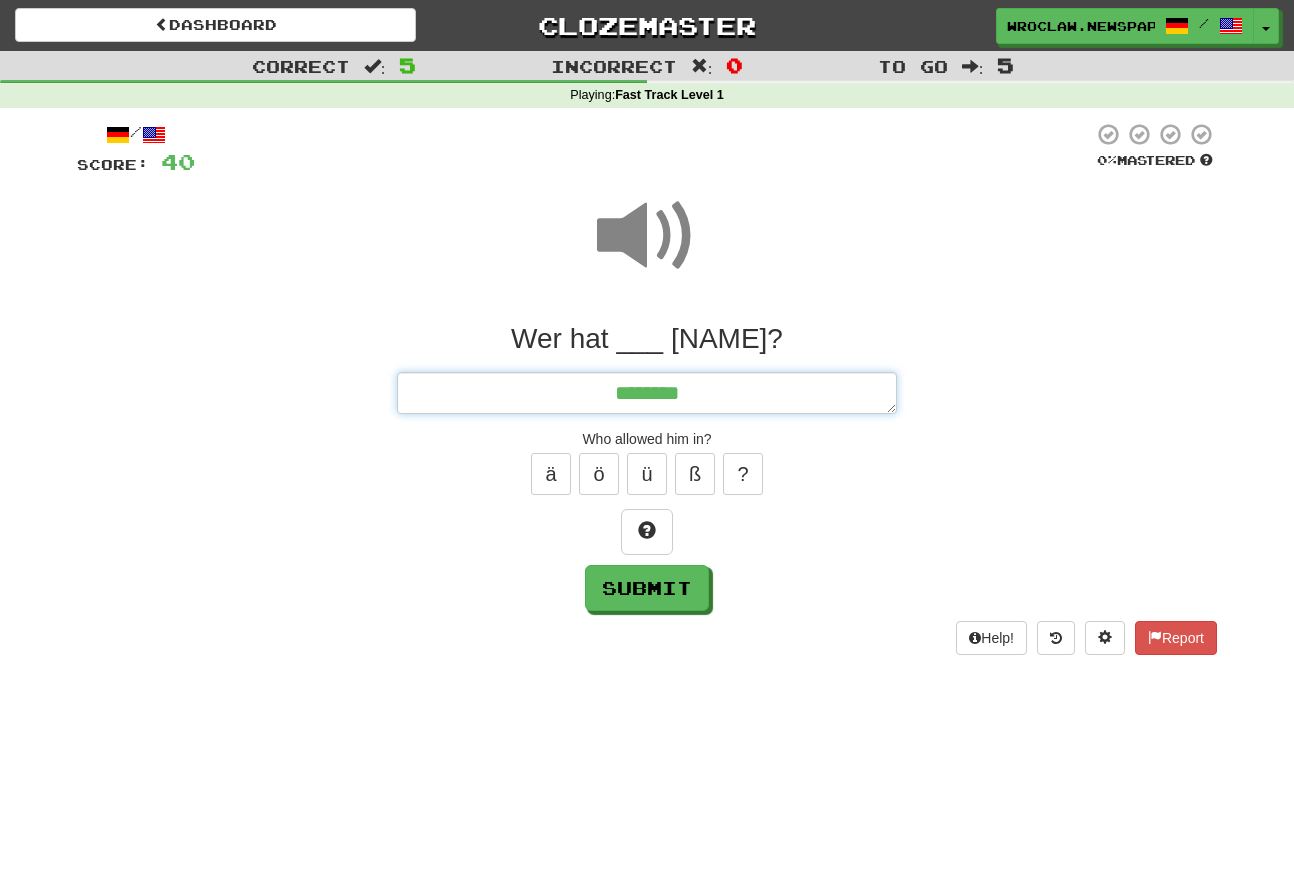 drag, startPoint x: 789, startPoint y: 383, endPoint x: 789, endPoint y: 398, distance: 15 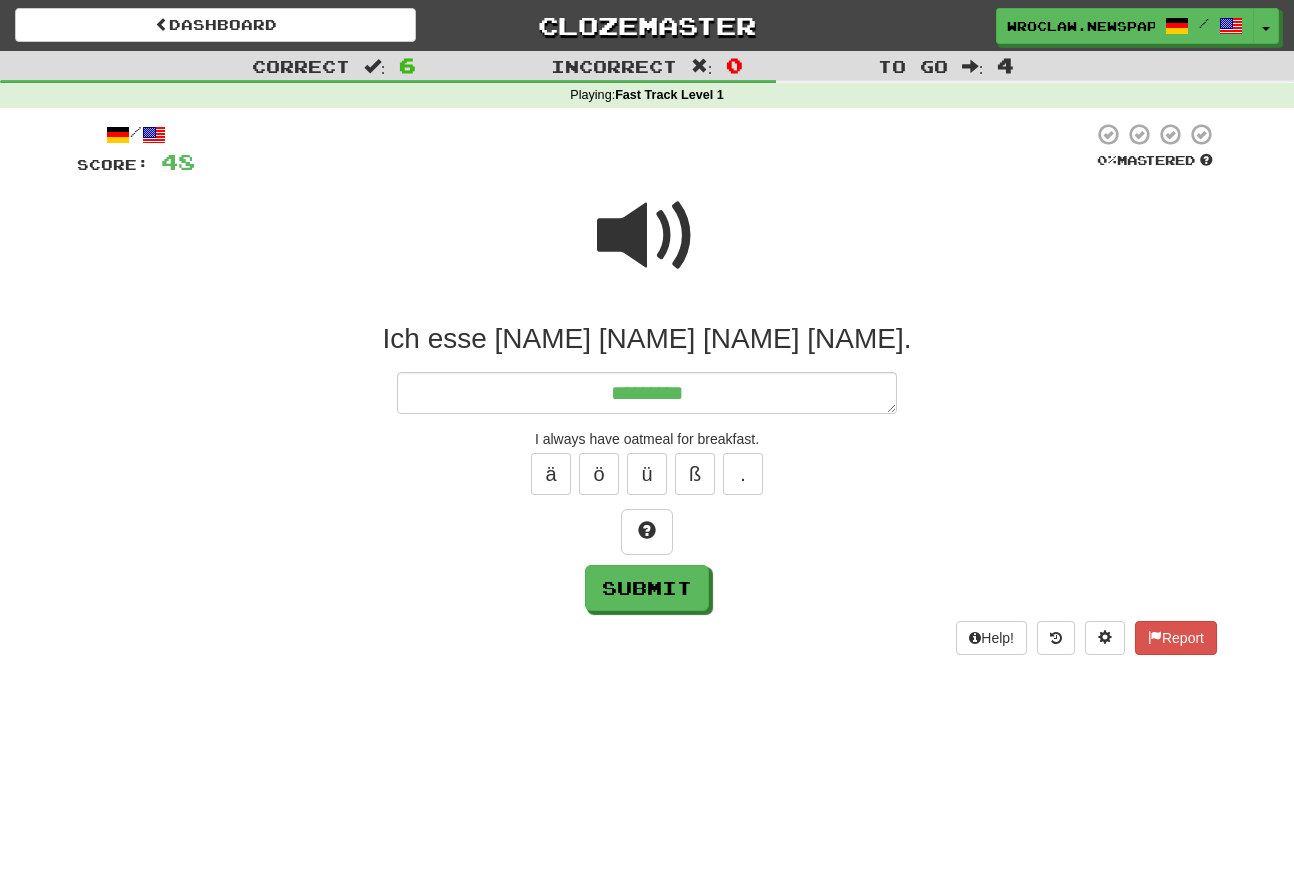click at bounding box center [647, 236] 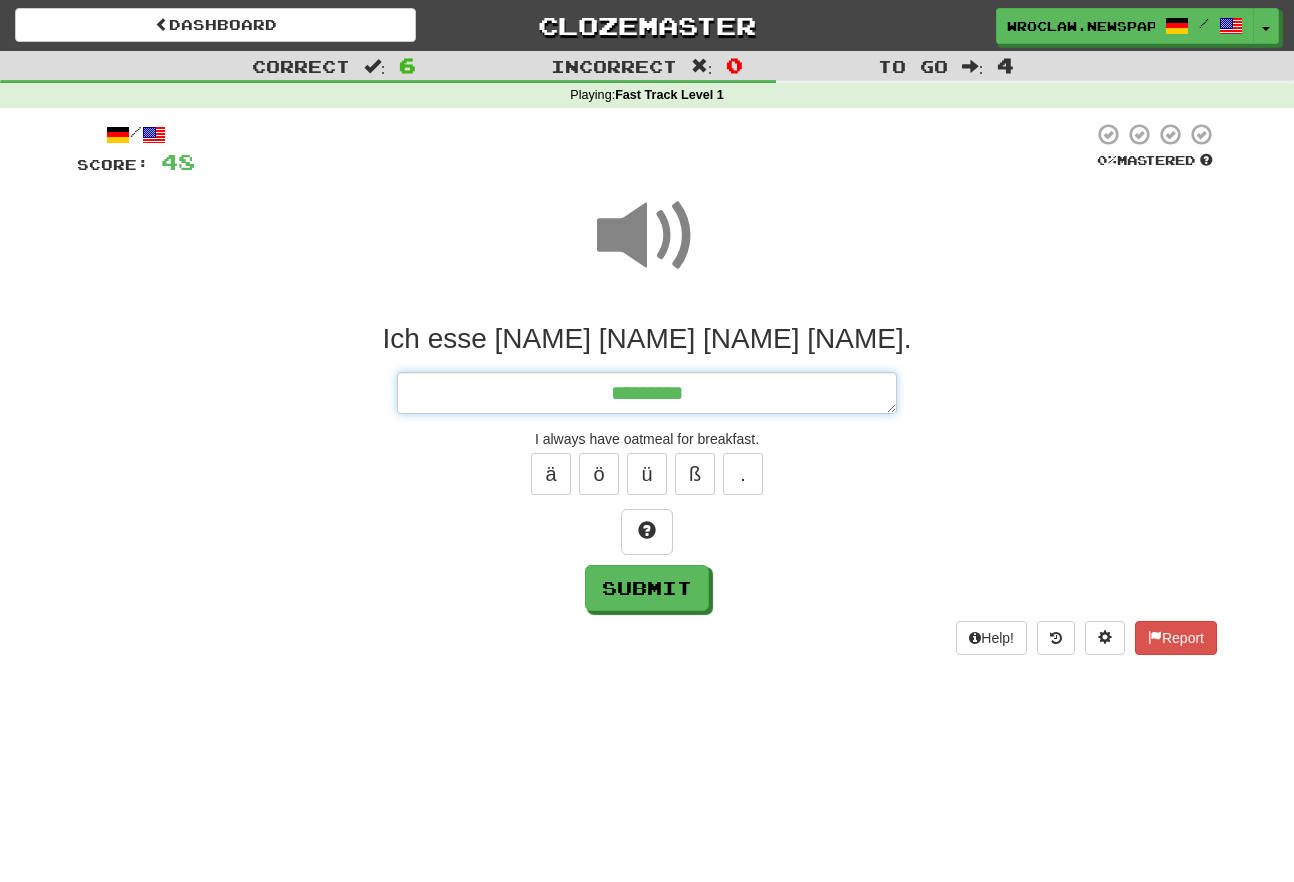 click on "********" at bounding box center [647, 393] 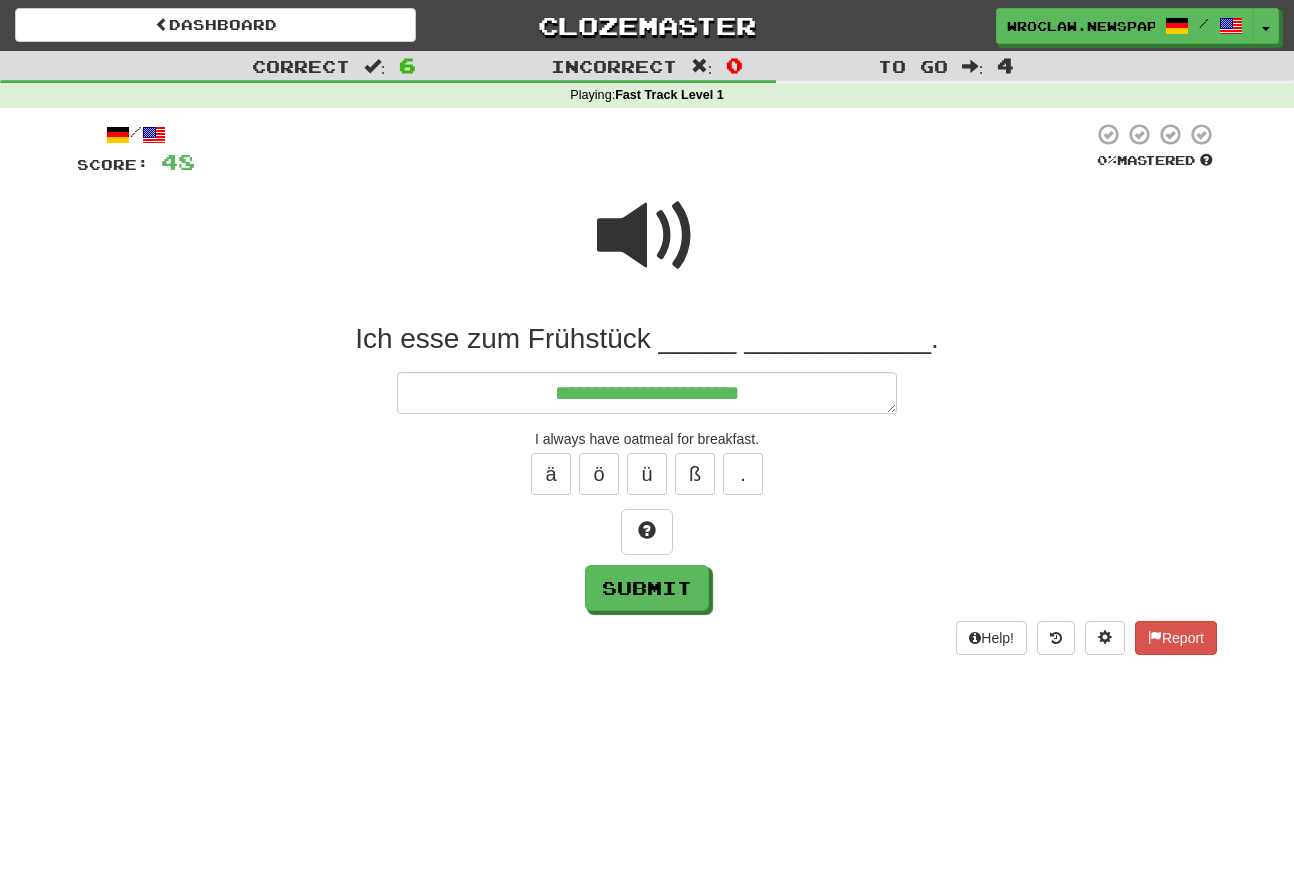 click at bounding box center [647, 236] 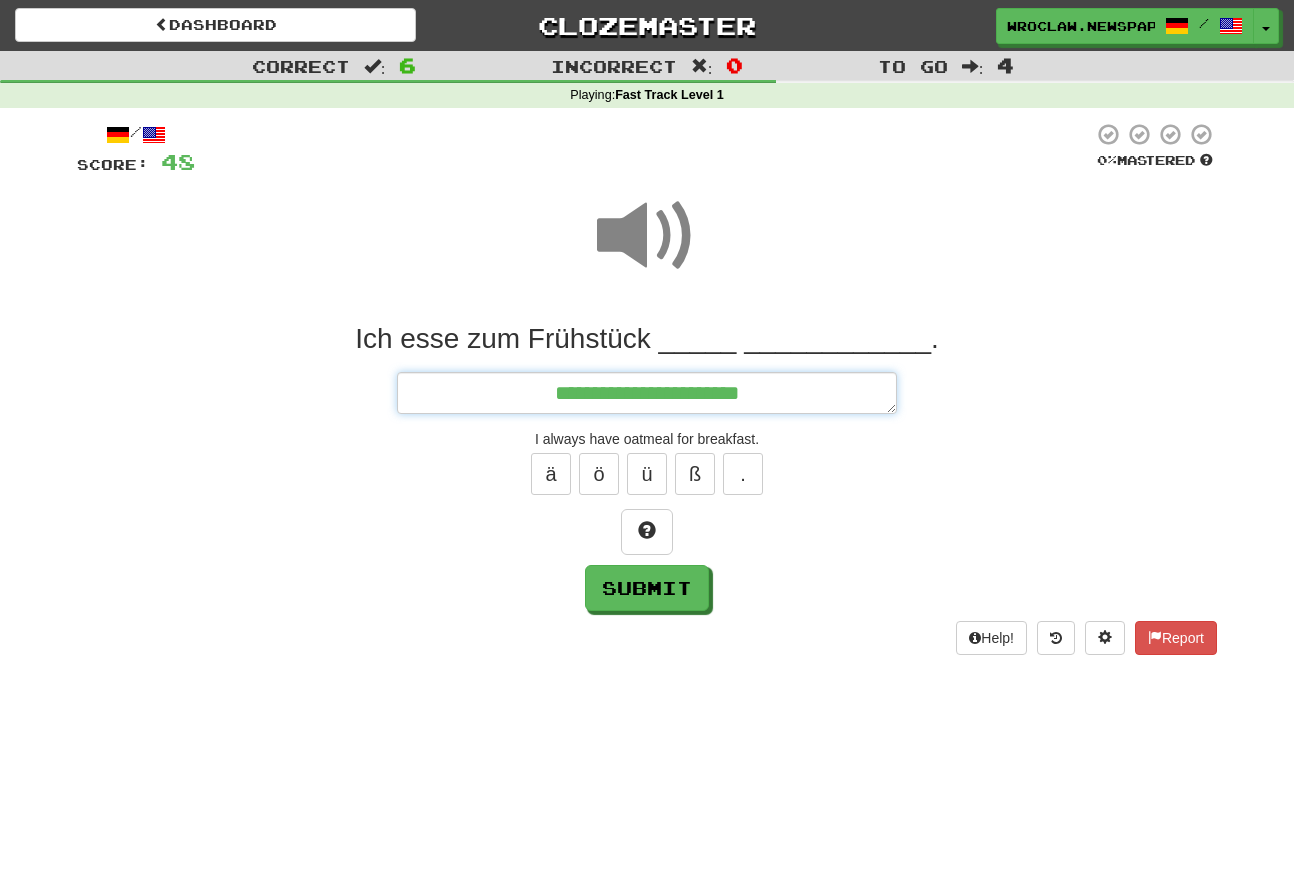 click on "**********" at bounding box center (647, 393) 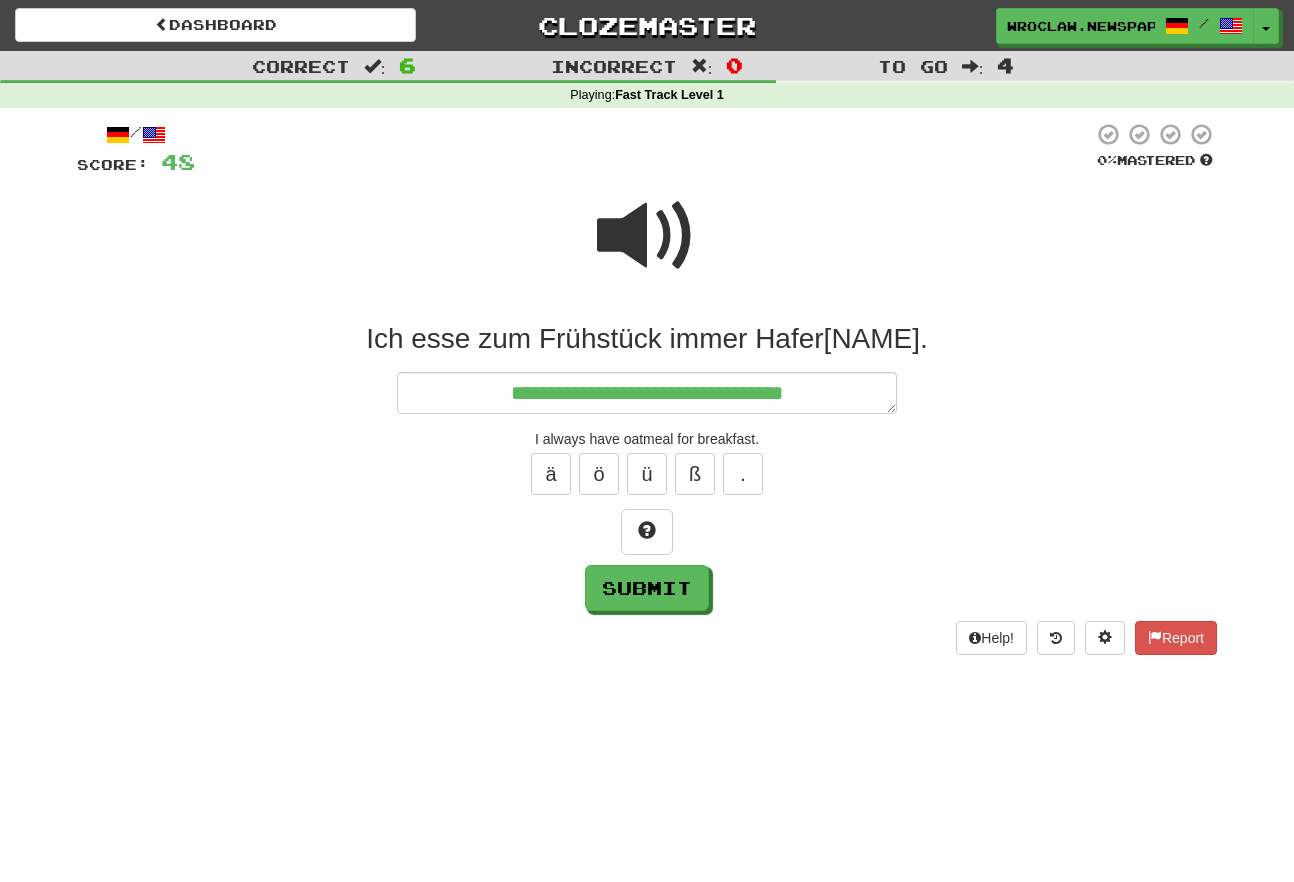 click at bounding box center [647, 236] 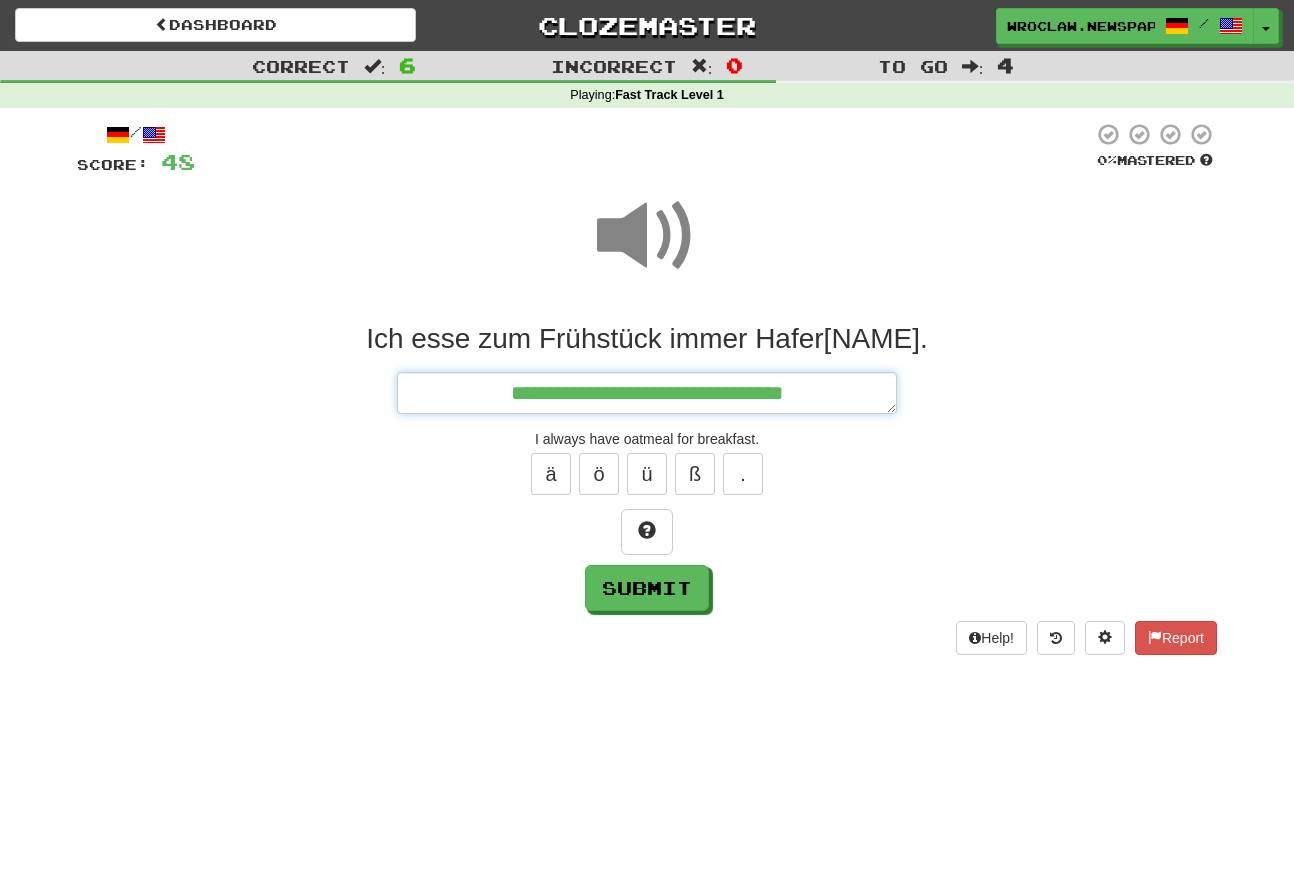 drag, startPoint x: 822, startPoint y: 399, endPoint x: 860, endPoint y: 404, distance: 38.327538 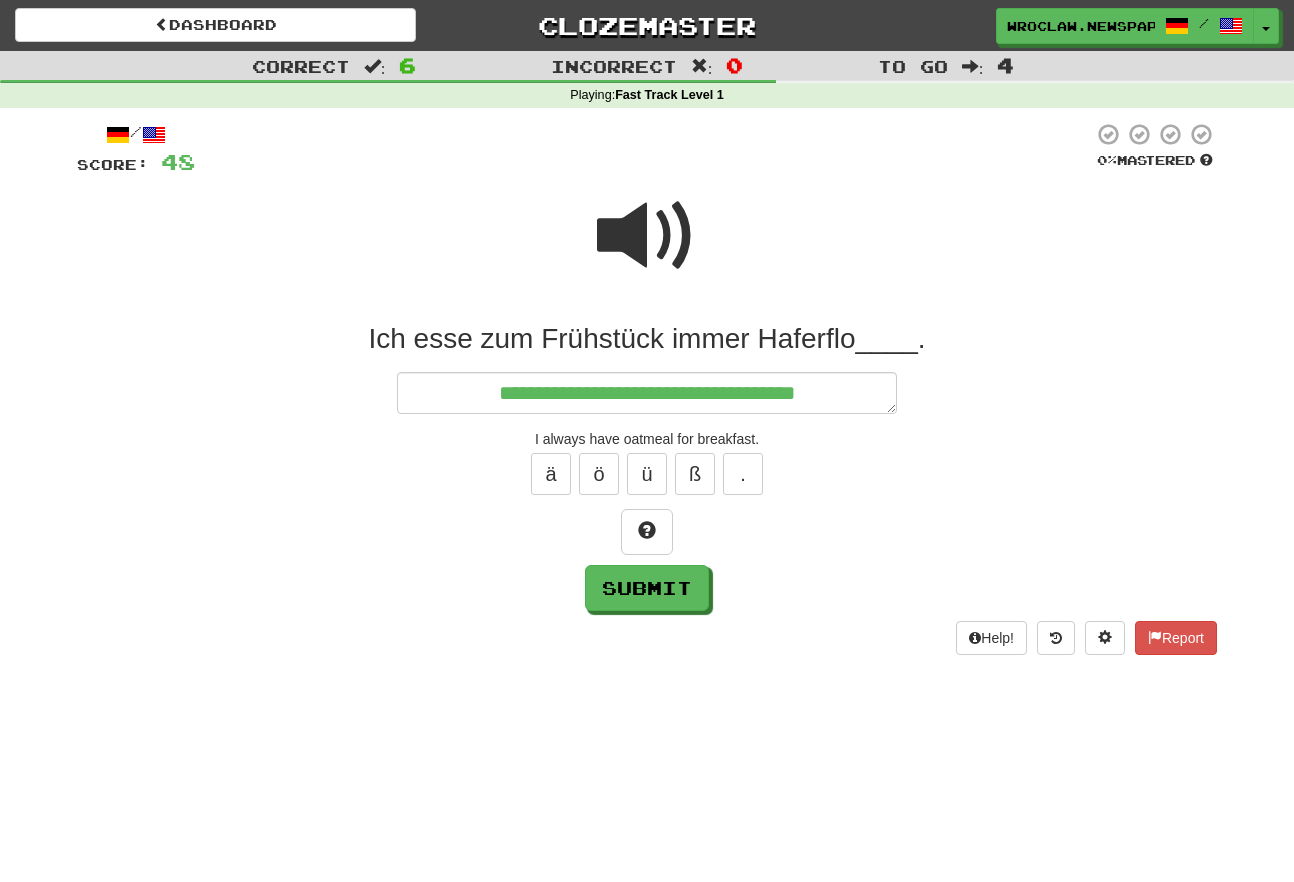 drag, startPoint x: 613, startPoint y: 235, endPoint x: 816, endPoint y: 271, distance: 206.1674 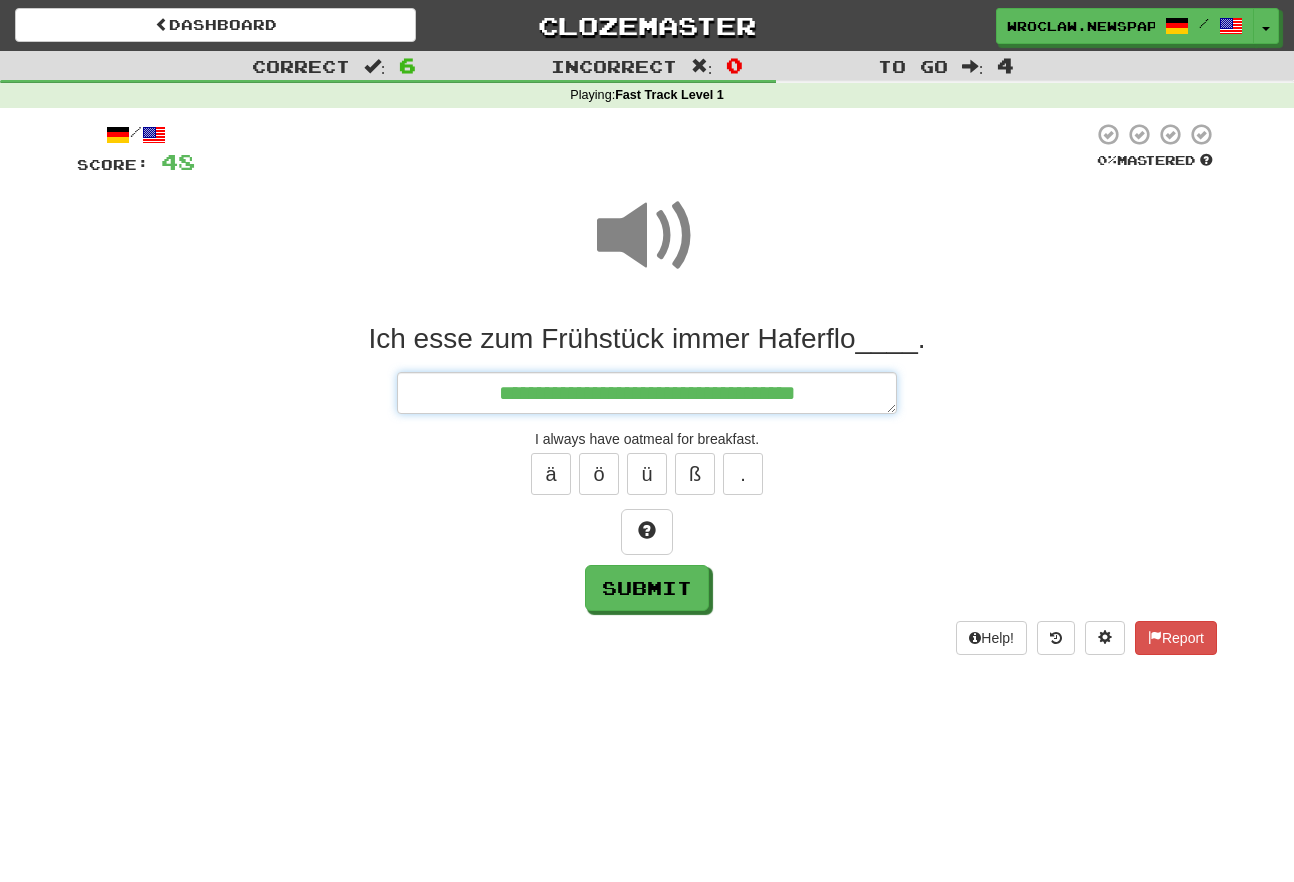 click on "**********" at bounding box center [647, 393] 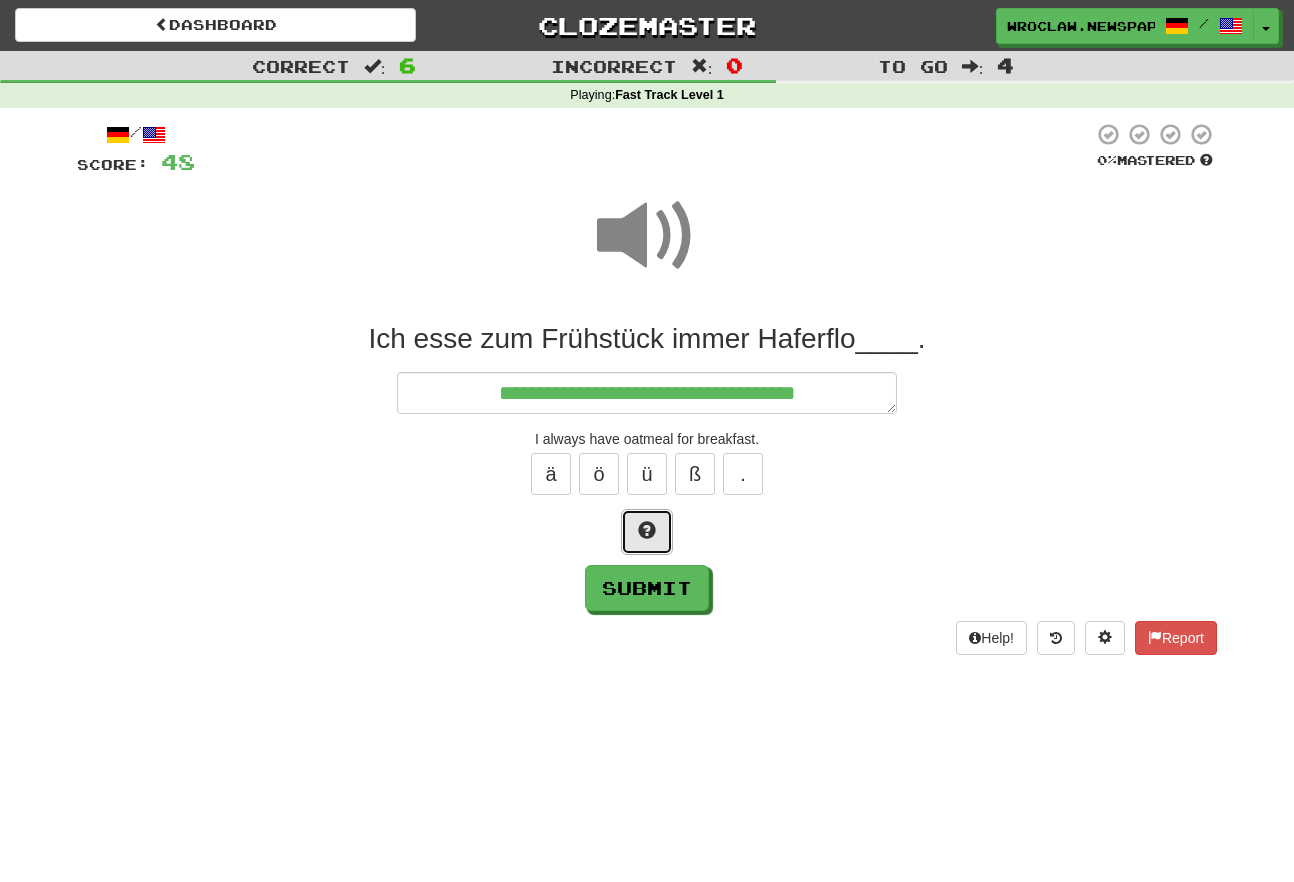 click at bounding box center (647, 530) 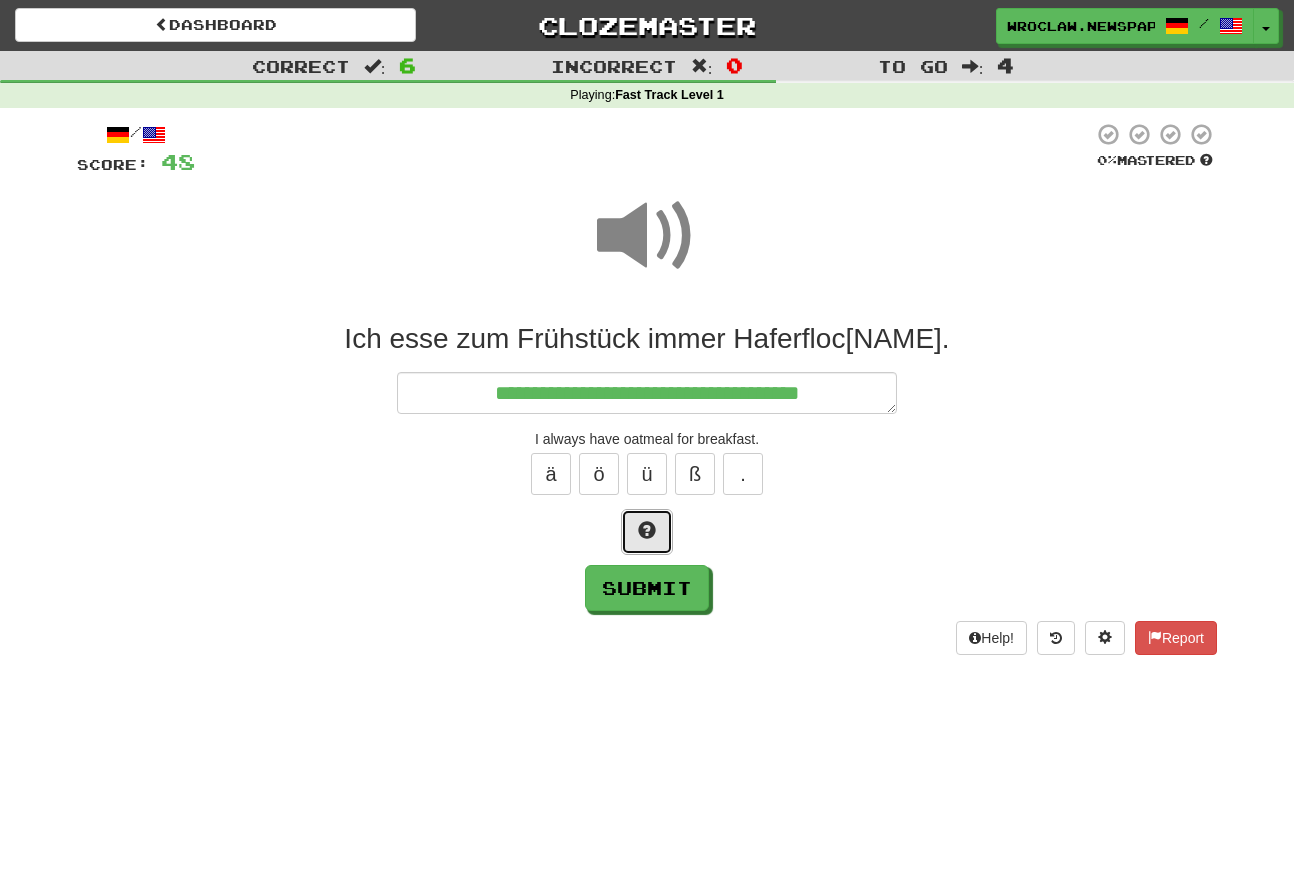 click at bounding box center (647, 530) 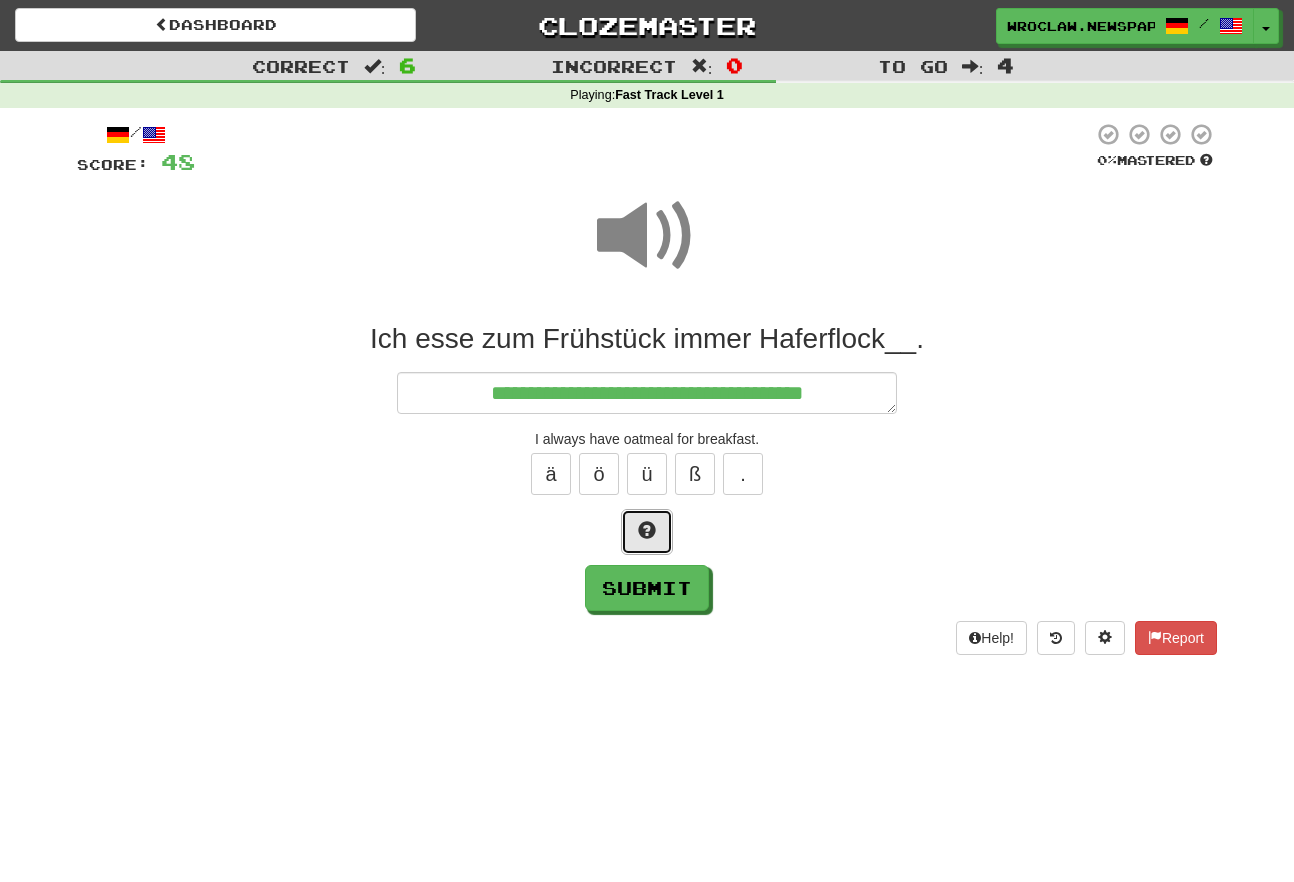 click at bounding box center [647, 530] 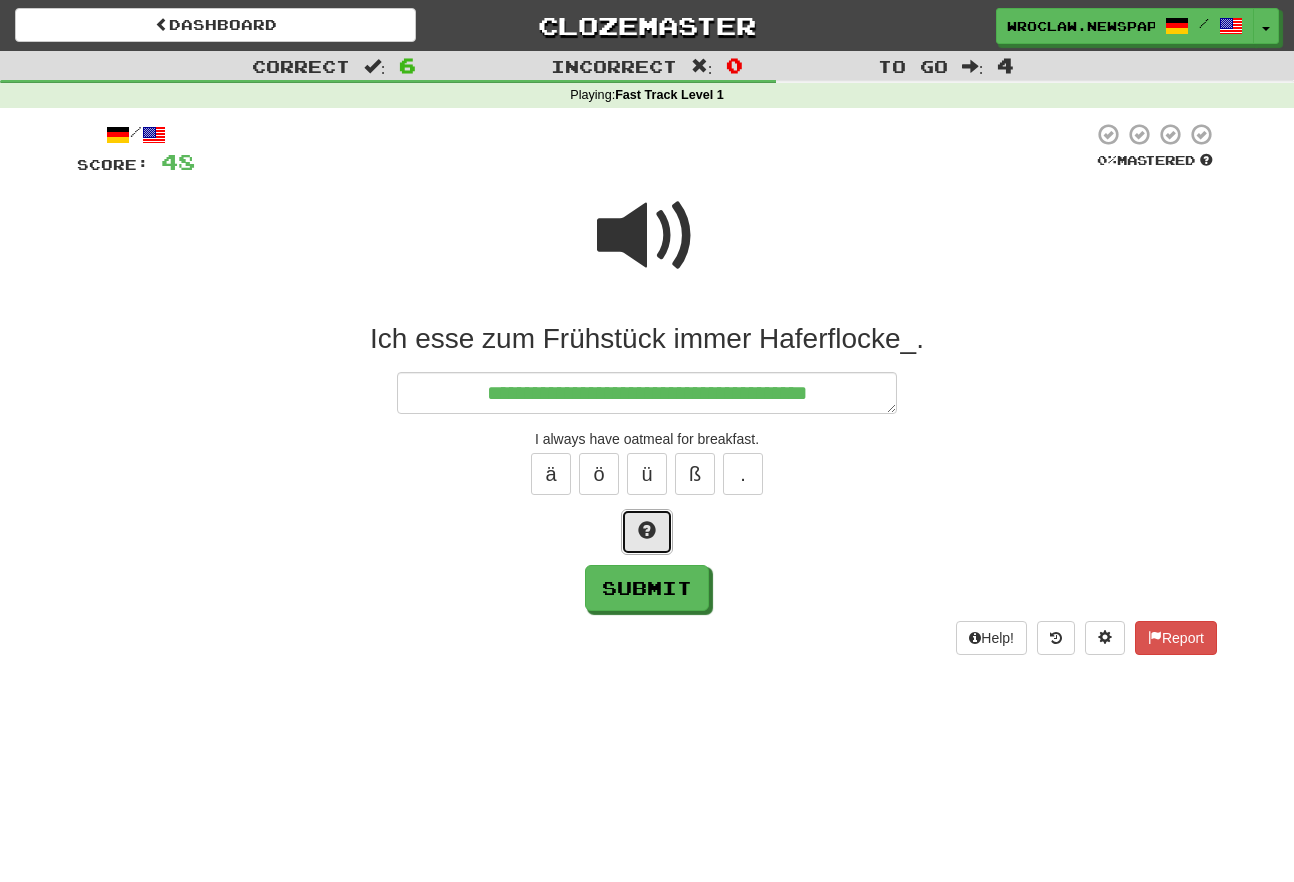 click at bounding box center (647, 530) 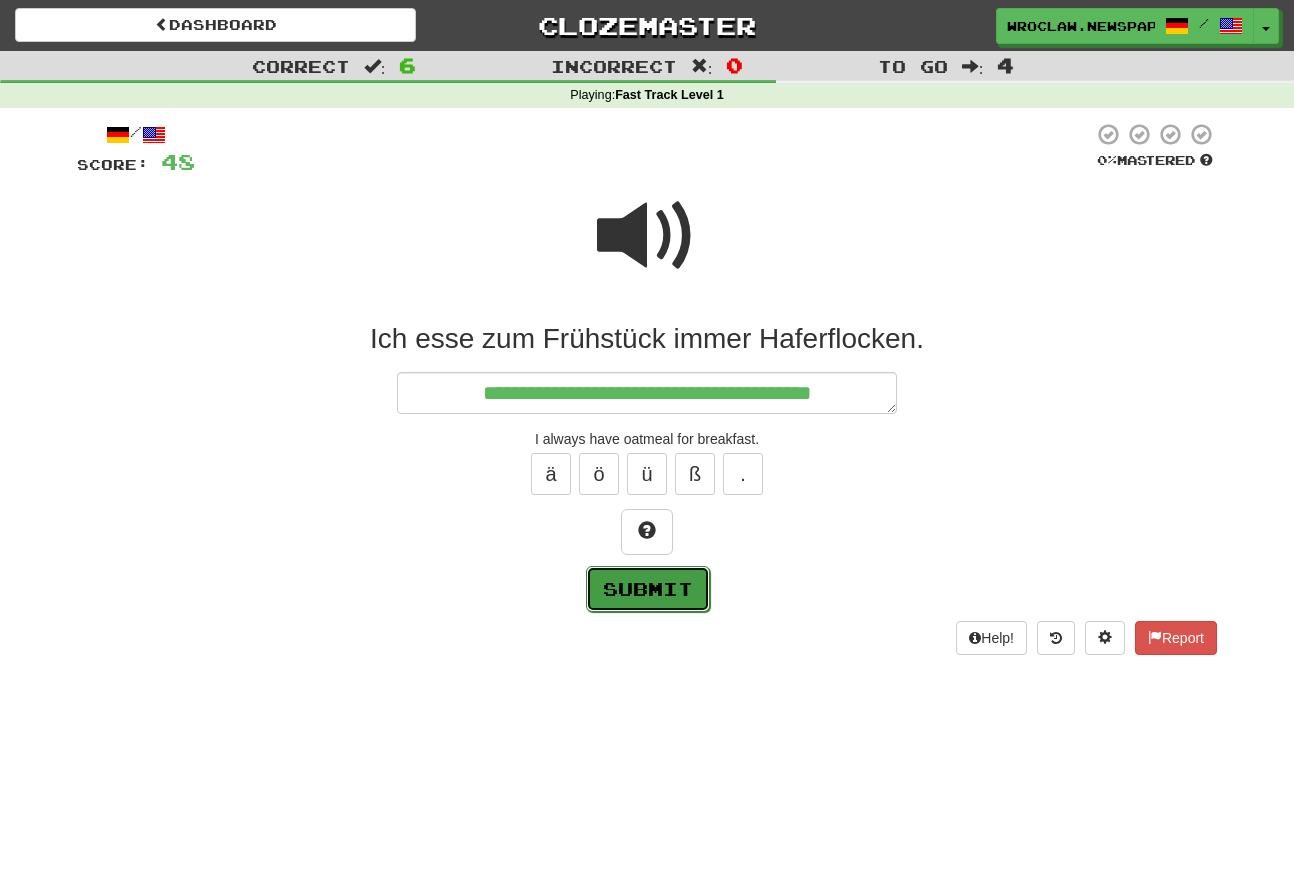 click on "Submit" at bounding box center (648, 589) 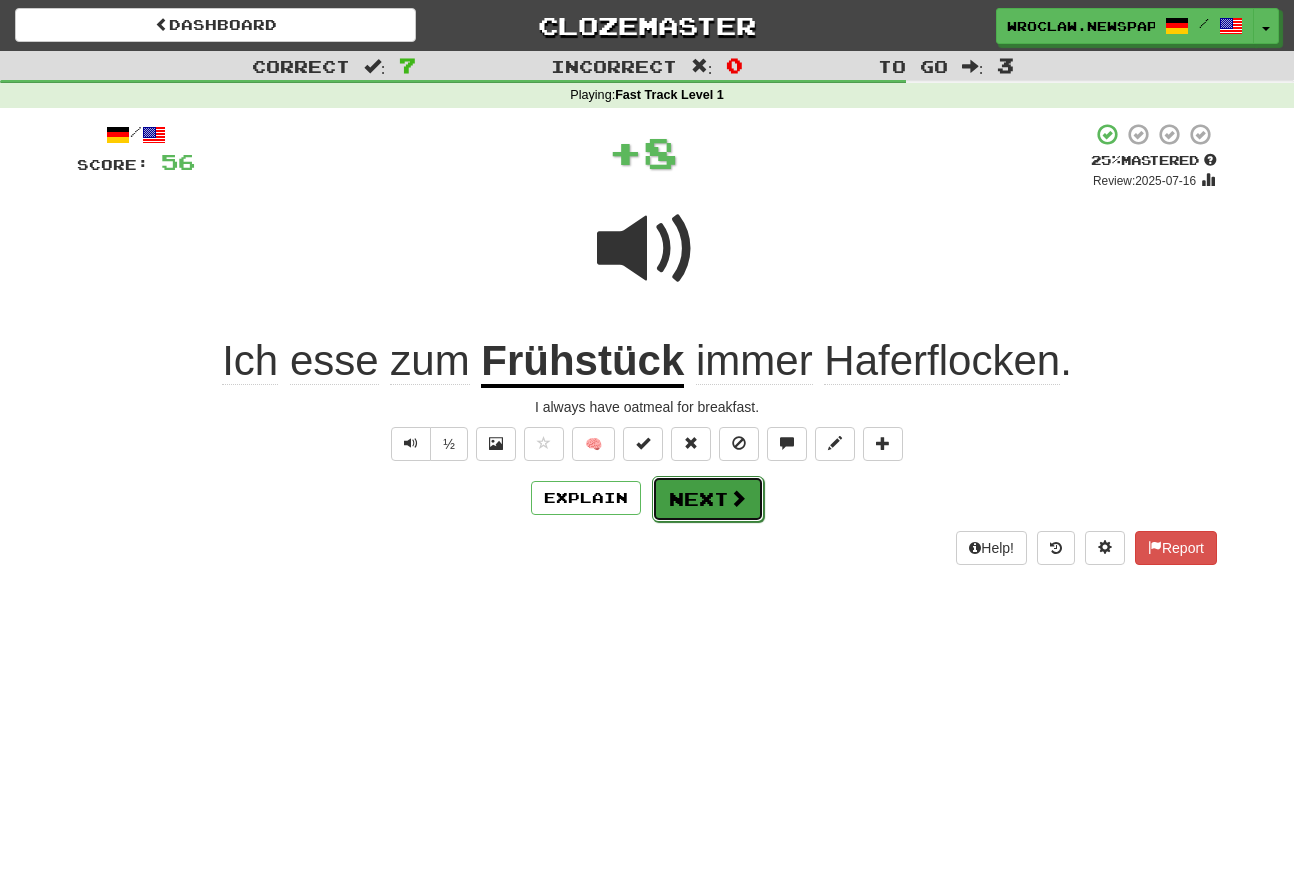 click at bounding box center (738, 498) 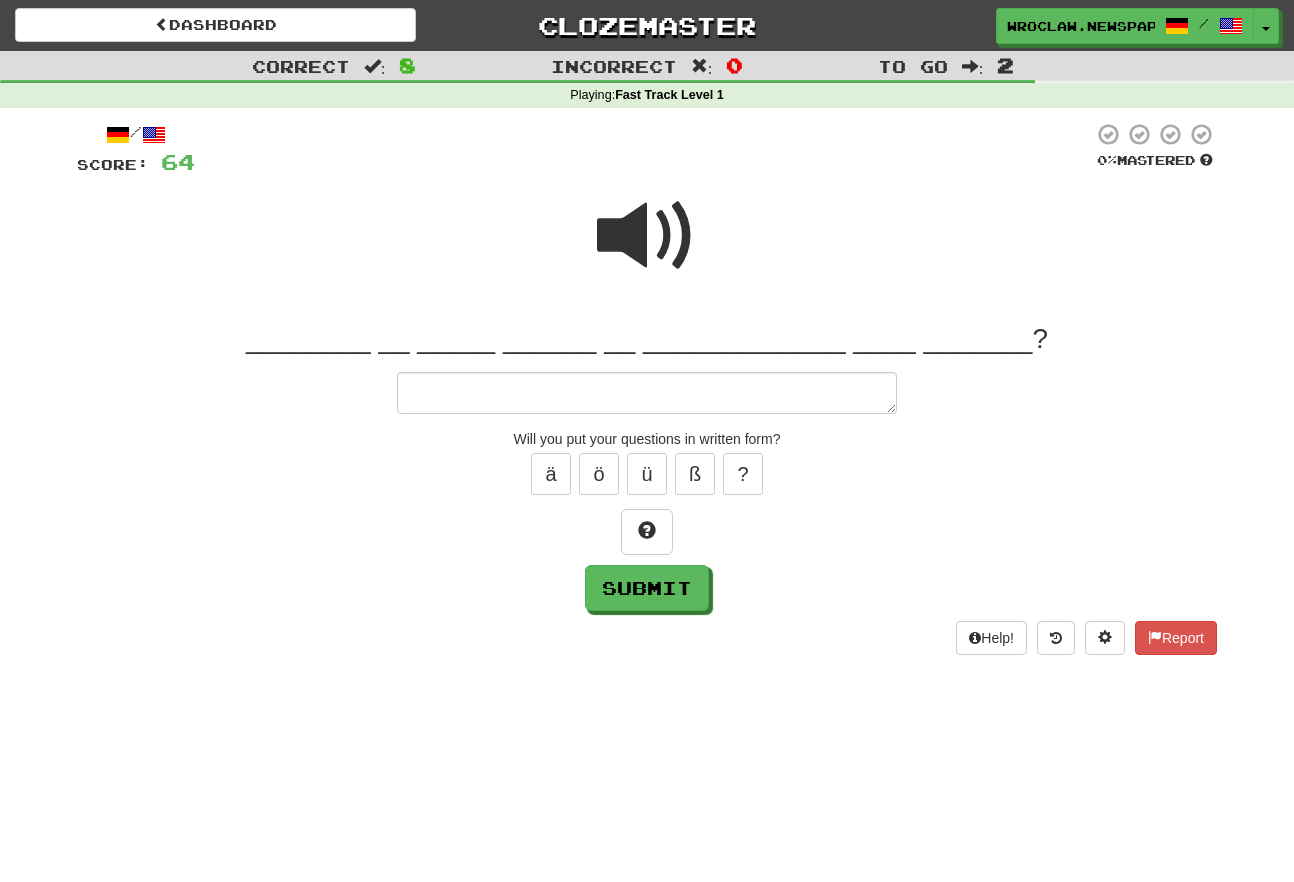click at bounding box center [647, 236] 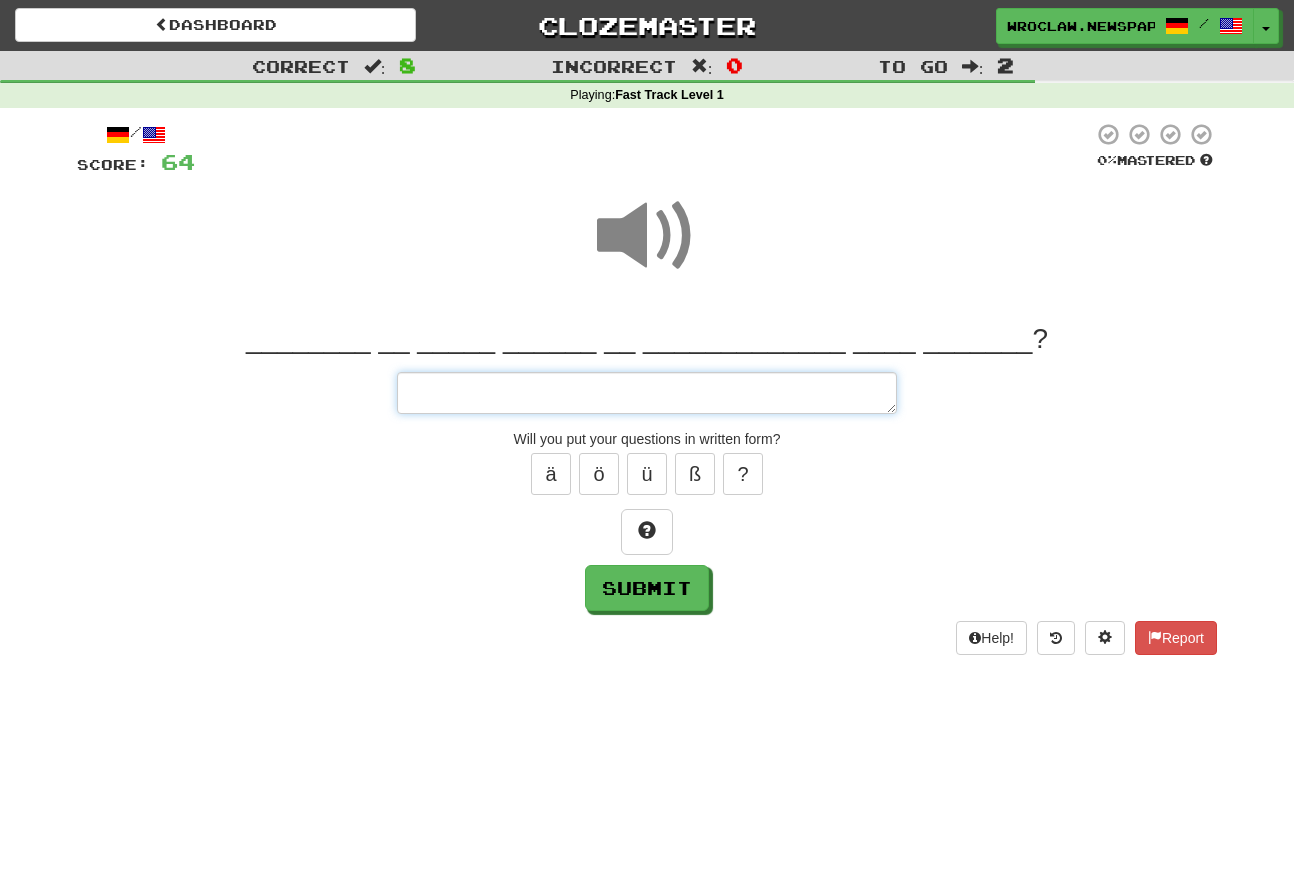 click at bounding box center [647, 393] 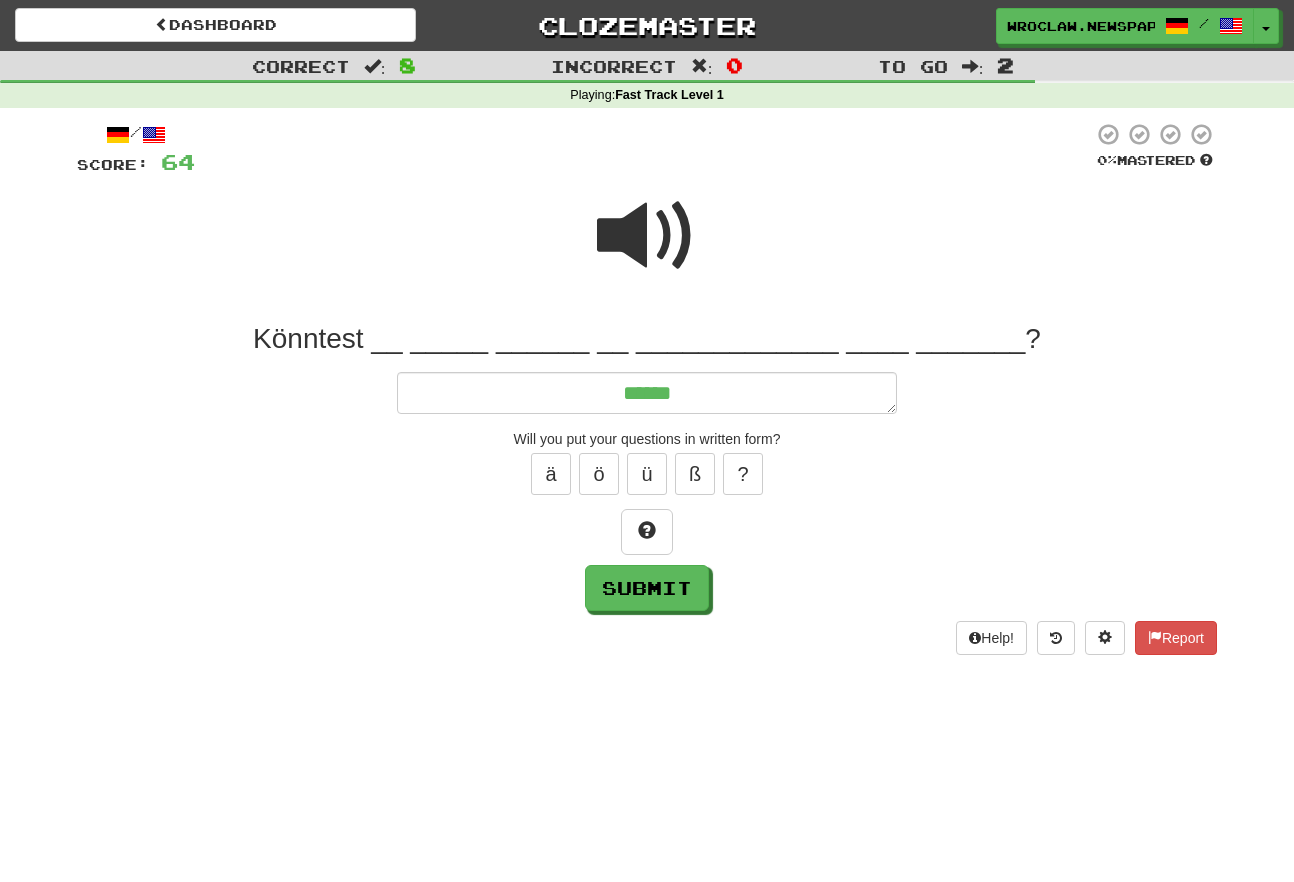click at bounding box center (647, 236) 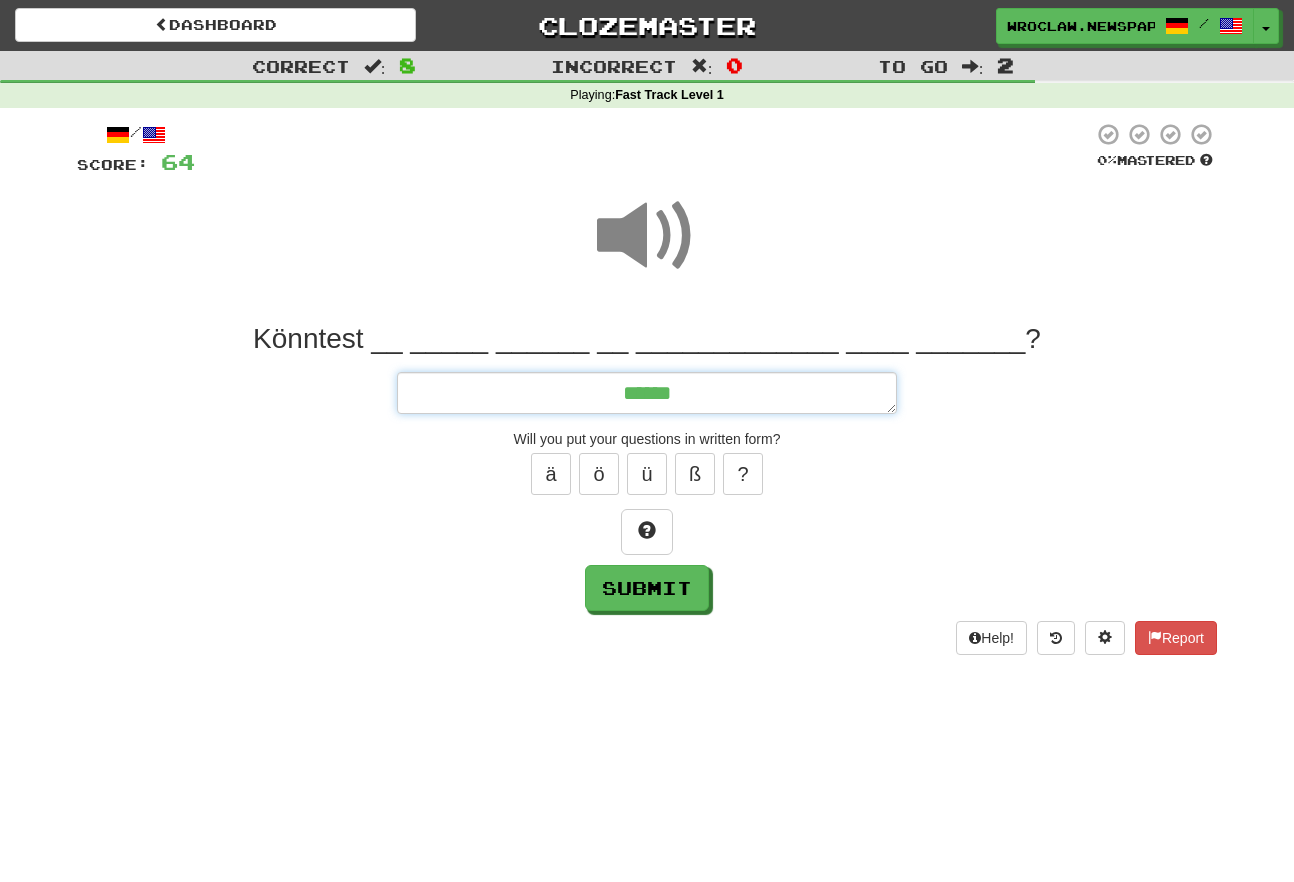 click on "******" at bounding box center [647, 393] 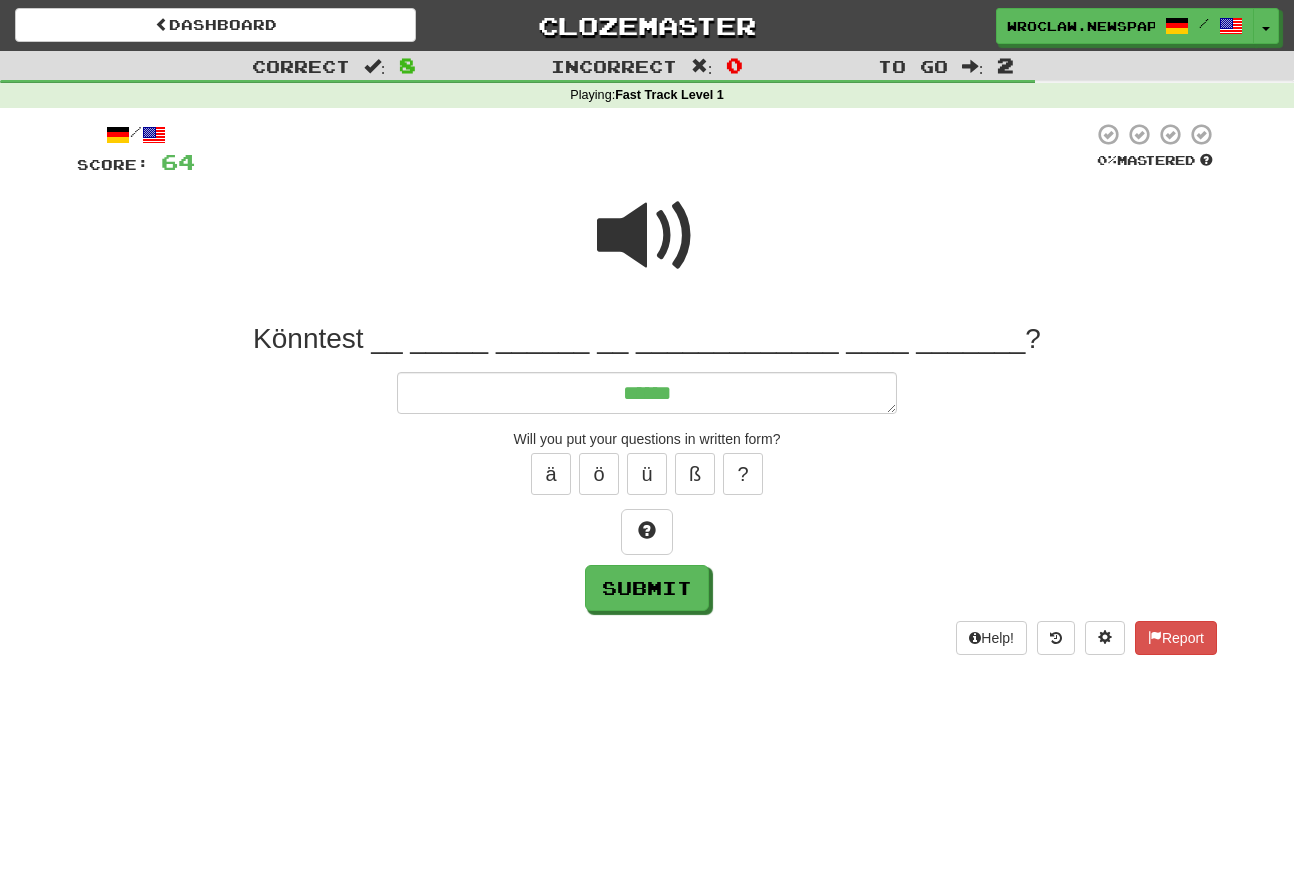 click at bounding box center (647, 236) 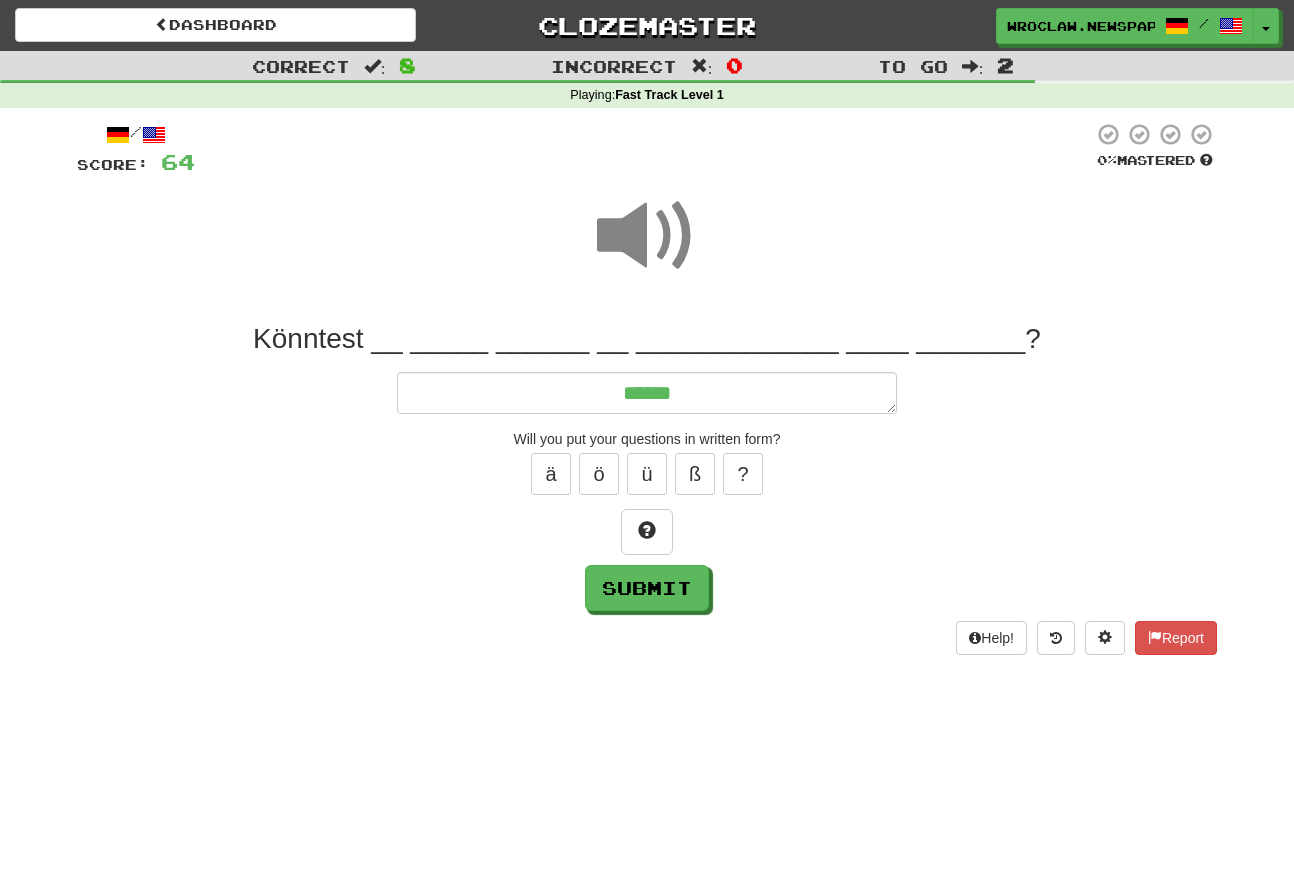 click on "Könnte__ __ _____ ______ __ _____________ ____ _______? ****** Will you put your questions in written form? ä ö ü ß ? Submit" at bounding box center (647, 466) 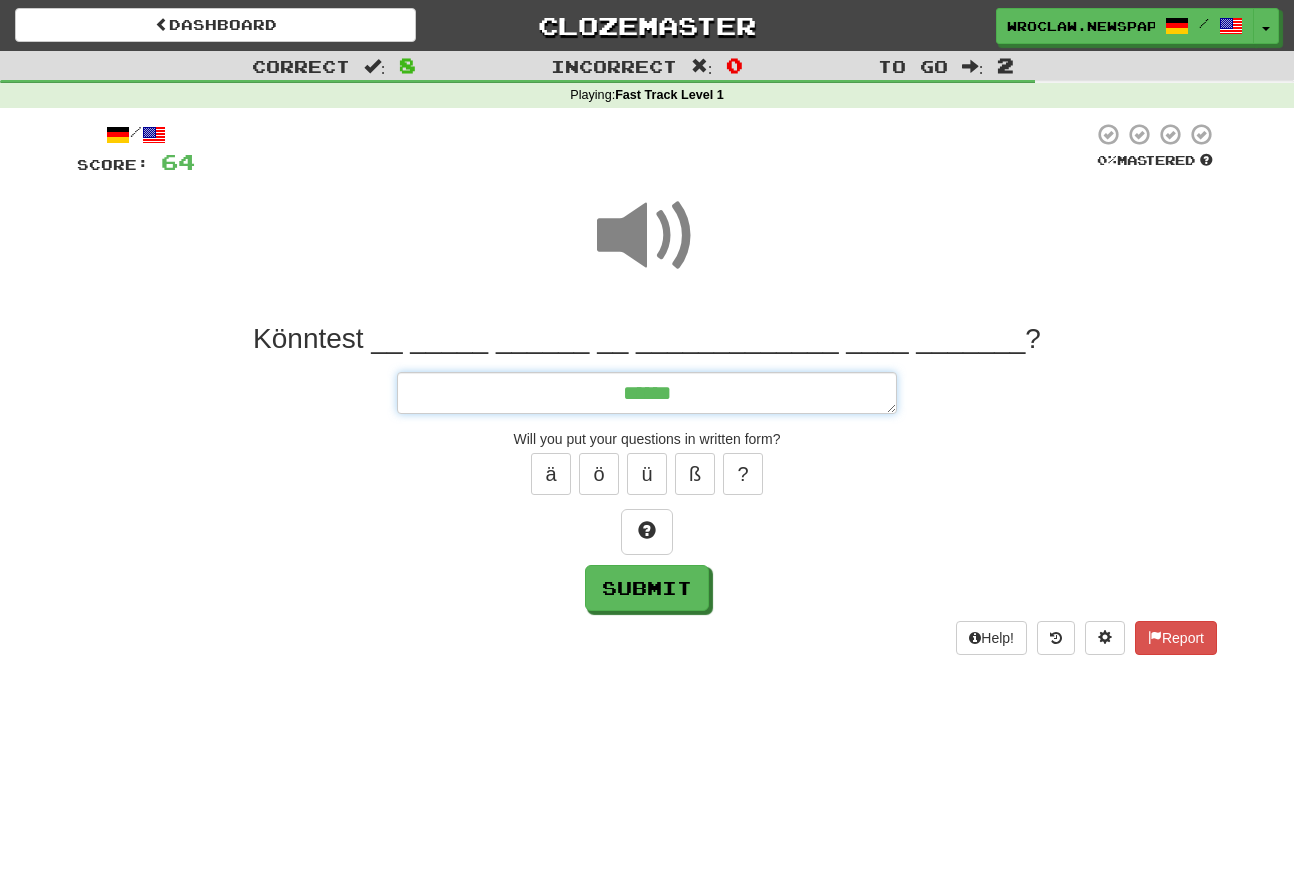 click on "******" at bounding box center (647, 393) 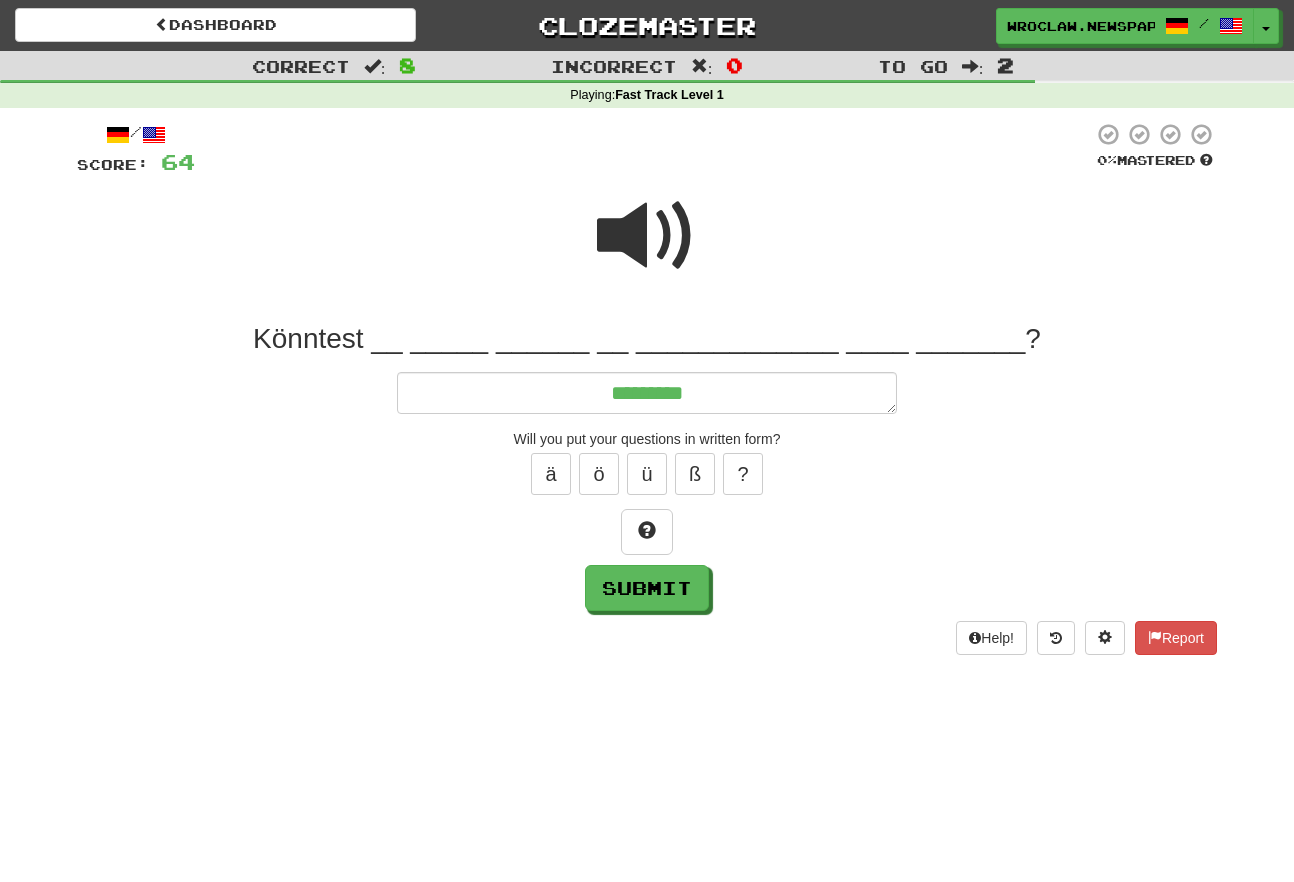 click at bounding box center [647, 236] 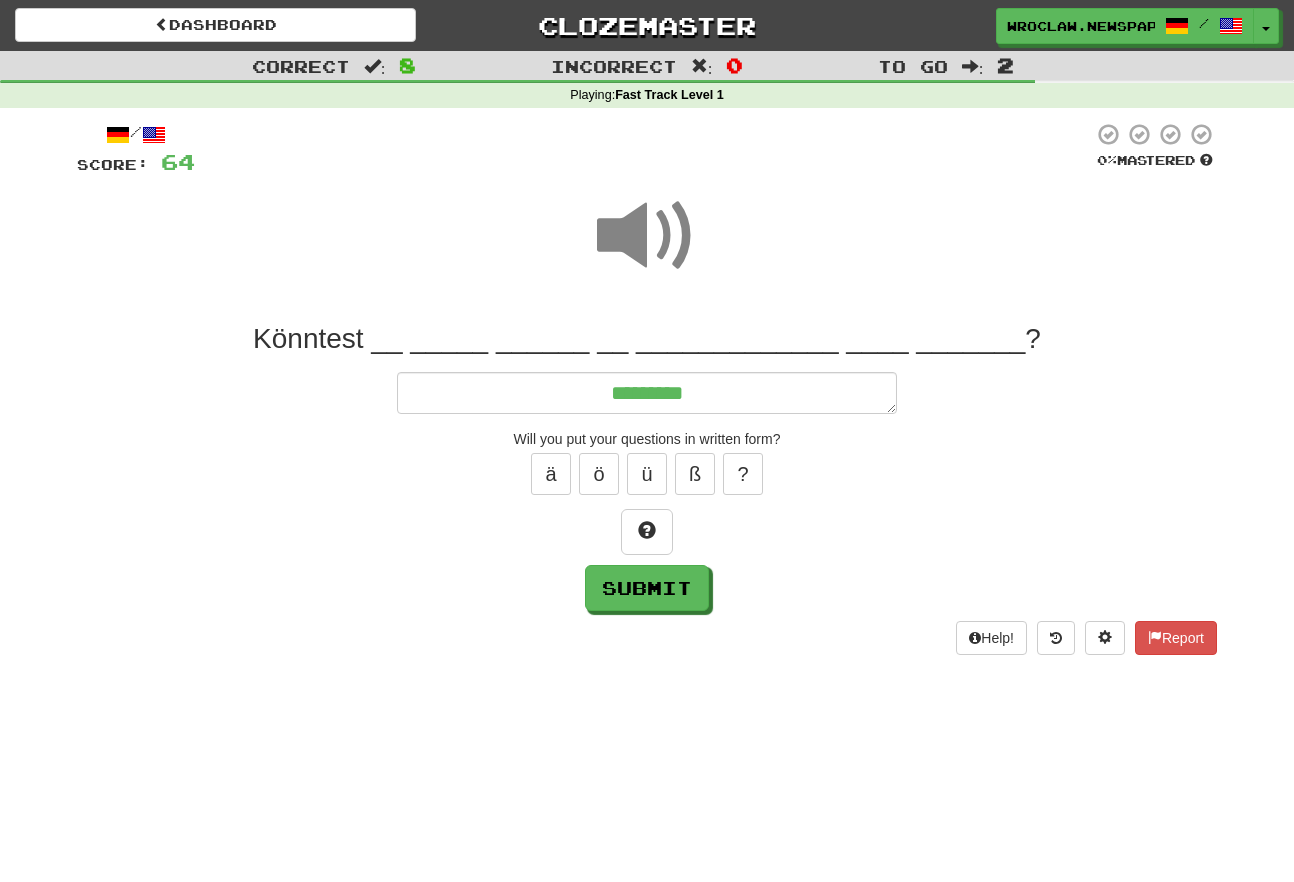 click on "Könntest du [NAME] [NAME] [NAME] [NAME] [NAME]? ******** Will you put your questions in written form? ä ö ü ß ? Submit" at bounding box center [647, 466] 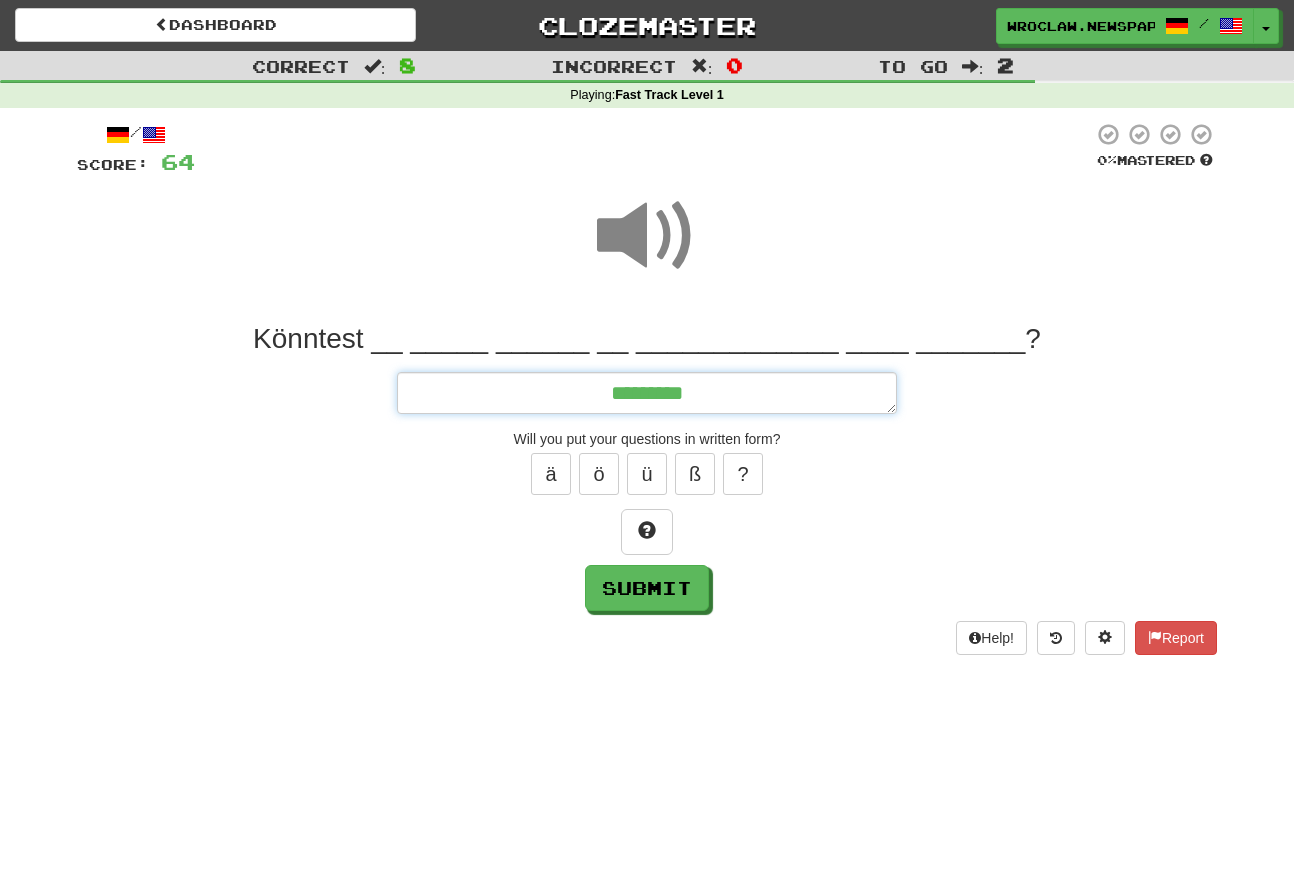 click on "********" at bounding box center [647, 393] 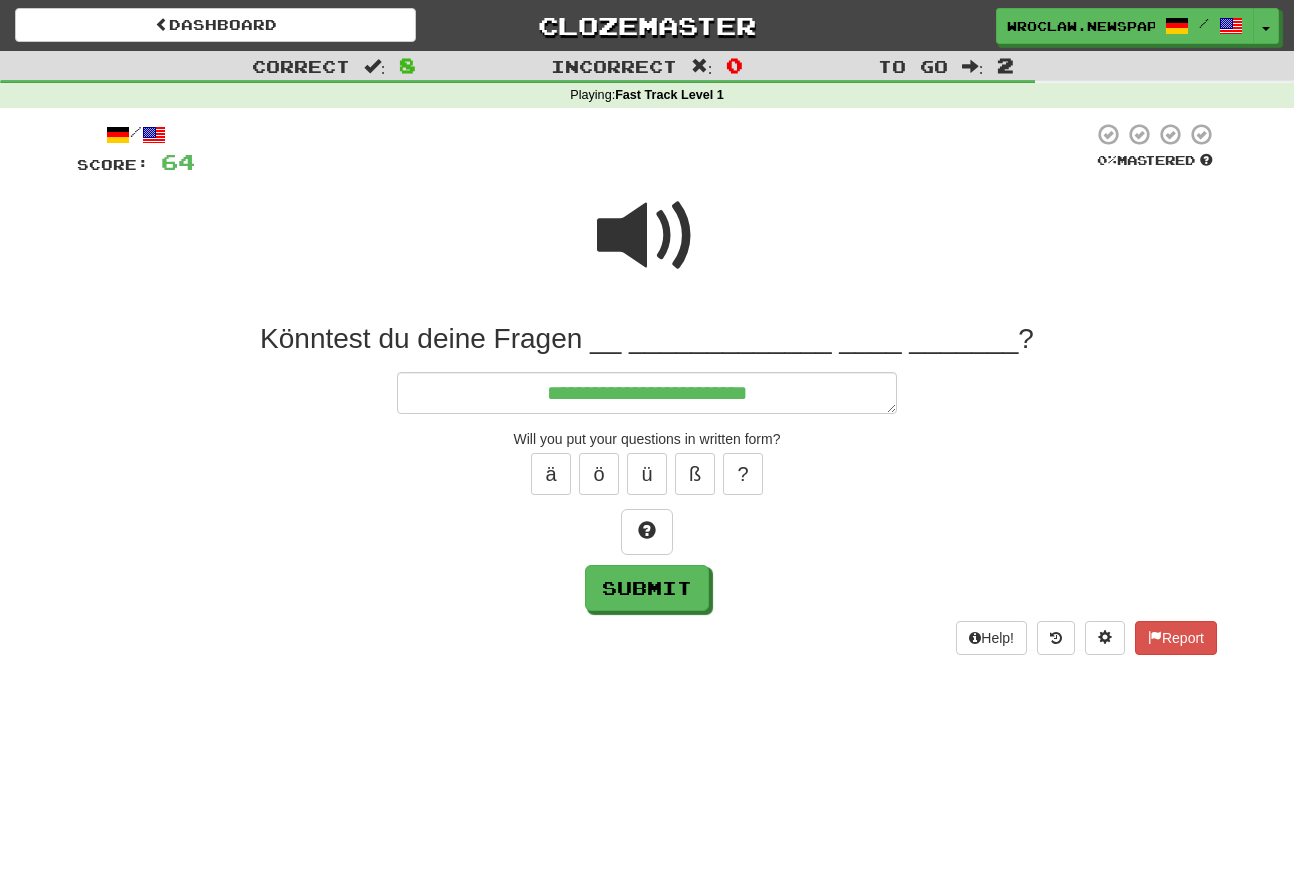 click at bounding box center [647, 236] 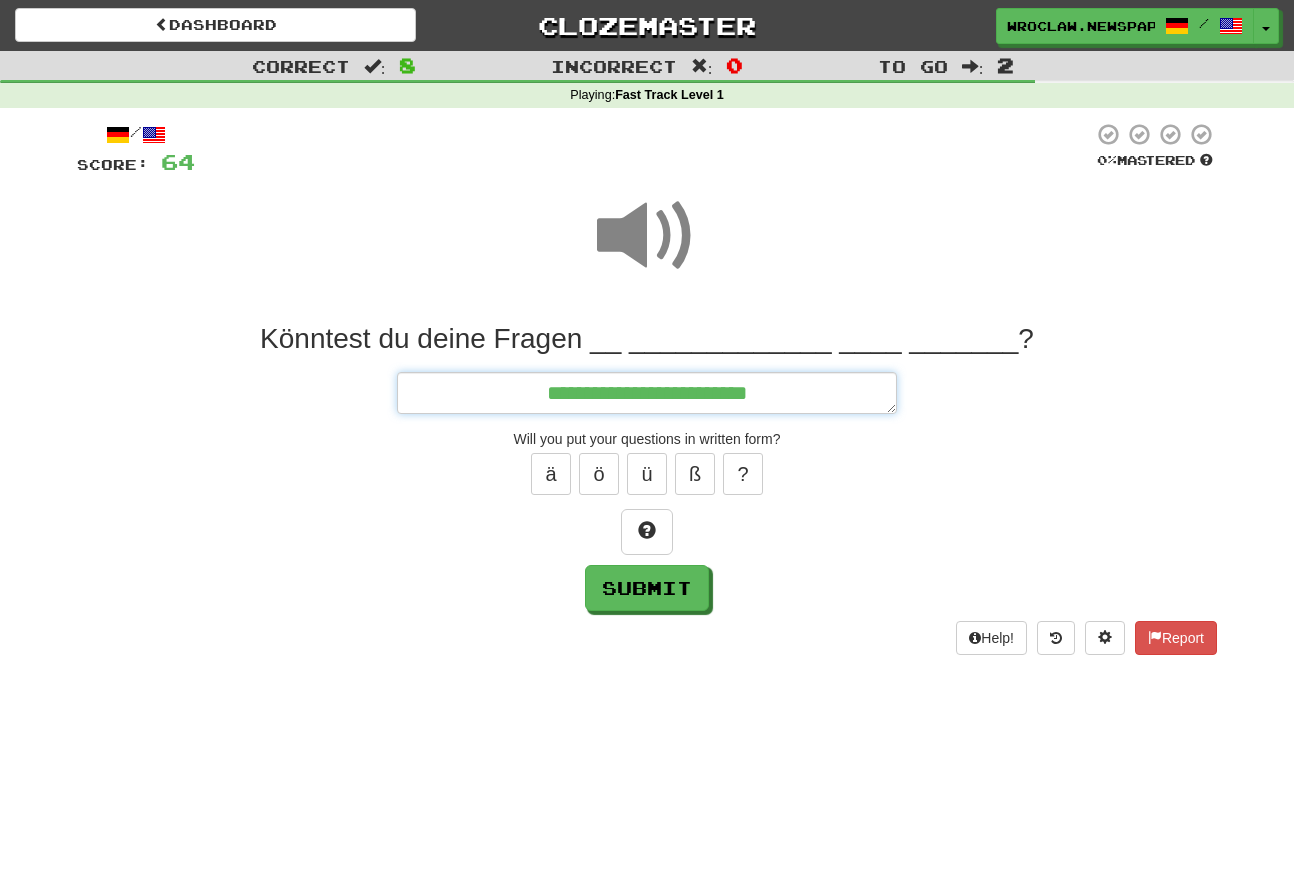 click on "**********" at bounding box center (647, 393) 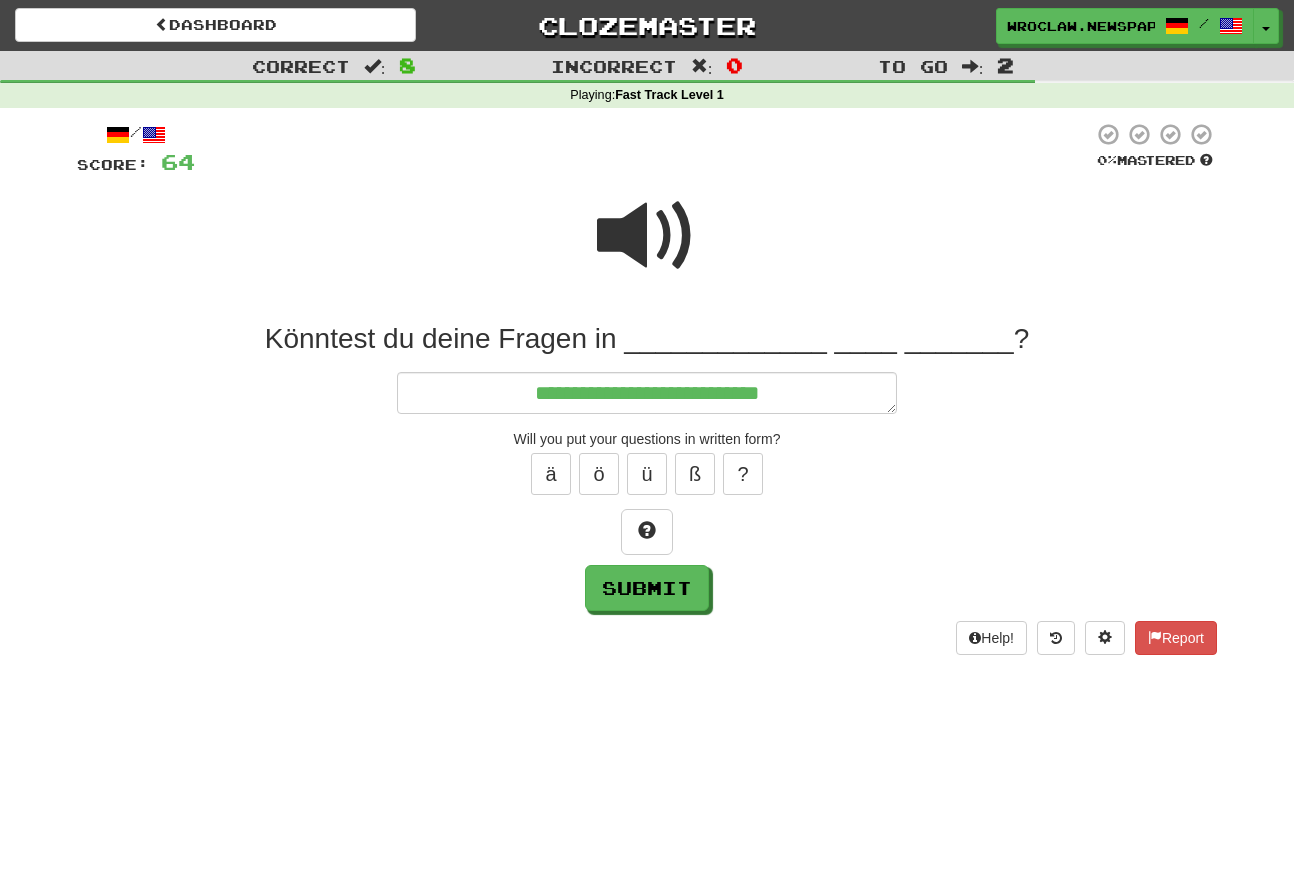 click at bounding box center [647, 236] 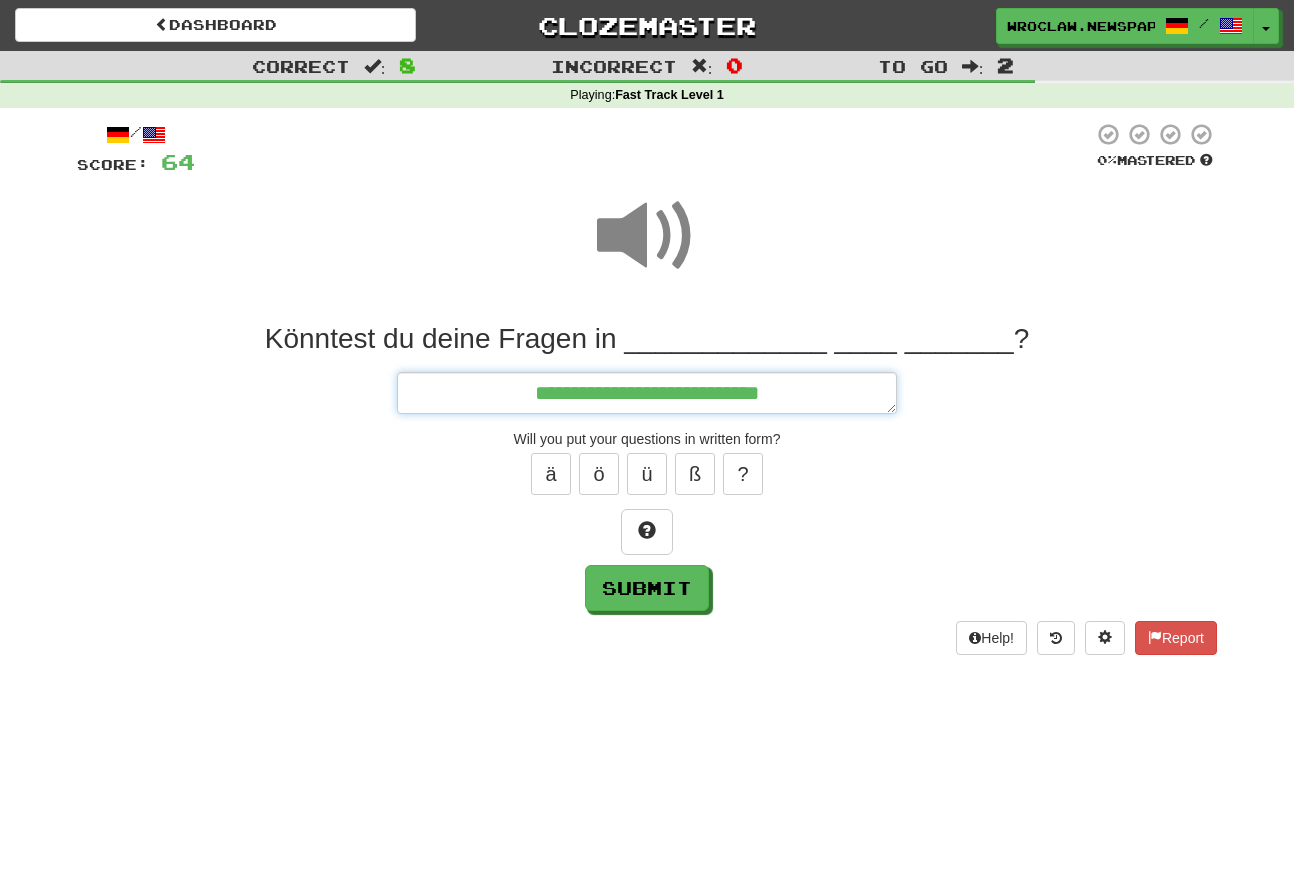 click on "**********" at bounding box center (647, 393) 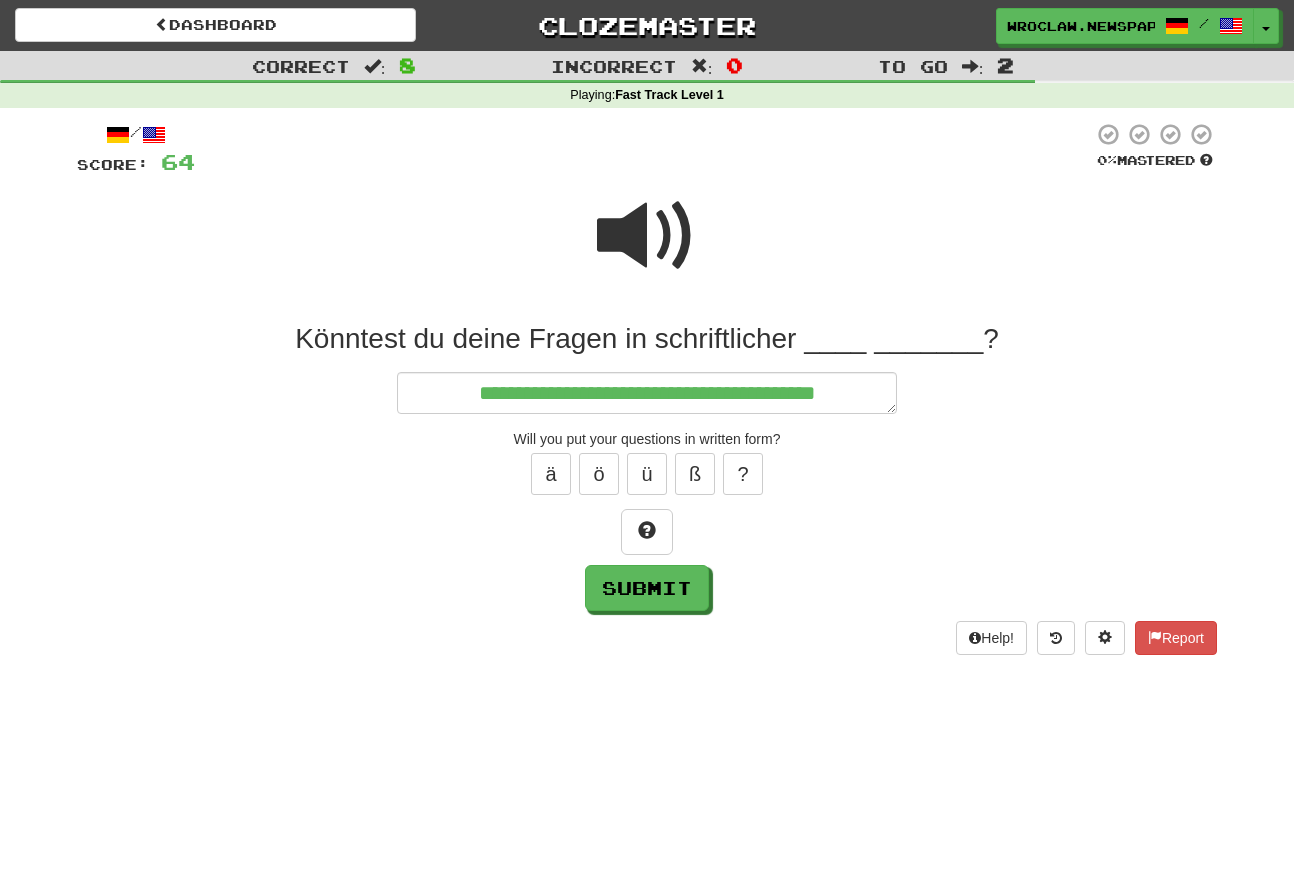 click at bounding box center (647, 249) 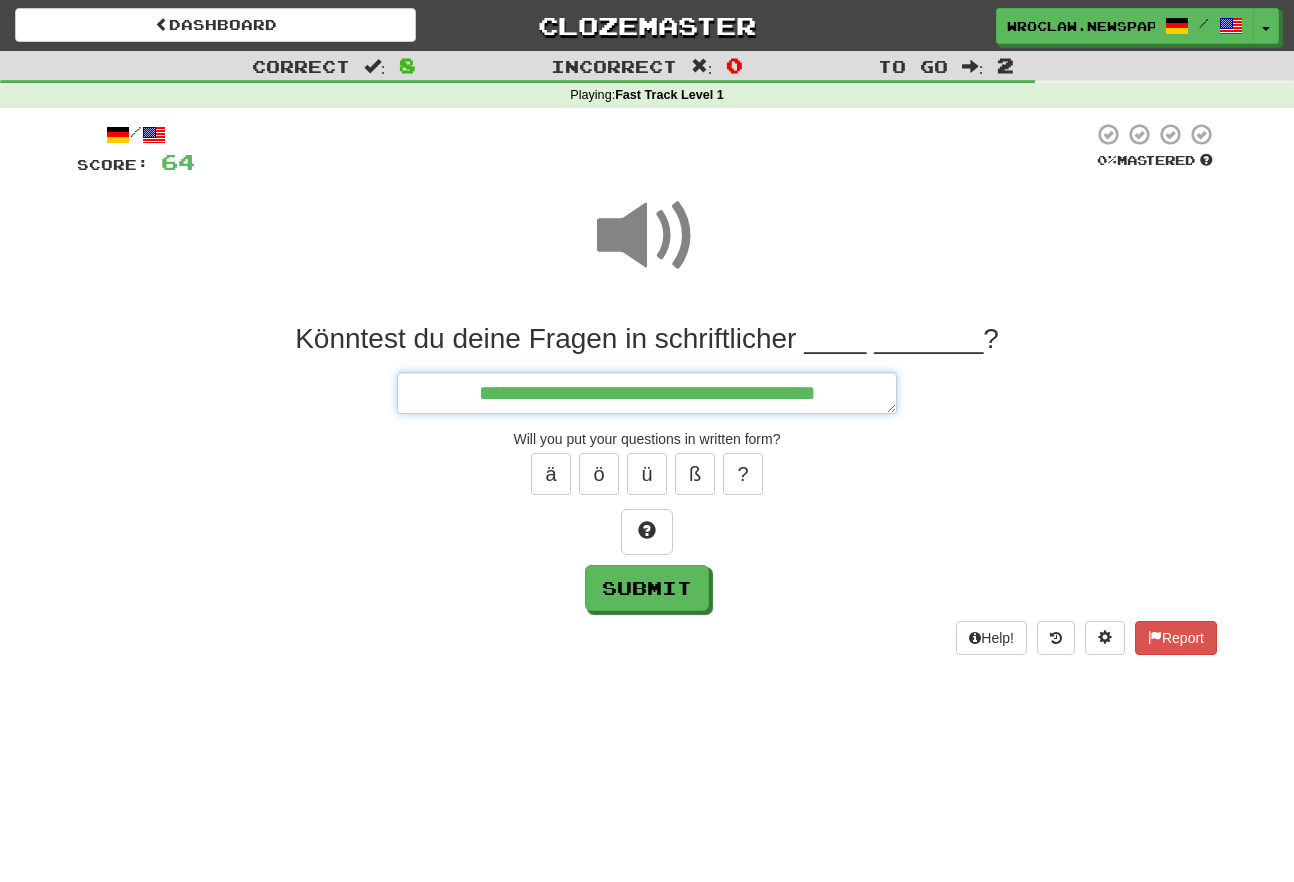 click on "**********" at bounding box center (647, 393) 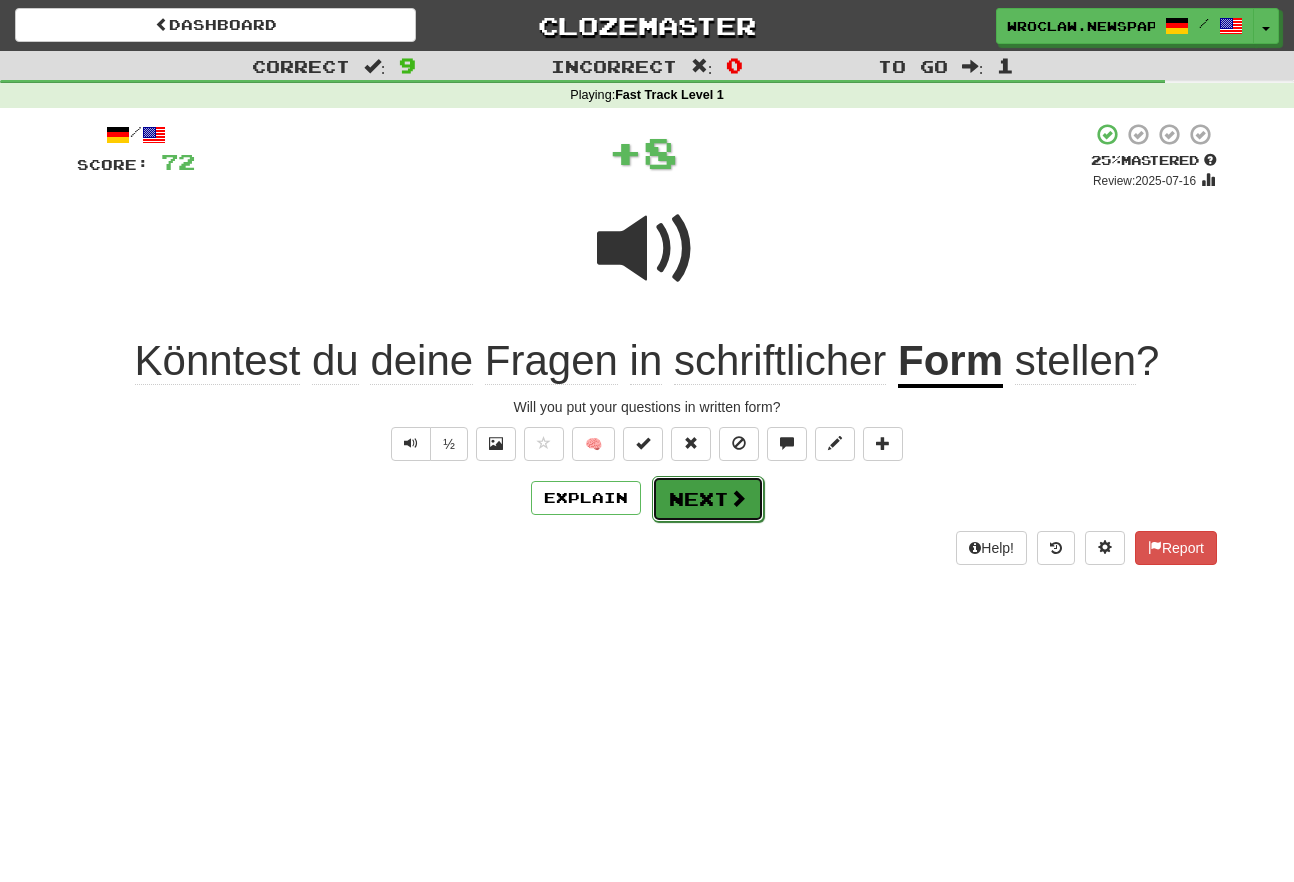 click on "Next" at bounding box center (708, 499) 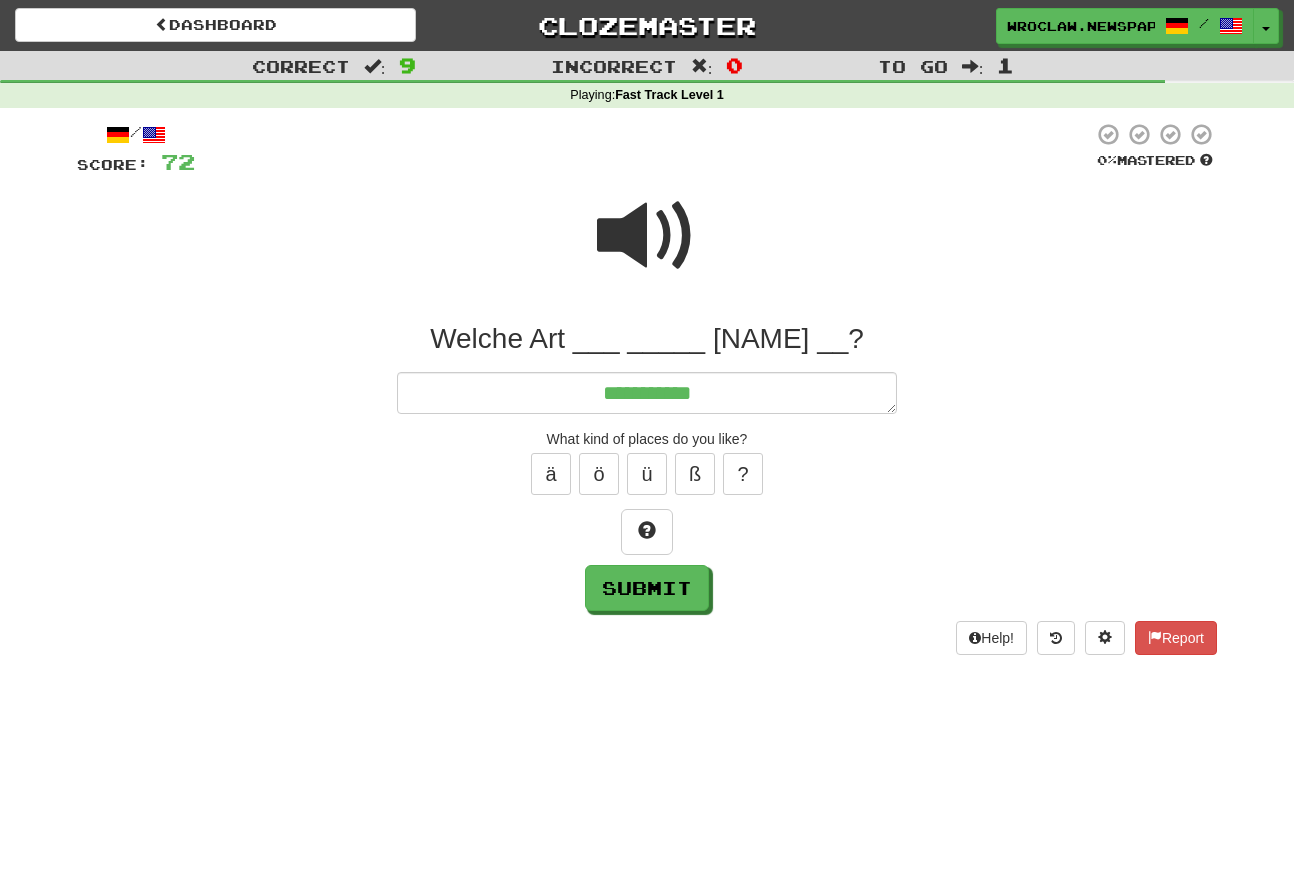 drag, startPoint x: 677, startPoint y: 253, endPoint x: 751, endPoint y: 332, distance: 108.245094 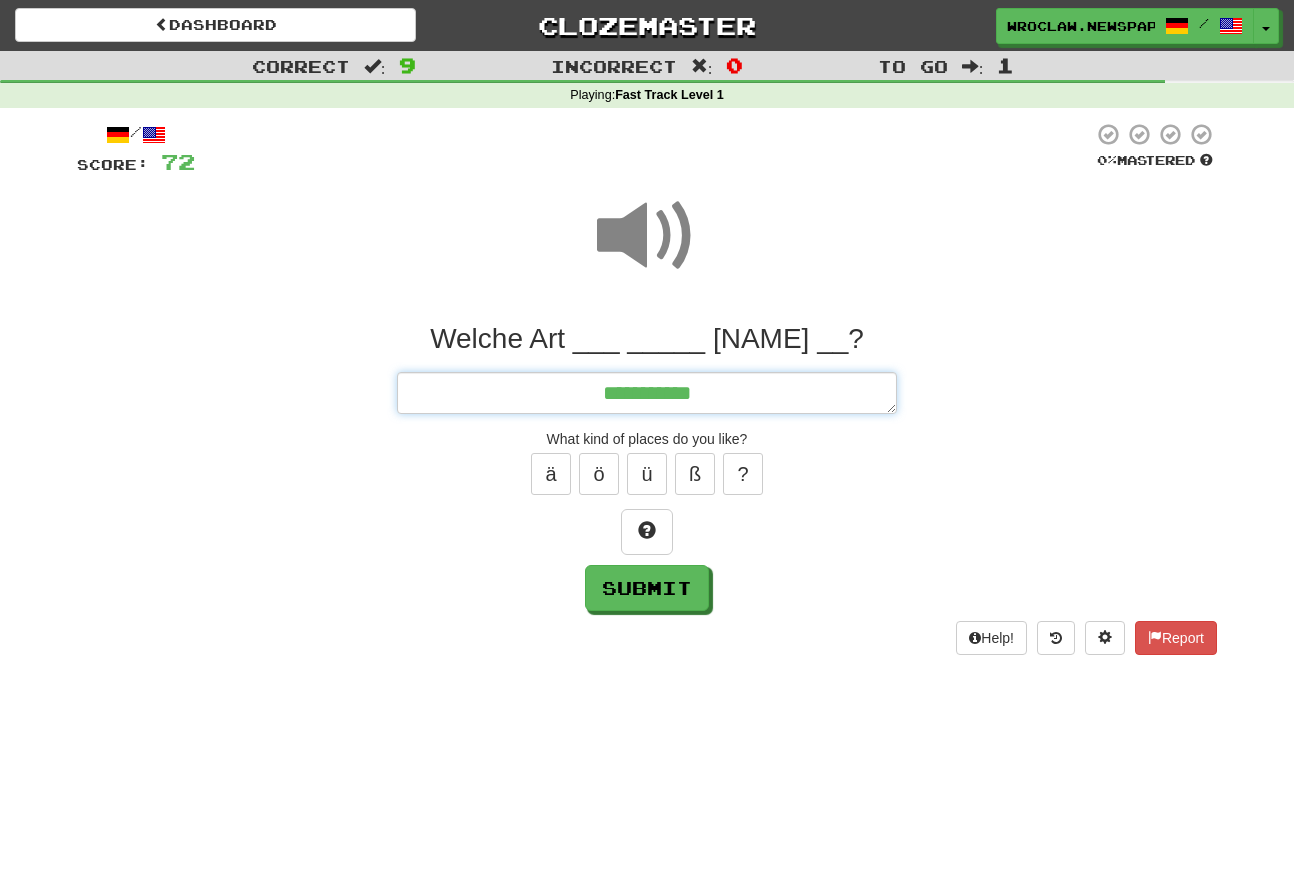 click on "**********" at bounding box center (647, 393) 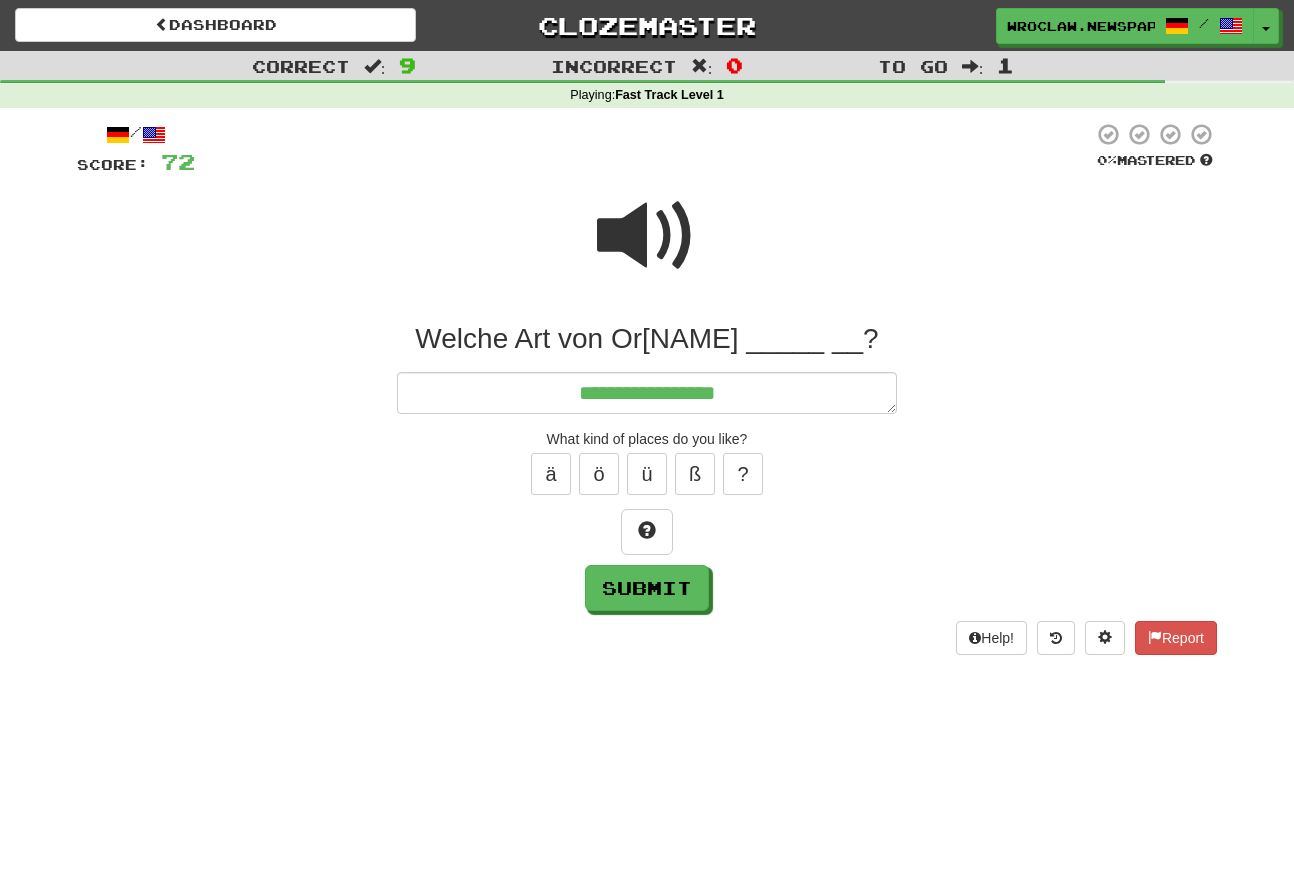 click at bounding box center [644, 149] 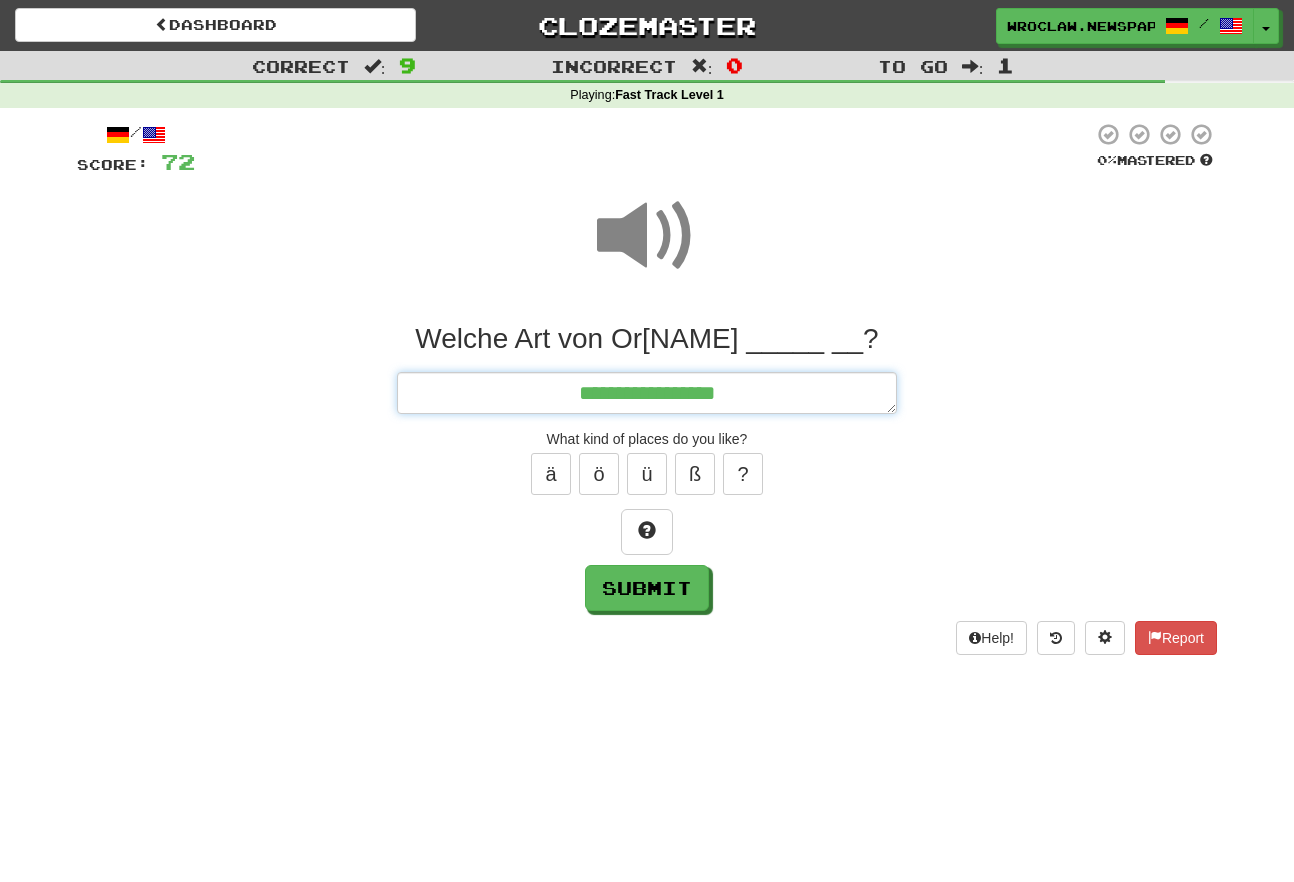 click on "**********" at bounding box center [647, 393] 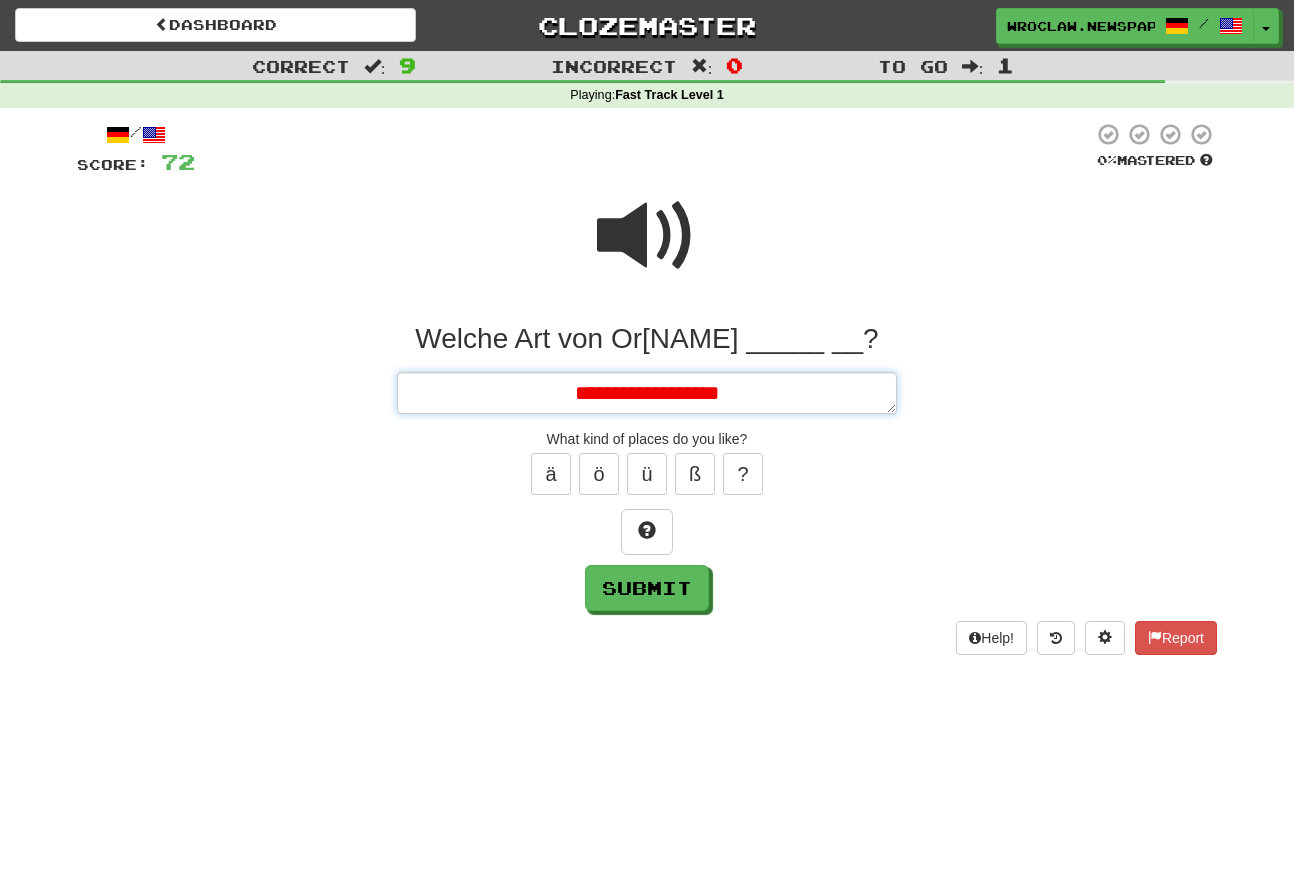click on "**********" at bounding box center [647, 393] 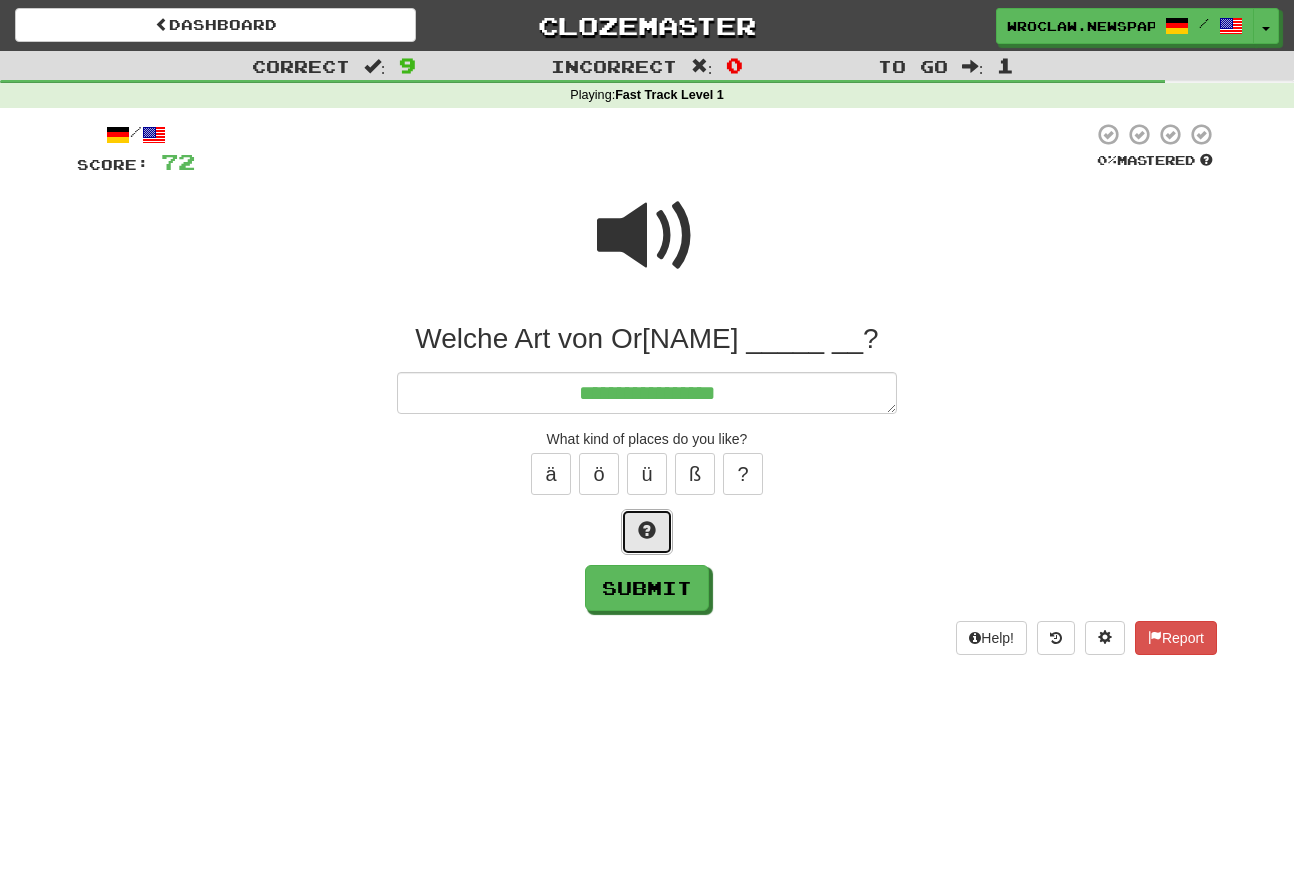 click at bounding box center (647, 532) 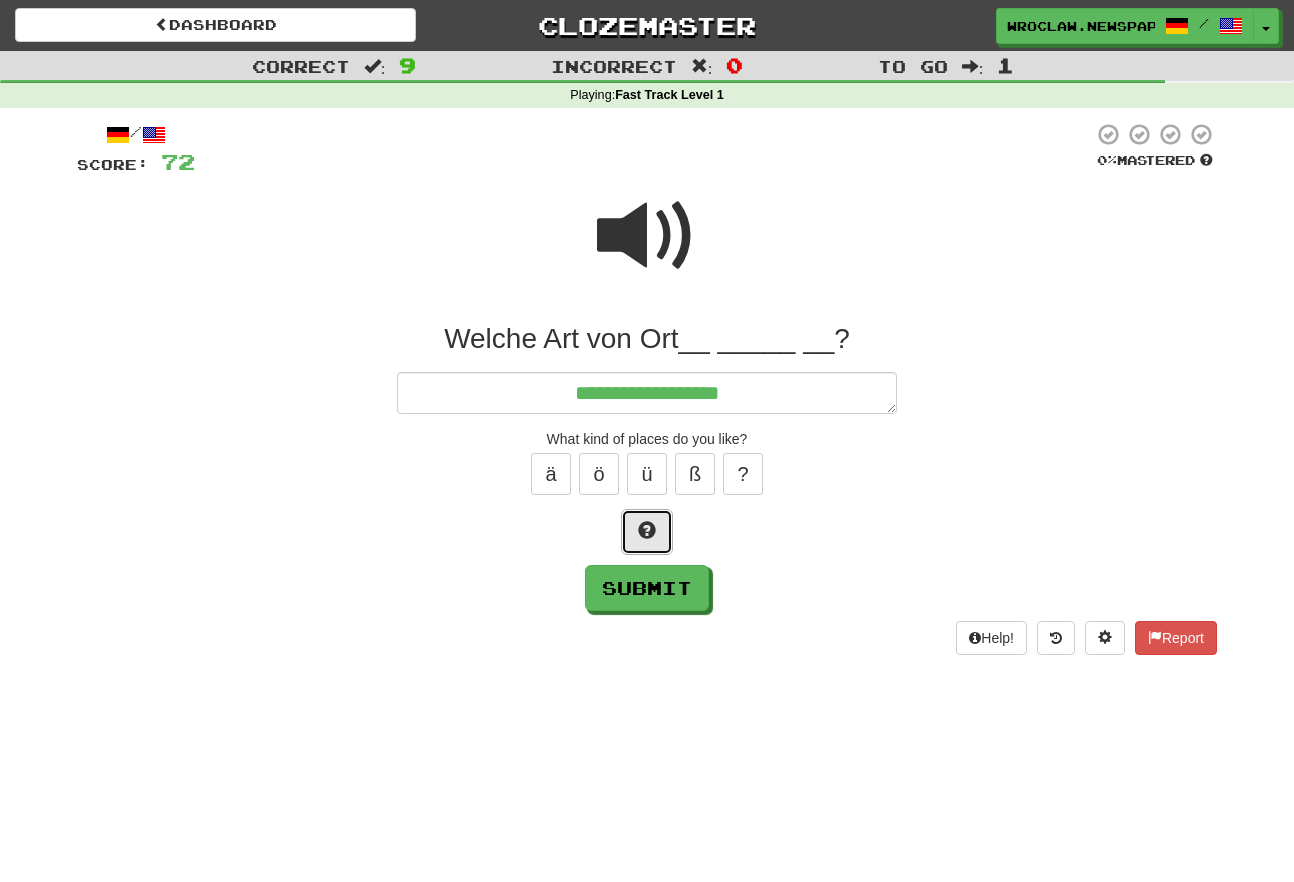 click at bounding box center (647, 532) 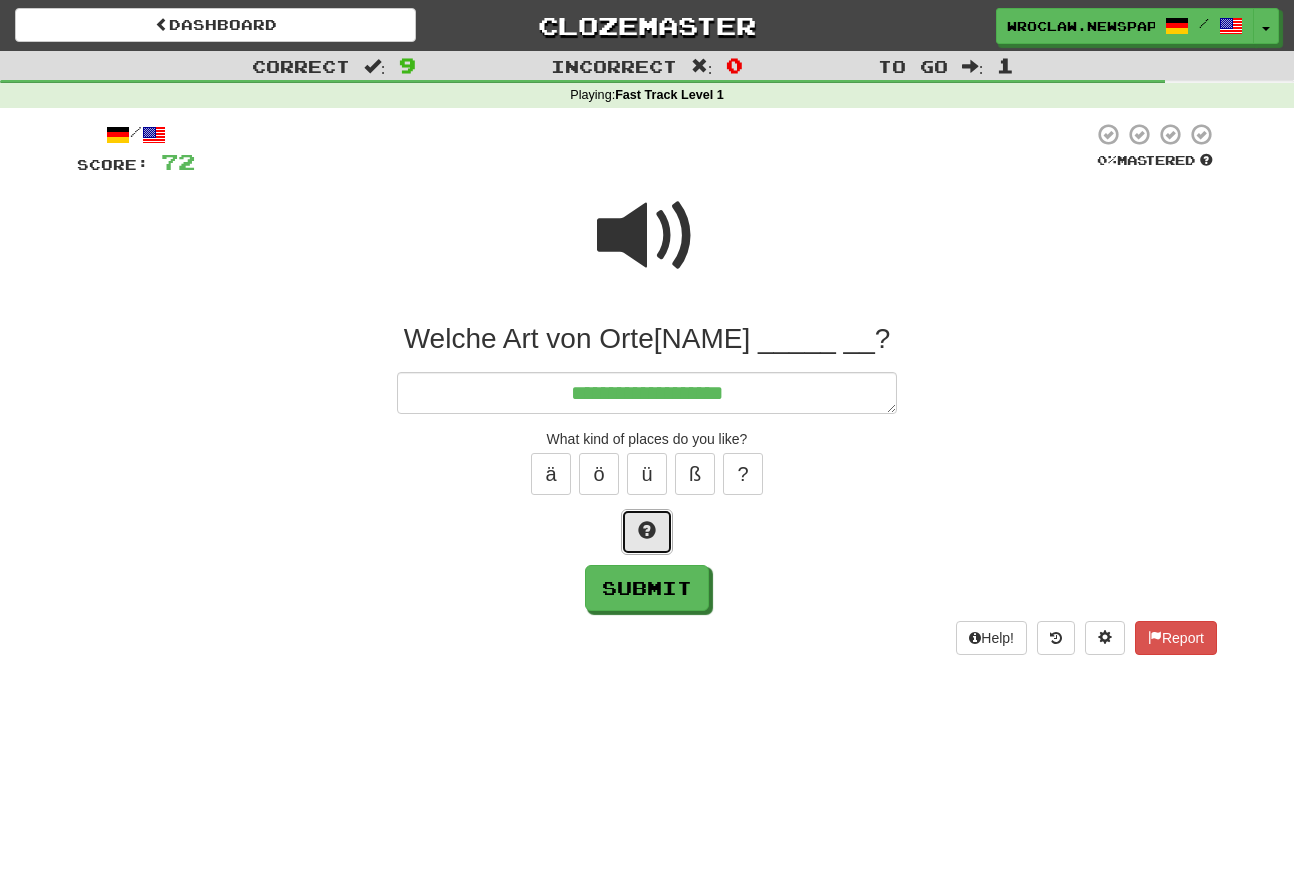 click at bounding box center [647, 532] 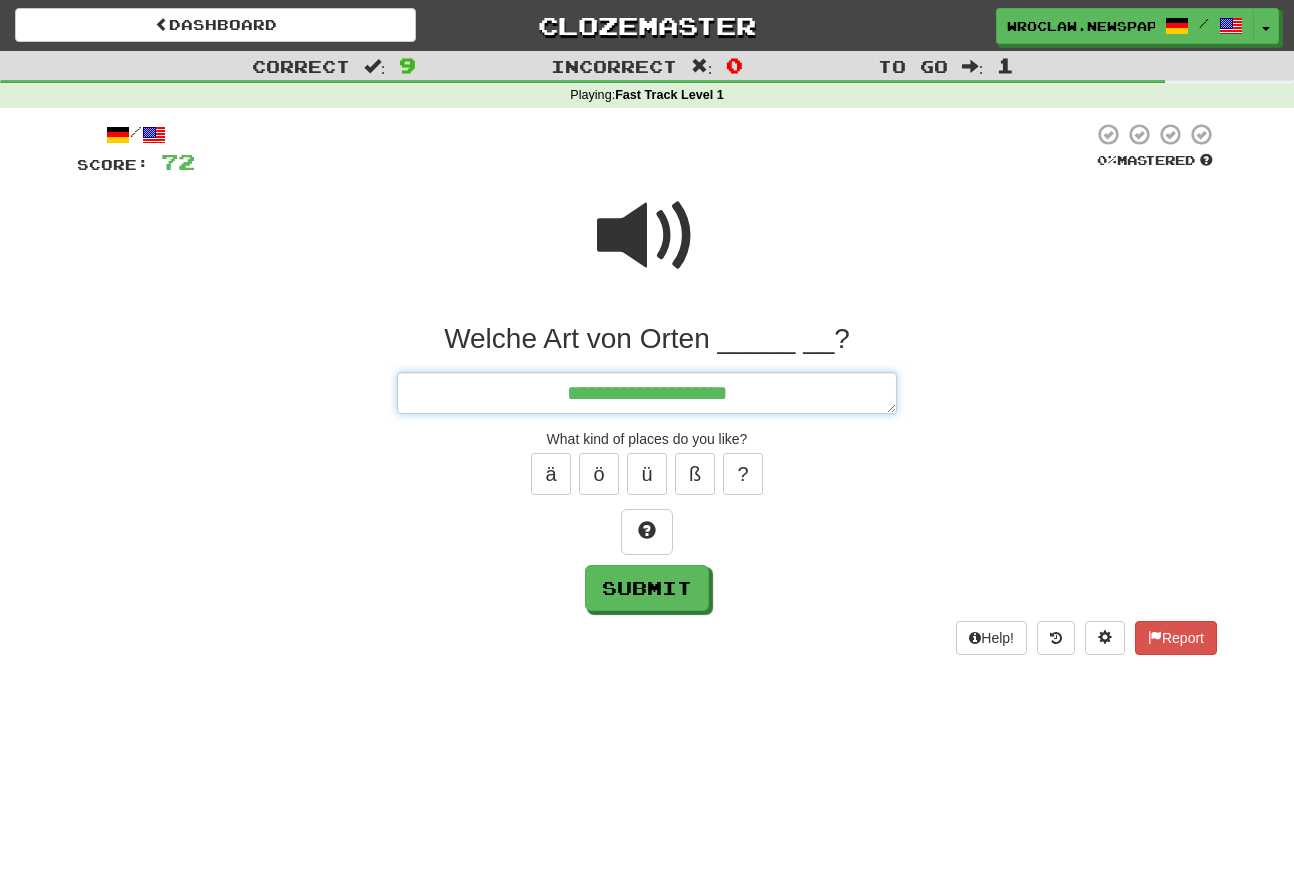 click on "**********" at bounding box center [647, 393] 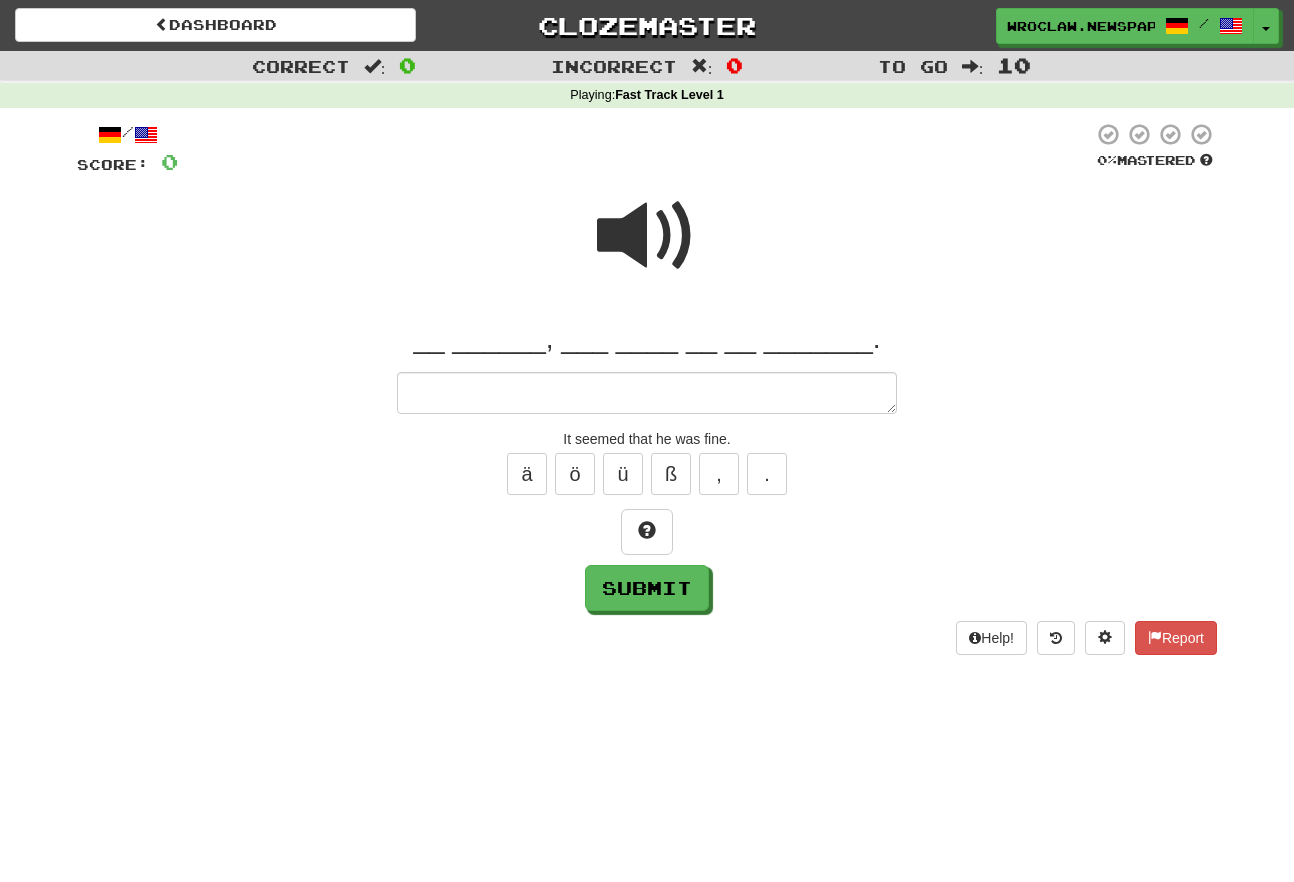 click at bounding box center [647, 236] 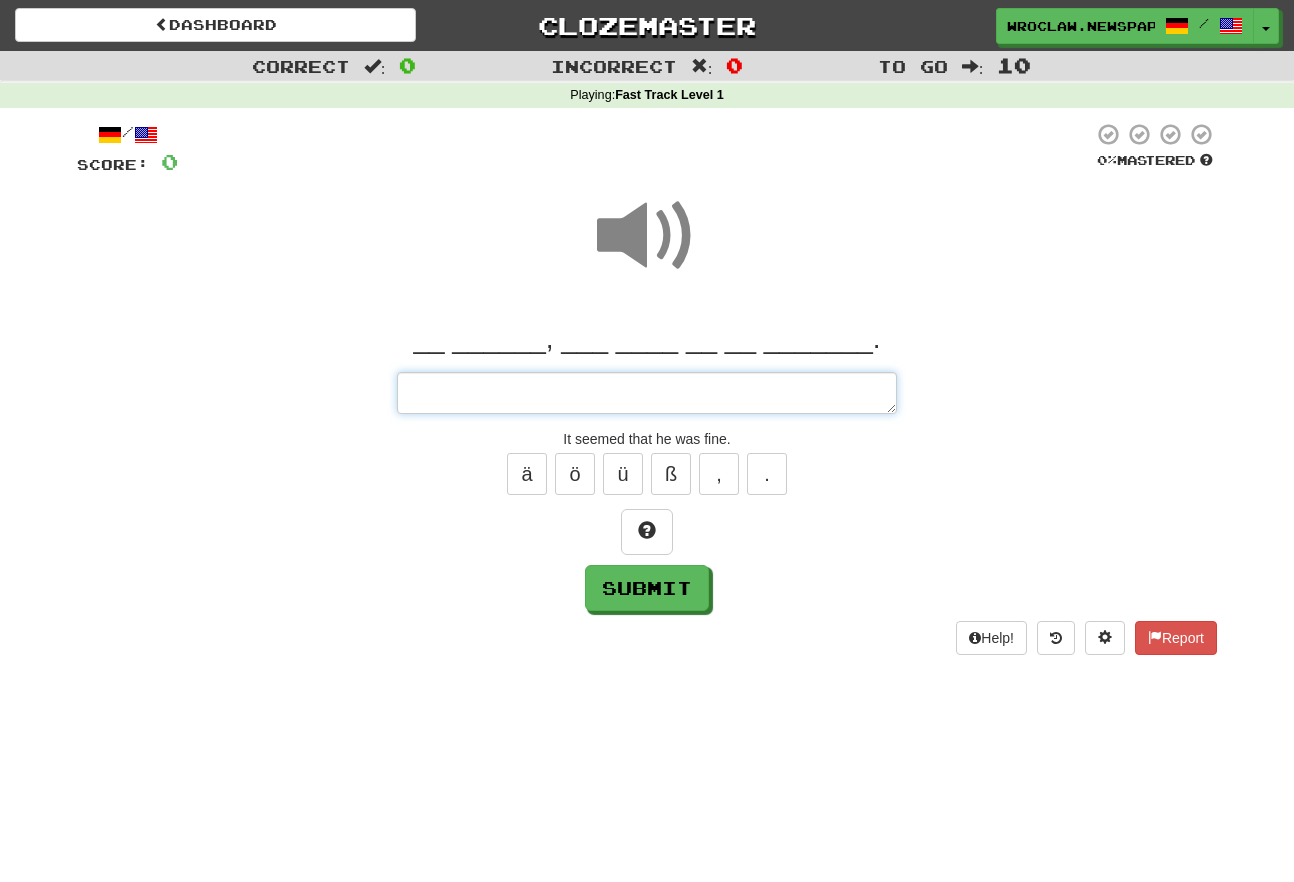 click at bounding box center [647, 393] 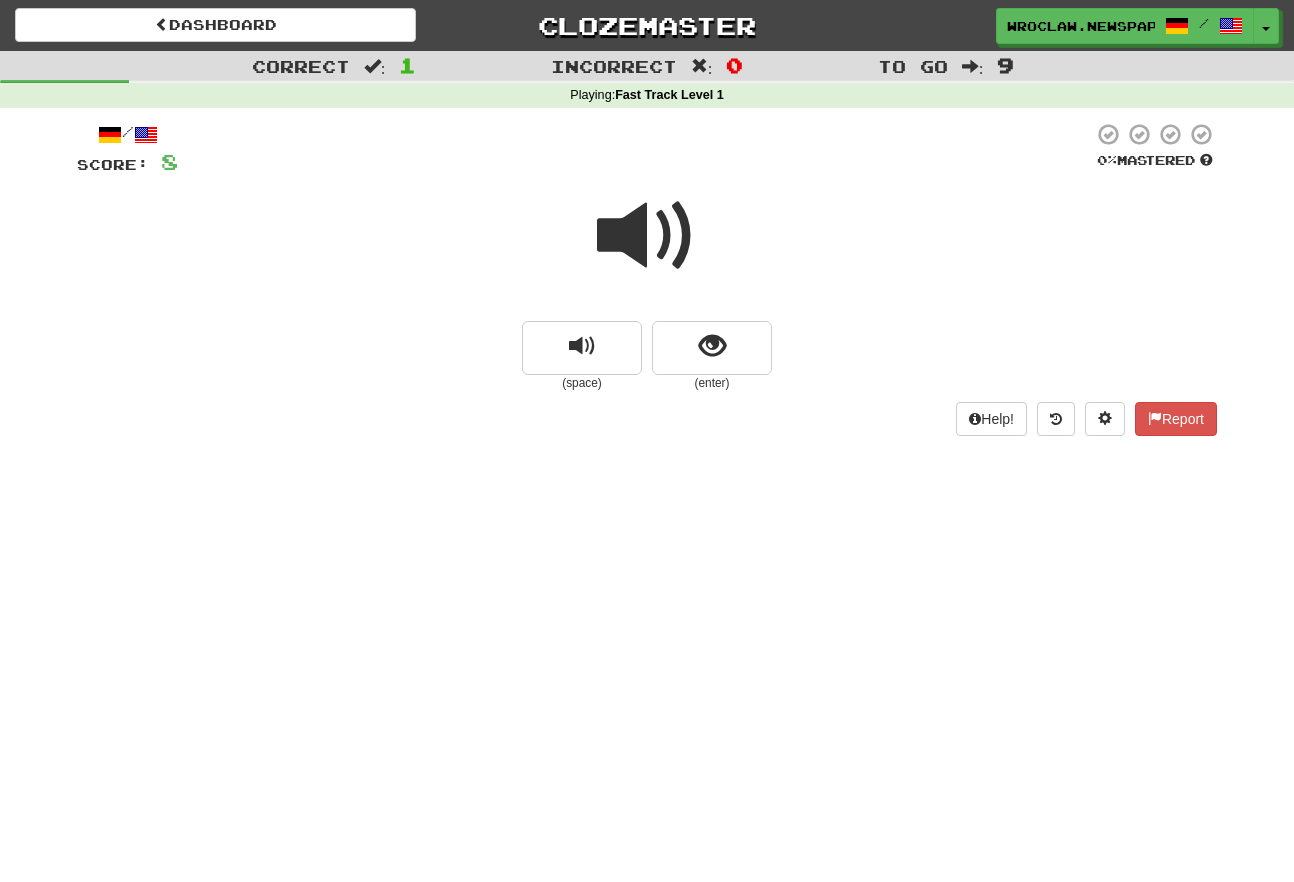 click at bounding box center [647, 236] 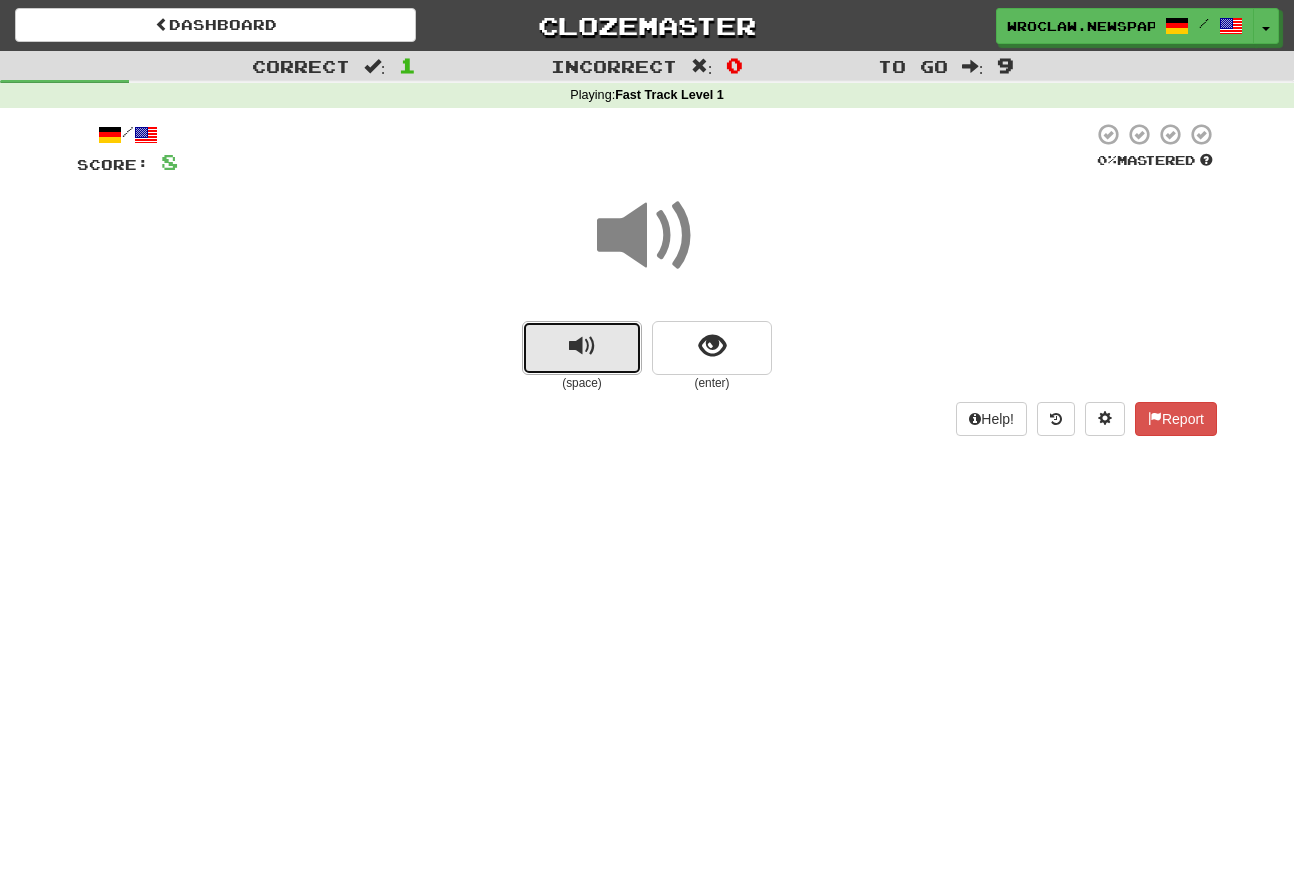 click at bounding box center [582, 346] 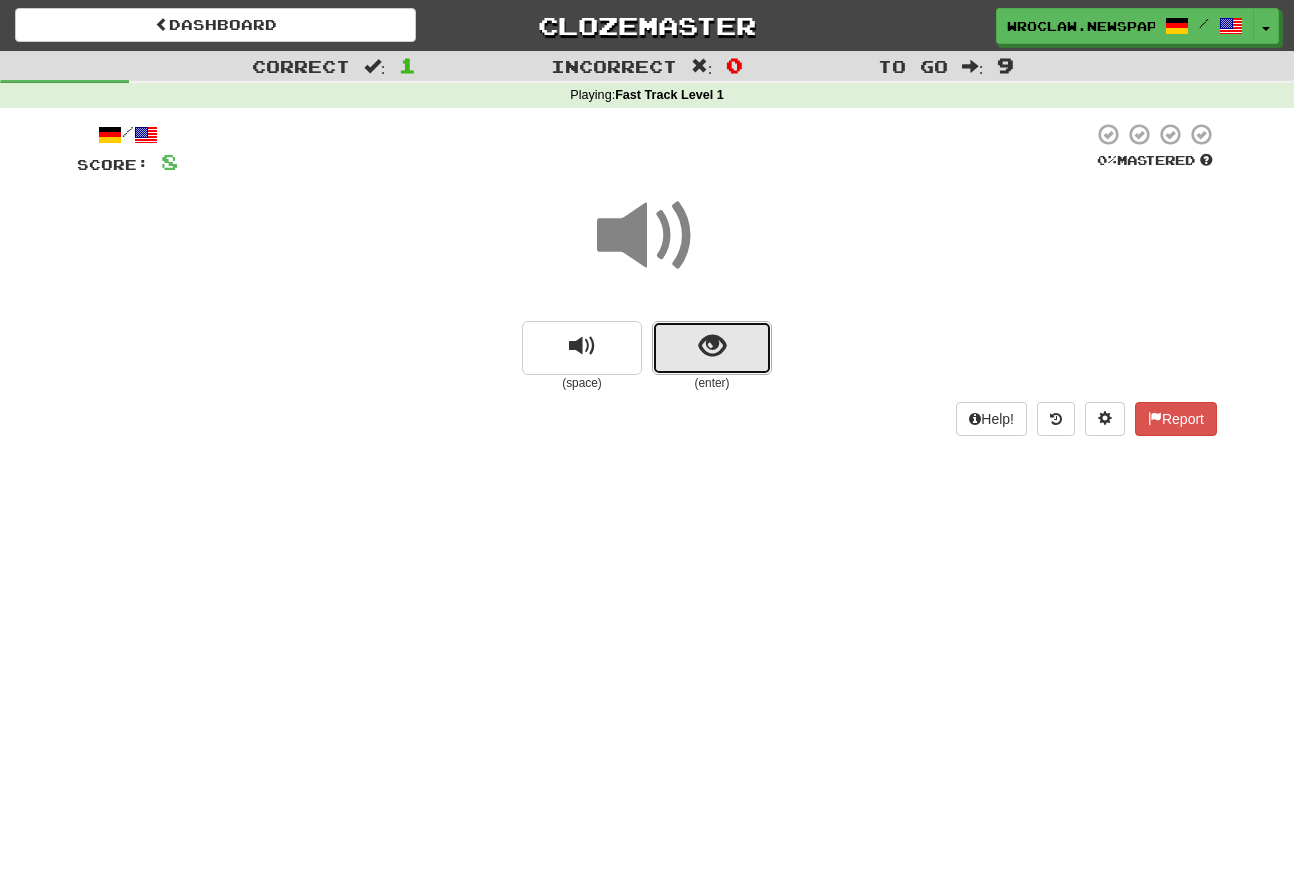 click at bounding box center (712, 348) 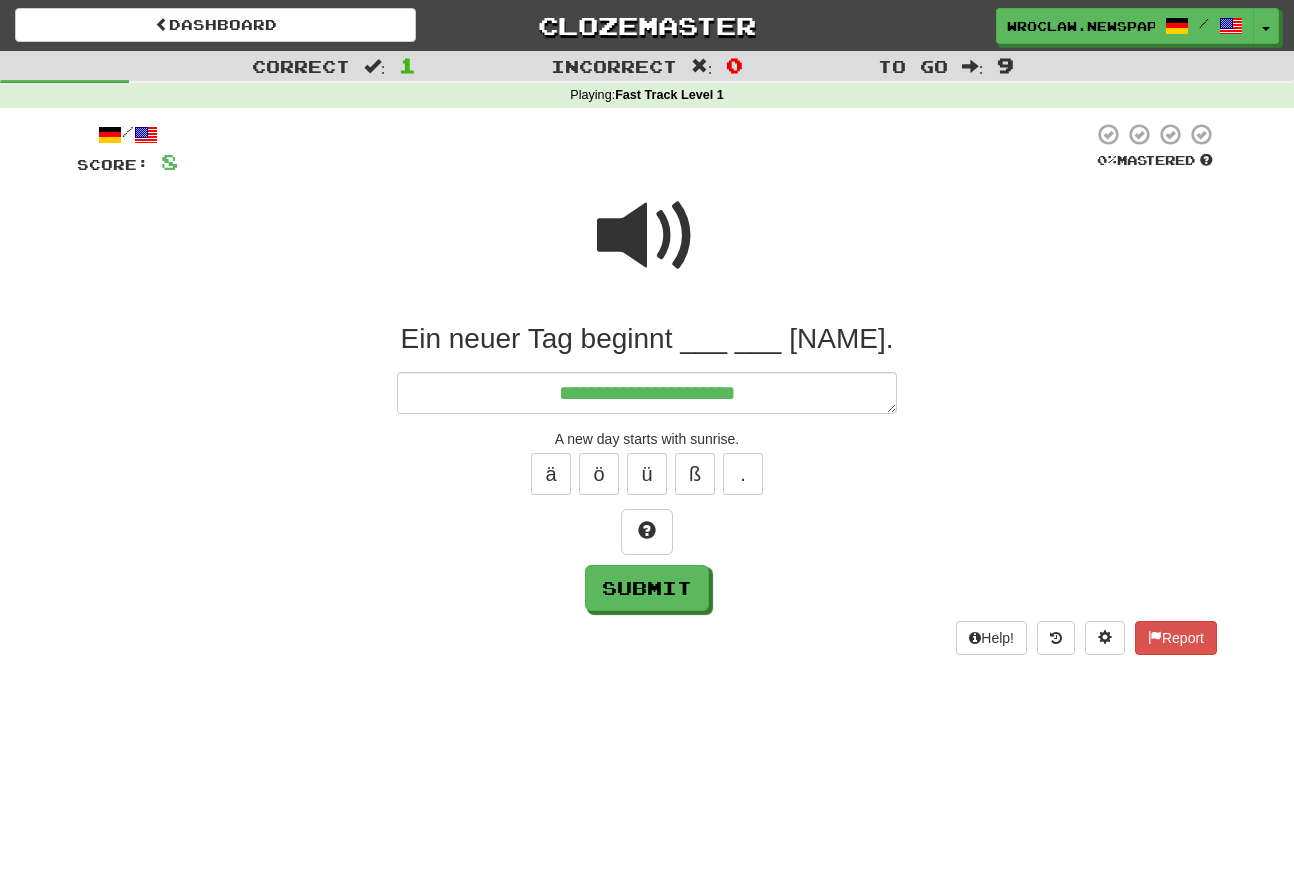 click at bounding box center [647, 236] 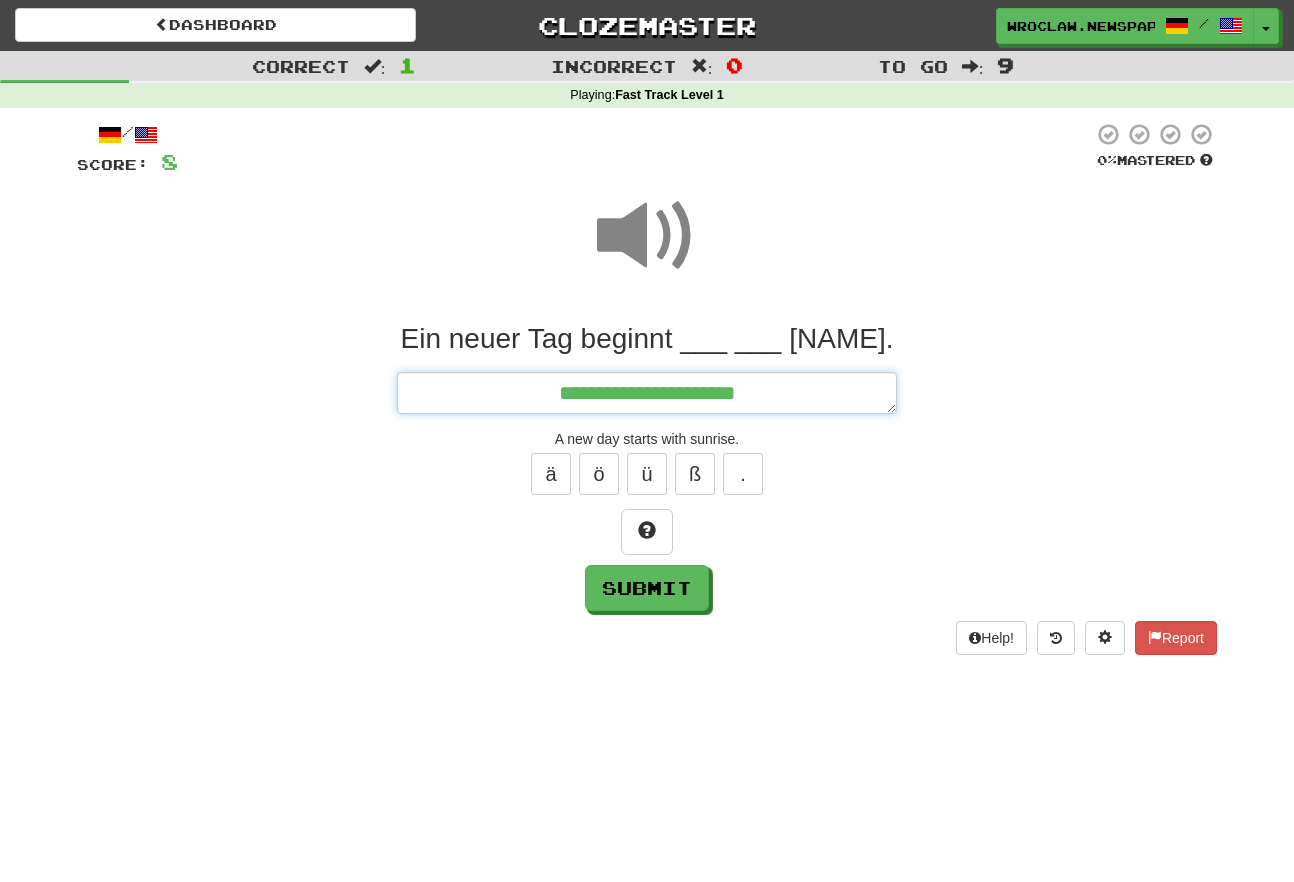 drag, startPoint x: 809, startPoint y: 393, endPoint x: 846, endPoint y: 401, distance: 37.85499 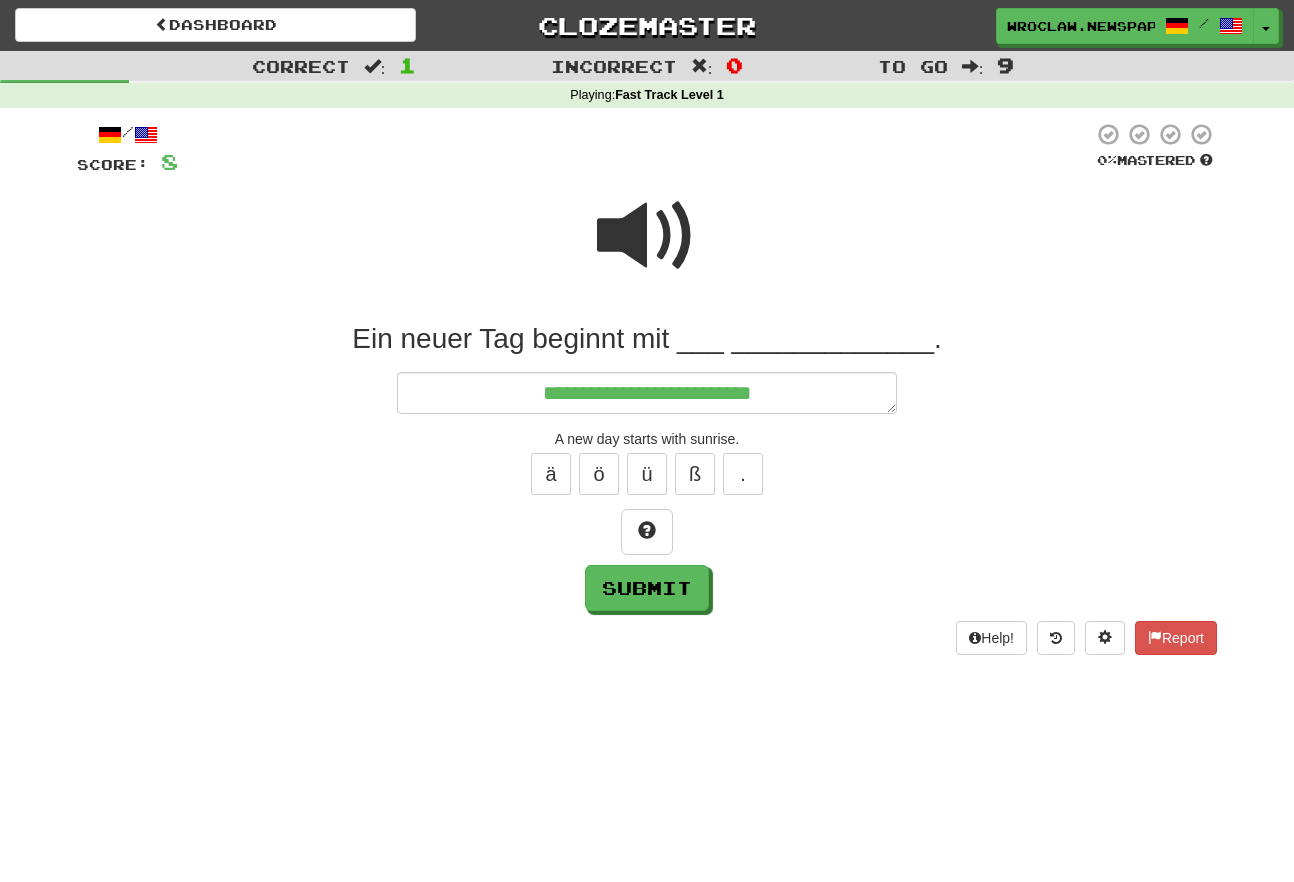 click at bounding box center (647, 236) 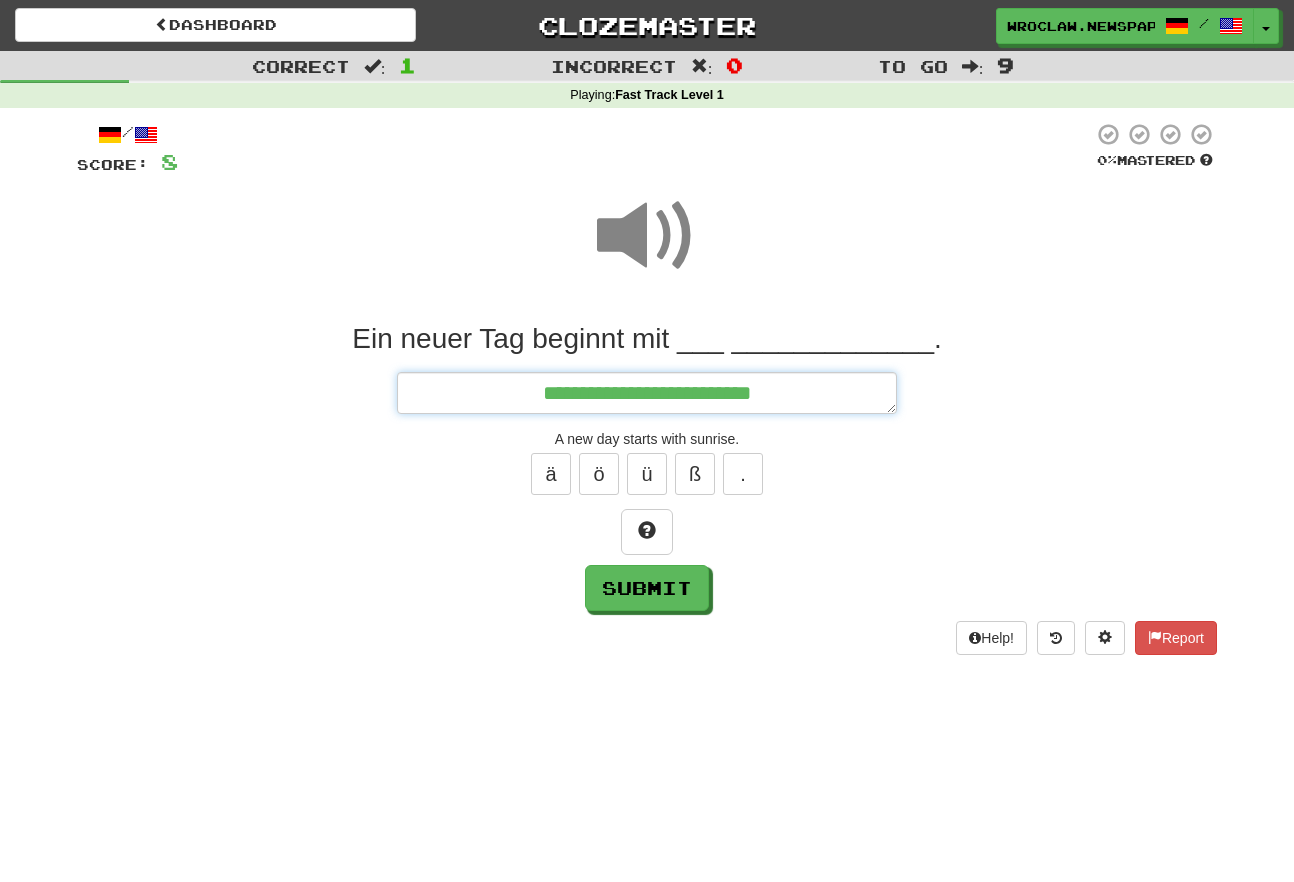 click on "**********" at bounding box center (647, 393) 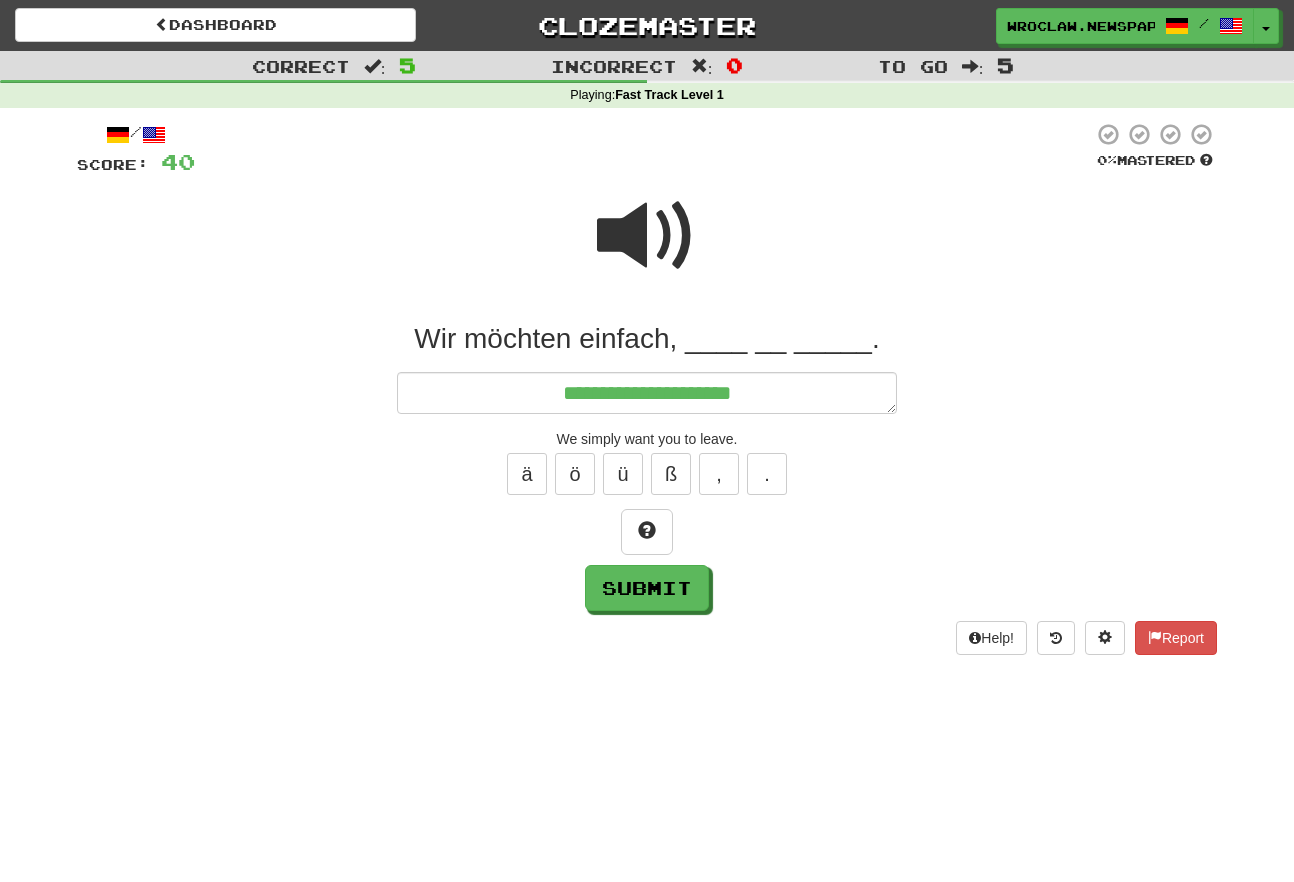 click at bounding box center [647, 236] 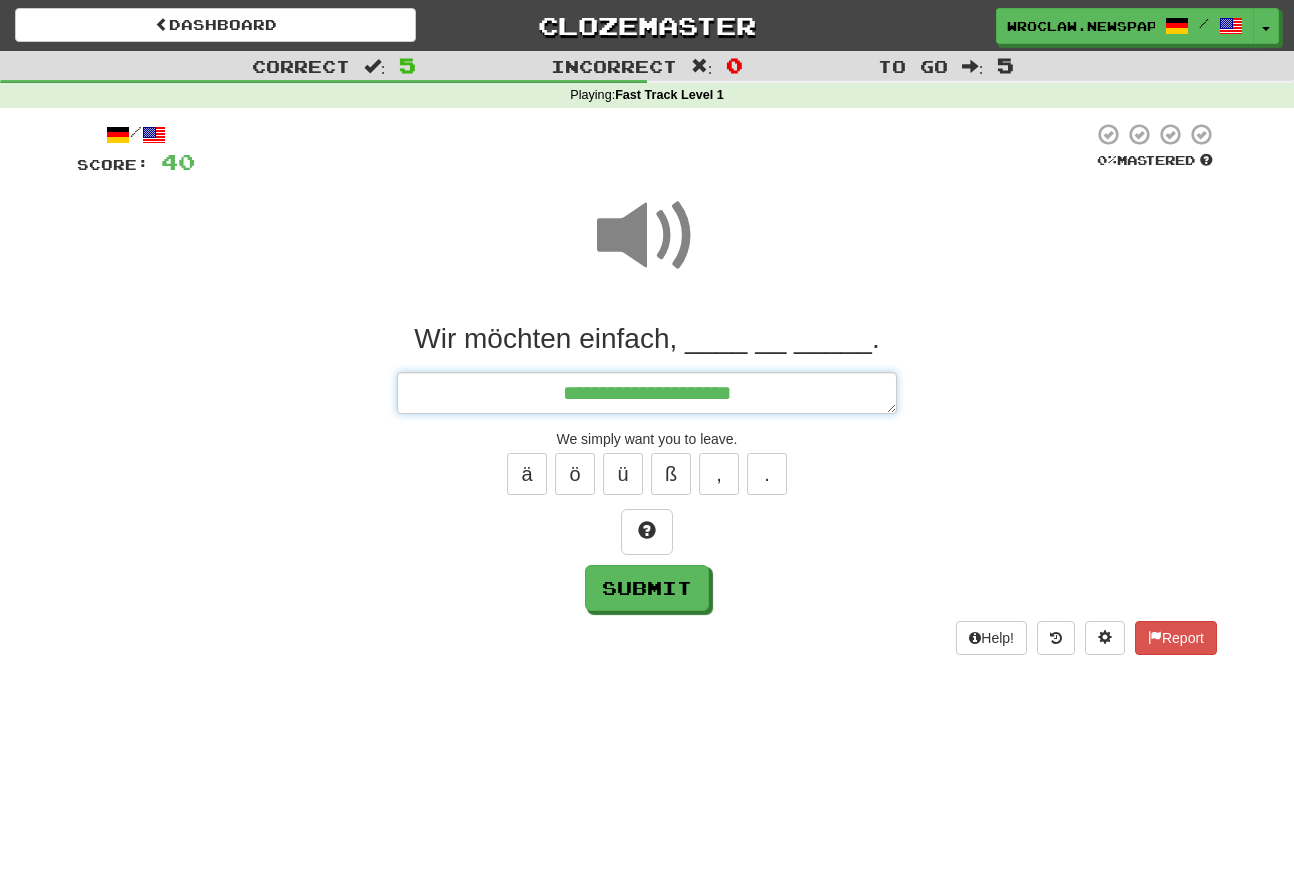 click on "**********" at bounding box center [647, 393] 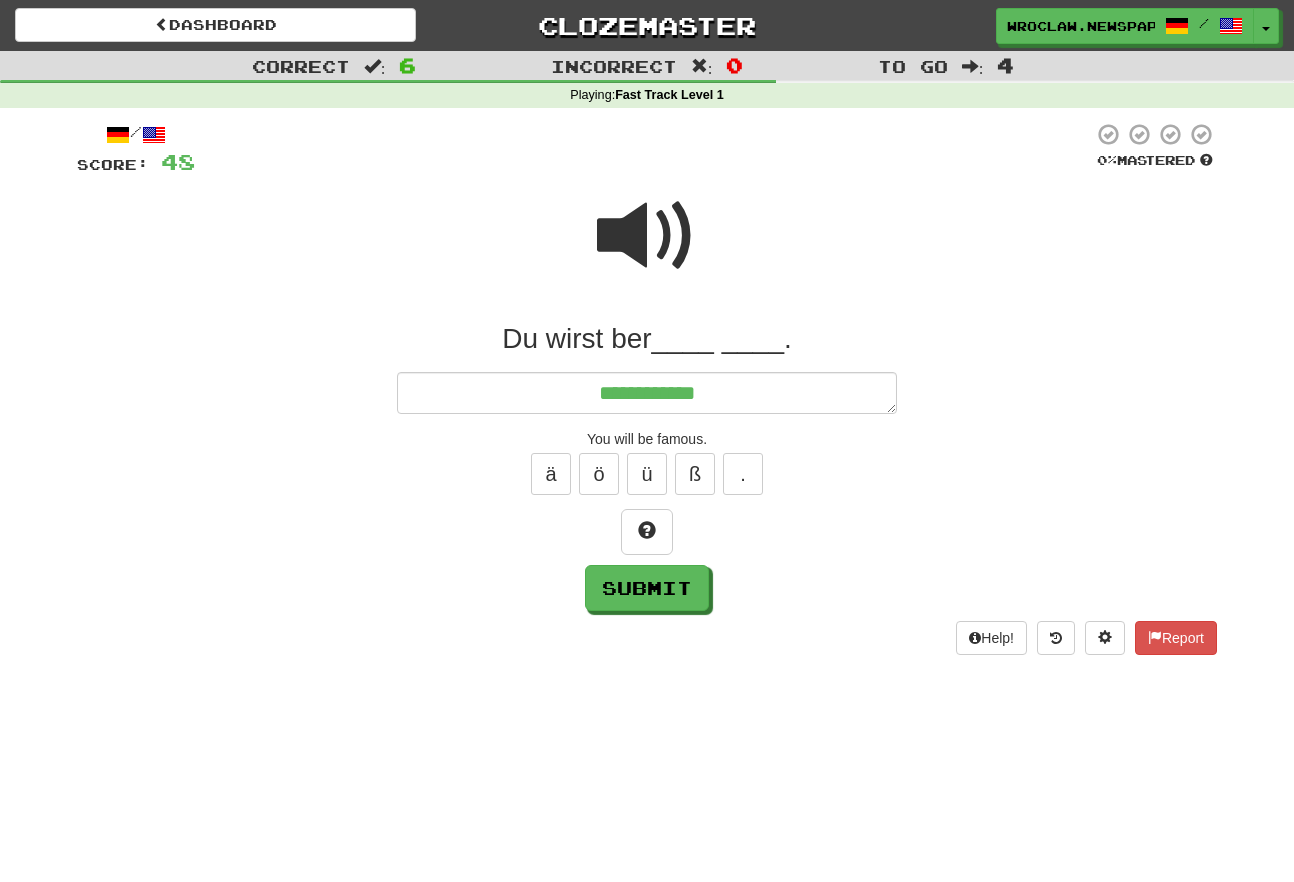 click at bounding box center (647, 236) 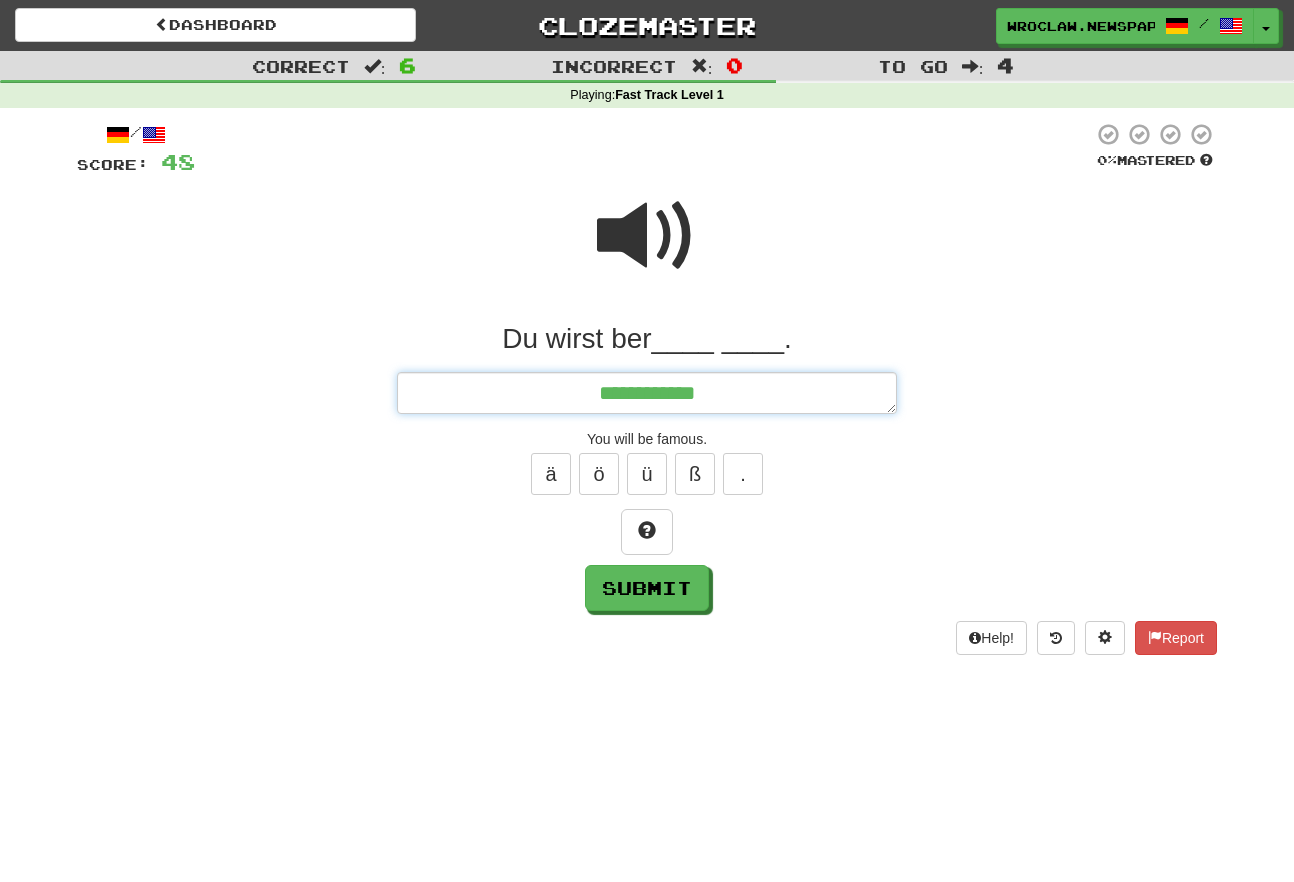 click on "**********" at bounding box center (647, 393) 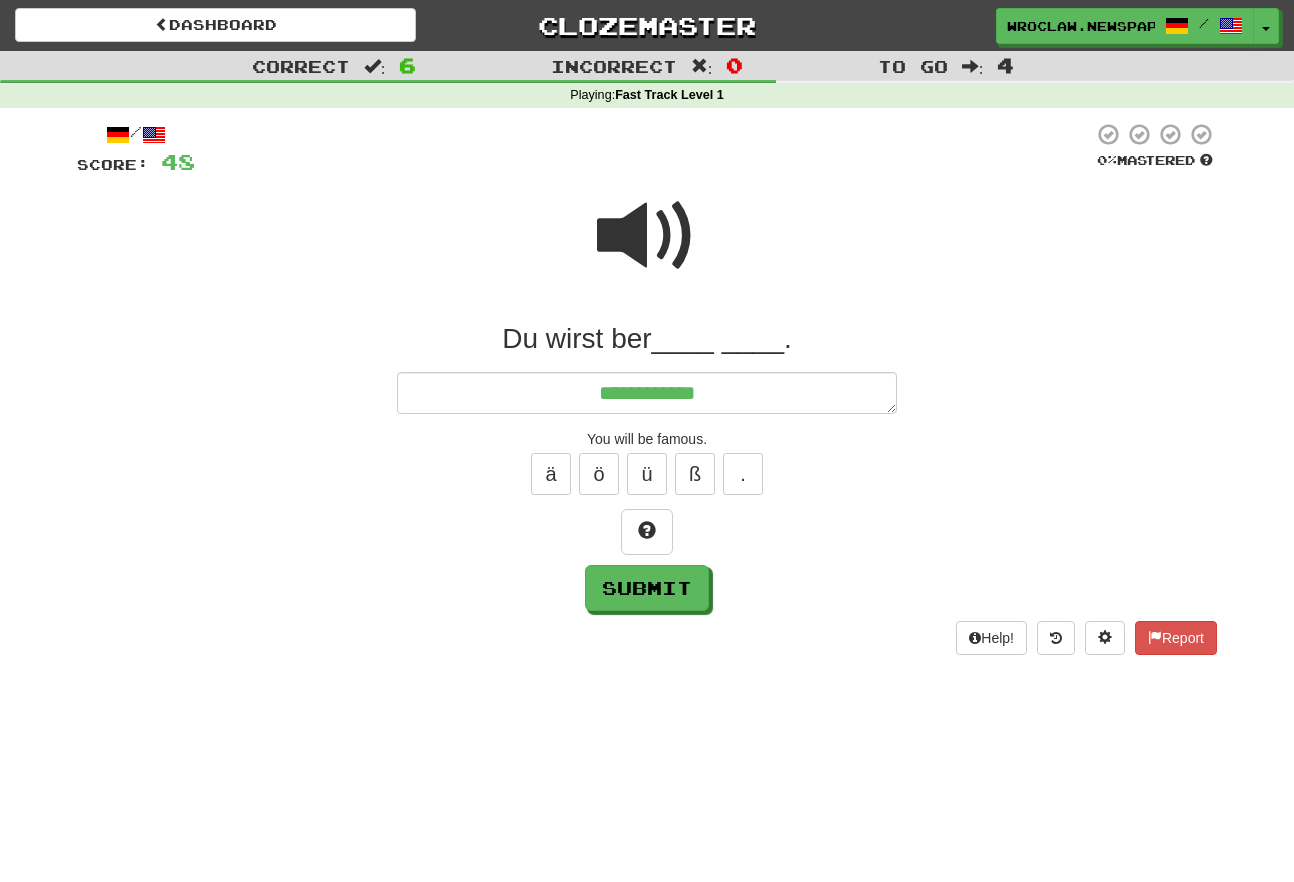 click at bounding box center [647, 236] 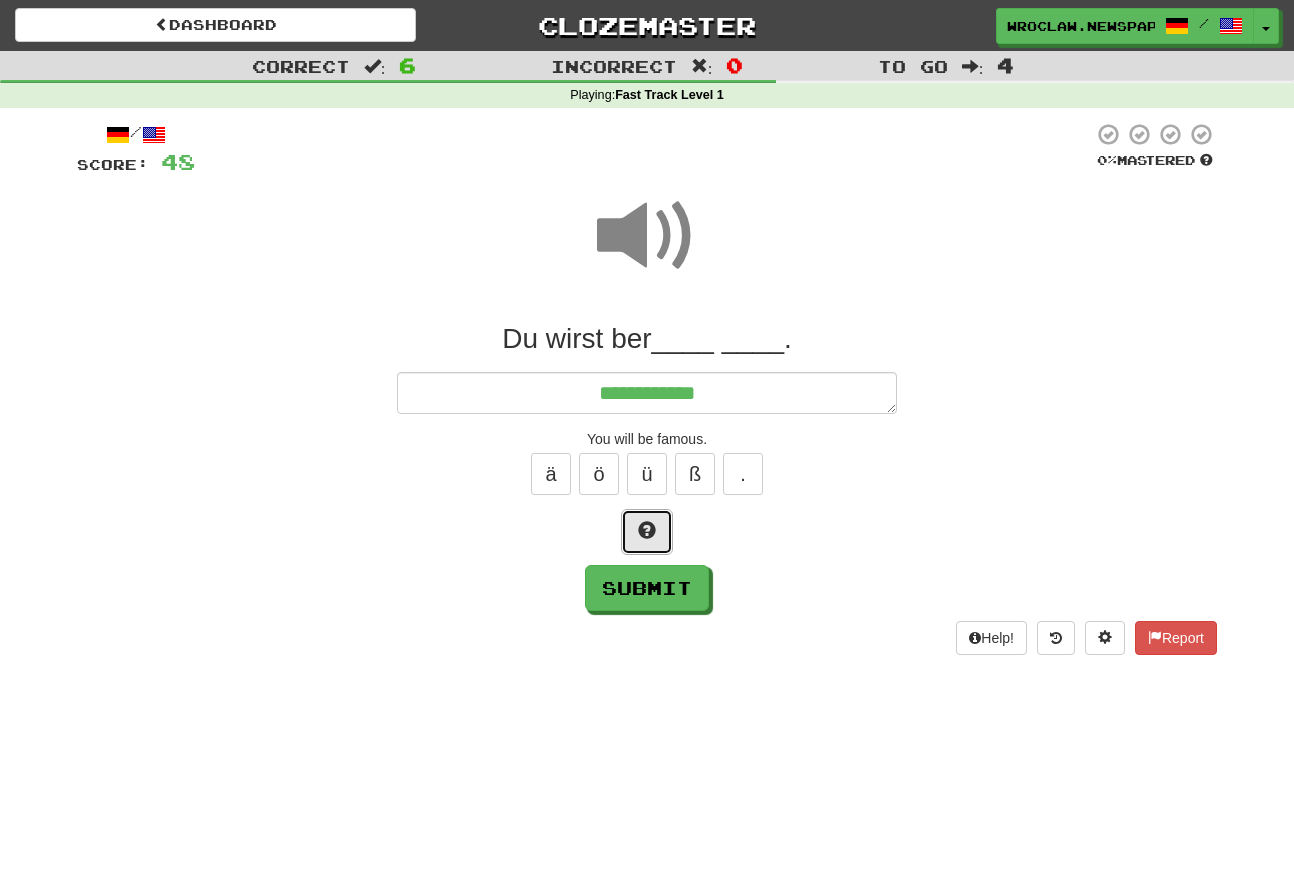 click at bounding box center (647, 532) 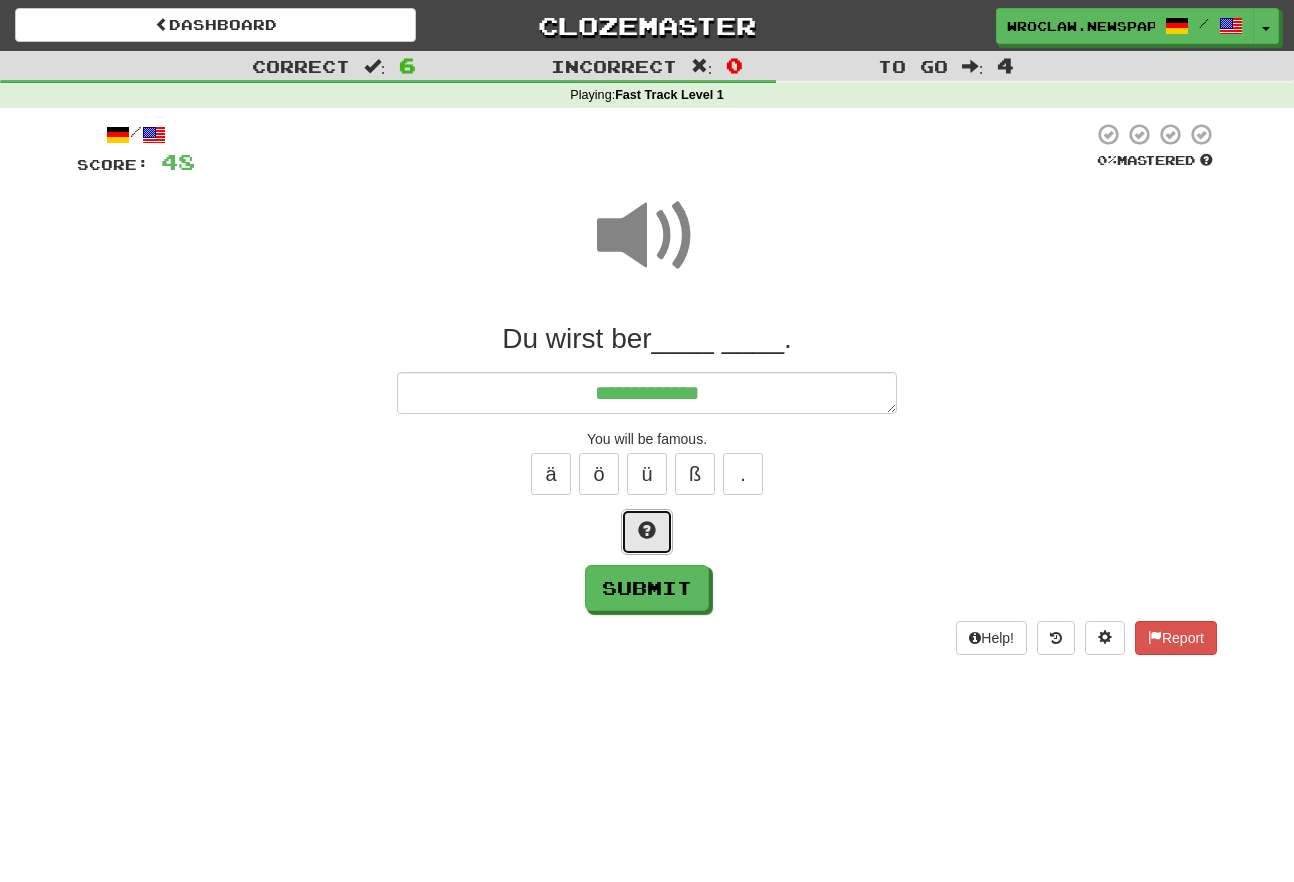 click at bounding box center [647, 532] 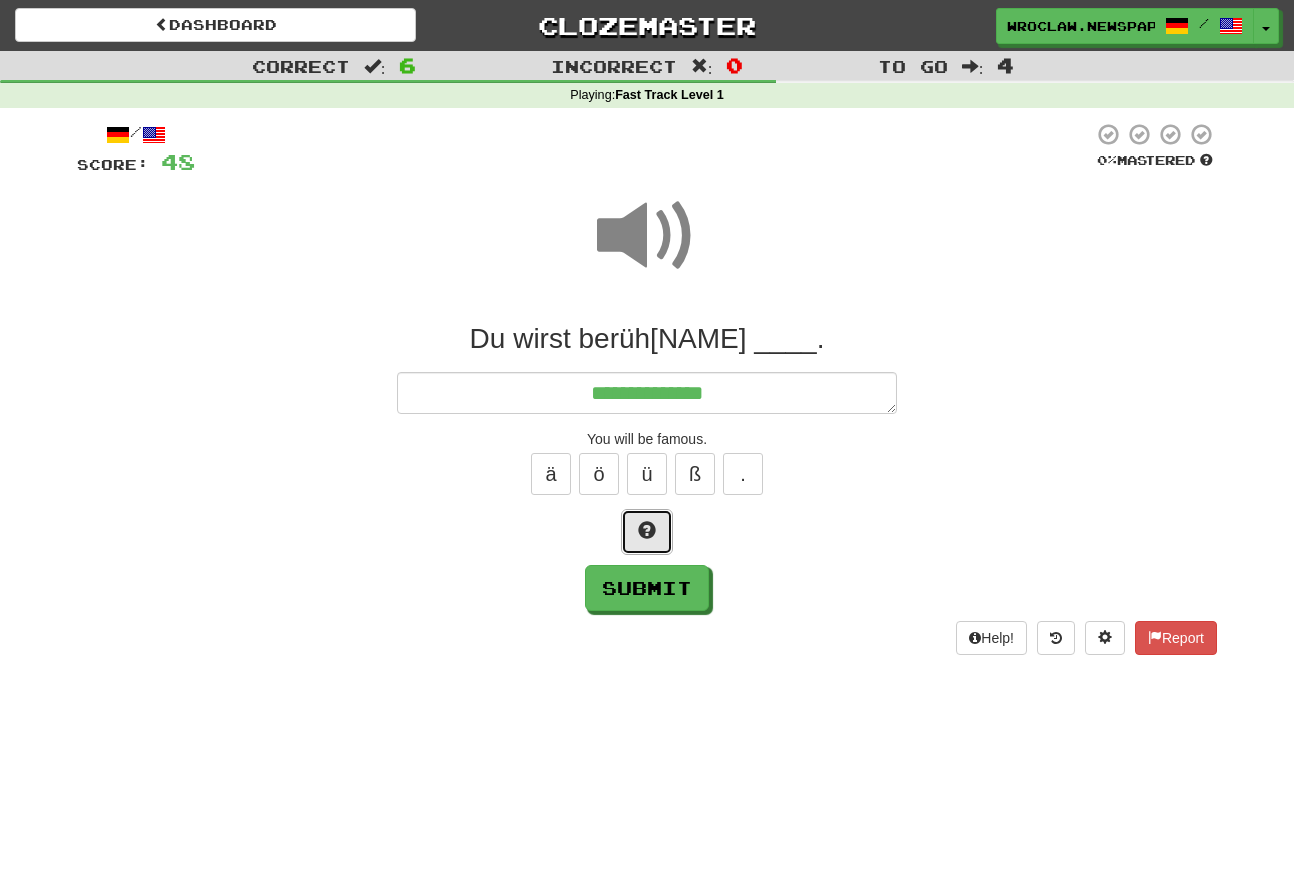 click at bounding box center [647, 532] 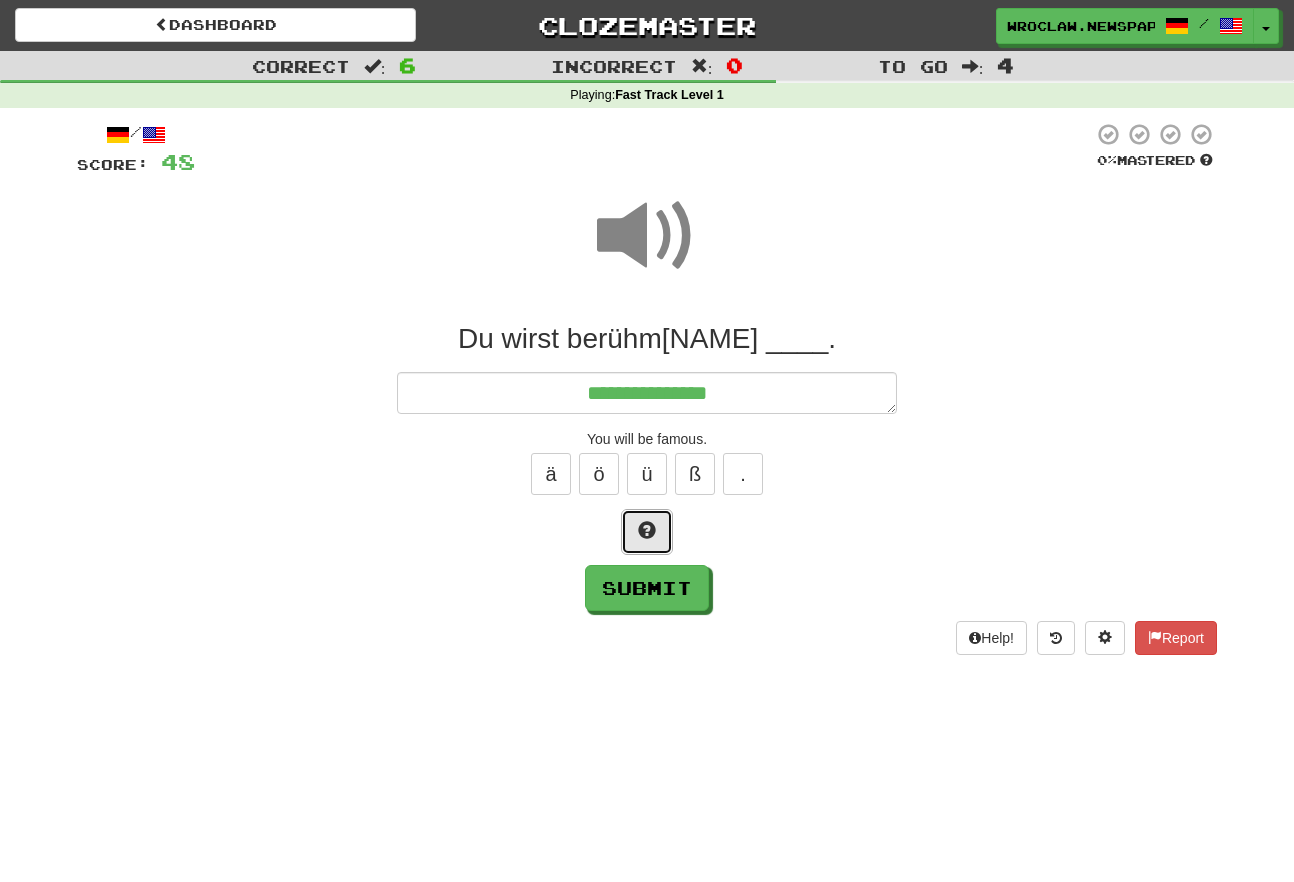 click at bounding box center [647, 532] 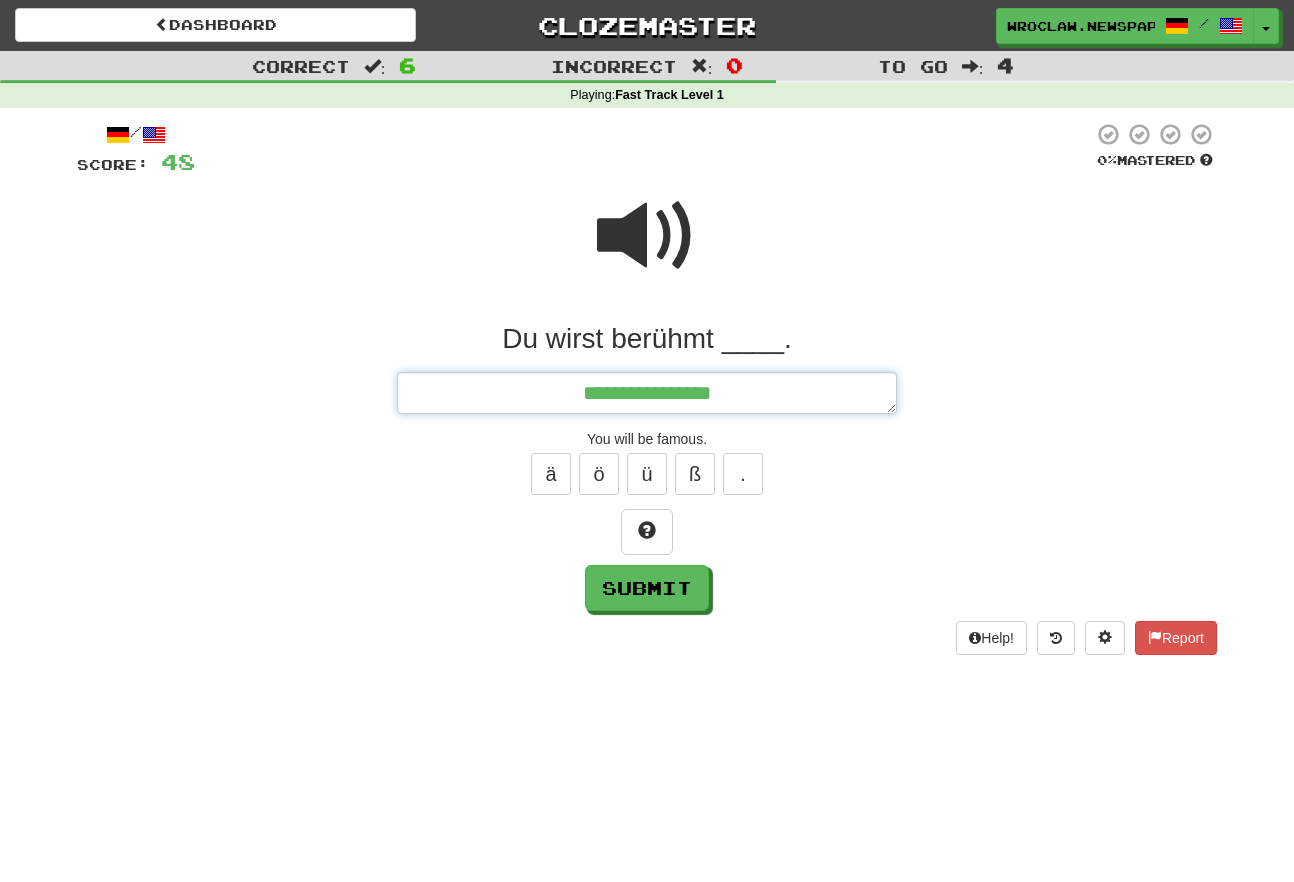 click on "**********" at bounding box center (647, 393) 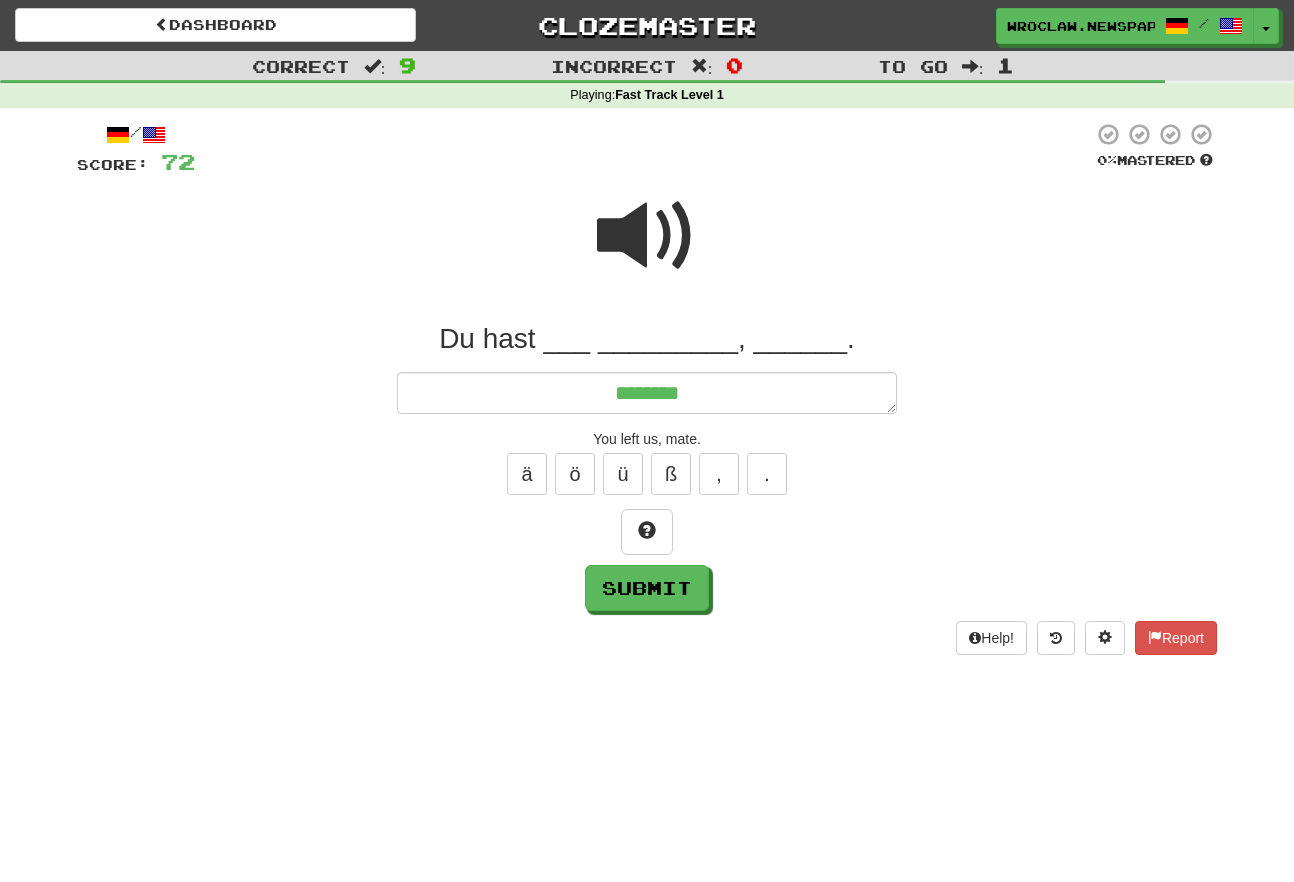 drag, startPoint x: 591, startPoint y: 191, endPoint x: 751, endPoint y: 322, distance: 206.78732 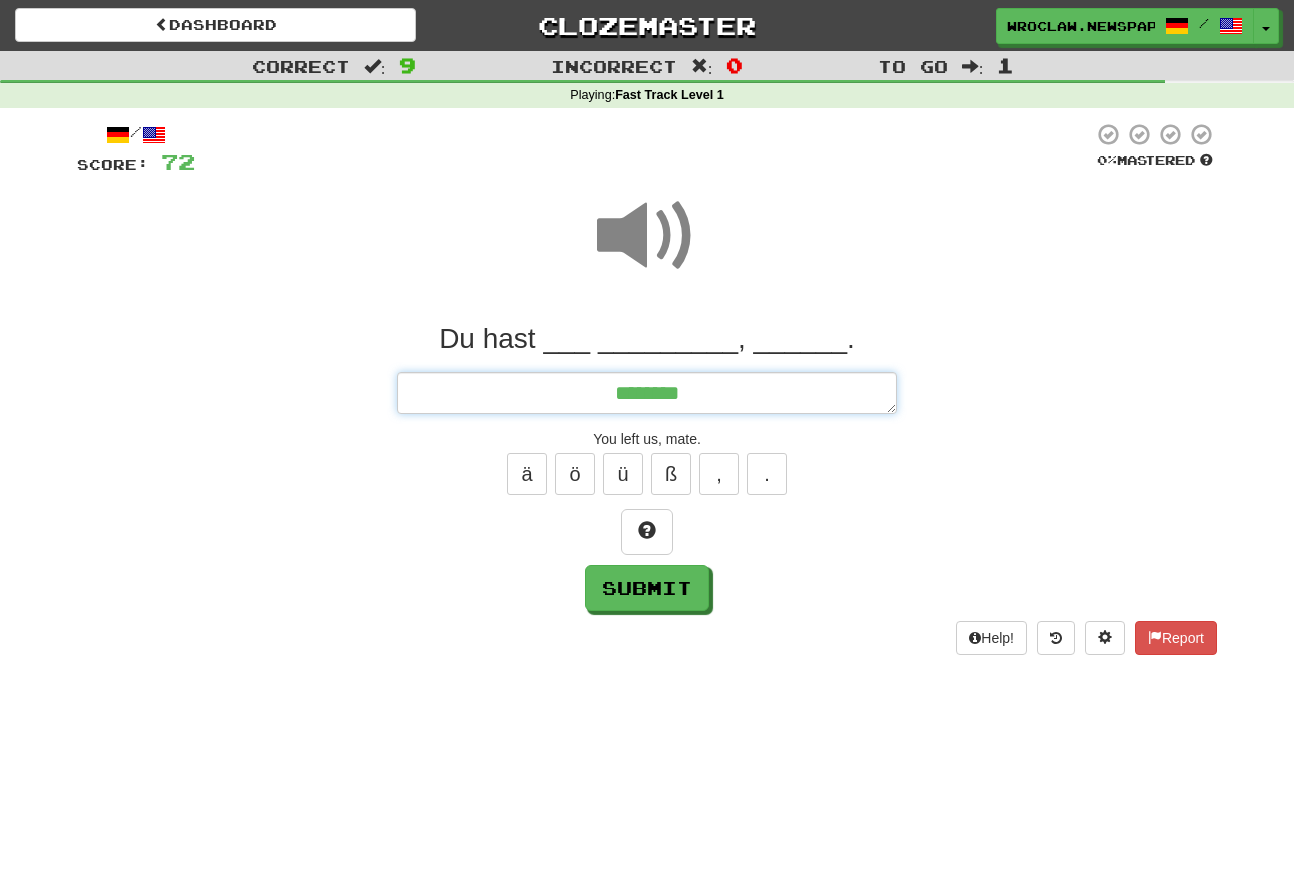click on "*******" at bounding box center [647, 393] 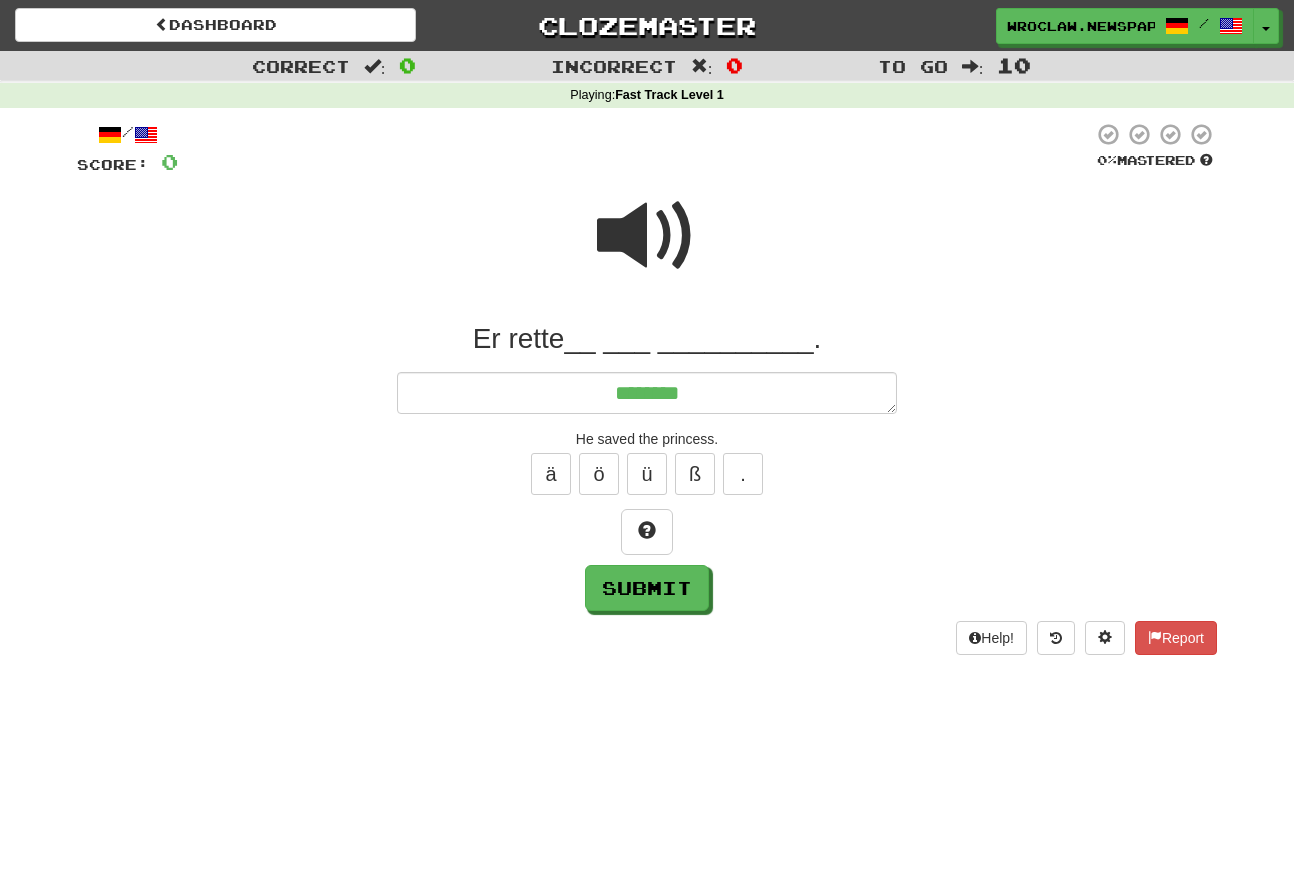 click at bounding box center (647, 236) 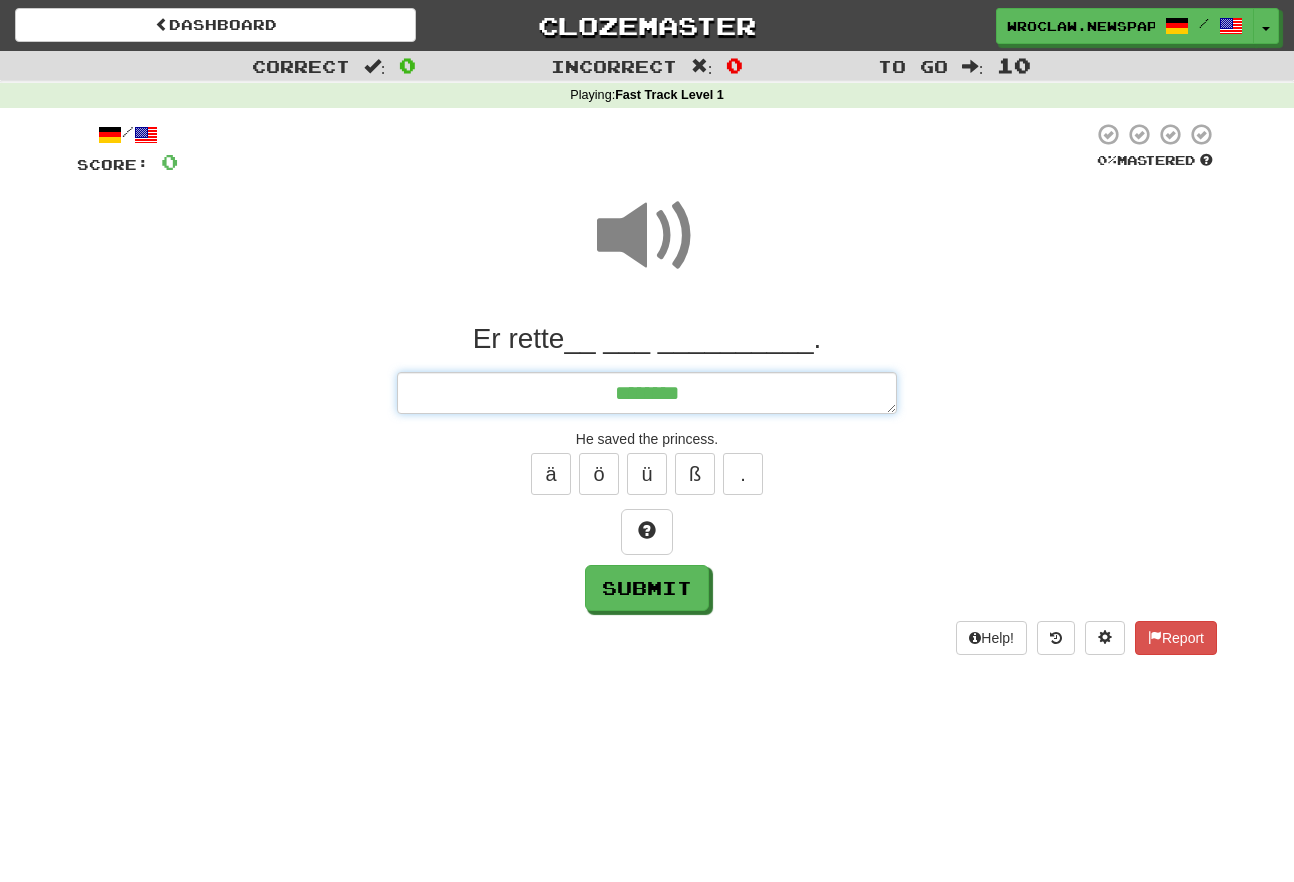 click on "********" at bounding box center [647, 393] 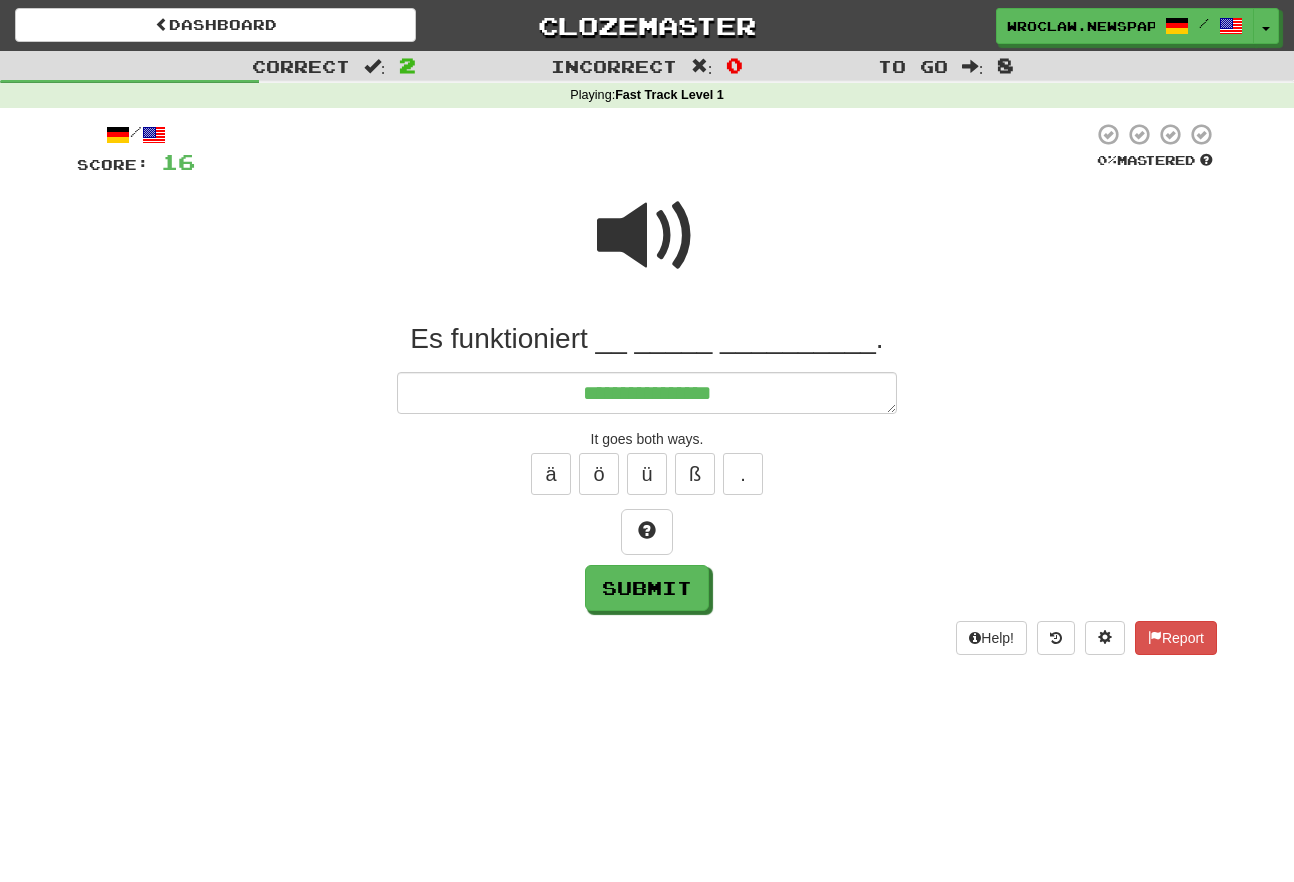 click at bounding box center [647, 236] 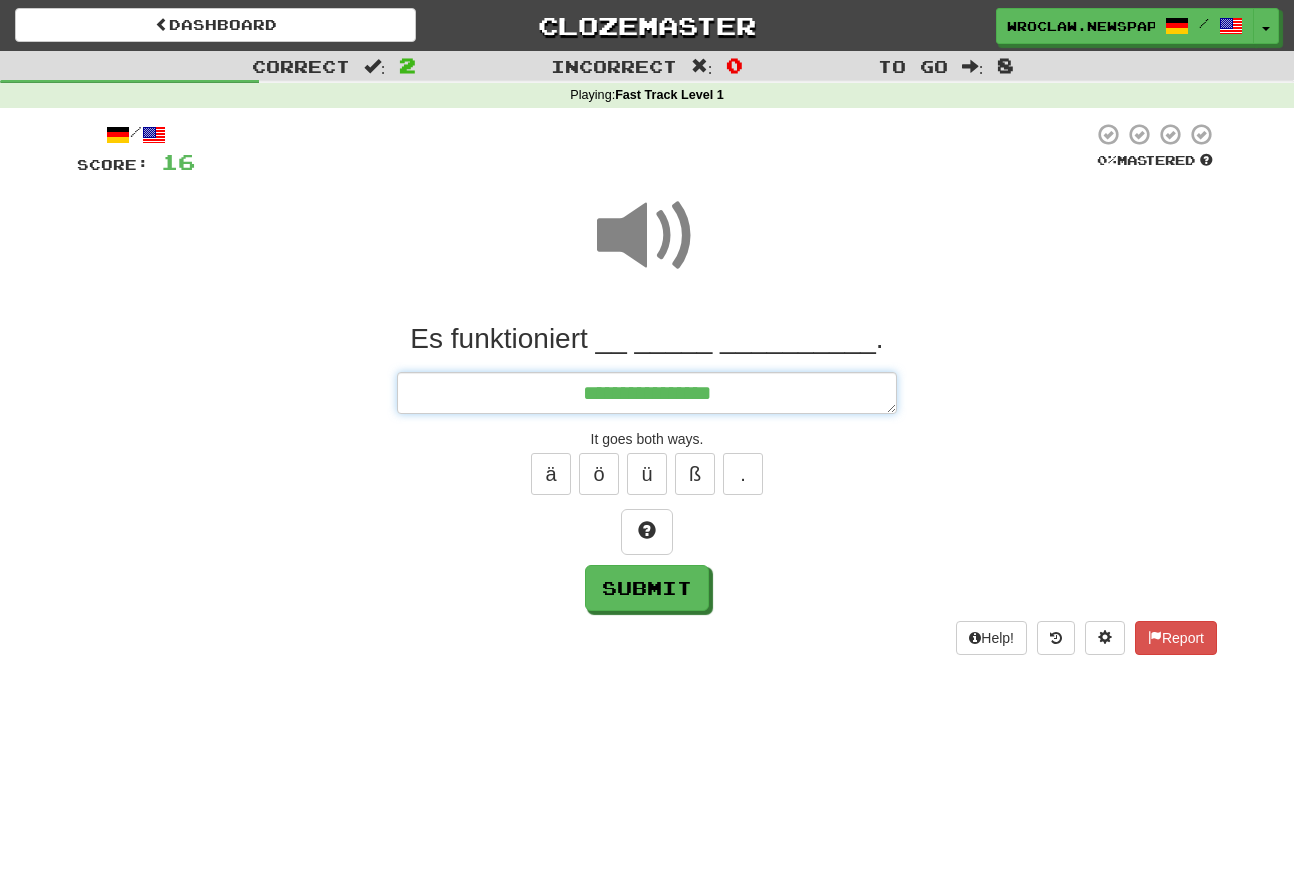click on "**********" at bounding box center (647, 393) 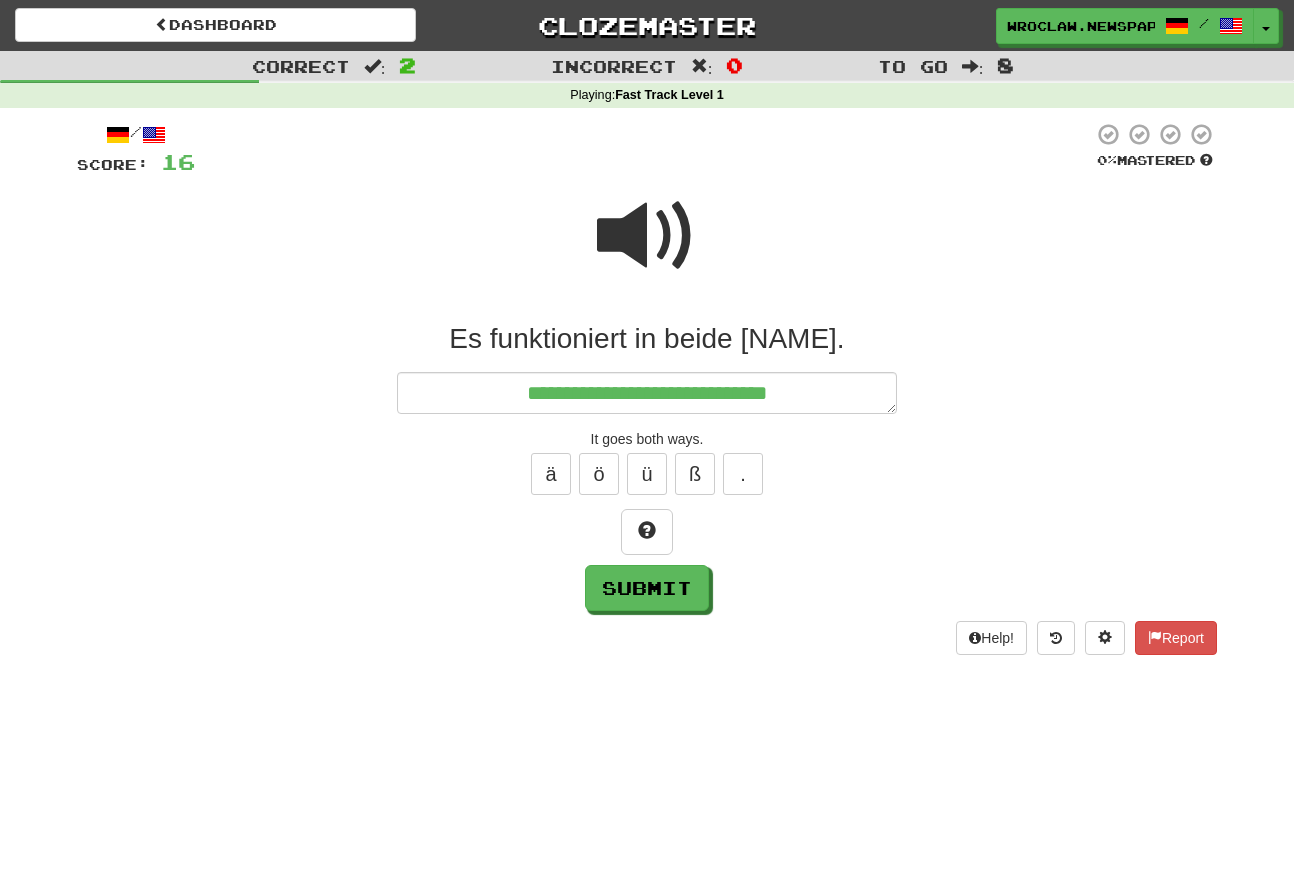 click at bounding box center (647, 236) 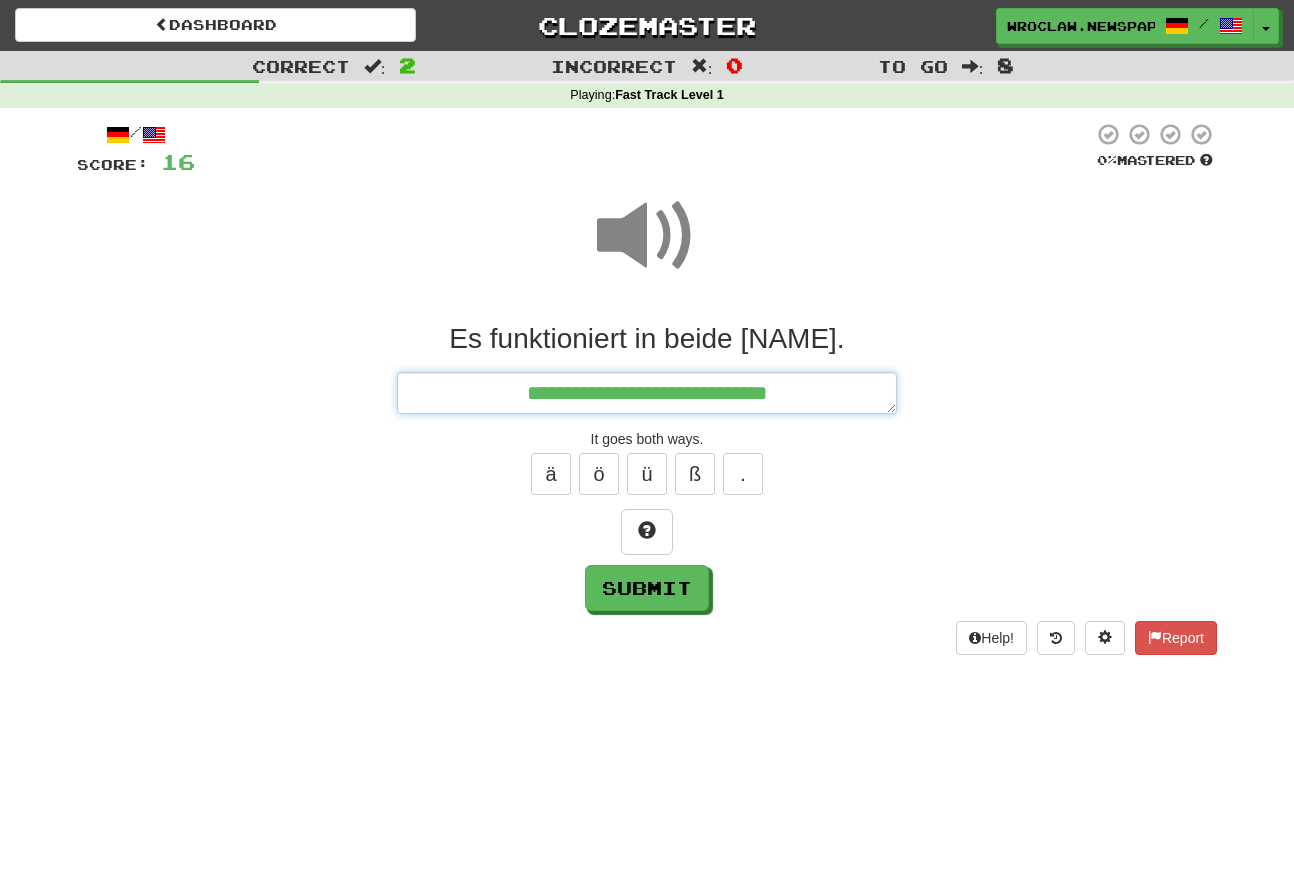 drag, startPoint x: 820, startPoint y: 384, endPoint x: 1261, endPoint y: 331, distance: 444.1734 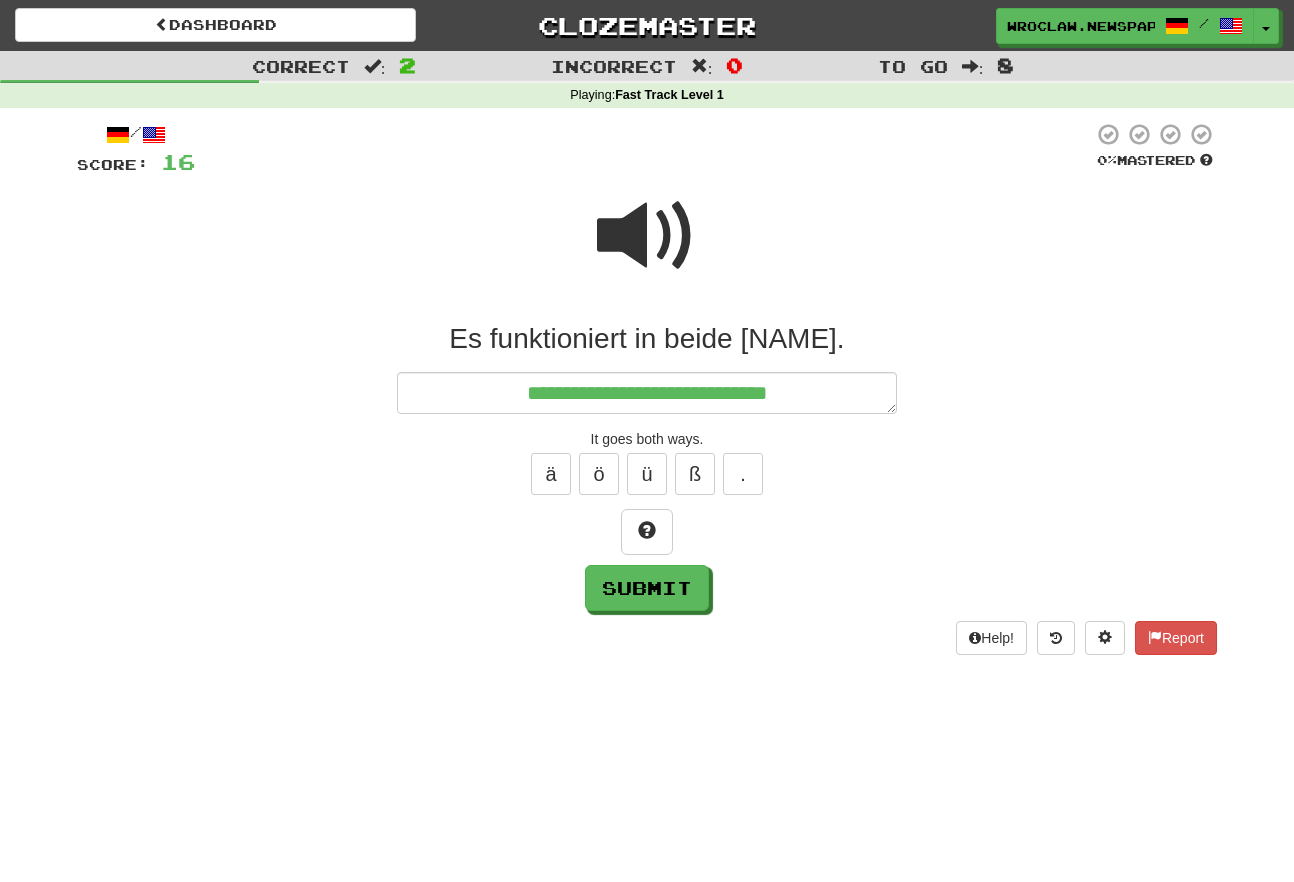 click at bounding box center [647, 236] 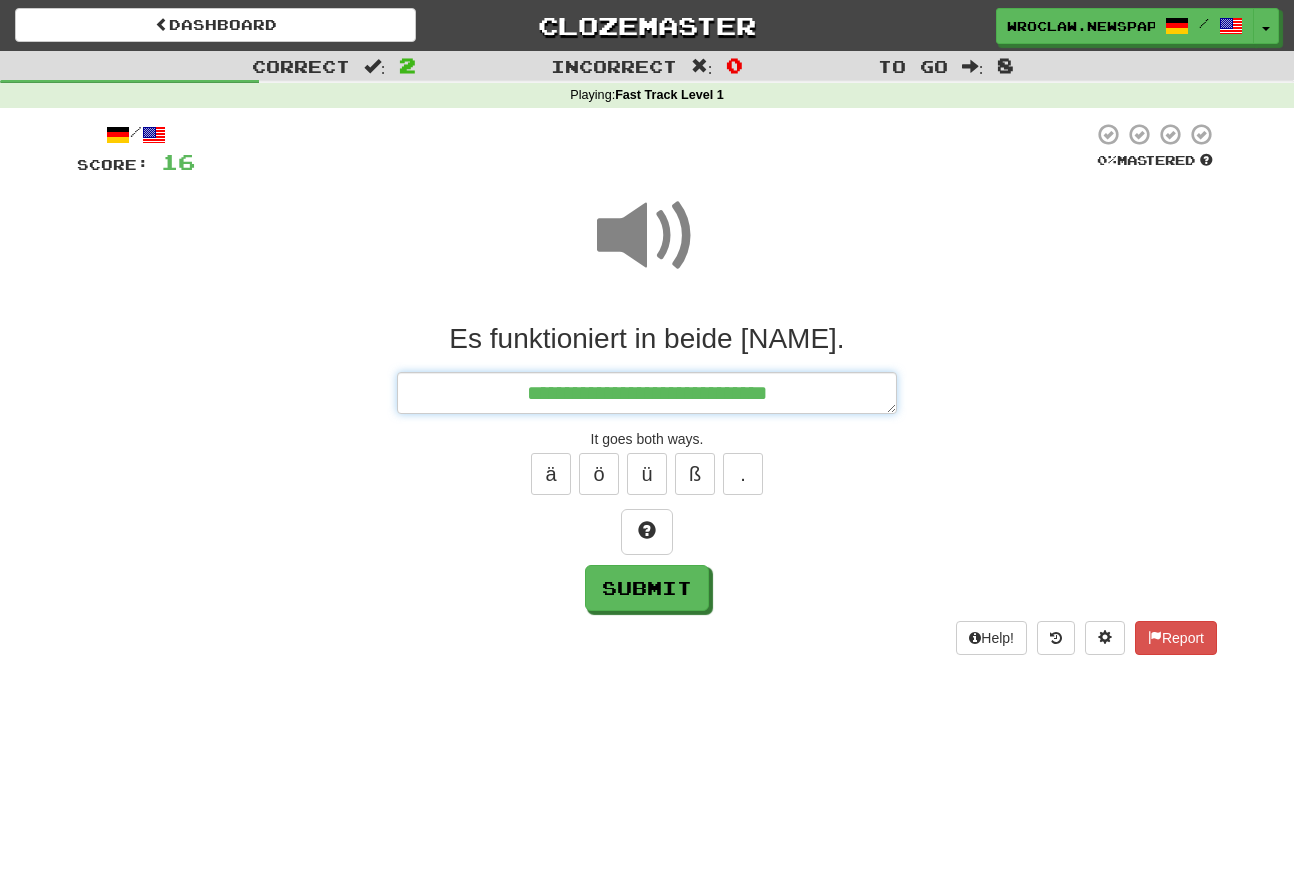 click on "**********" at bounding box center [647, 393] 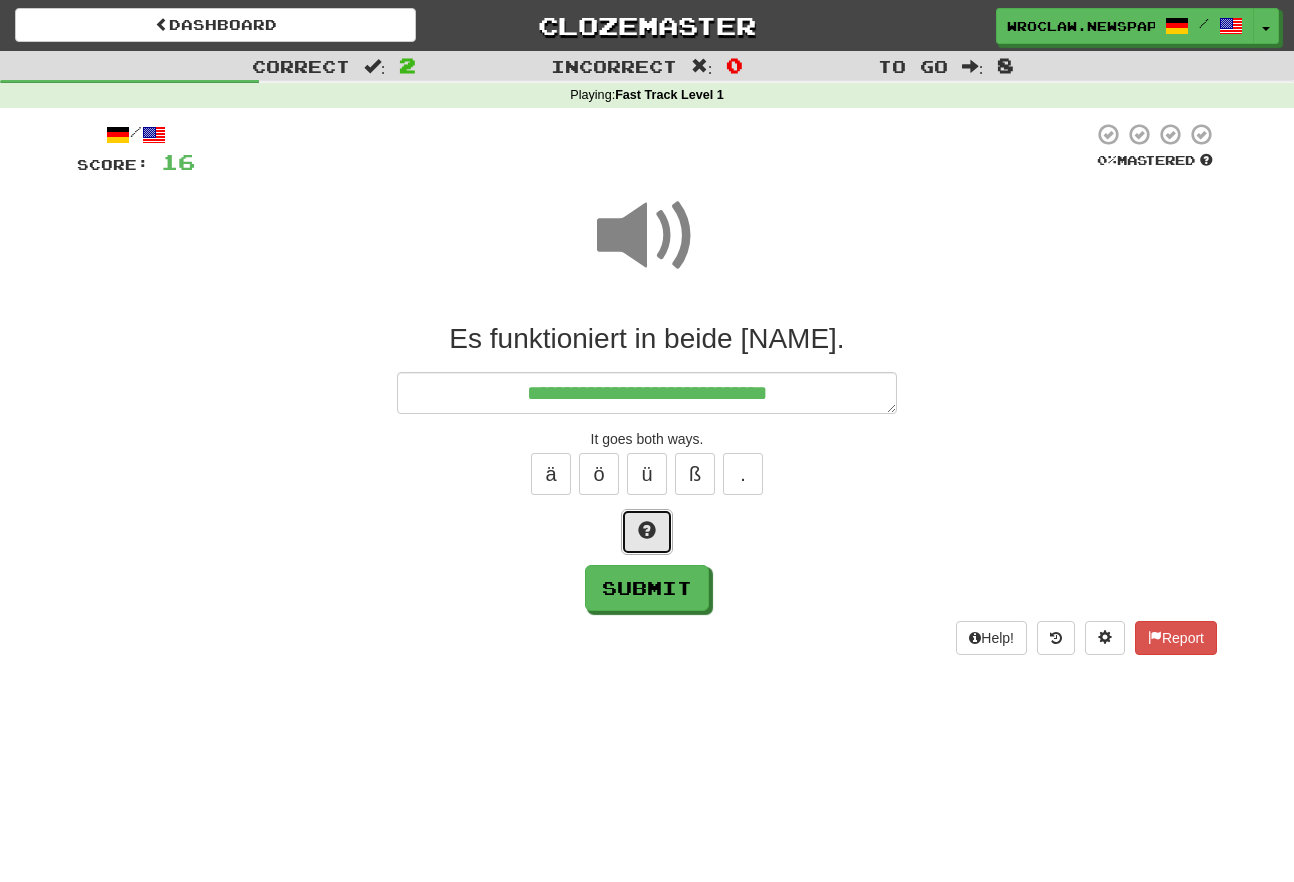 click at bounding box center (647, 530) 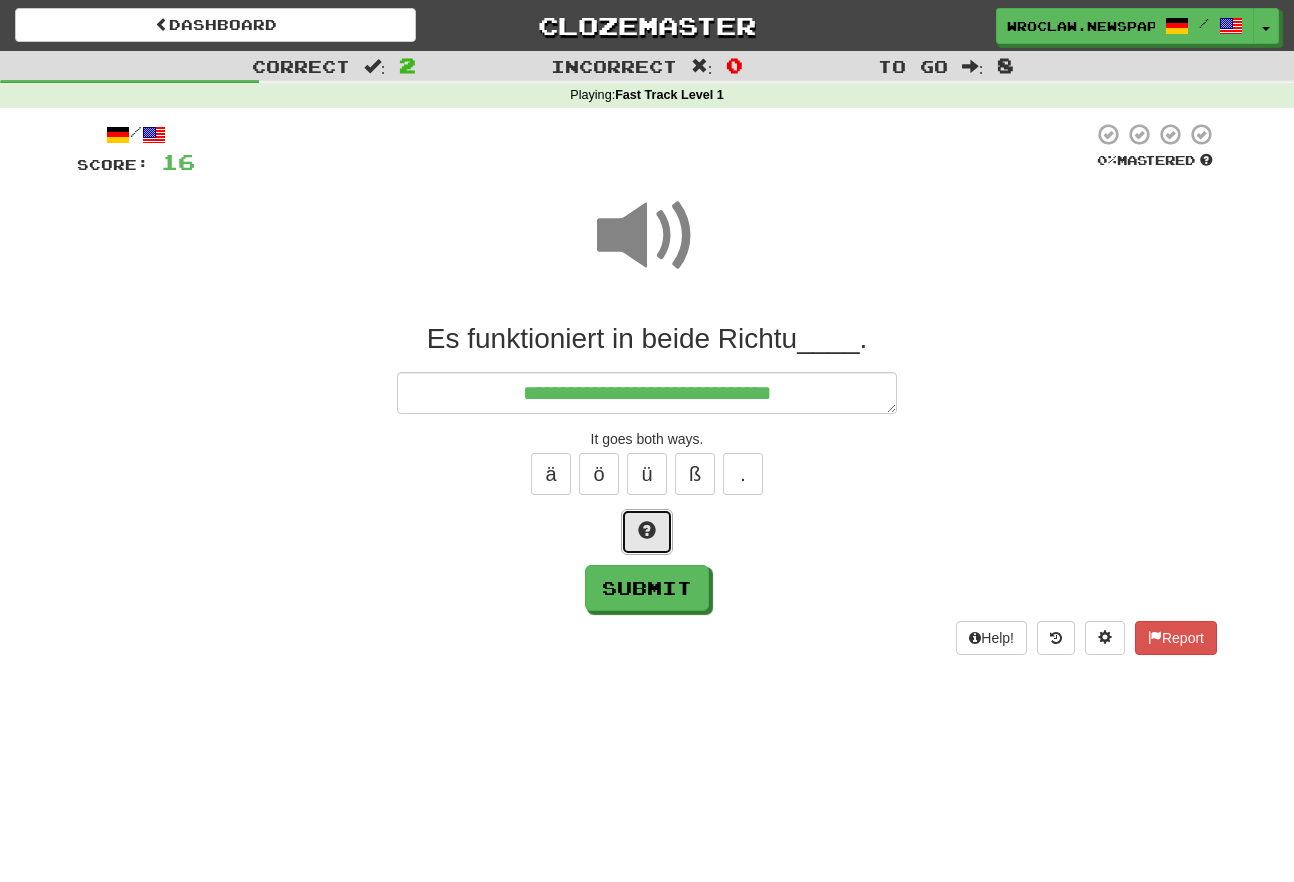 click at bounding box center (647, 530) 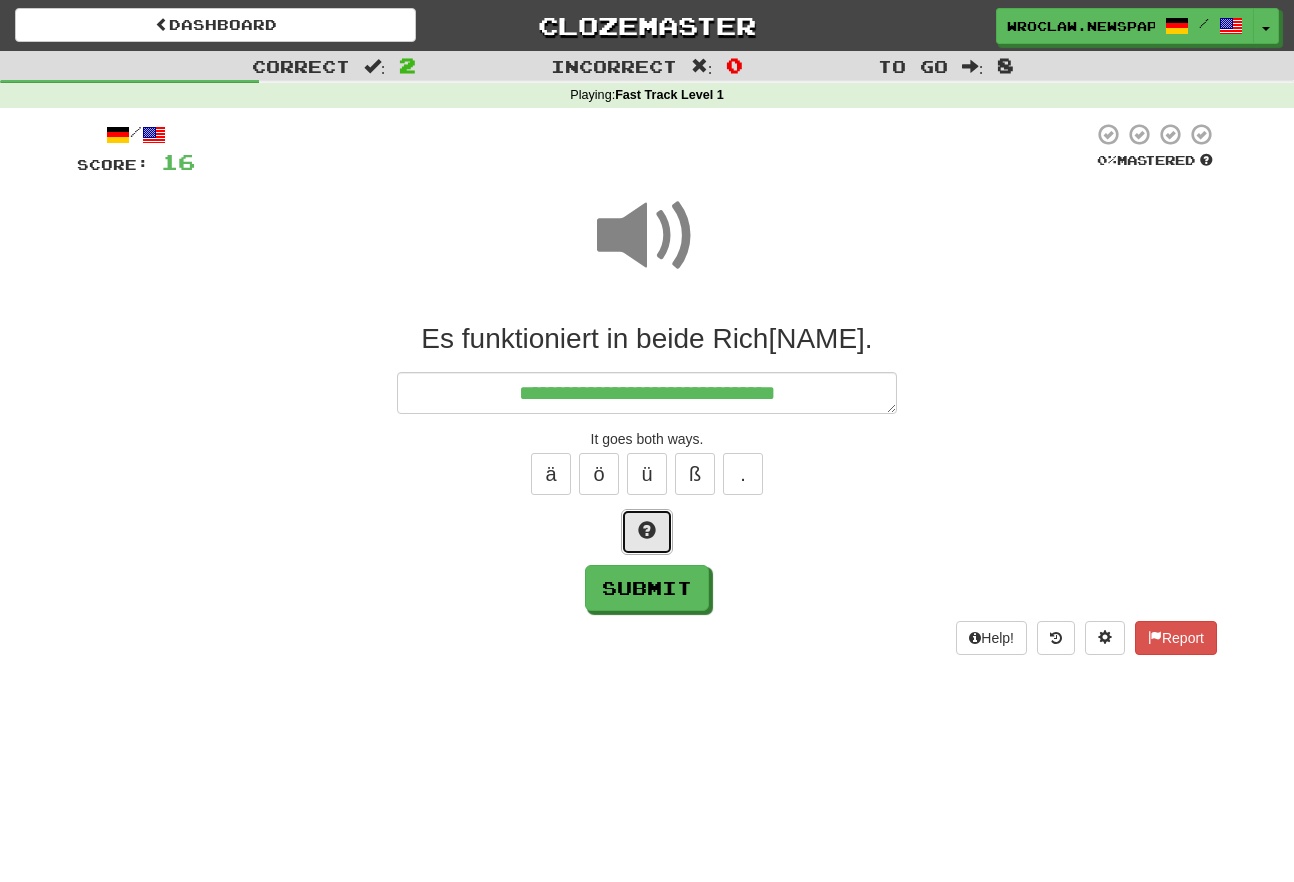 click at bounding box center (647, 530) 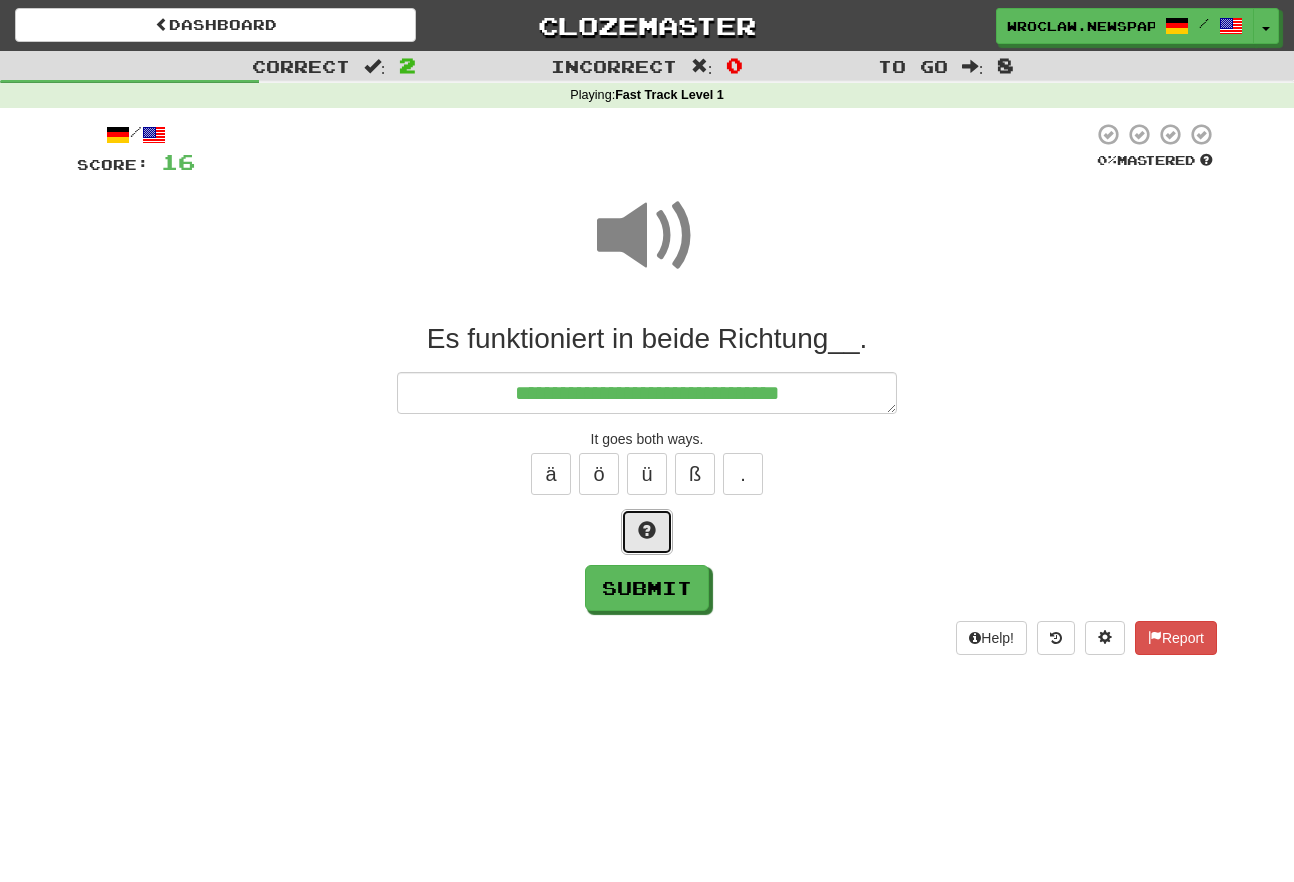 click at bounding box center [647, 530] 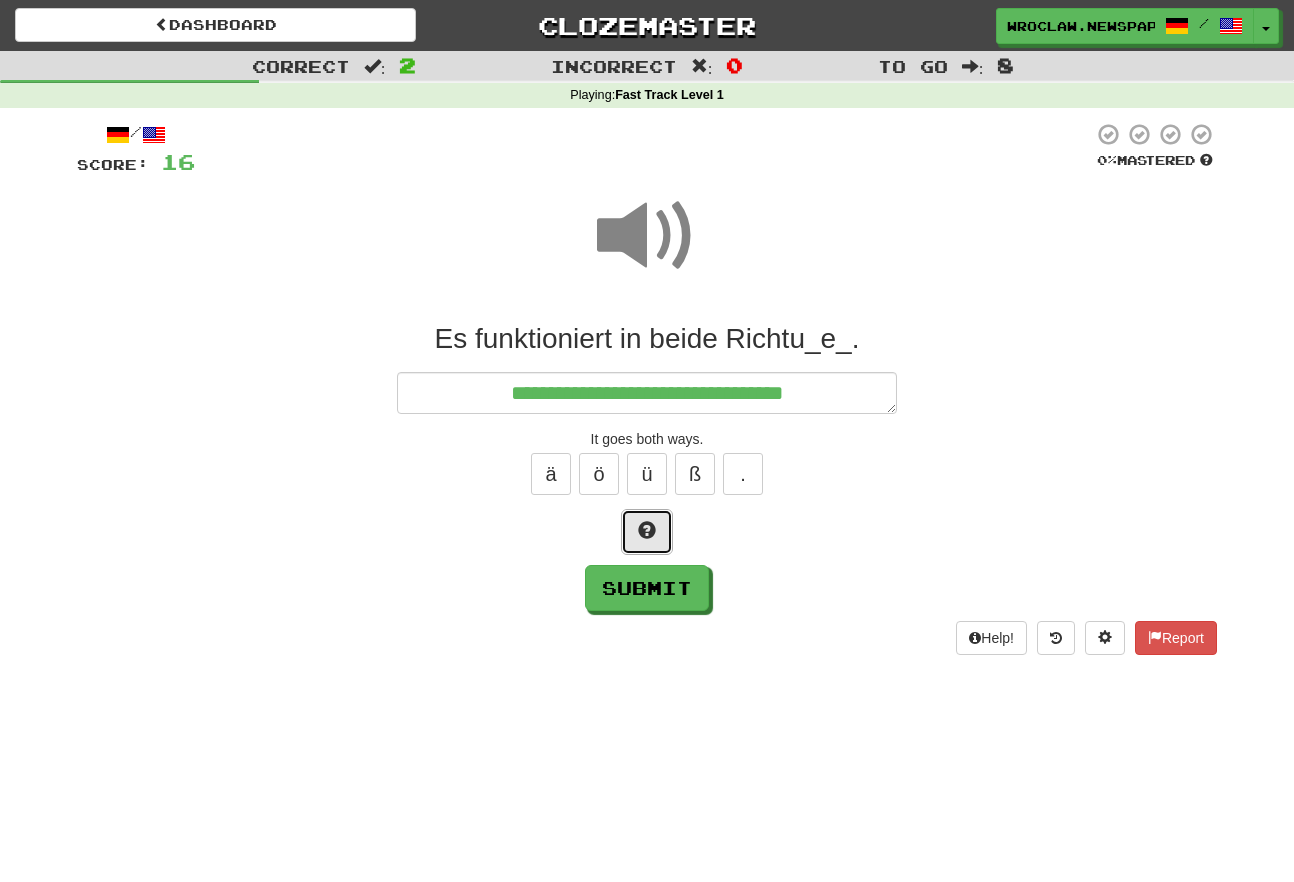 click at bounding box center (647, 530) 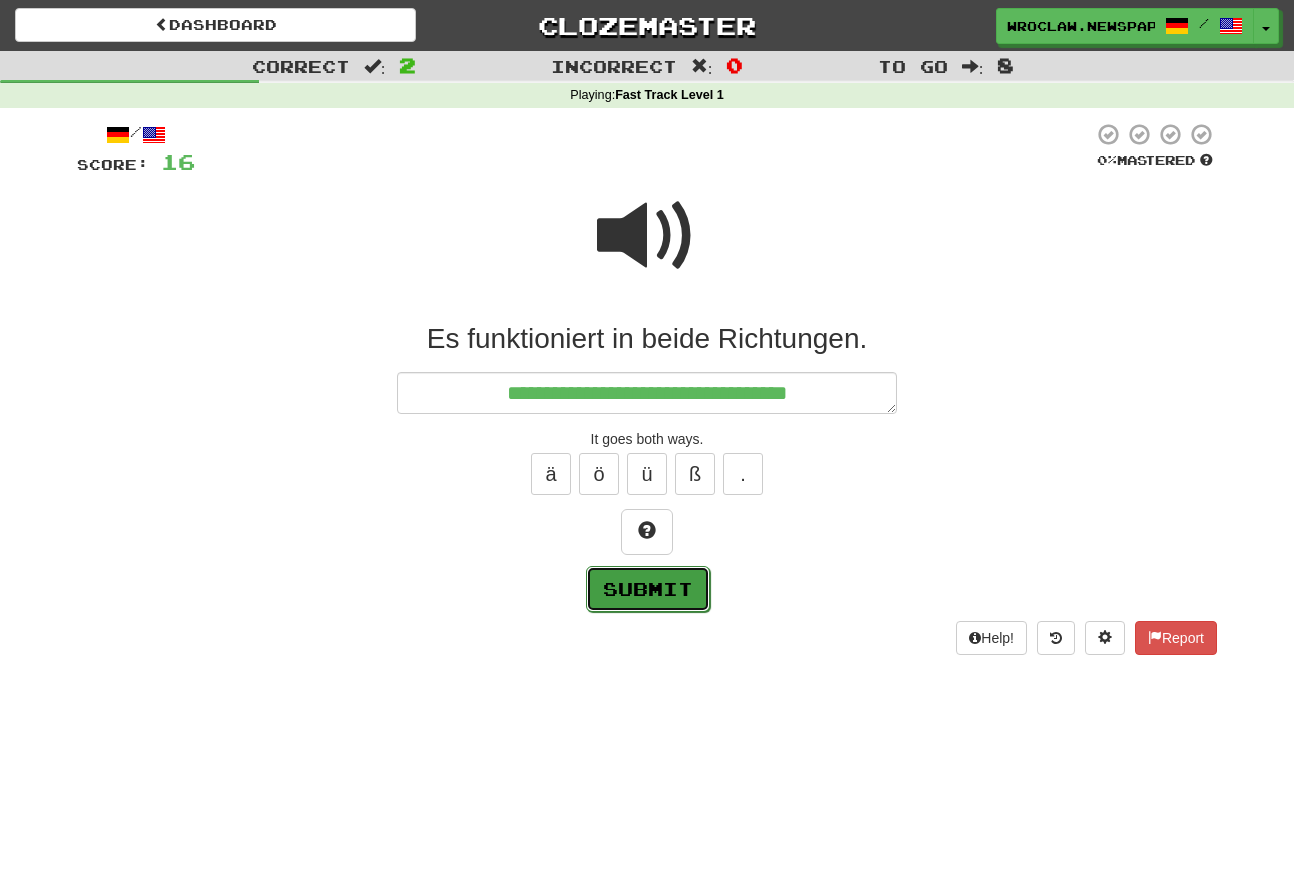click on "Submit" at bounding box center [648, 589] 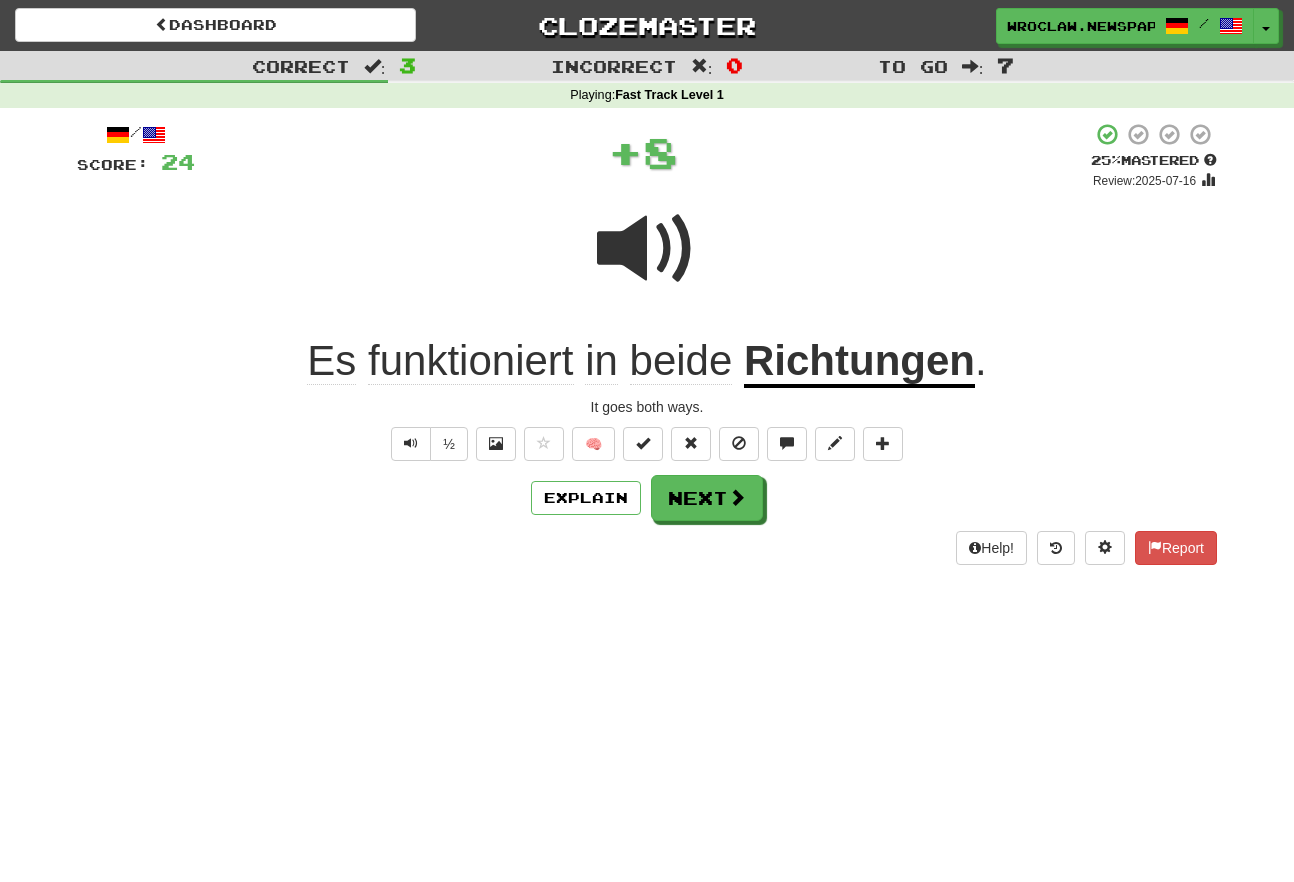 drag, startPoint x: 663, startPoint y: 579, endPoint x: 691, endPoint y: 544, distance: 44.82187 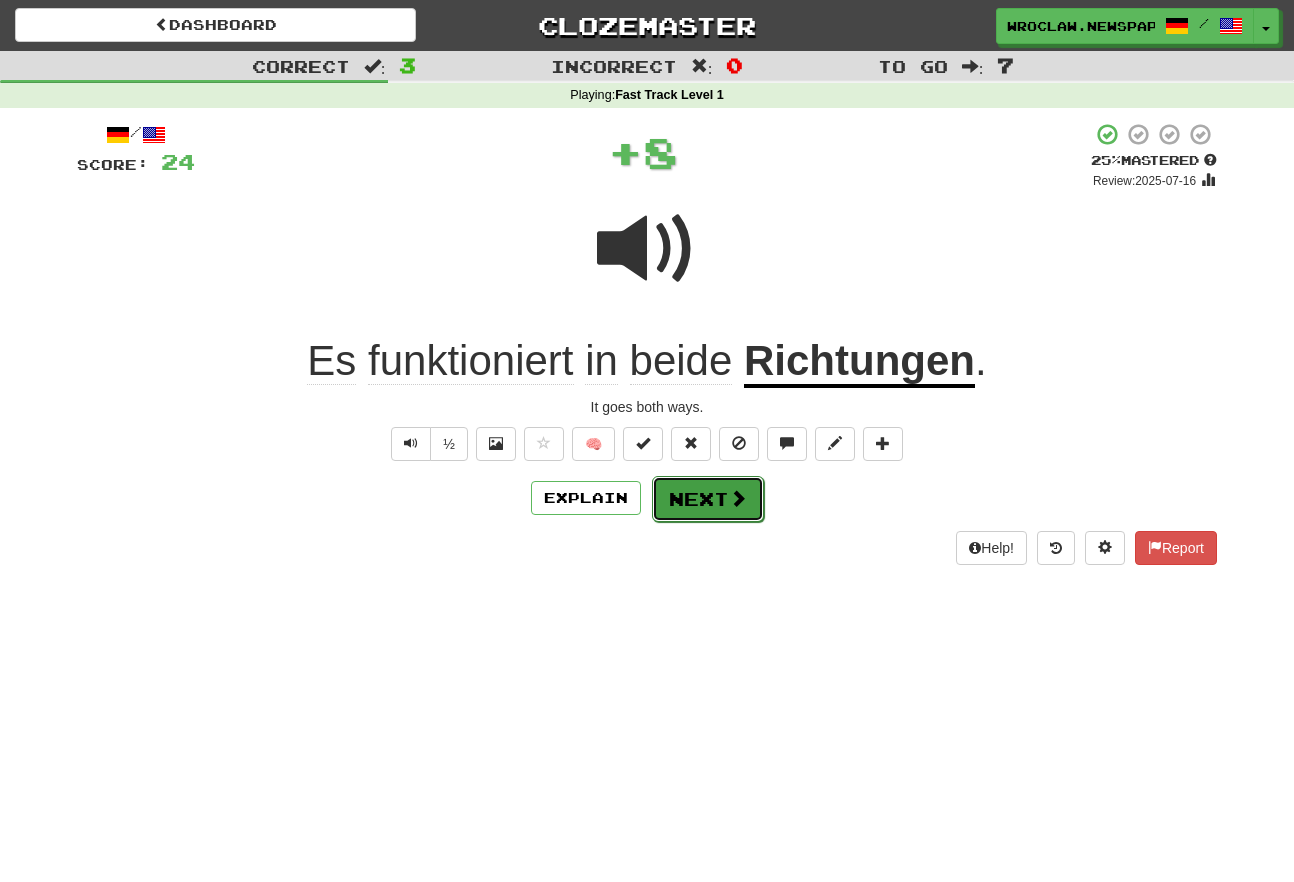 click on "Next" at bounding box center [708, 499] 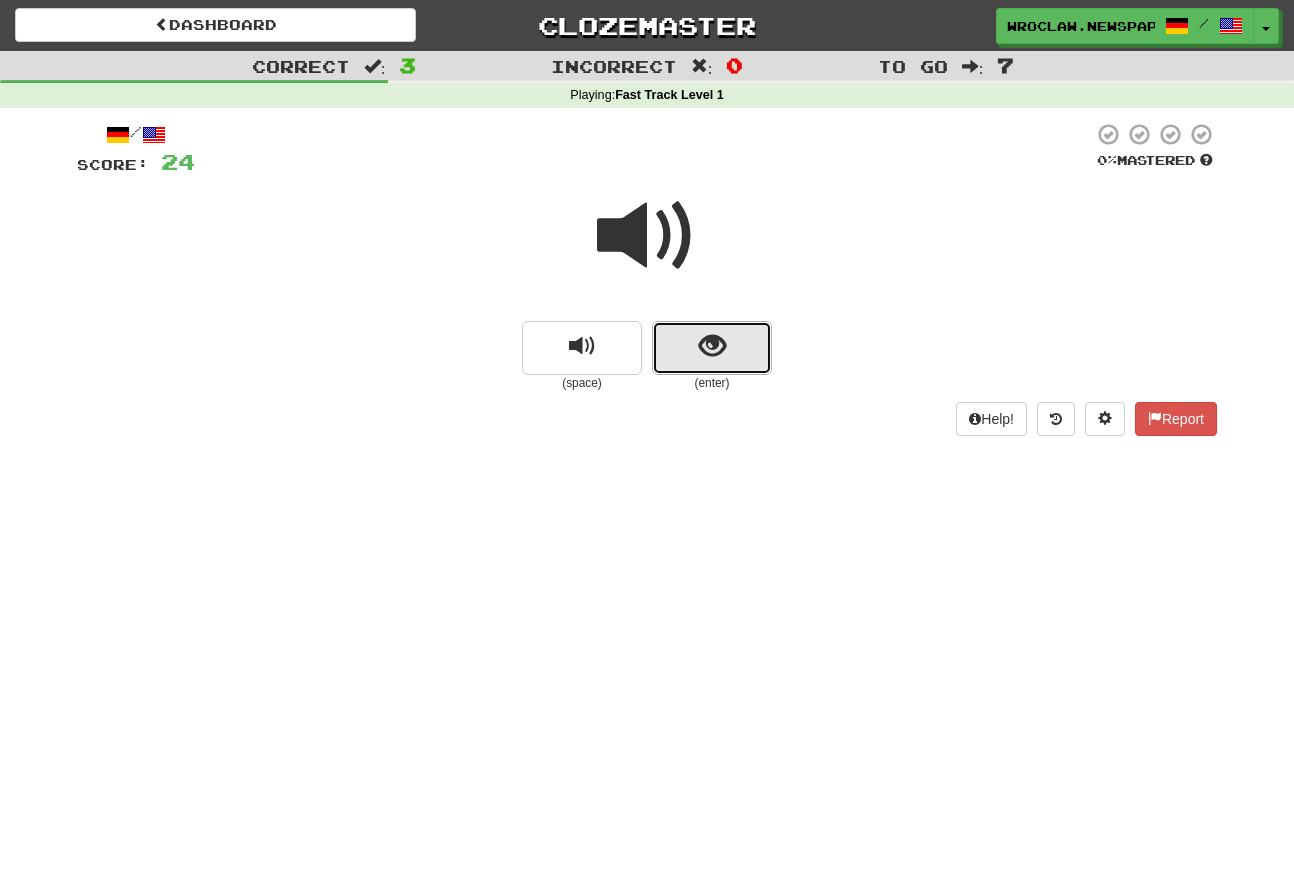 click at bounding box center [712, 348] 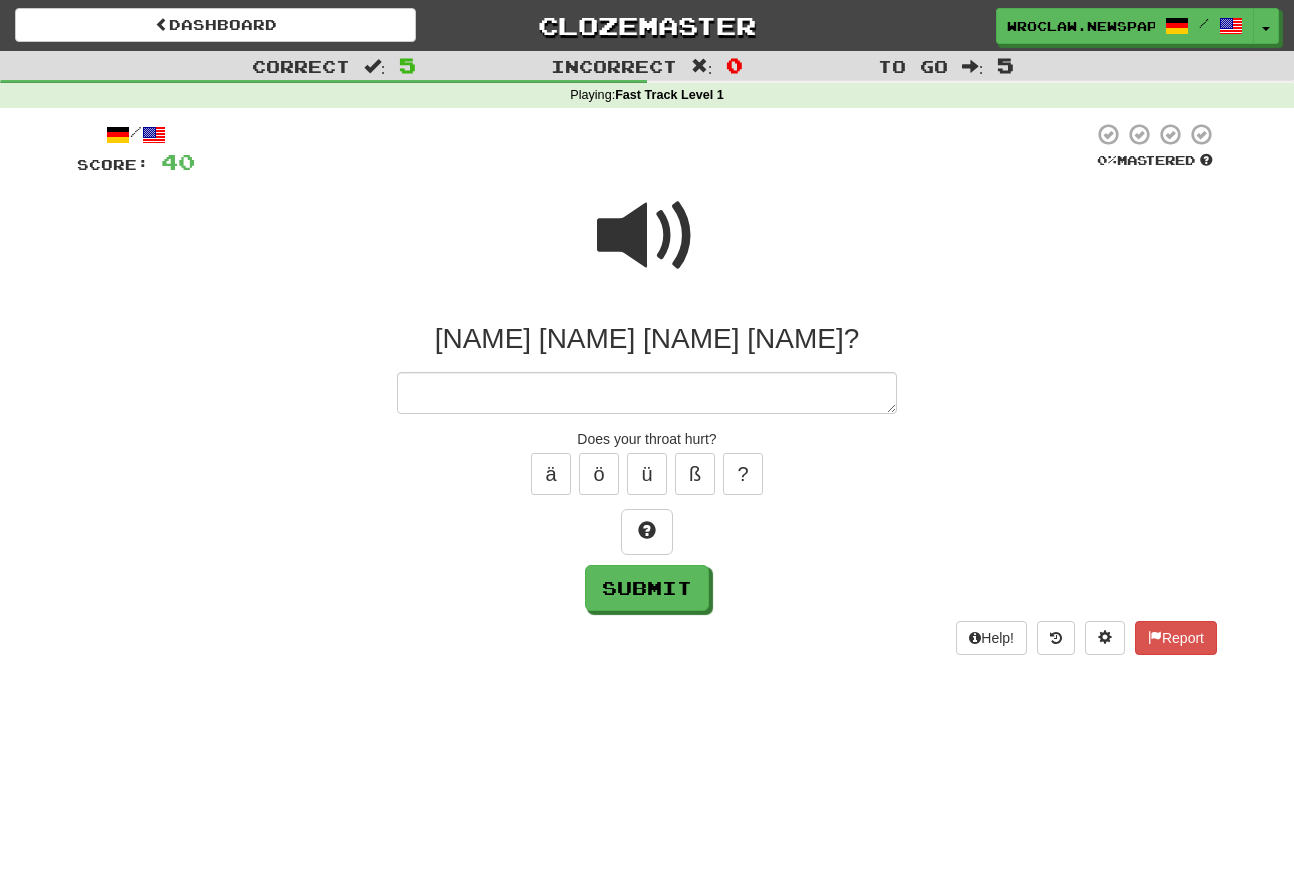 click at bounding box center [647, 236] 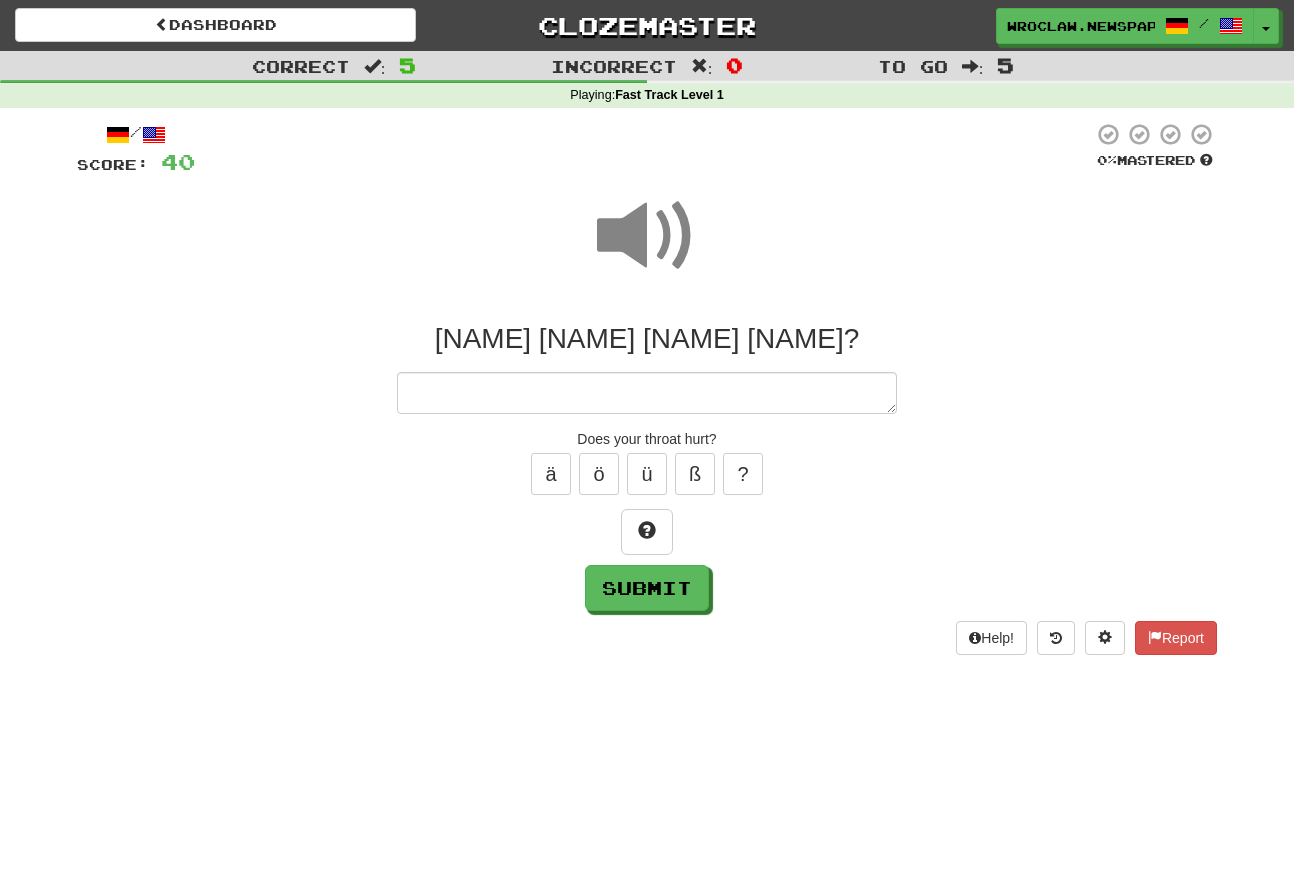 click at bounding box center [647, 236] 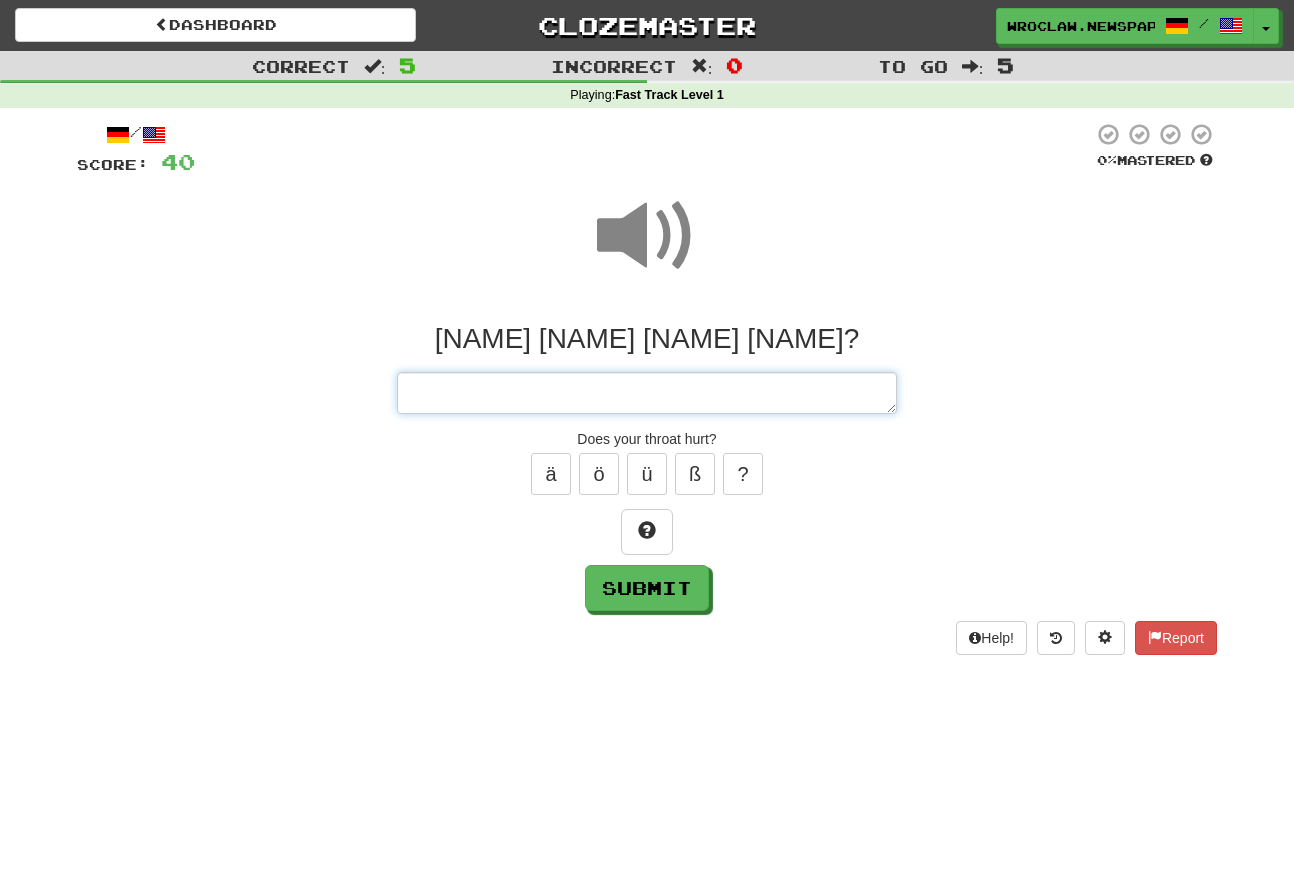 drag, startPoint x: 709, startPoint y: 389, endPoint x: 713, endPoint y: 377, distance: 12.649111 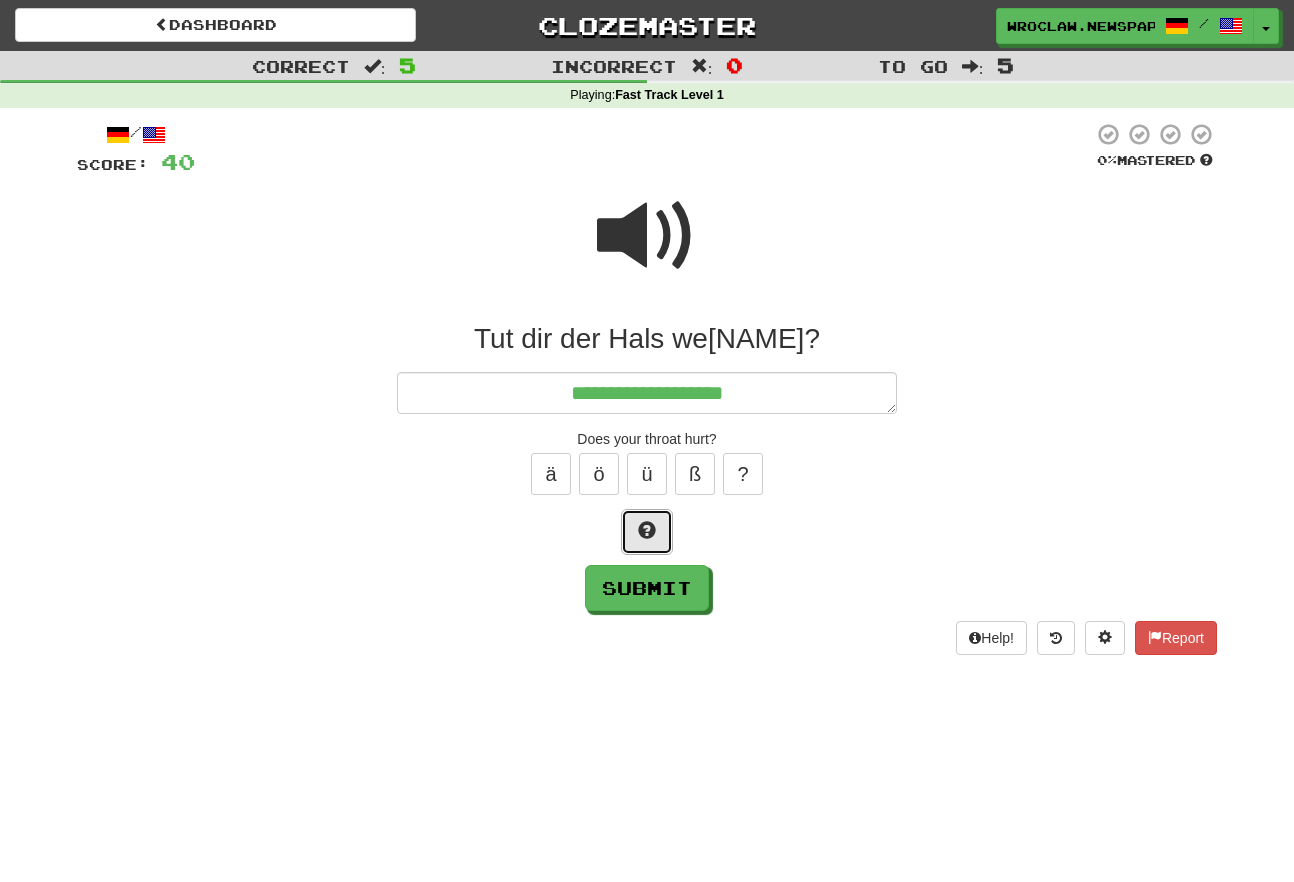 click at bounding box center [647, 530] 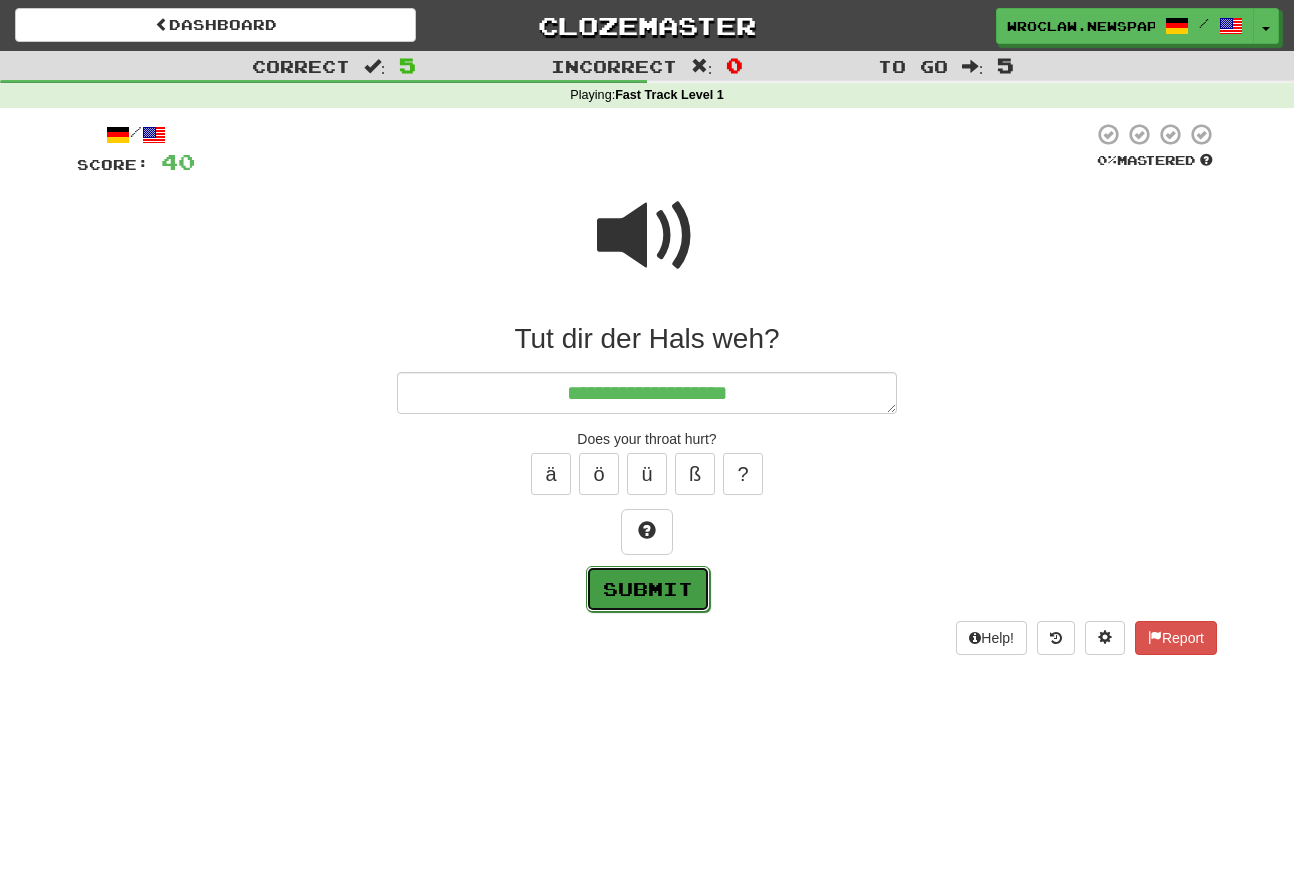 click on "Submit" at bounding box center (648, 589) 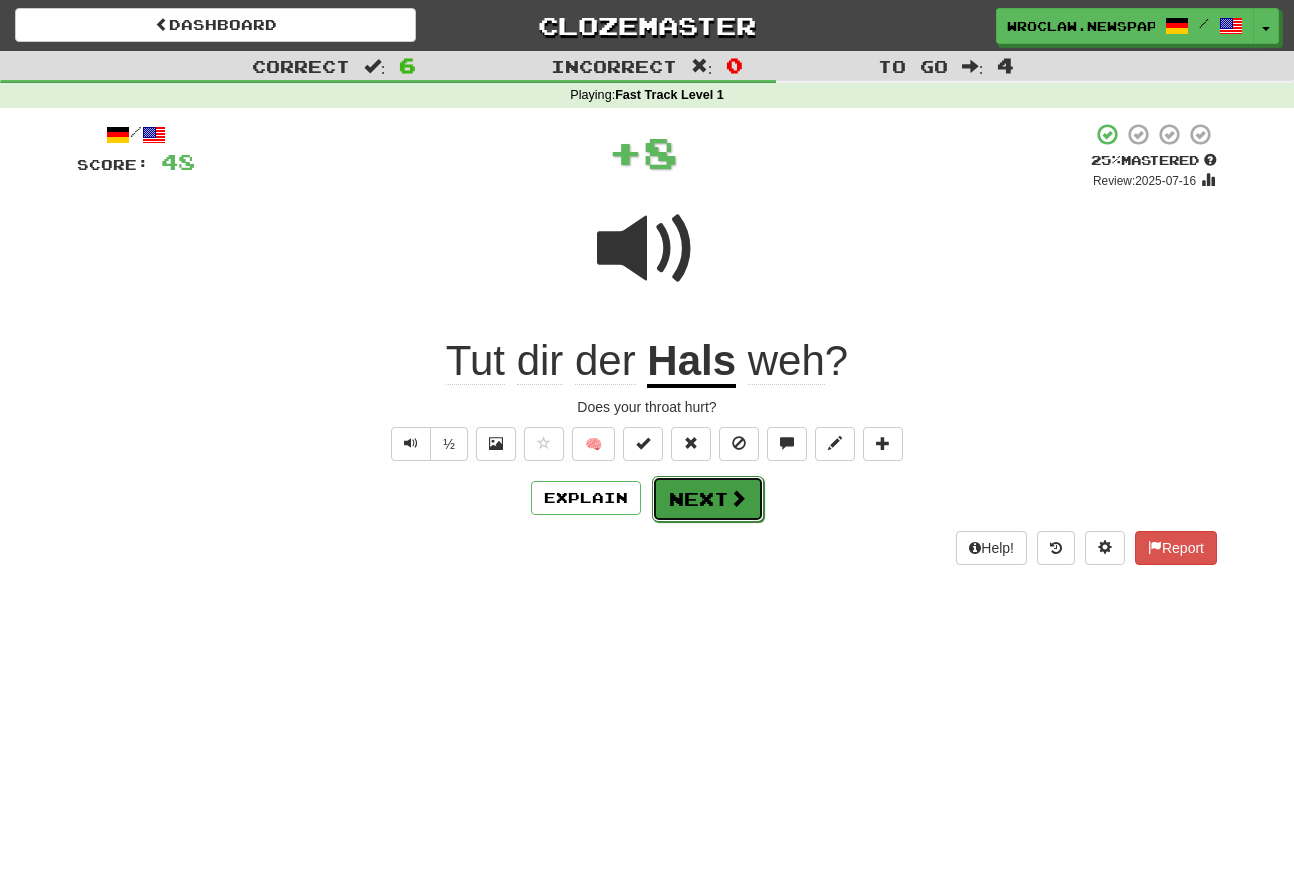 click on "Next" at bounding box center [708, 499] 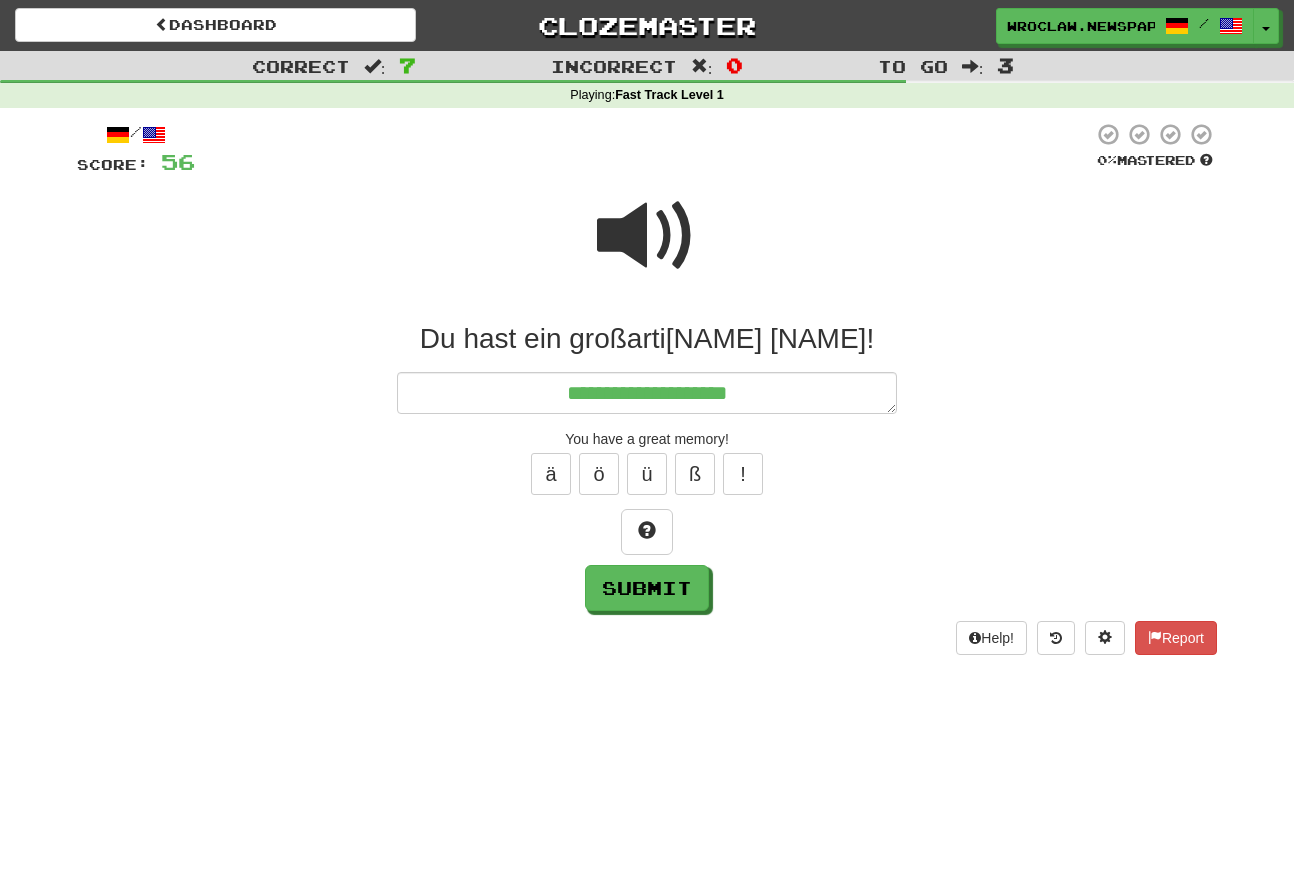 click at bounding box center [647, 236] 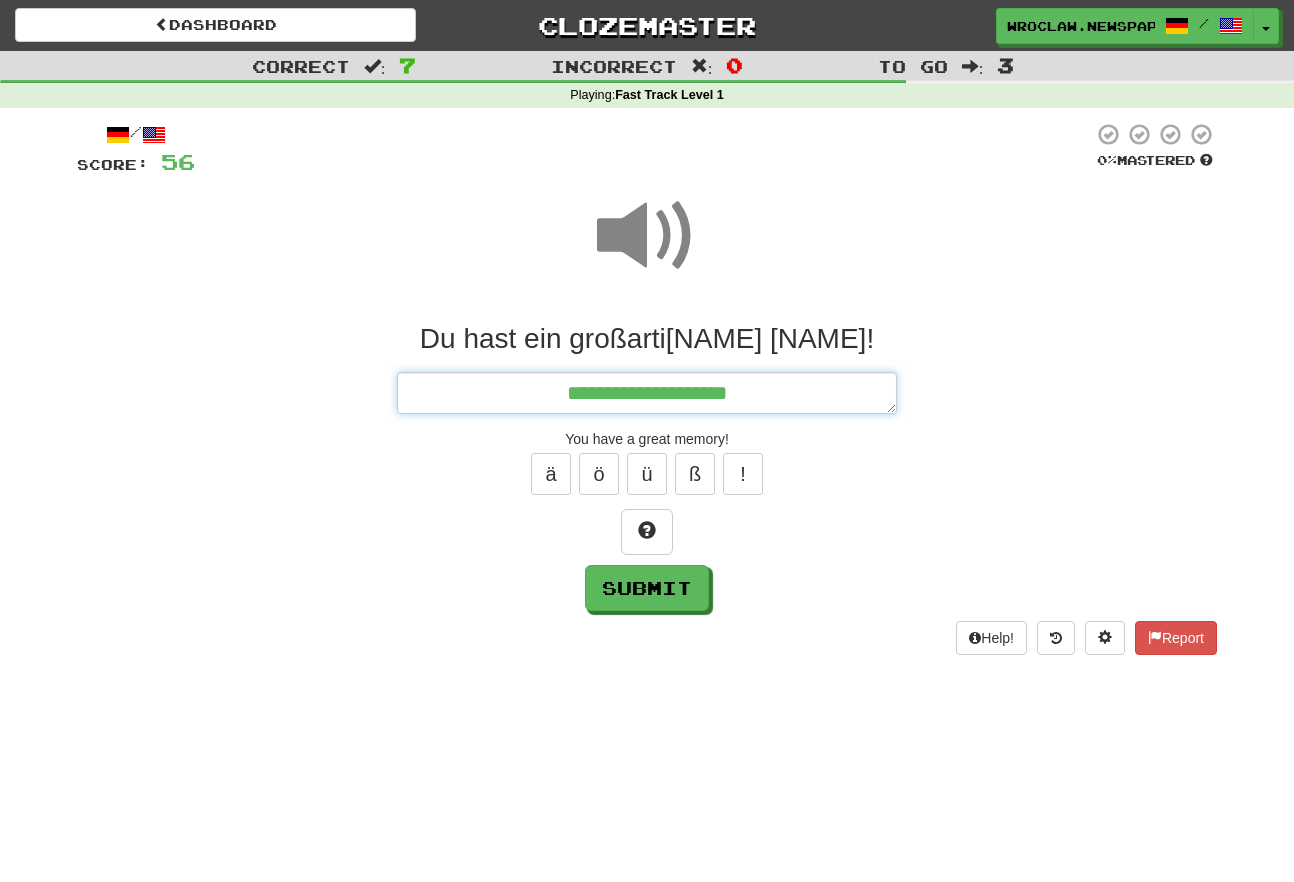 click on "**********" at bounding box center [647, 393] 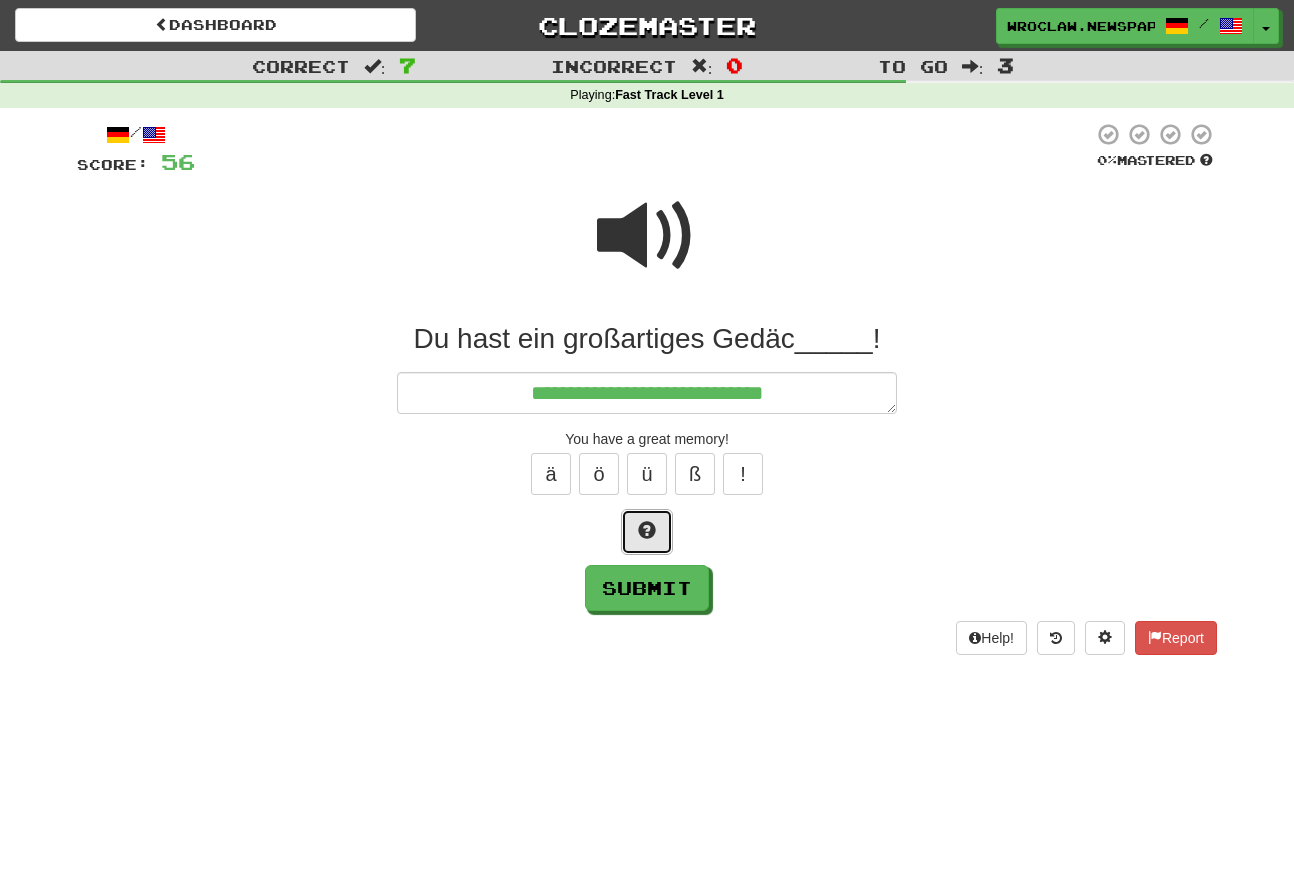 click at bounding box center (647, 532) 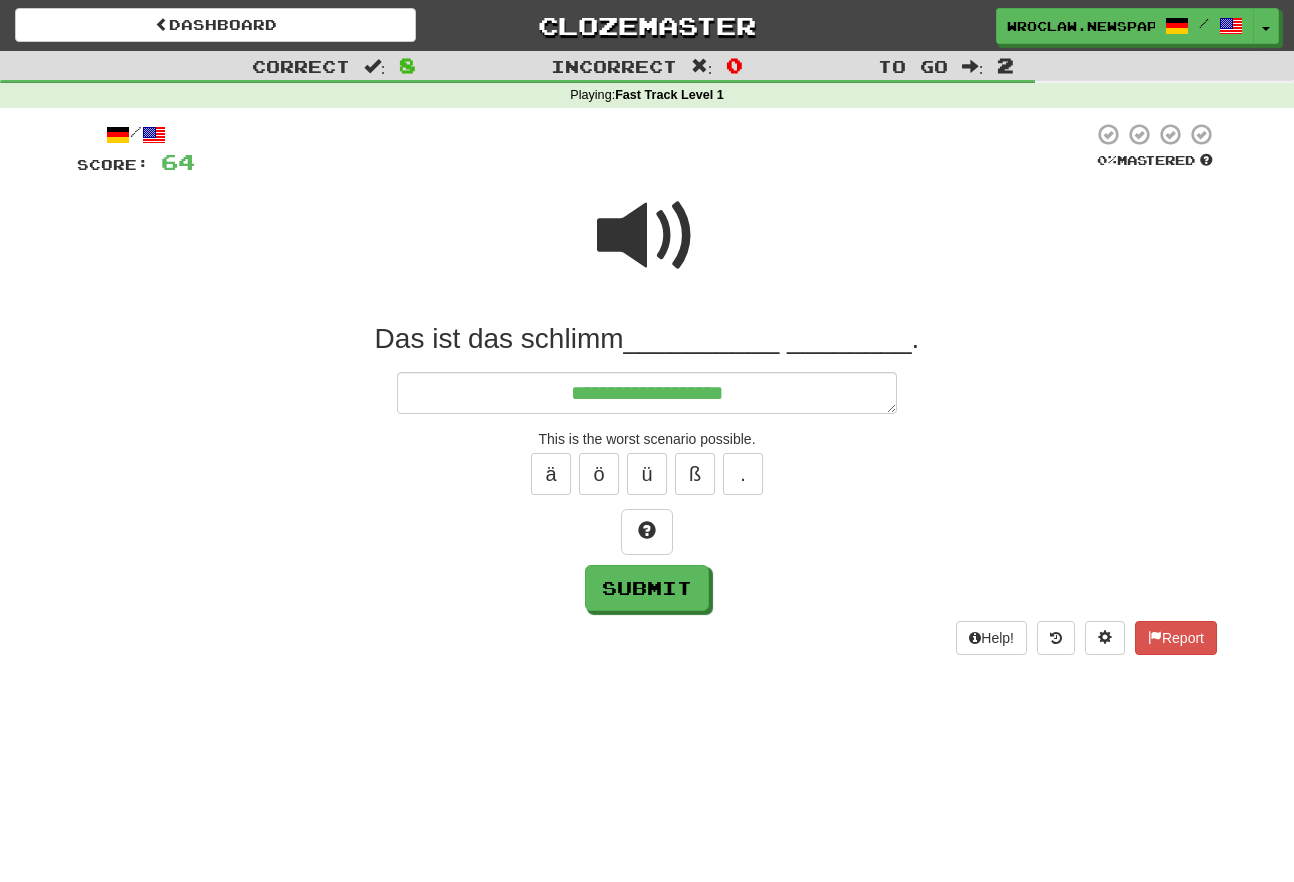 click at bounding box center (647, 236) 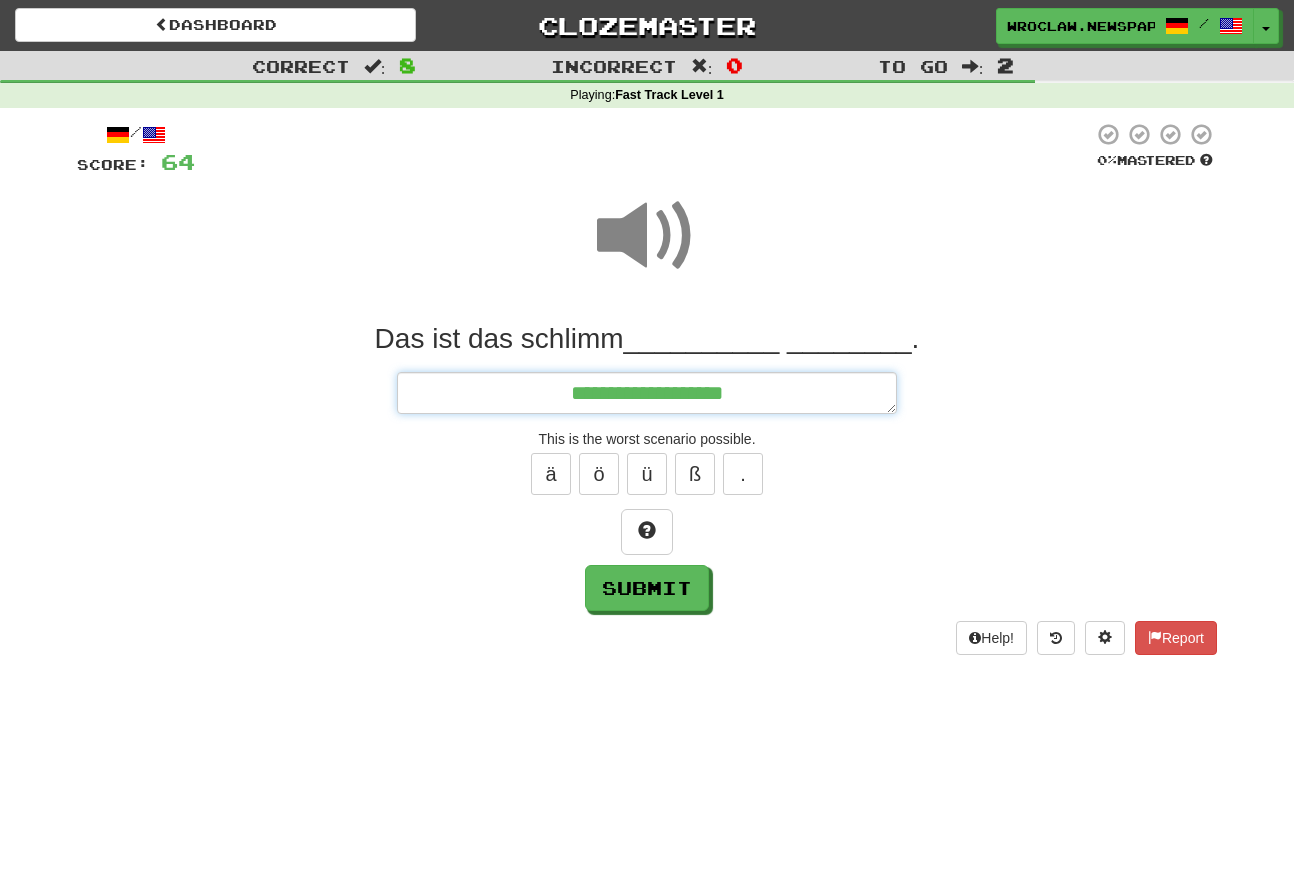 click on "**********" at bounding box center [647, 393] 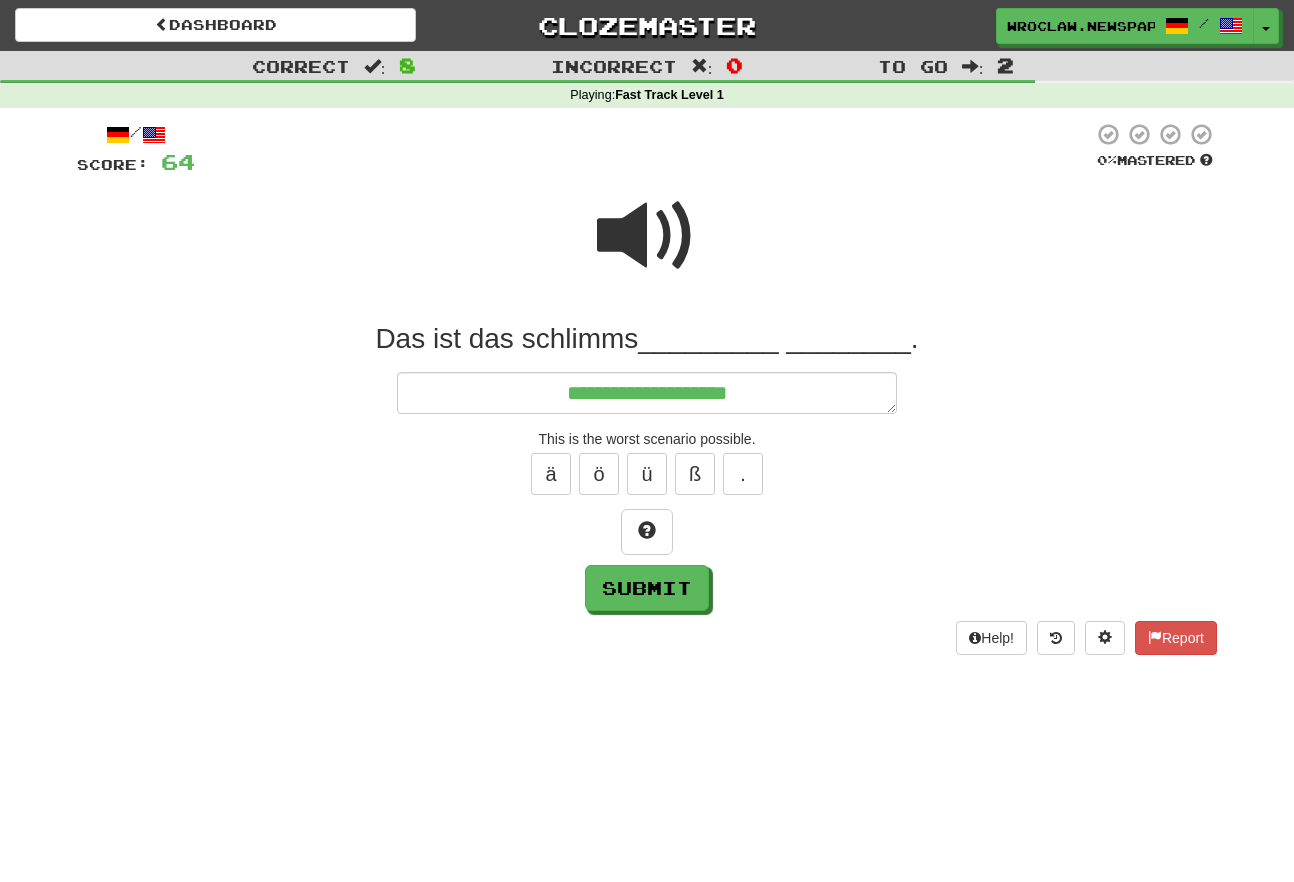click at bounding box center [647, 236] 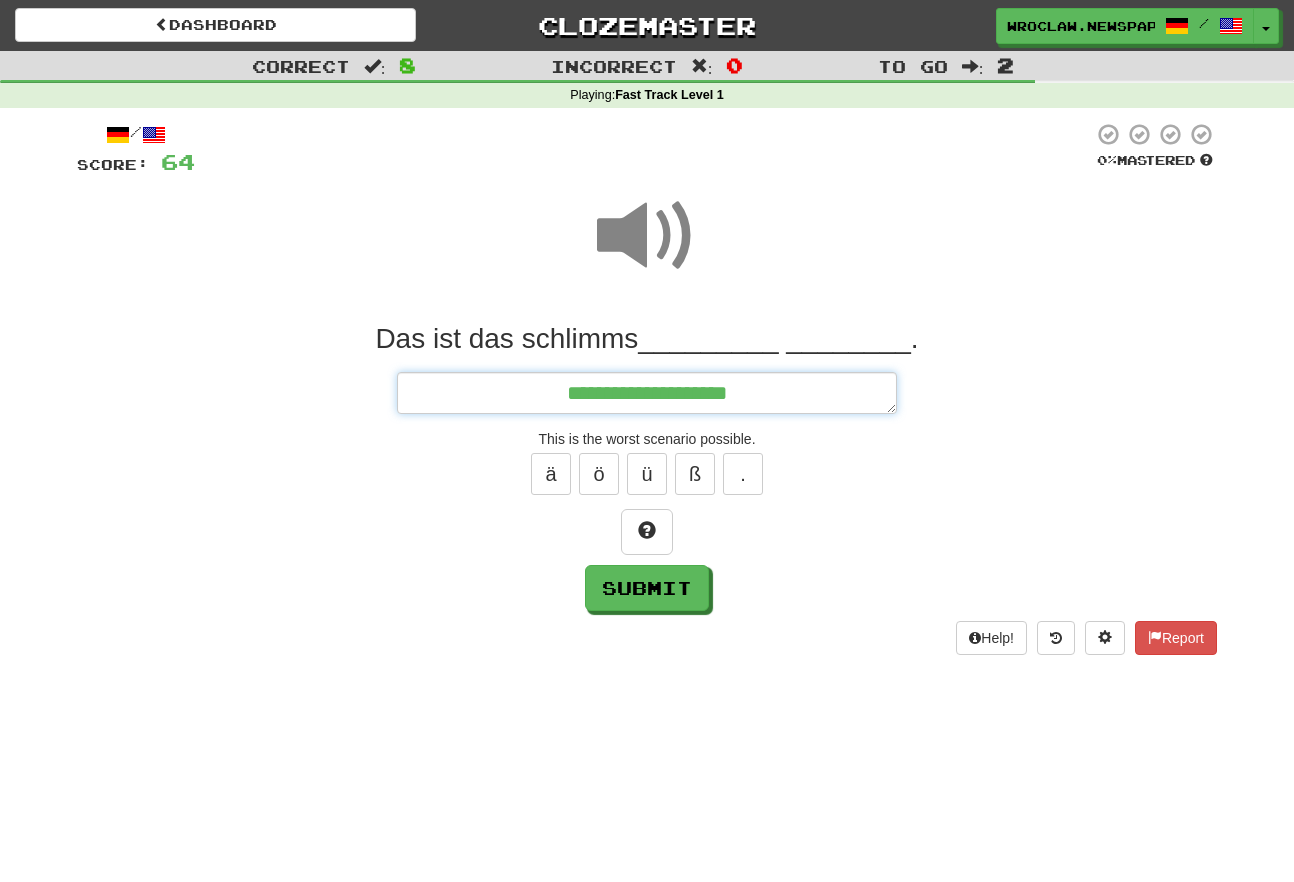 click on "**********" at bounding box center [647, 393] 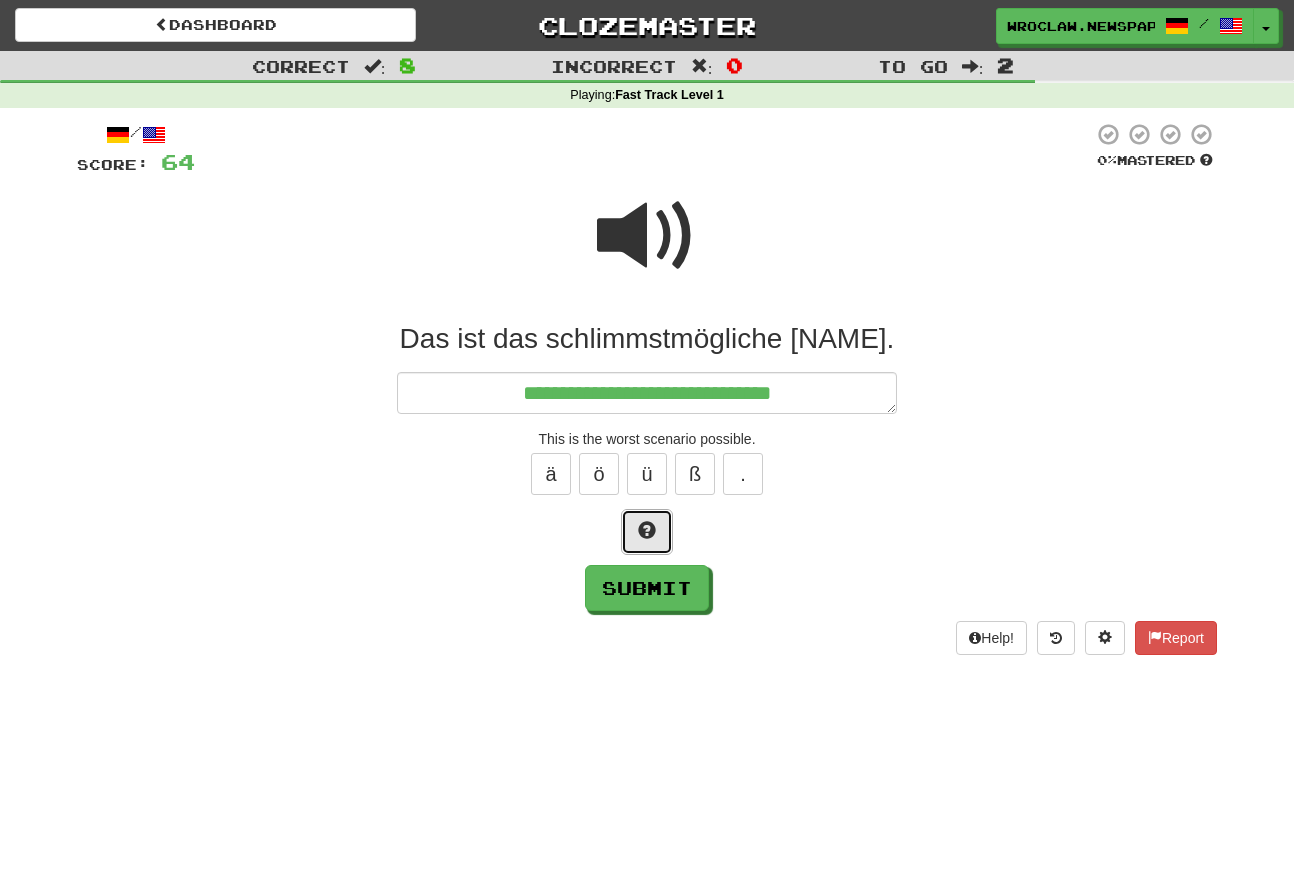 click at bounding box center [647, 530] 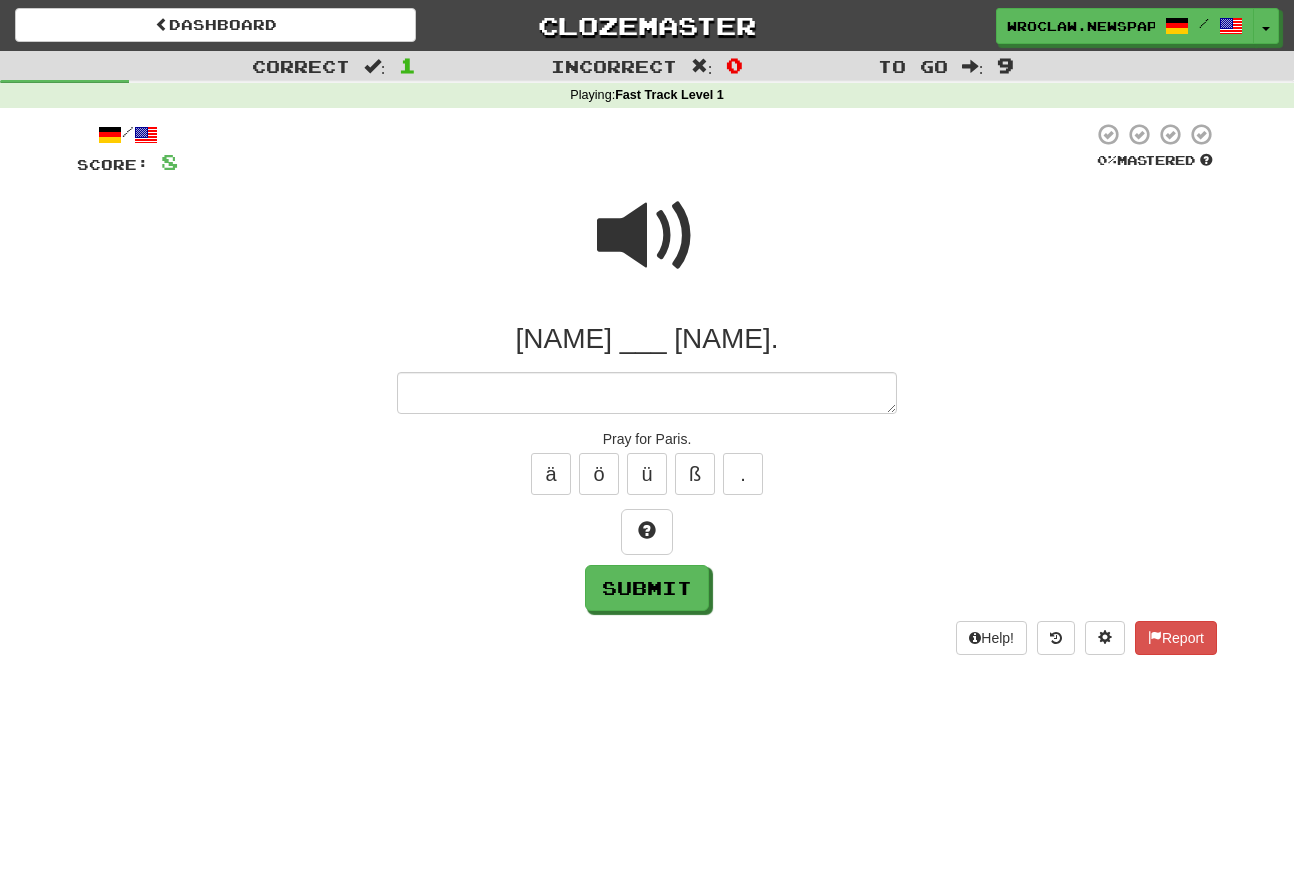 click at bounding box center [647, 236] 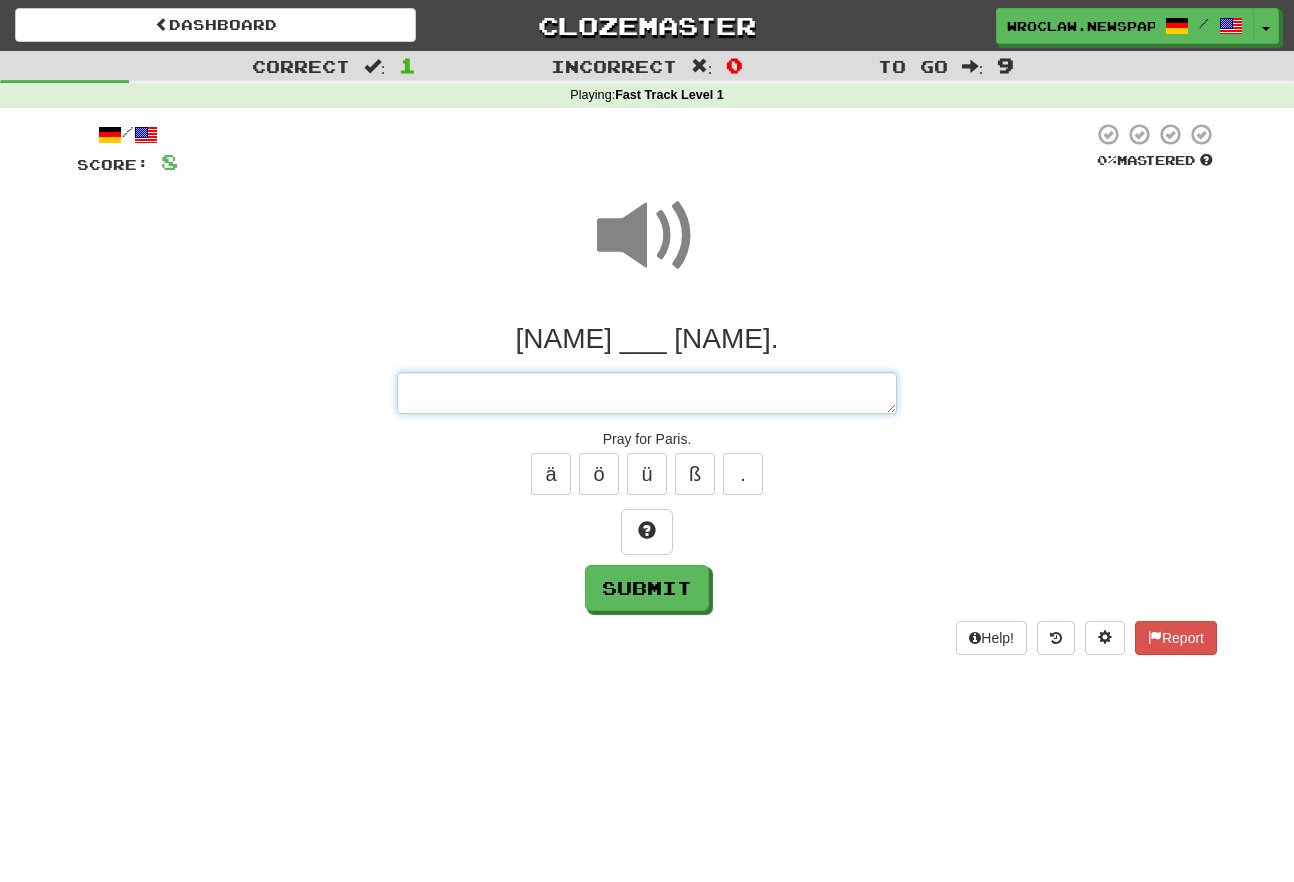 click at bounding box center (647, 393) 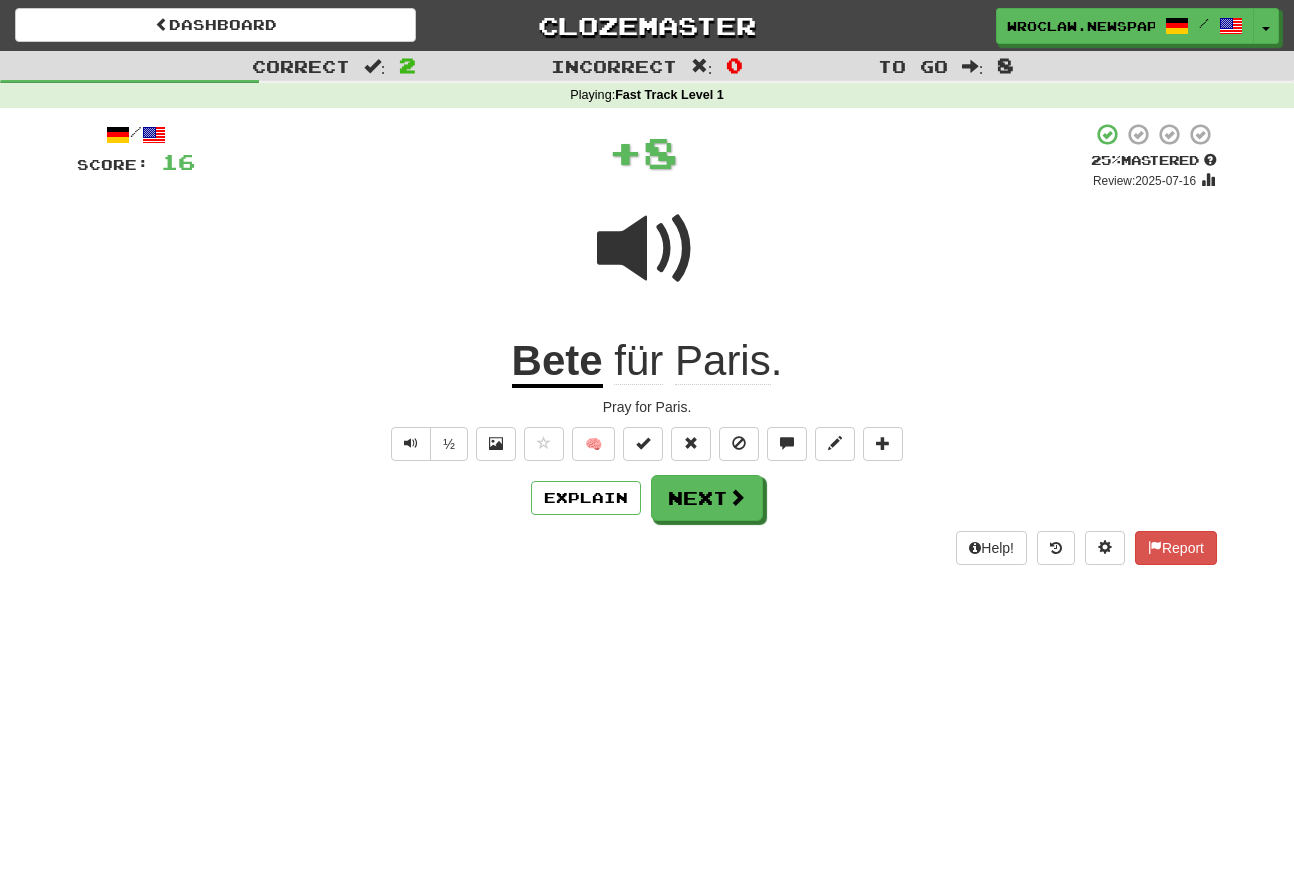 click on "Bete" at bounding box center (557, 362) 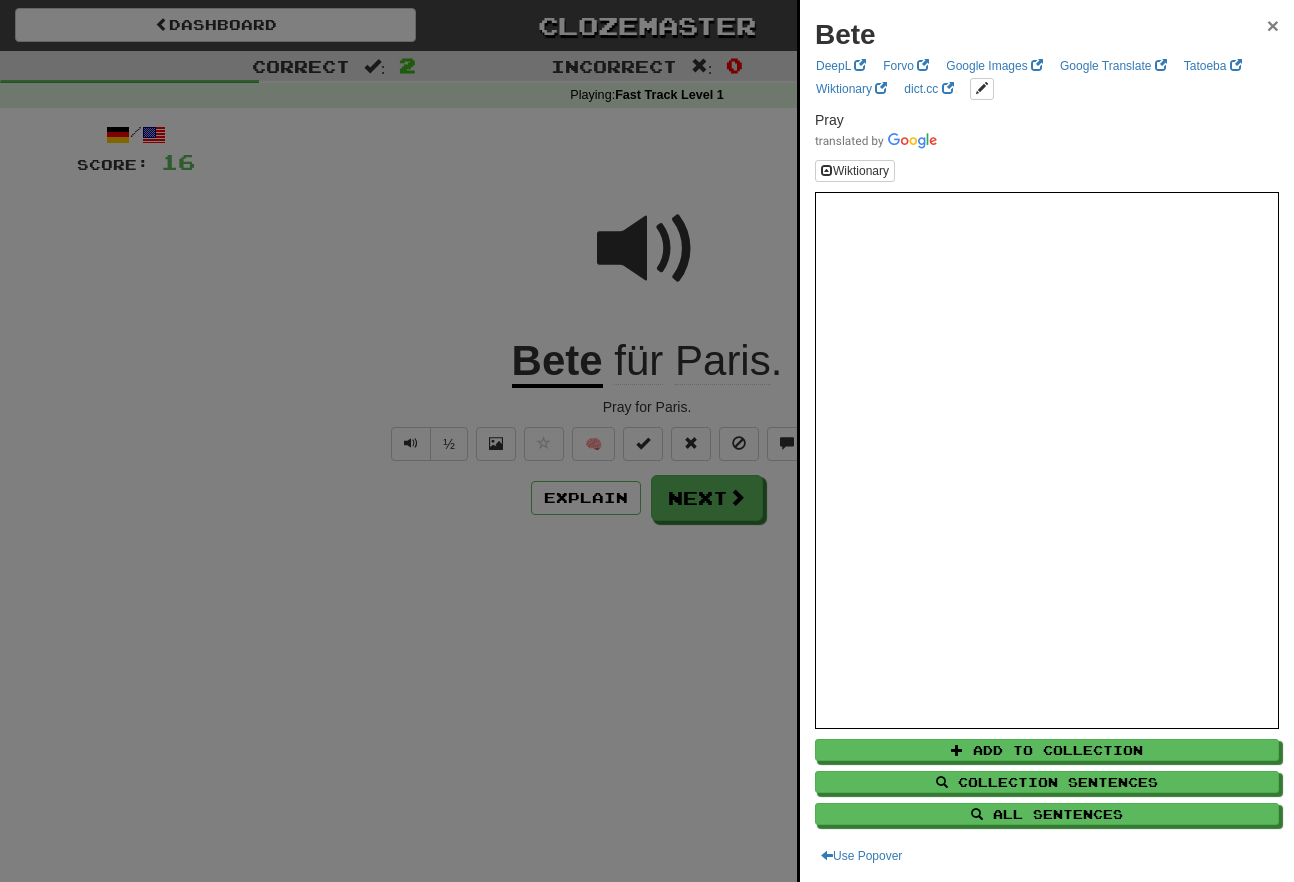 click on "×" at bounding box center (1273, 25) 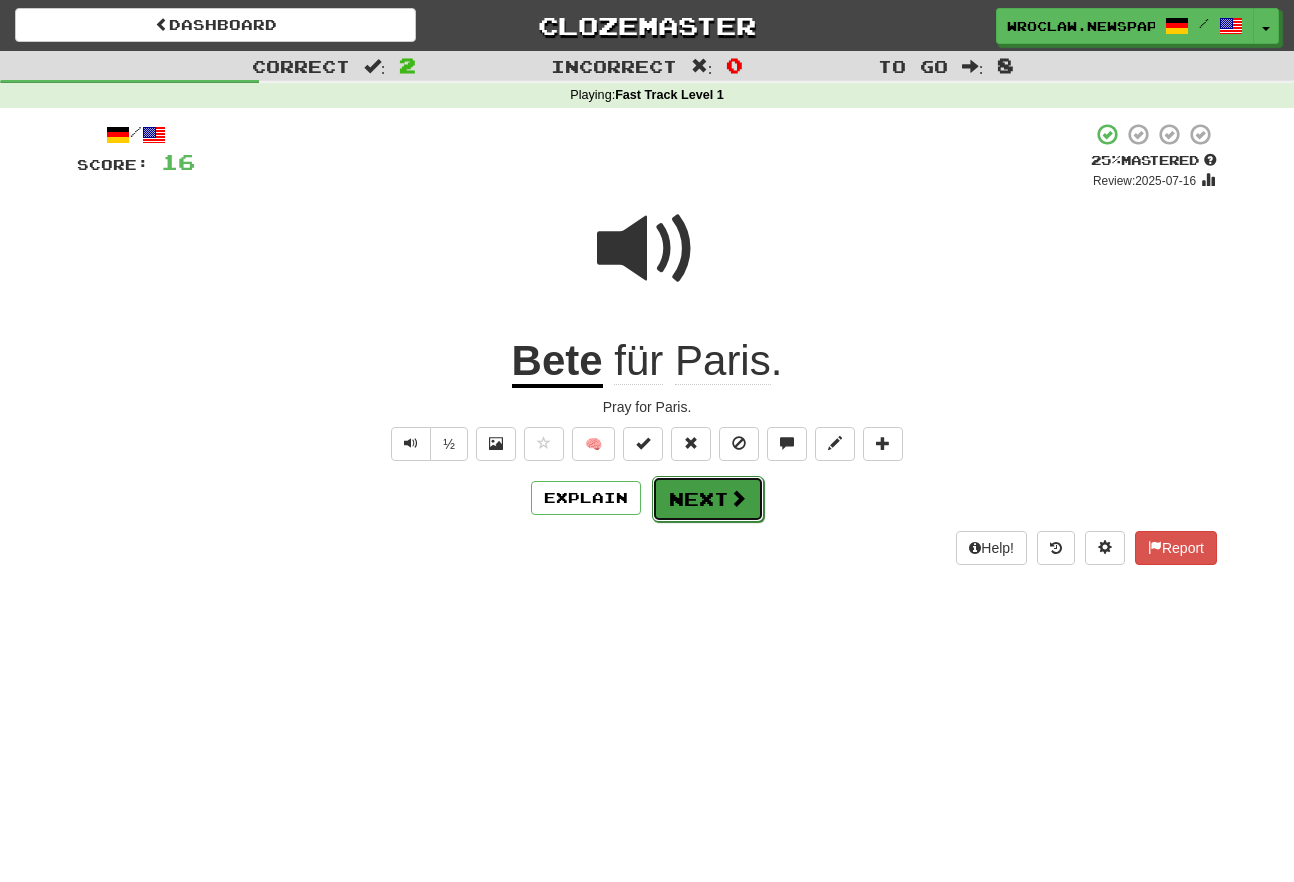 click on "Next" at bounding box center [708, 499] 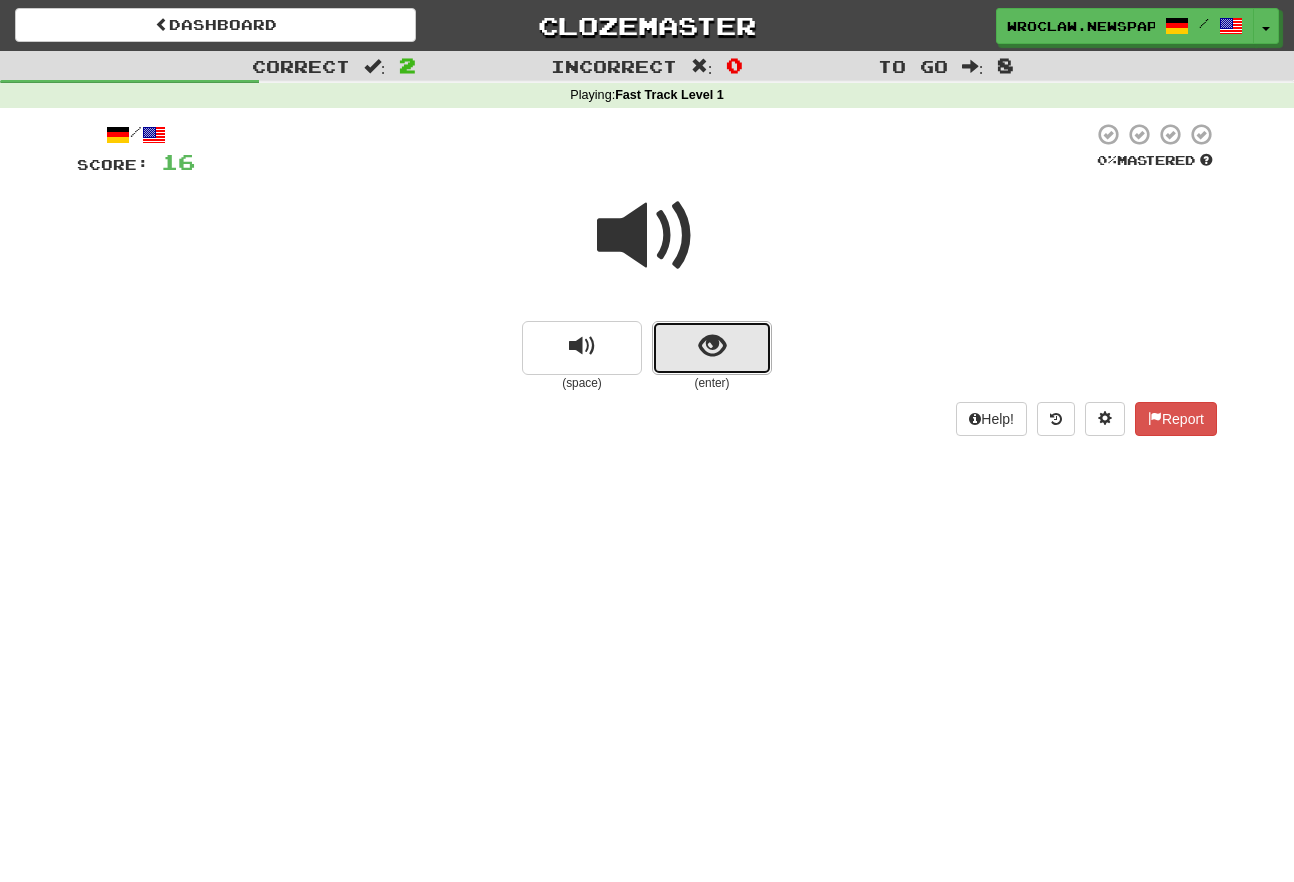 click at bounding box center [712, 348] 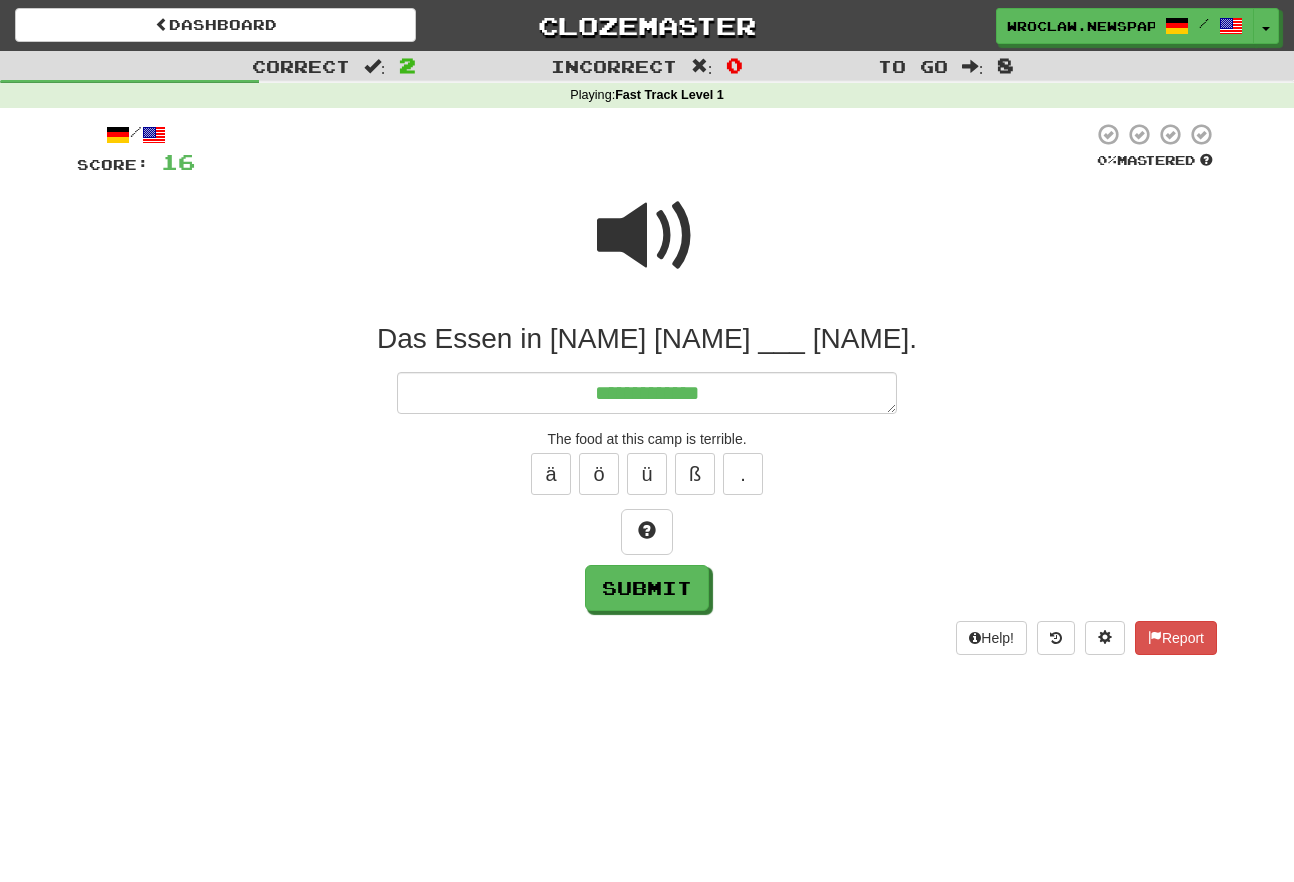 click at bounding box center [647, 249] 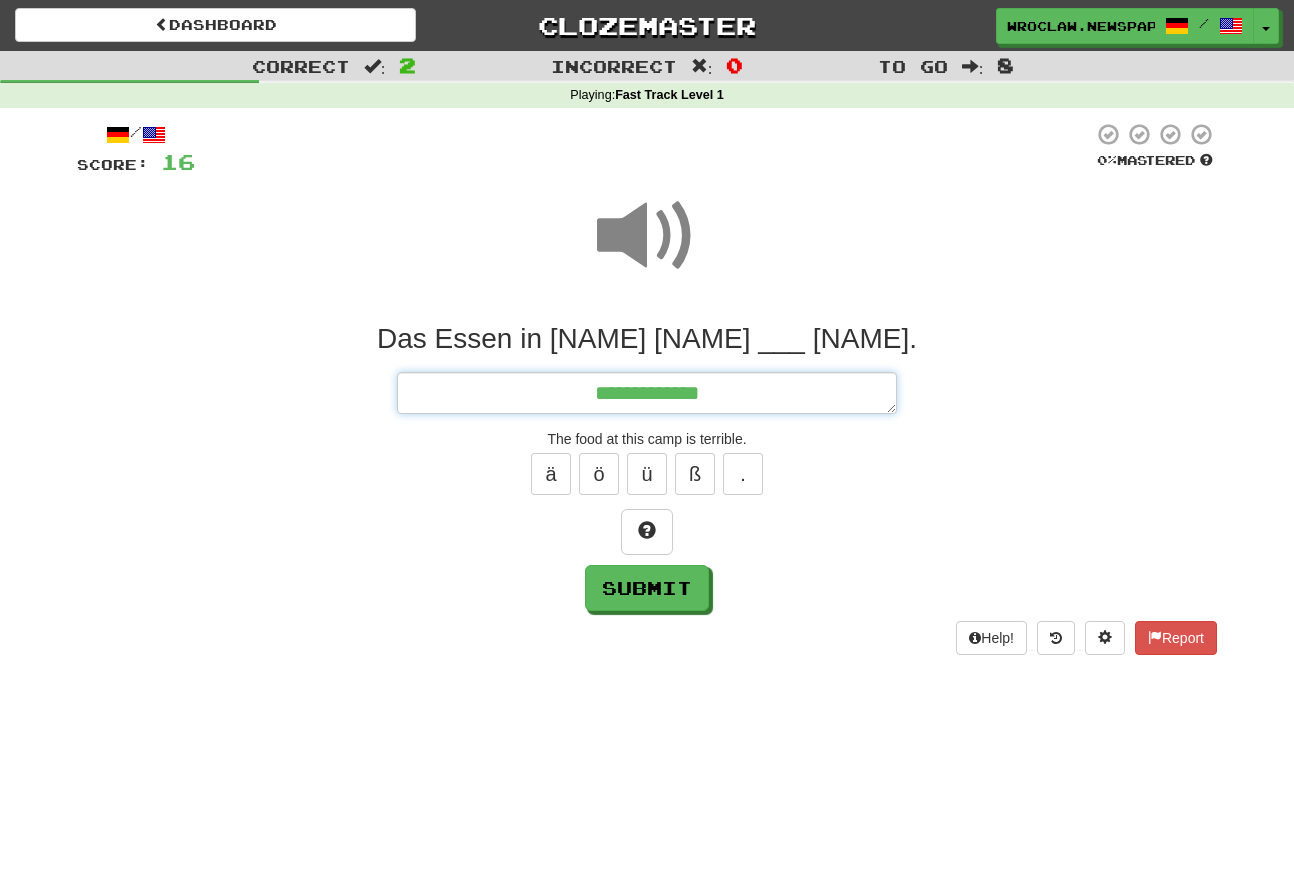 click on "**********" at bounding box center (647, 393) 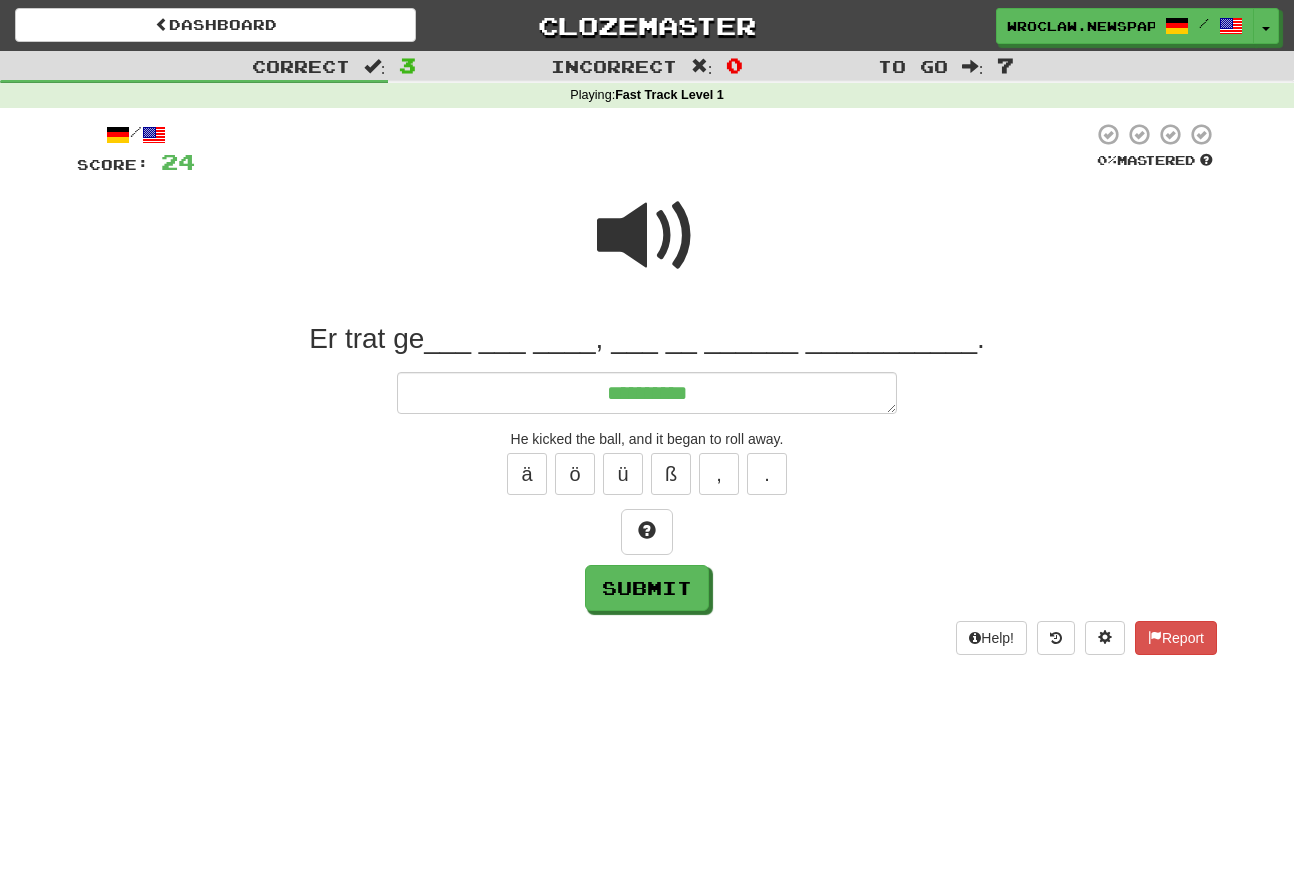 click at bounding box center [647, 236] 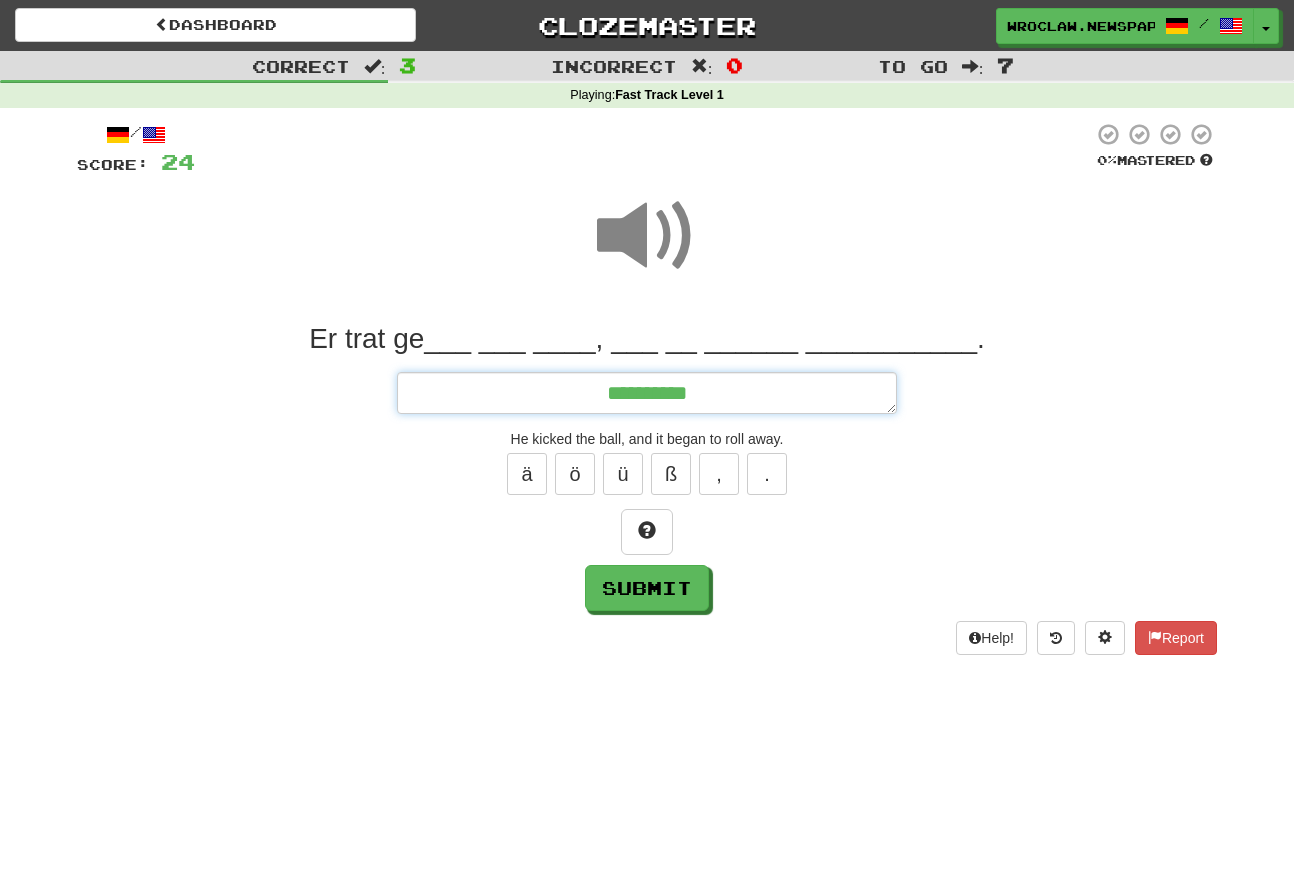 click on "**********" at bounding box center [647, 393] 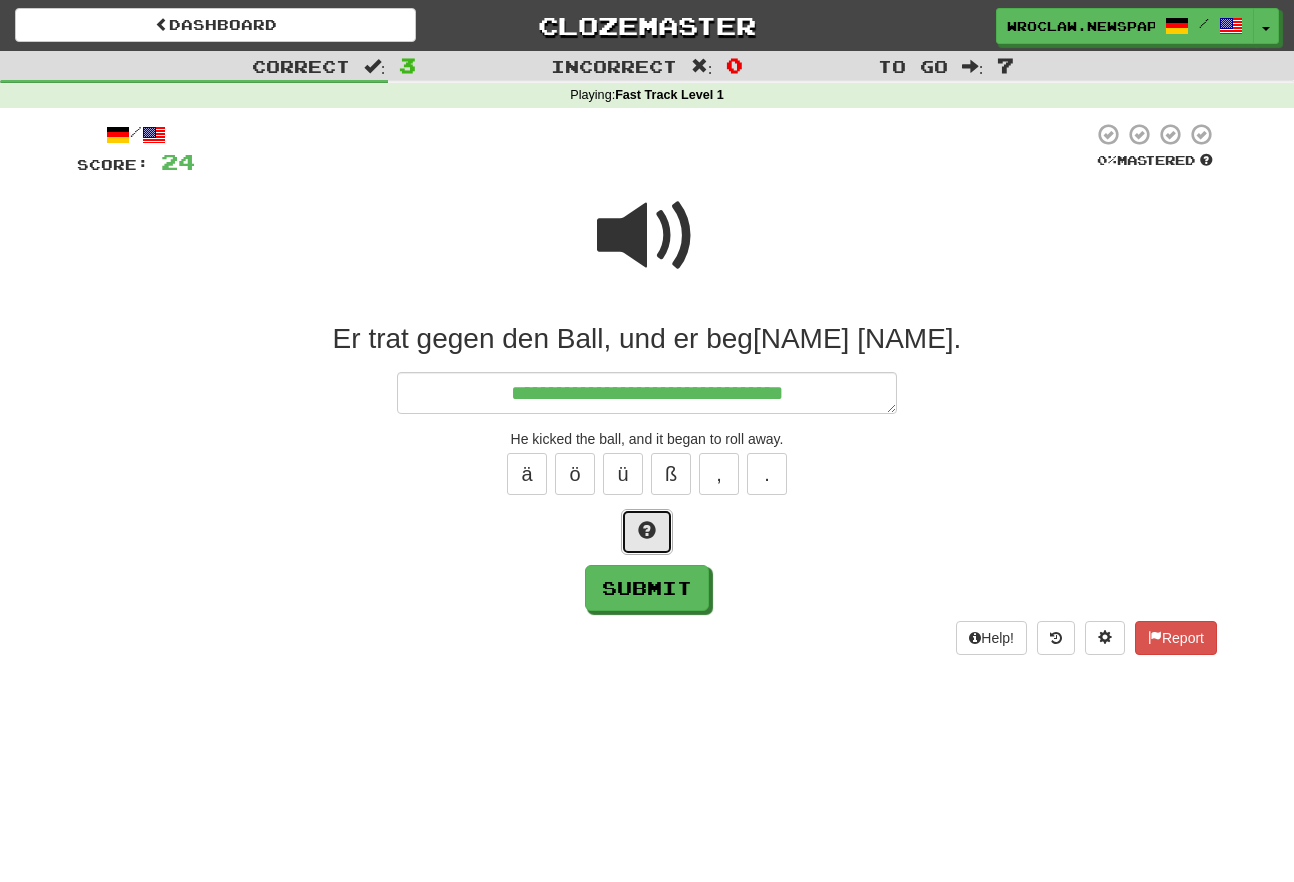 click at bounding box center (647, 530) 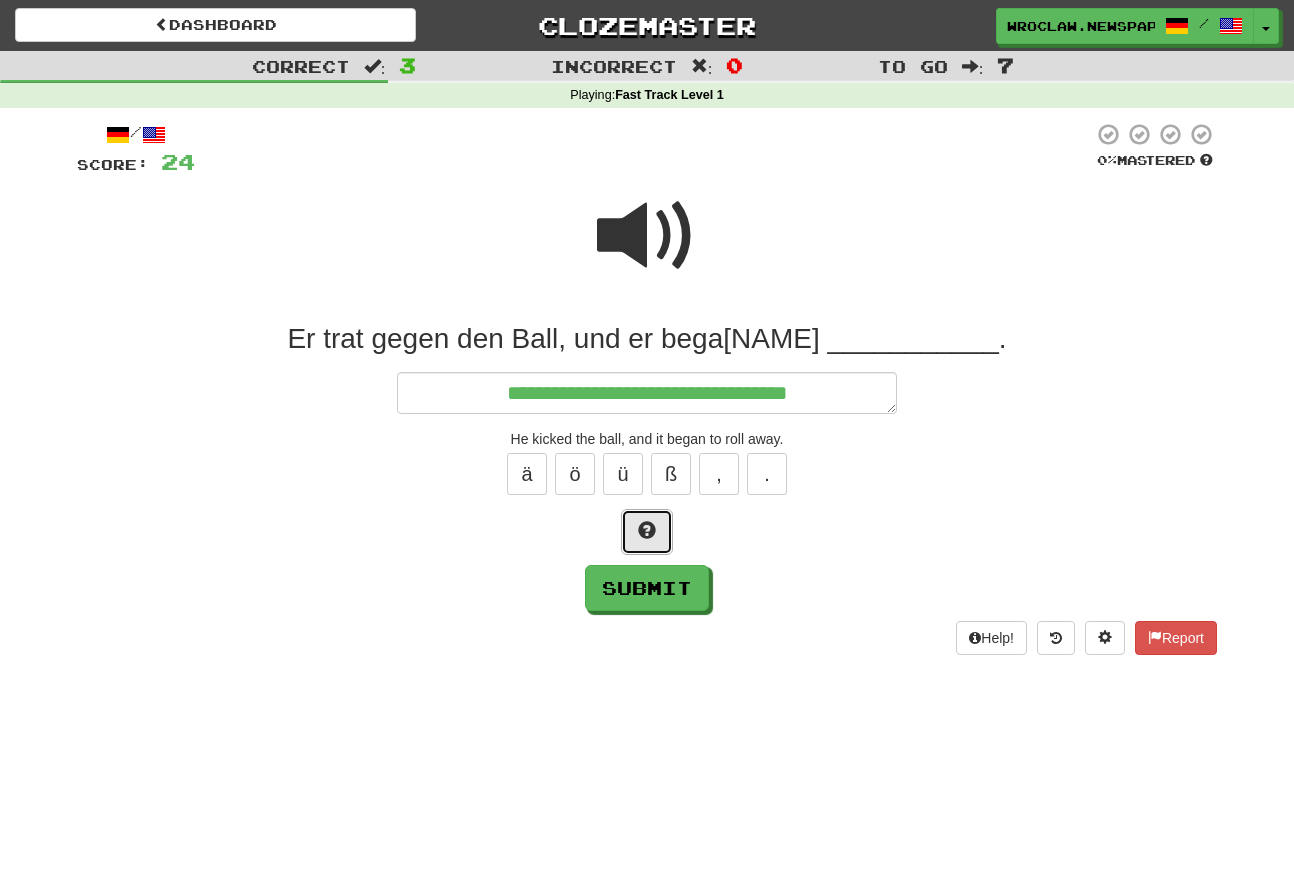 click at bounding box center [647, 530] 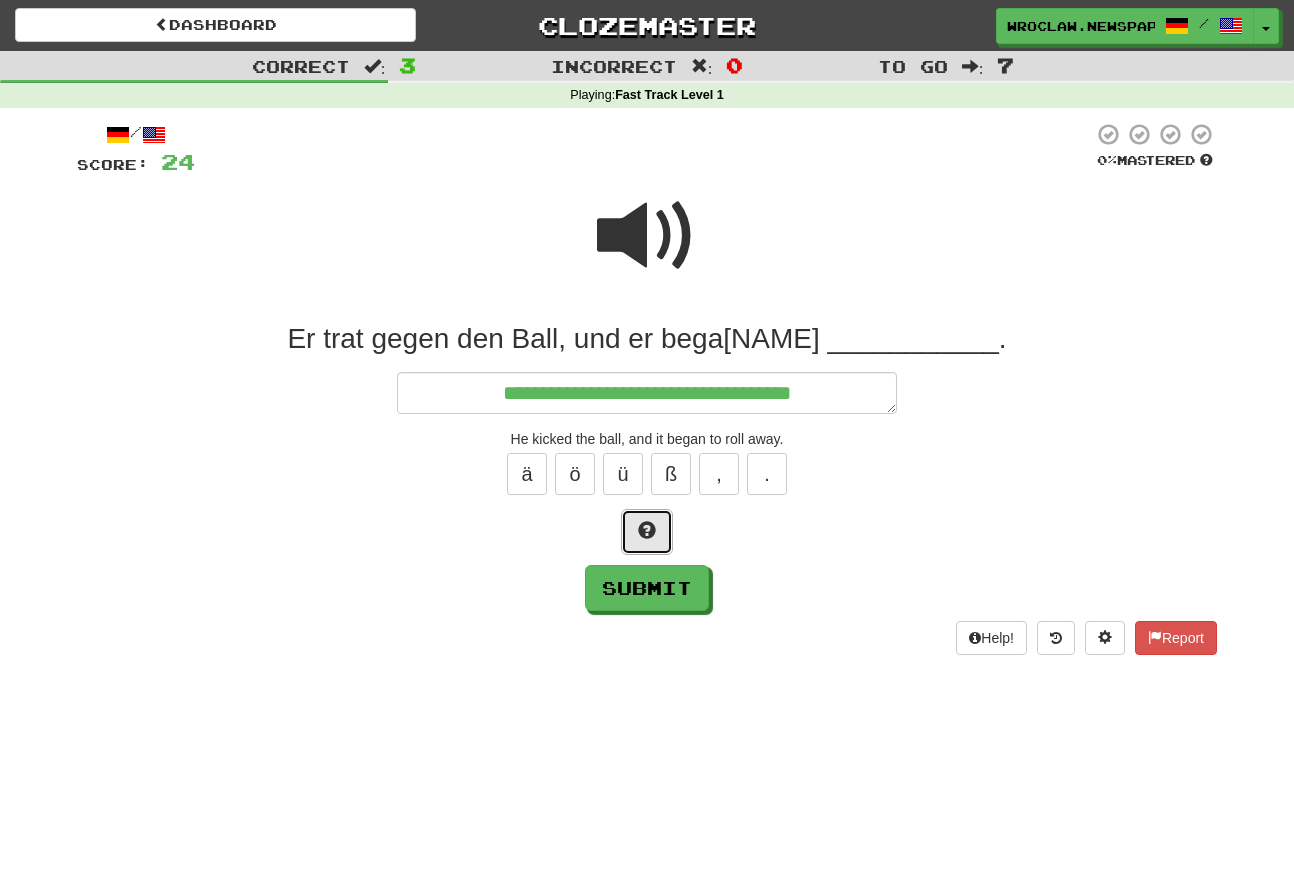 click at bounding box center [647, 530] 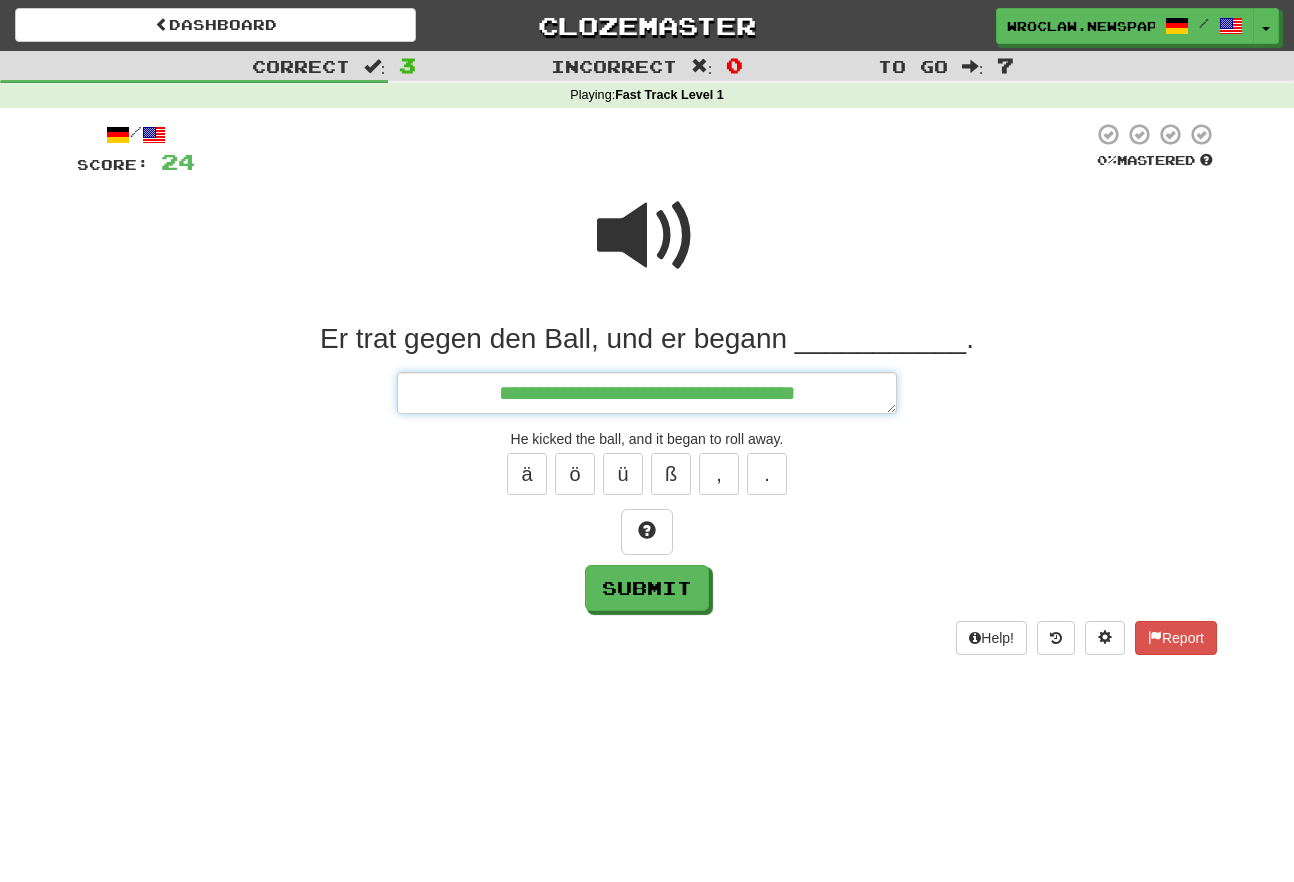 click on "**********" at bounding box center [647, 393] 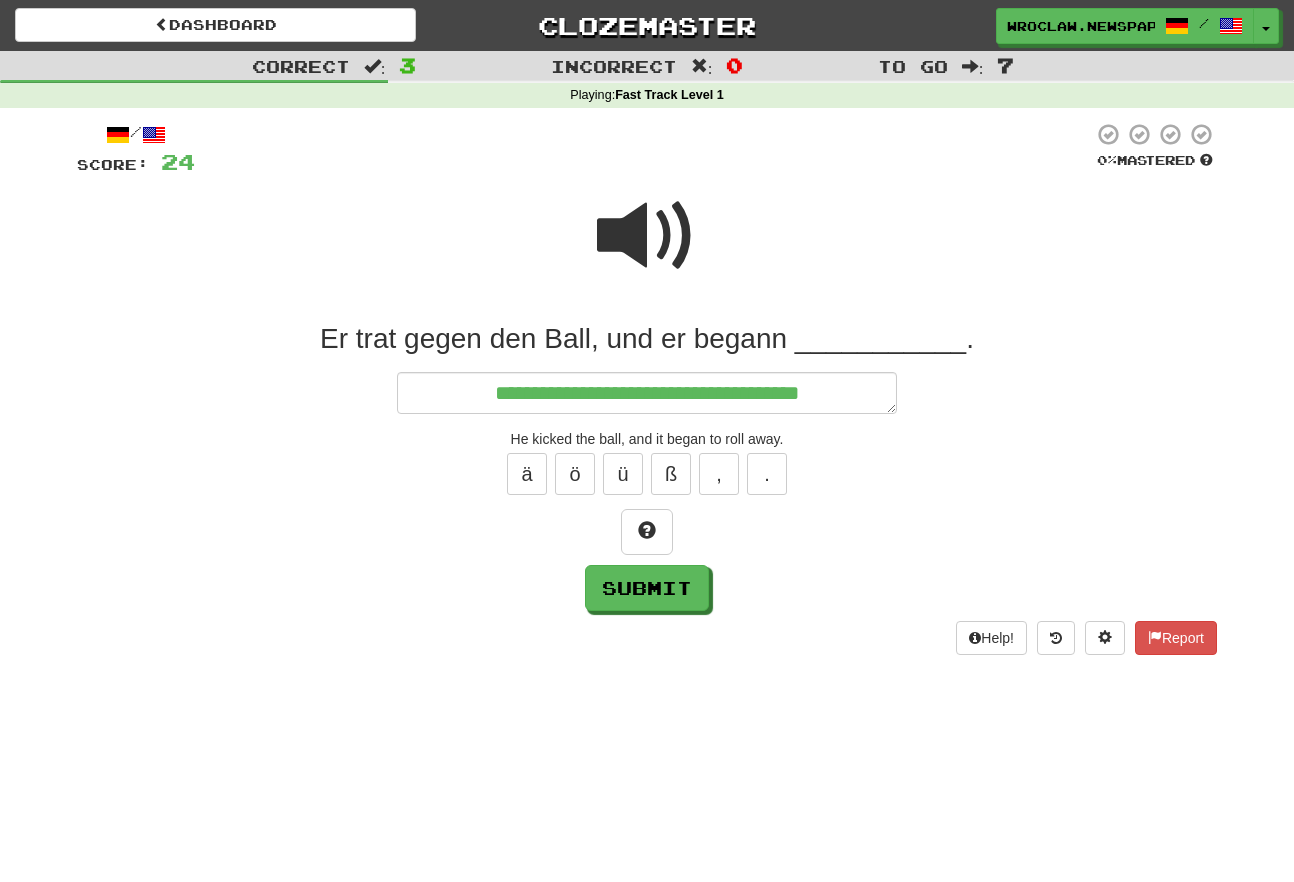 click at bounding box center (647, 236) 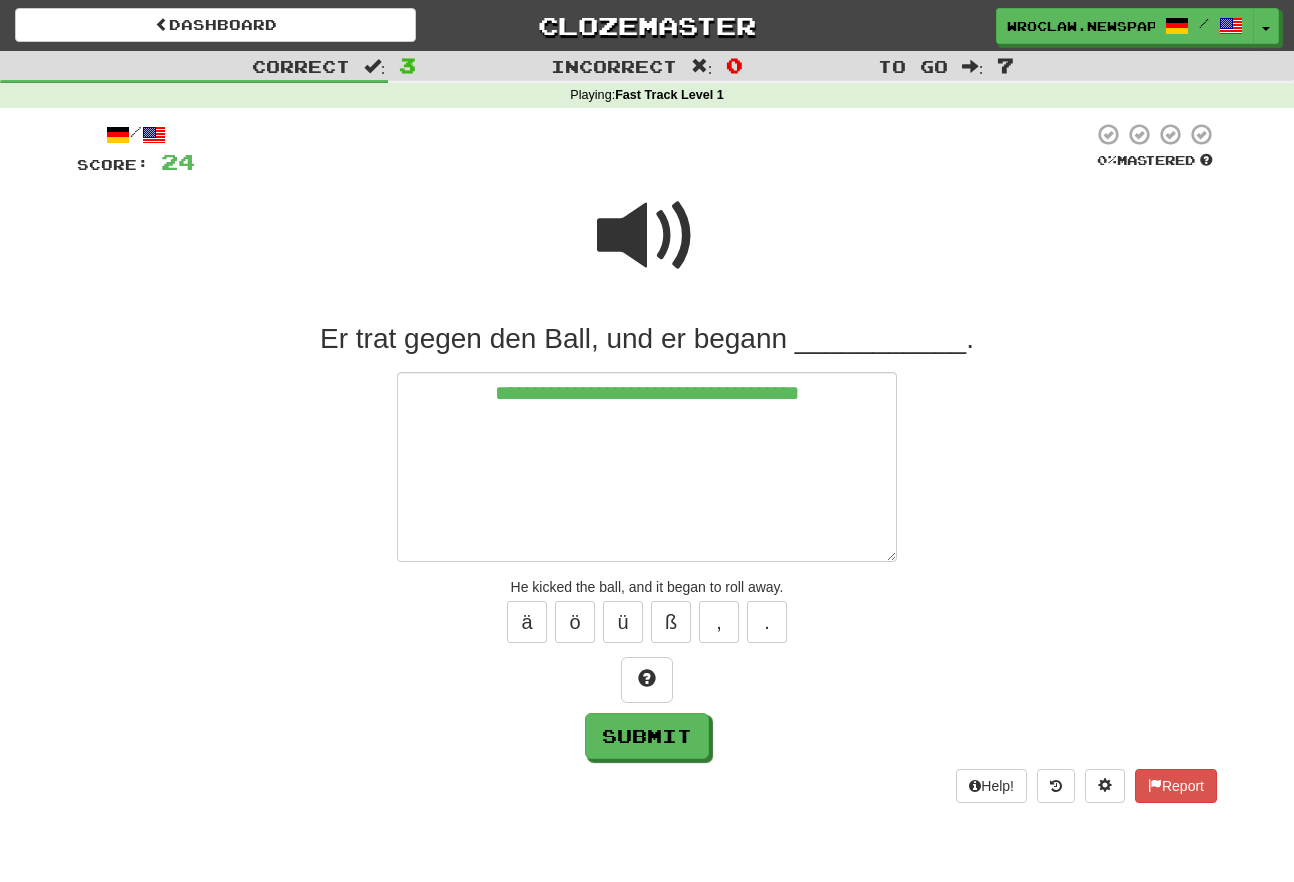 drag, startPoint x: 887, startPoint y: 413, endPoint x: 956, endPoint y: 517, distance: 124.80785 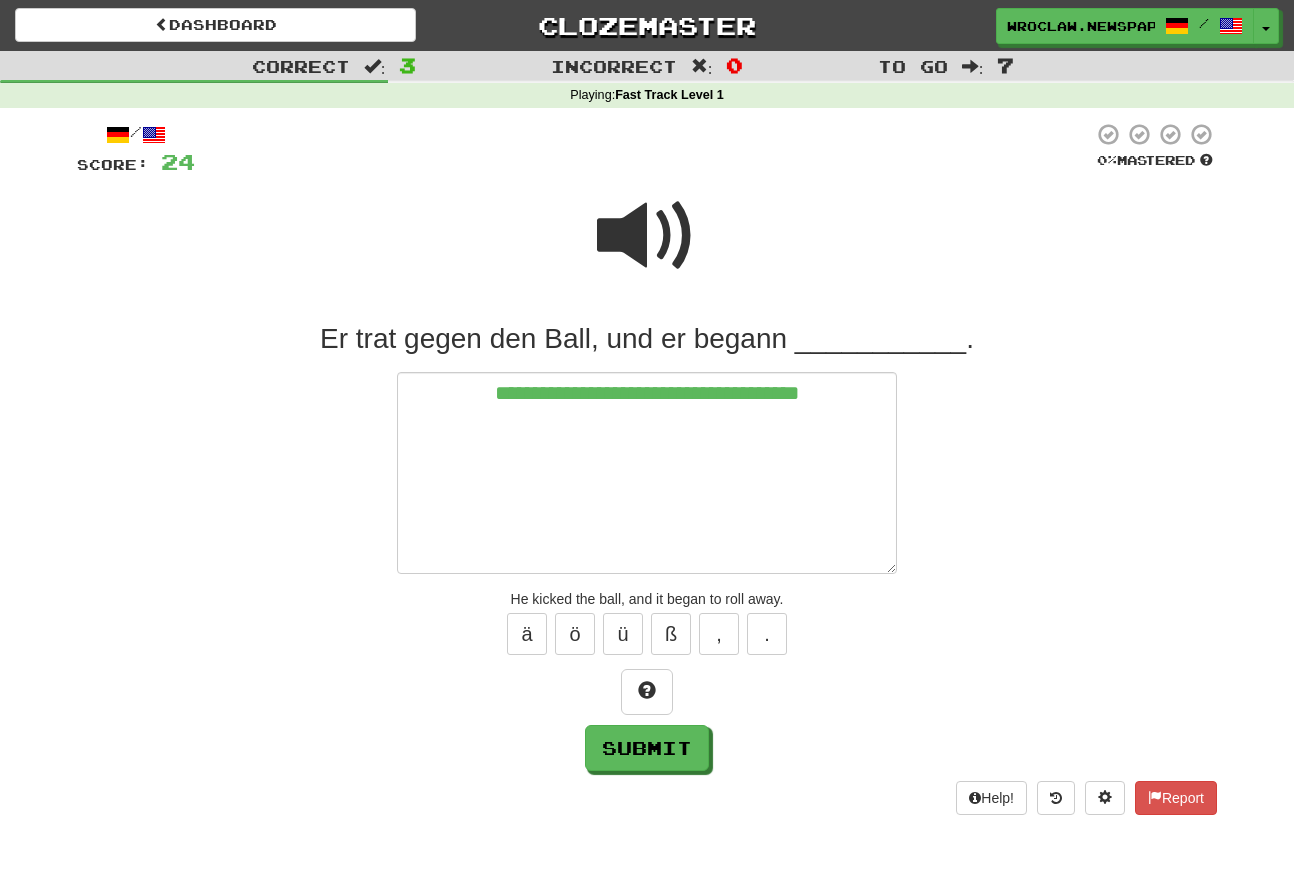 click on "Er trat gegen den Ball, und er begann ___________." at bounding box center [647, 339] 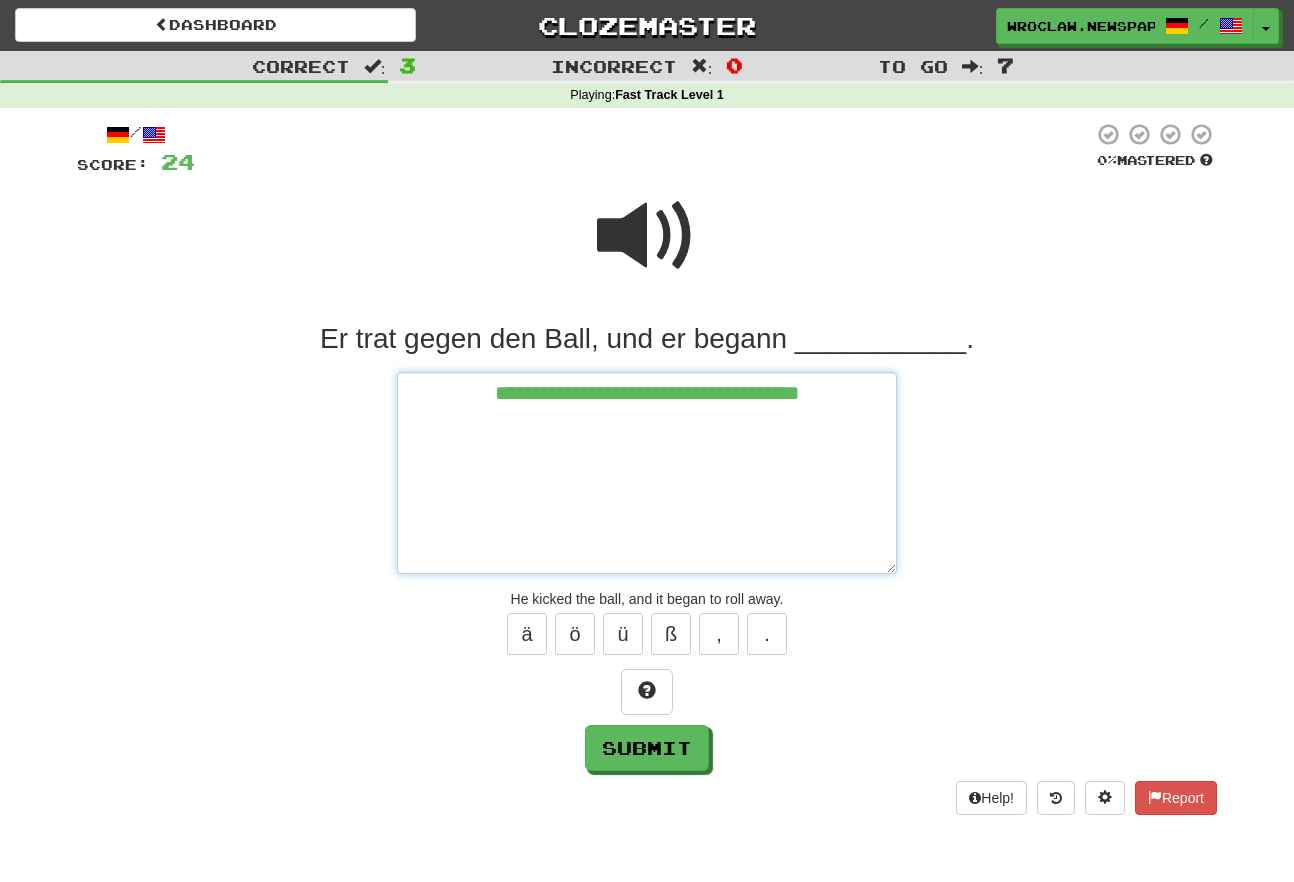 click on "**********" at bounding box center (647, 473) 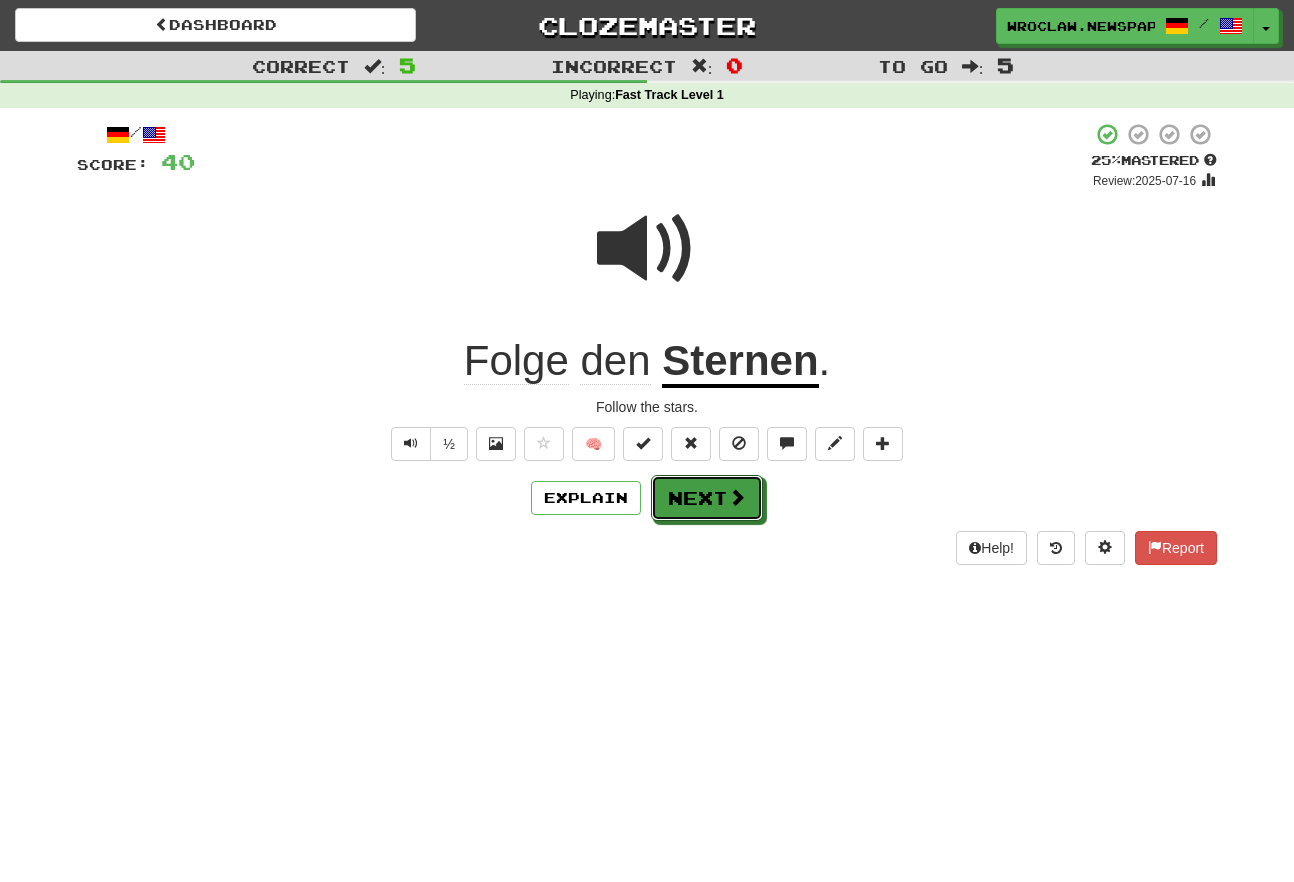 click at bounding box center (737, 497) 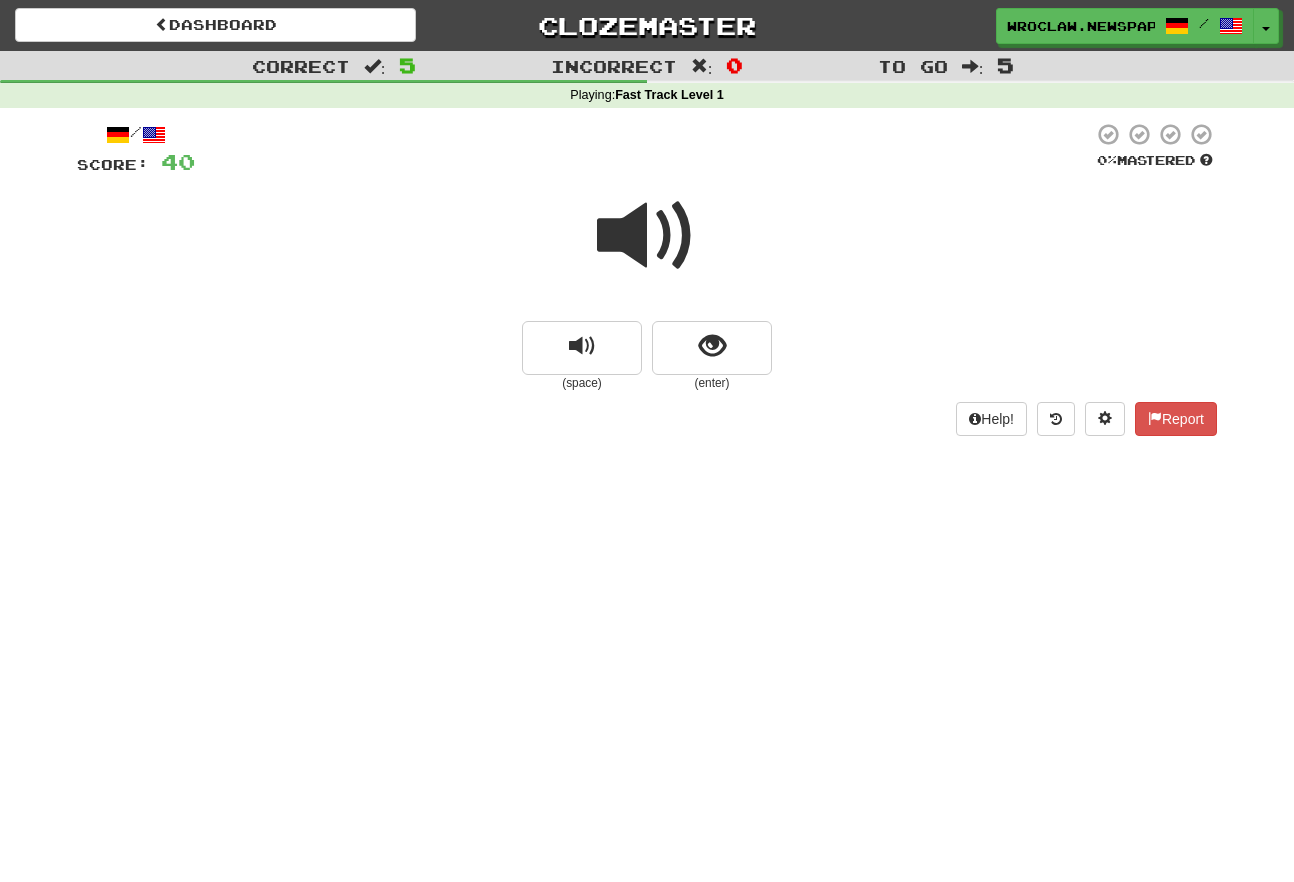 click on "Dashboard
Clozemaster
wroclaw.newspaper
/
Toggle Dropdown
Dashboard
Leaderboard
Activity Feed
Notifications
Profile
Discussions
Deutsch
/
English
Streak:
2
Review:
40
Points Today: 0
Languages
Account
Logout
wroclaw.newspaper
/
Toggle Dropdown
Dashboard
Leaderboard
Activity Feed
Notifications
Profile
Discussions
Deutsch
/
English
Streak:
2
Review:
40
Points Today: 0
Languages
Account
Logout
clozemaster
Correct   :   5 Incorrect   :   0 To go   :   5 Playing :  Fast Track Level 1  /  Score:   40 0 %  Mastered (space) (enter)  Help!  Report" at bounding box center (647, 441) 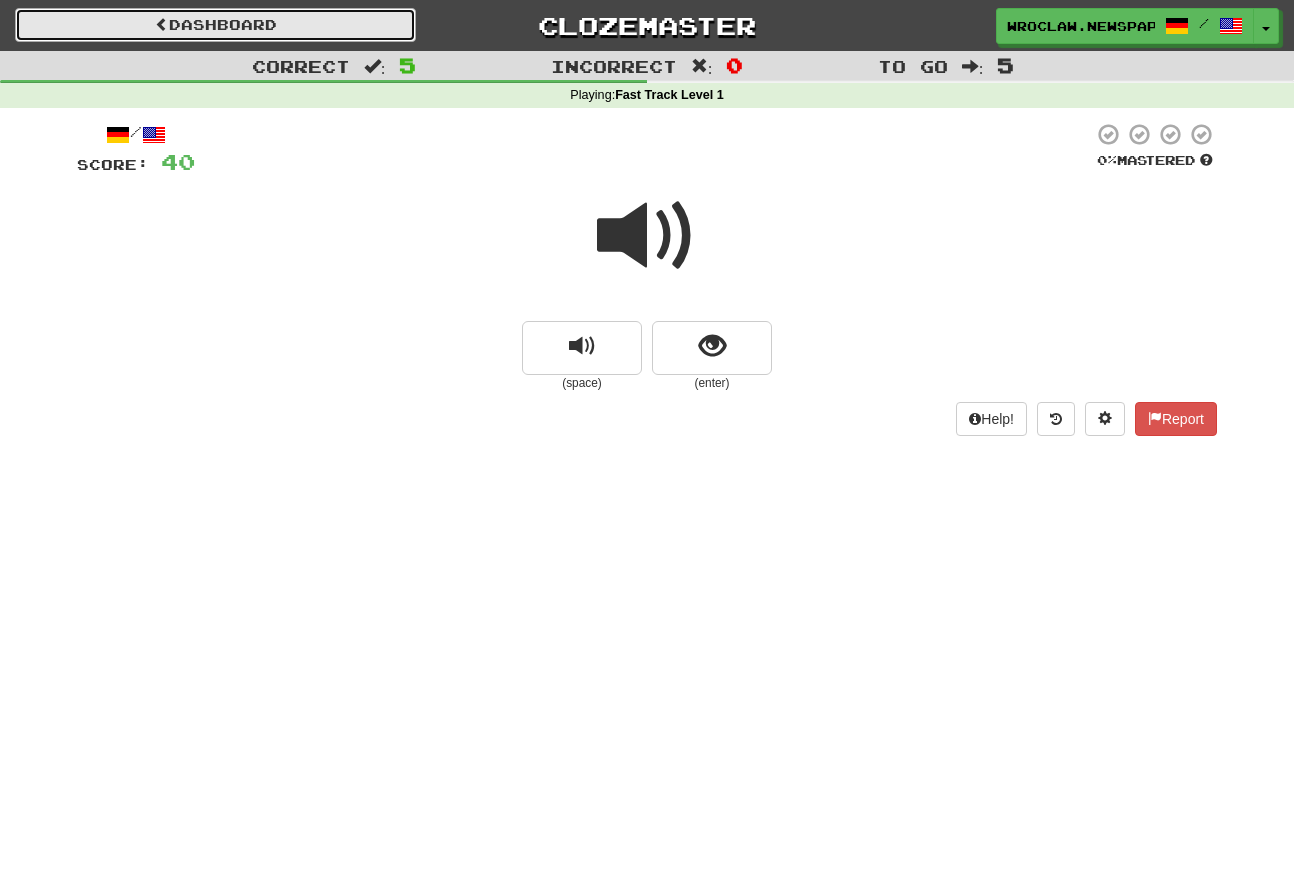 click on "Dashboard" at bounding box center (215, 25) 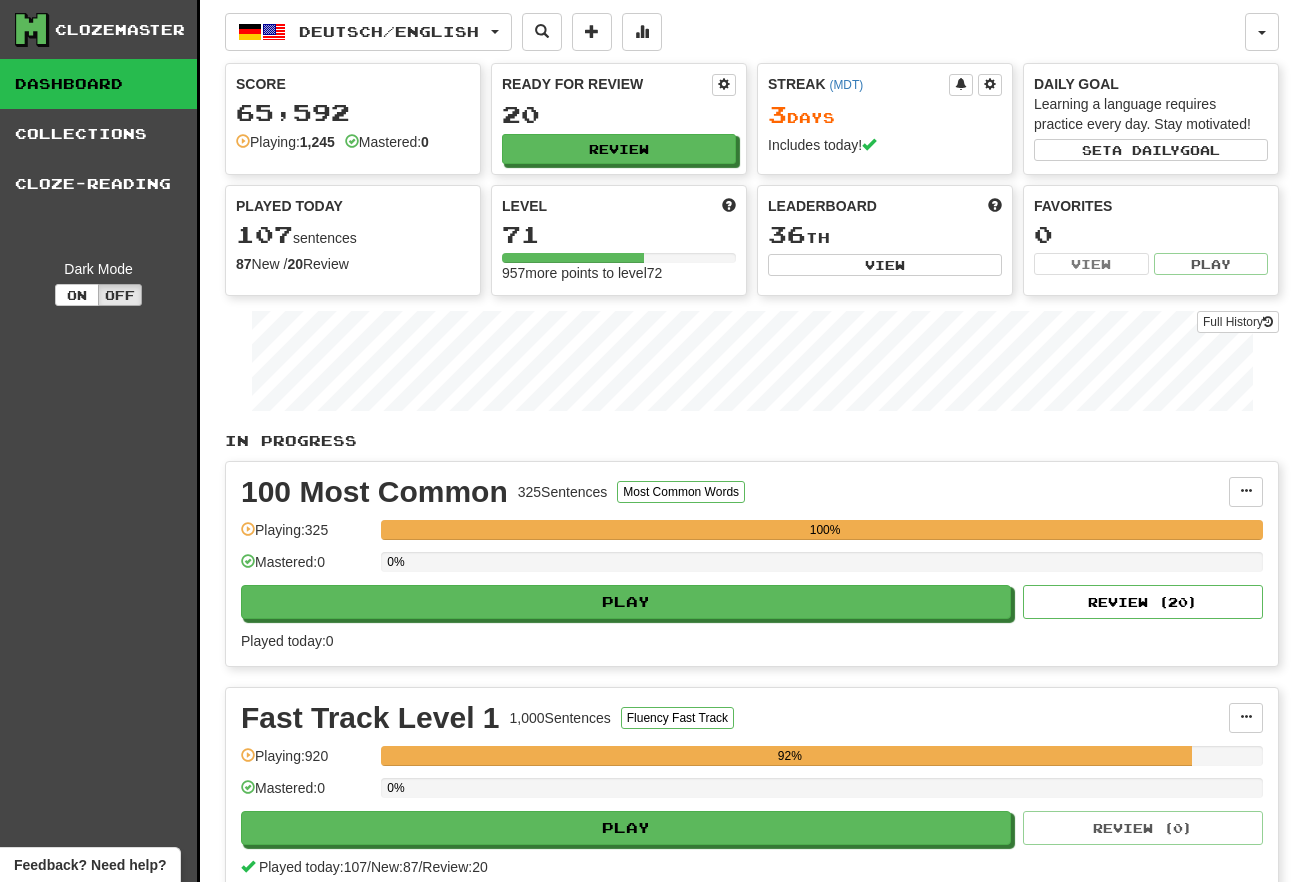 scroll, scrollTop: 432, scrollLeft: 0, axis: vertical 